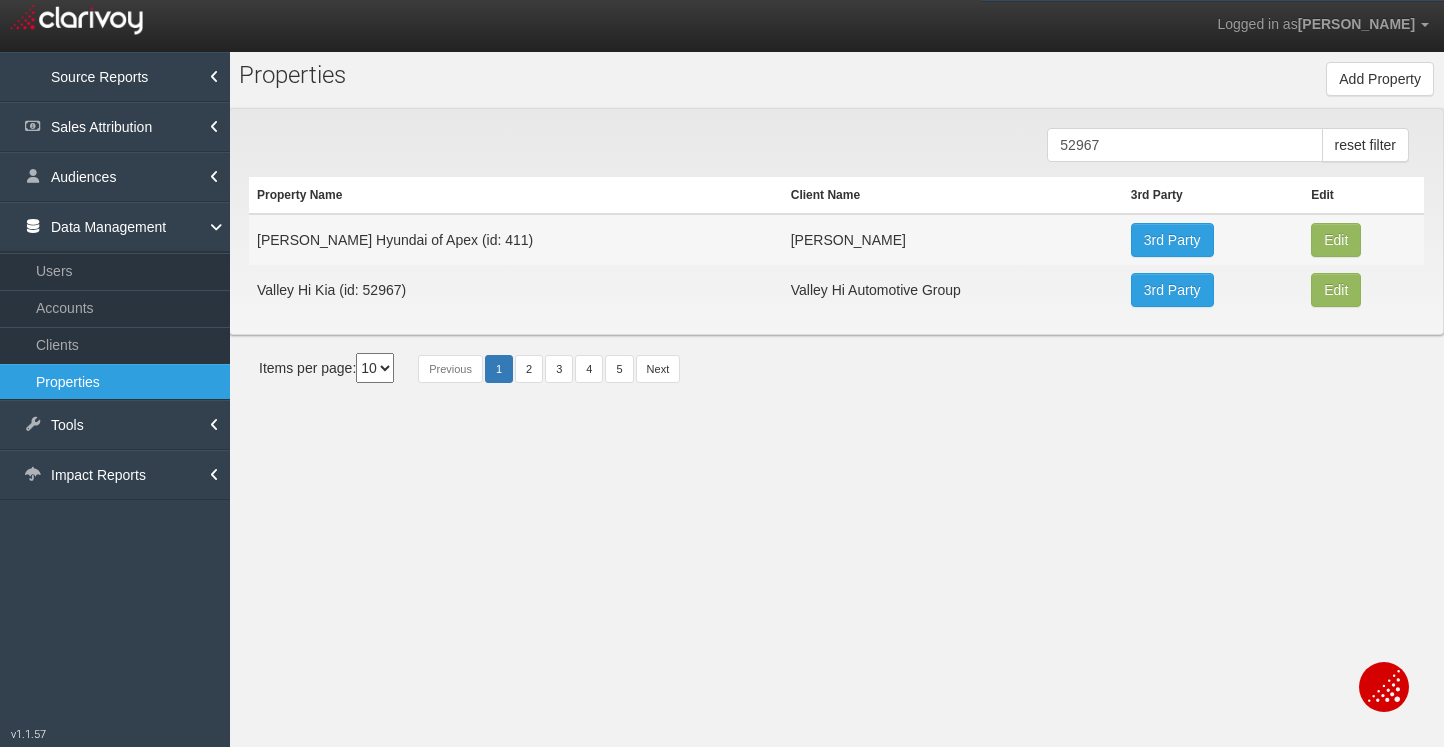 scroll, scrollTop: 0, scrollLeft: 0, axis: both 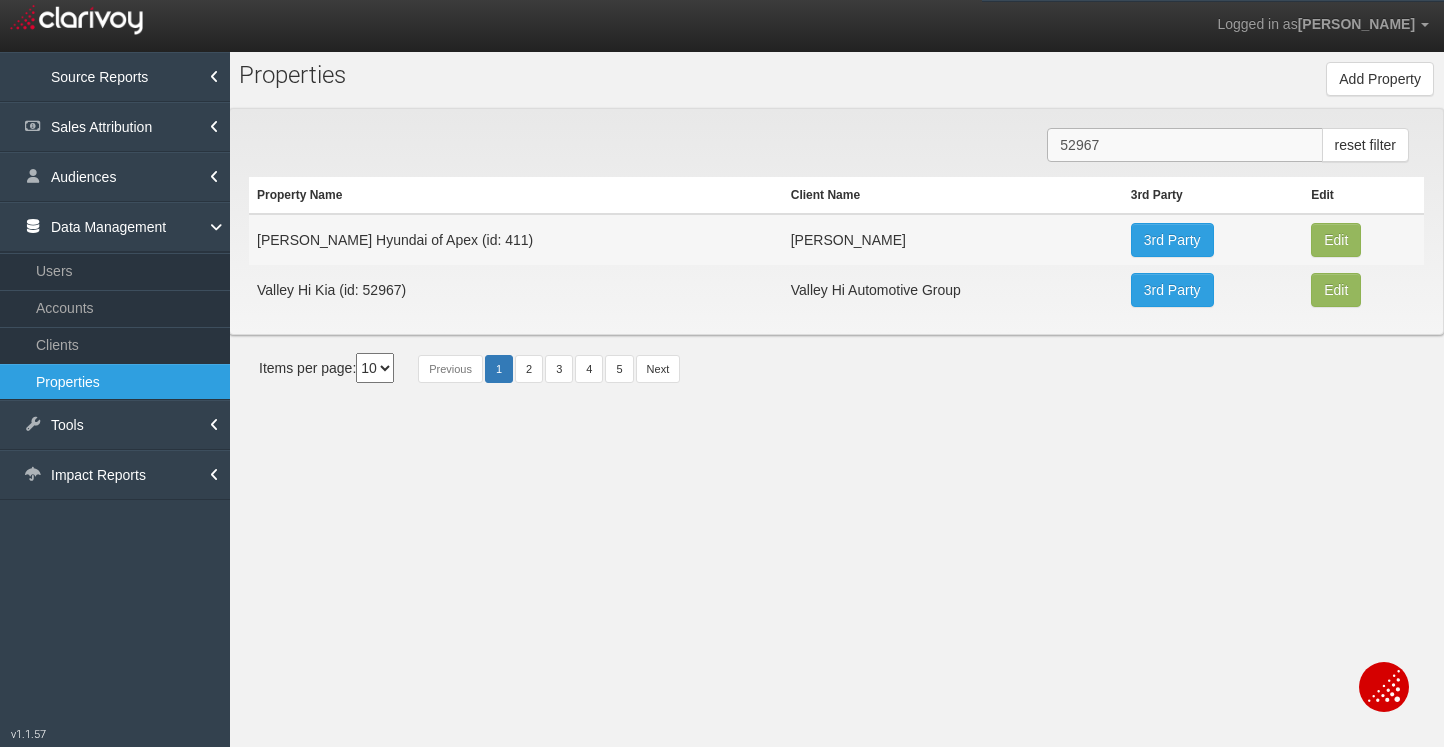 click on "52967" at bounding box center [1184, 145] 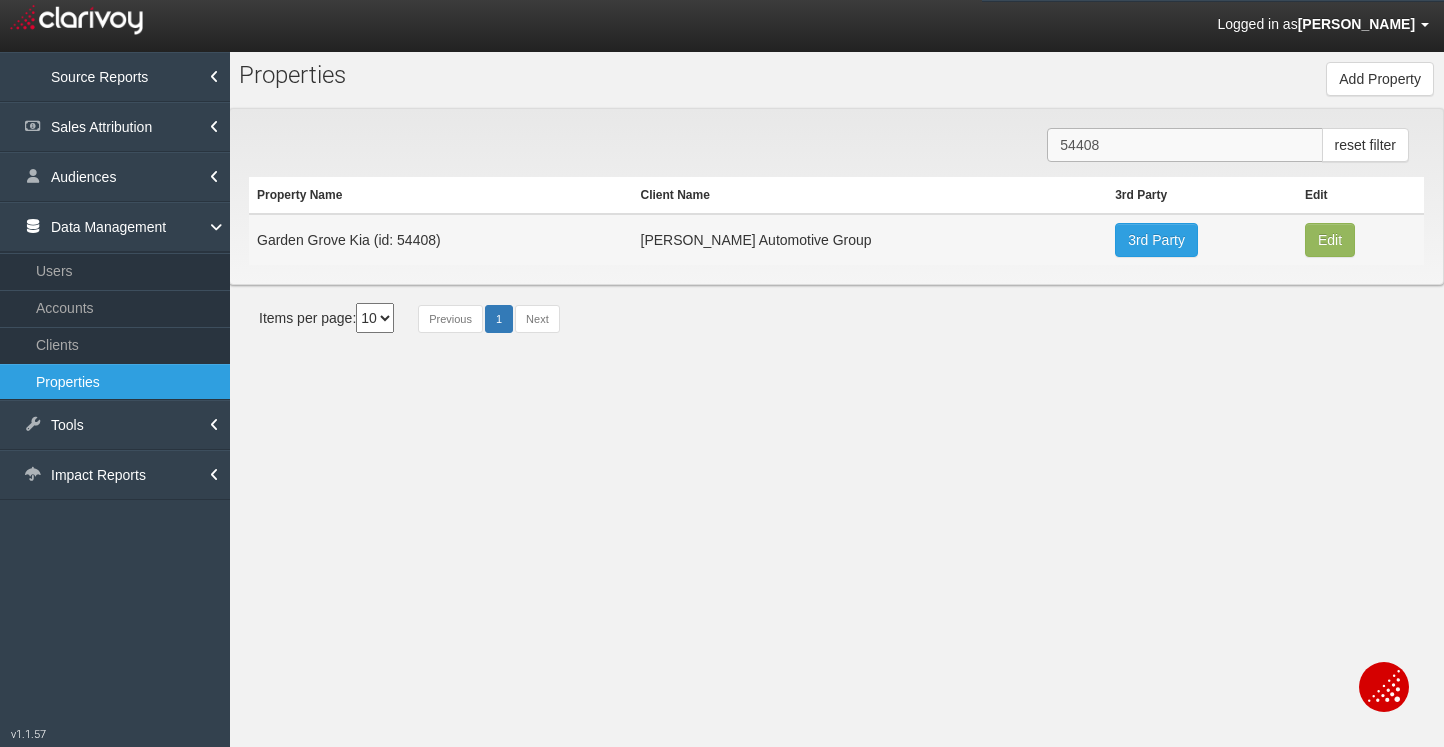 type on "54408" 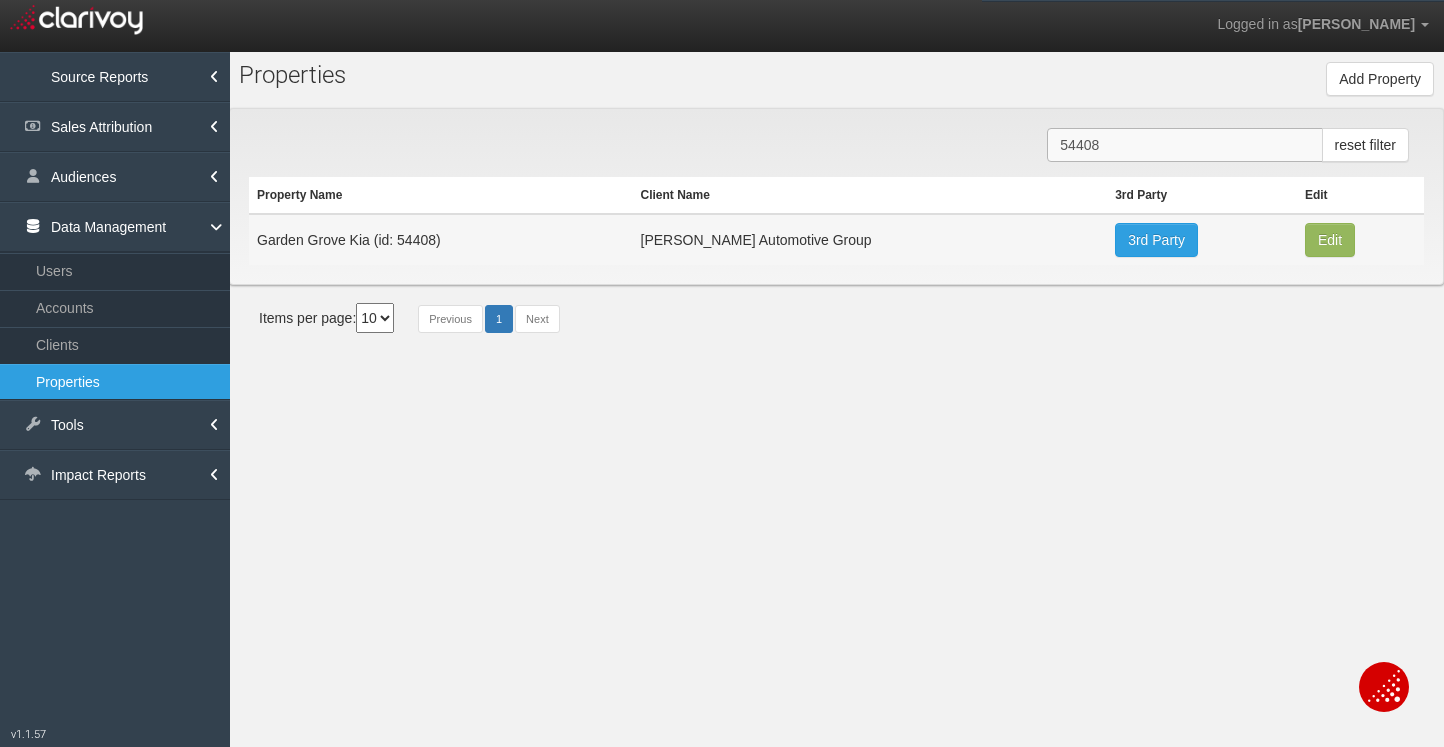 click on "54408" at bounding box center (1184, 145) 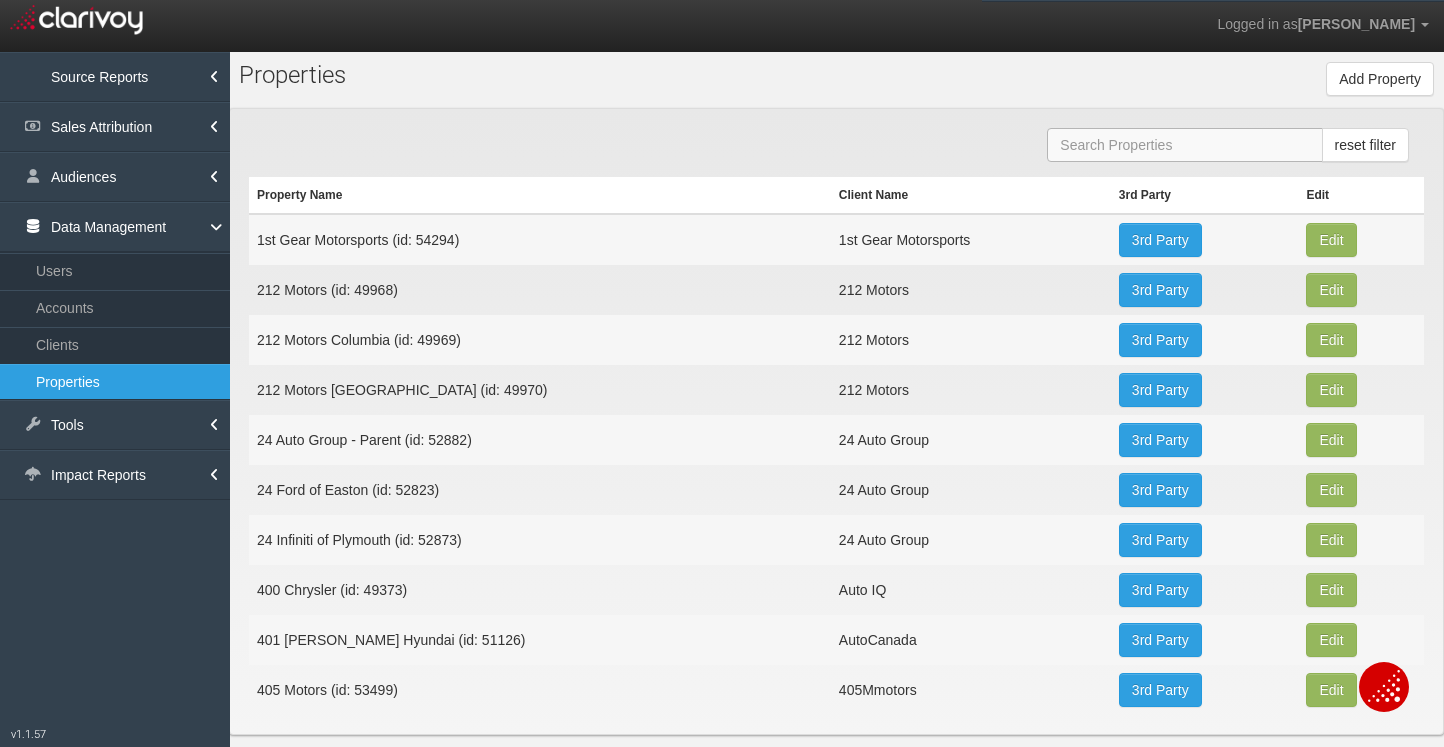 paste on "54408" 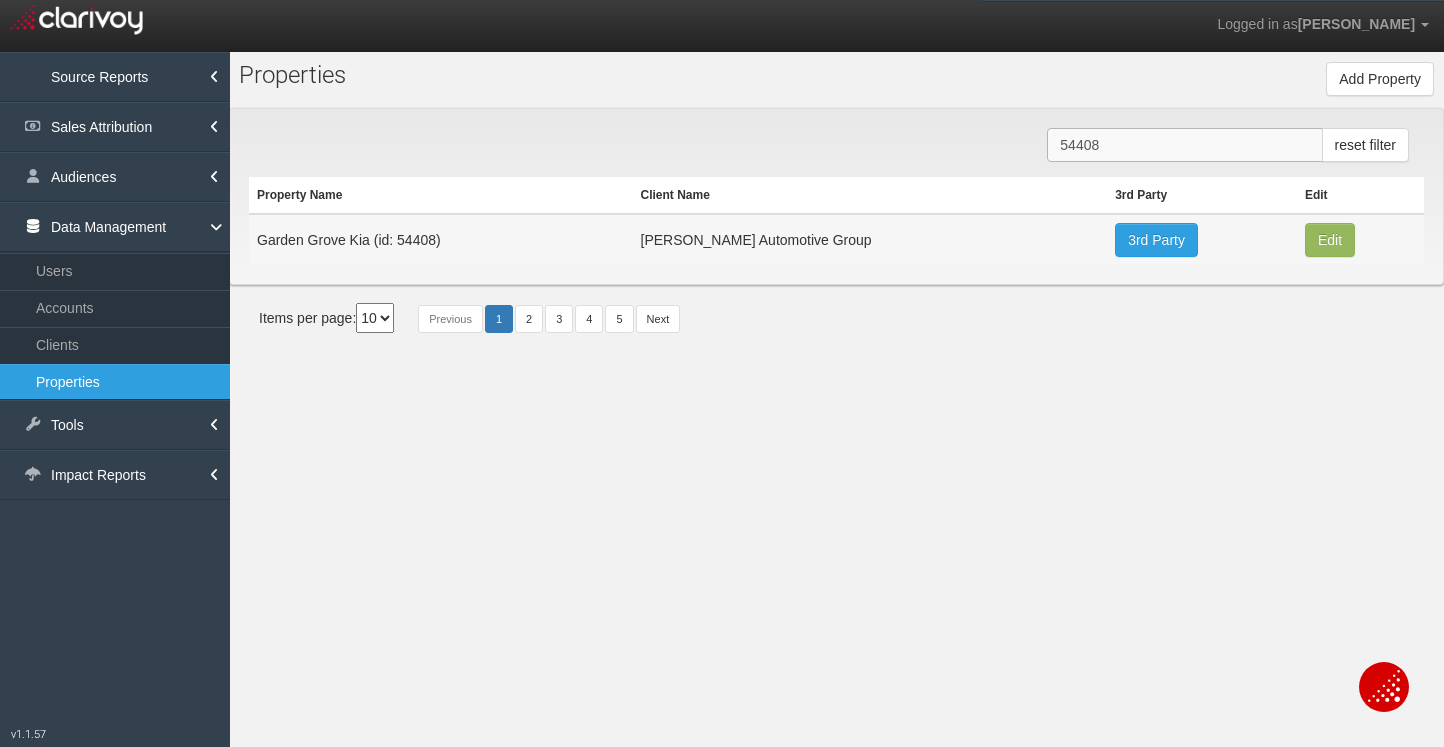 click on "54408" at bounding box center [1184, 145] 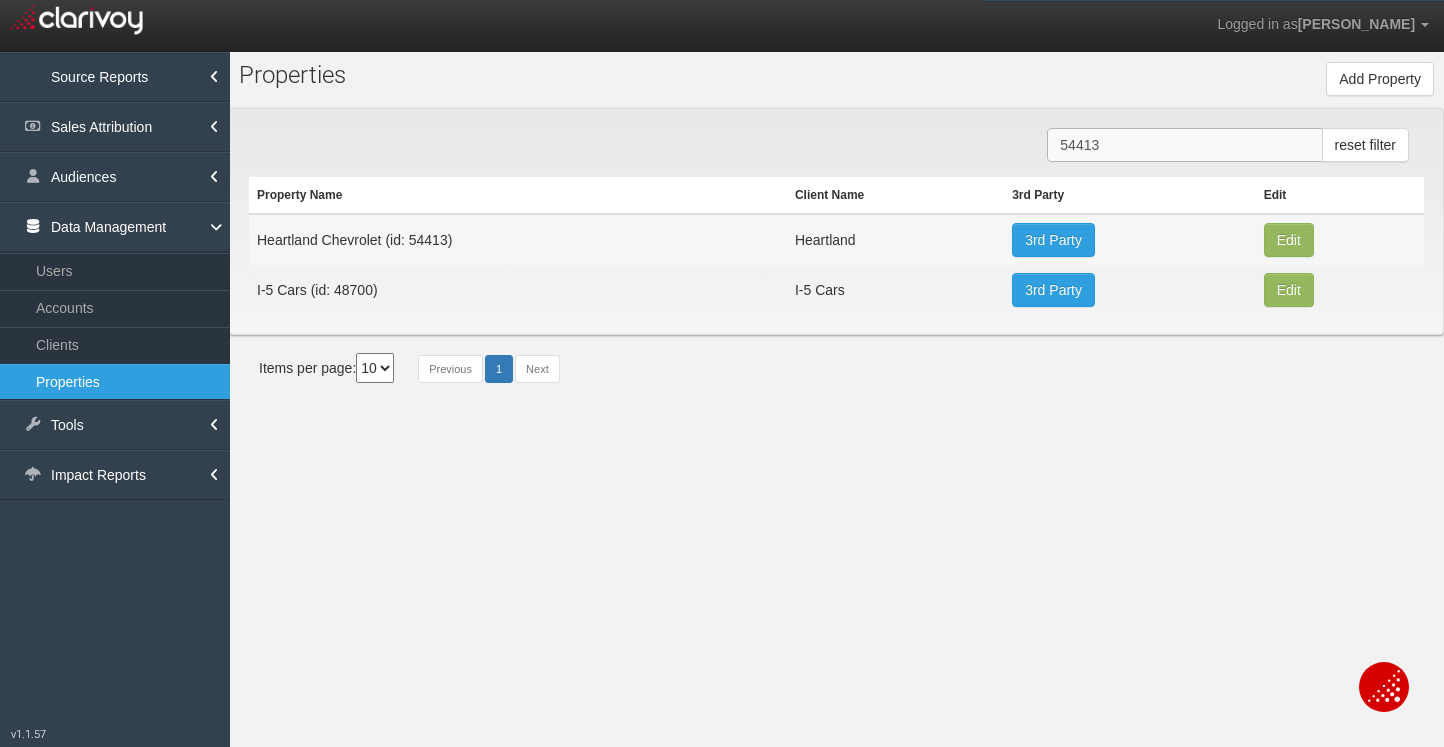 click on "54413" at bounding box center (1184, 145) 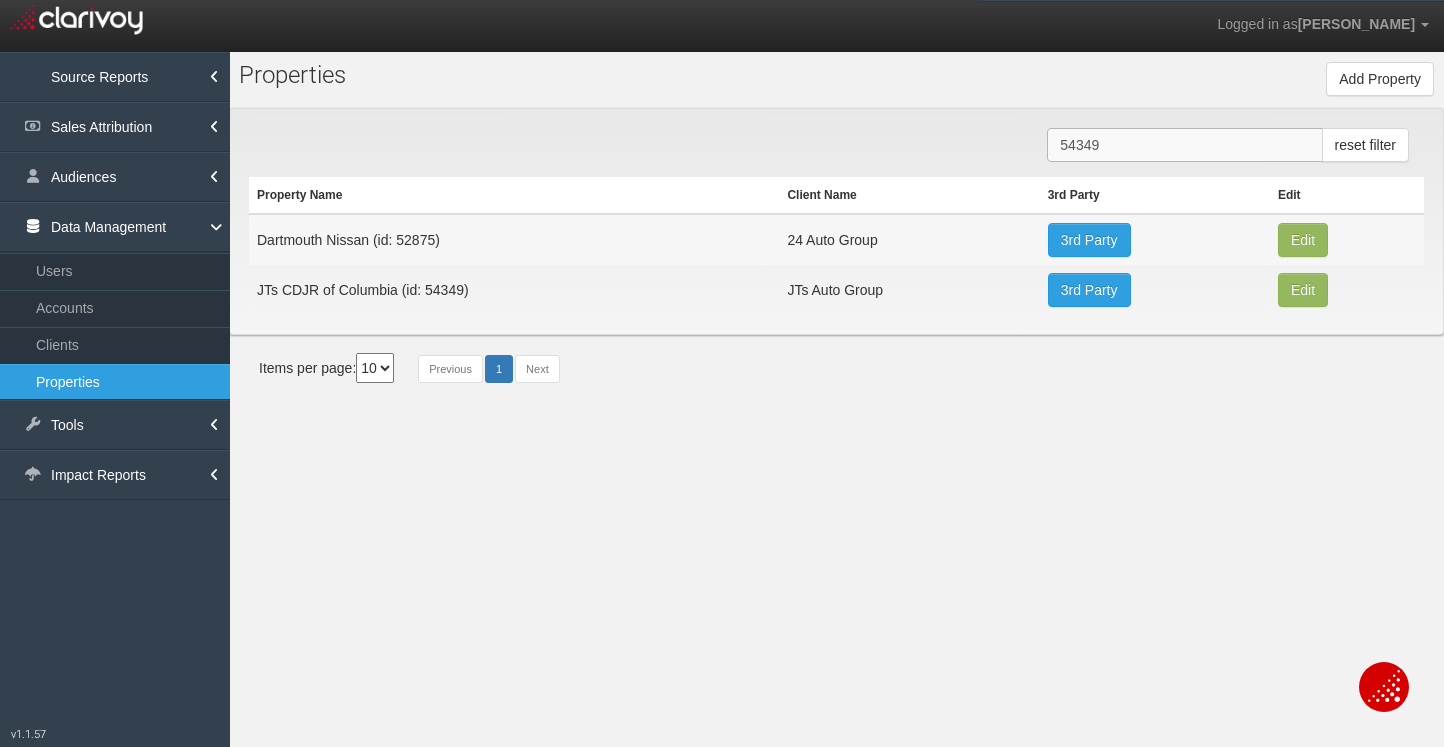 click on "54349" at bounding box center [1184, 145] 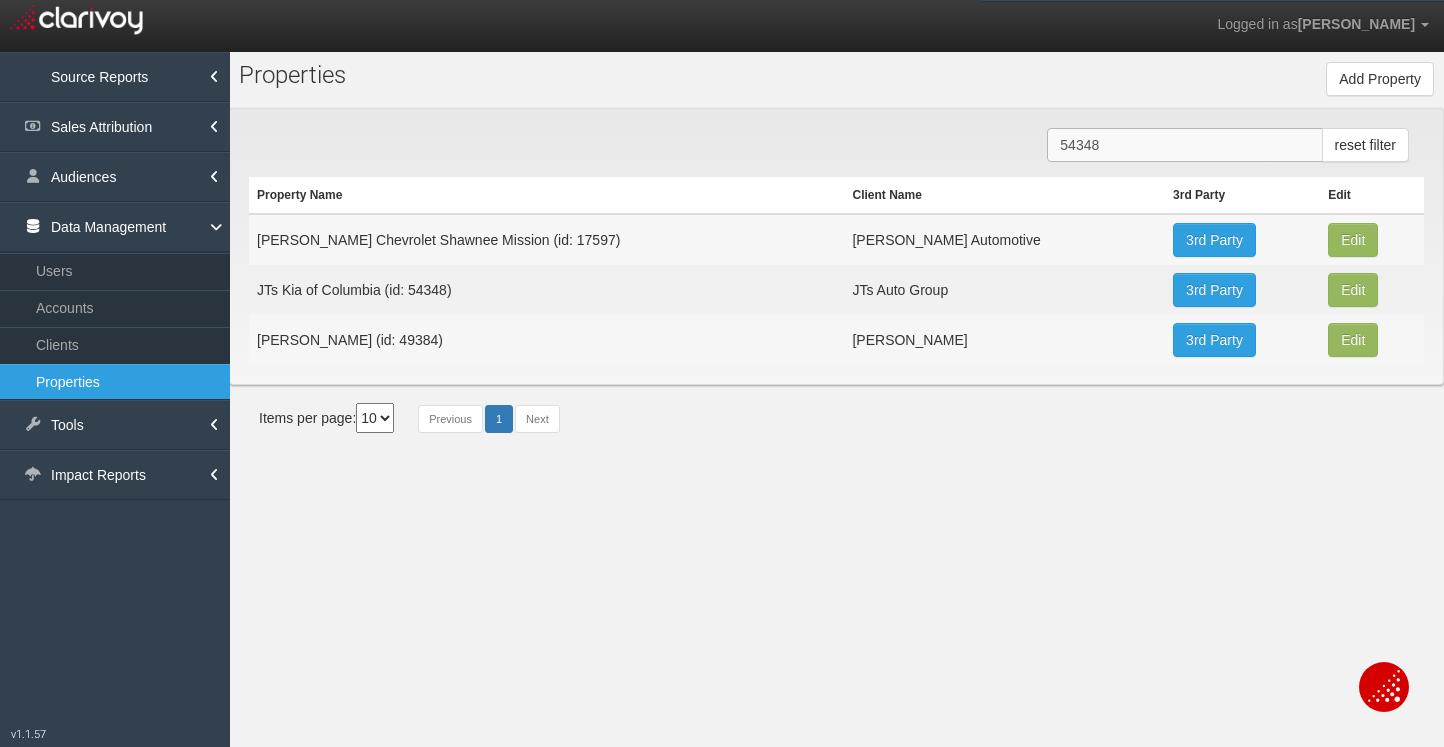 click on "54348" at bounding box center [1184, 145] 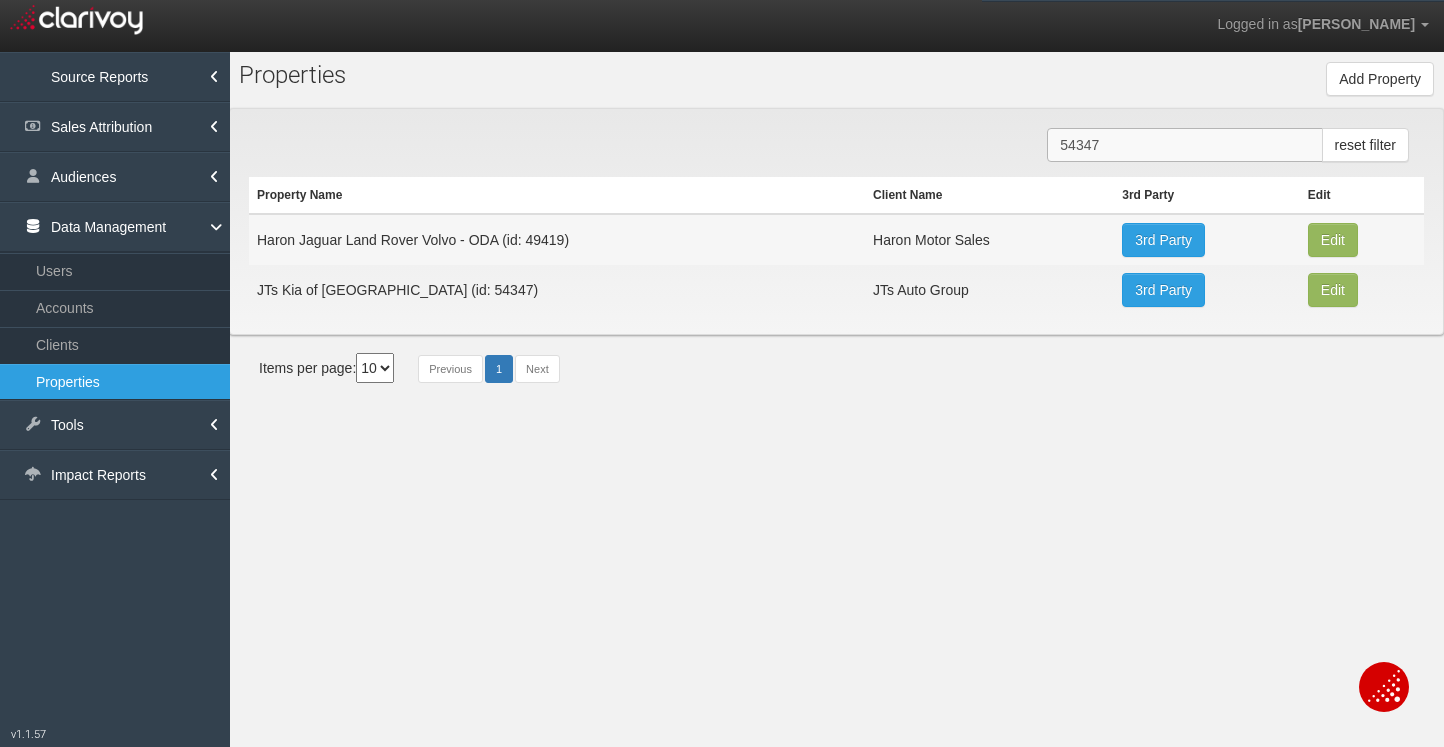 click on "54347" at bounding box center [1184, 145] 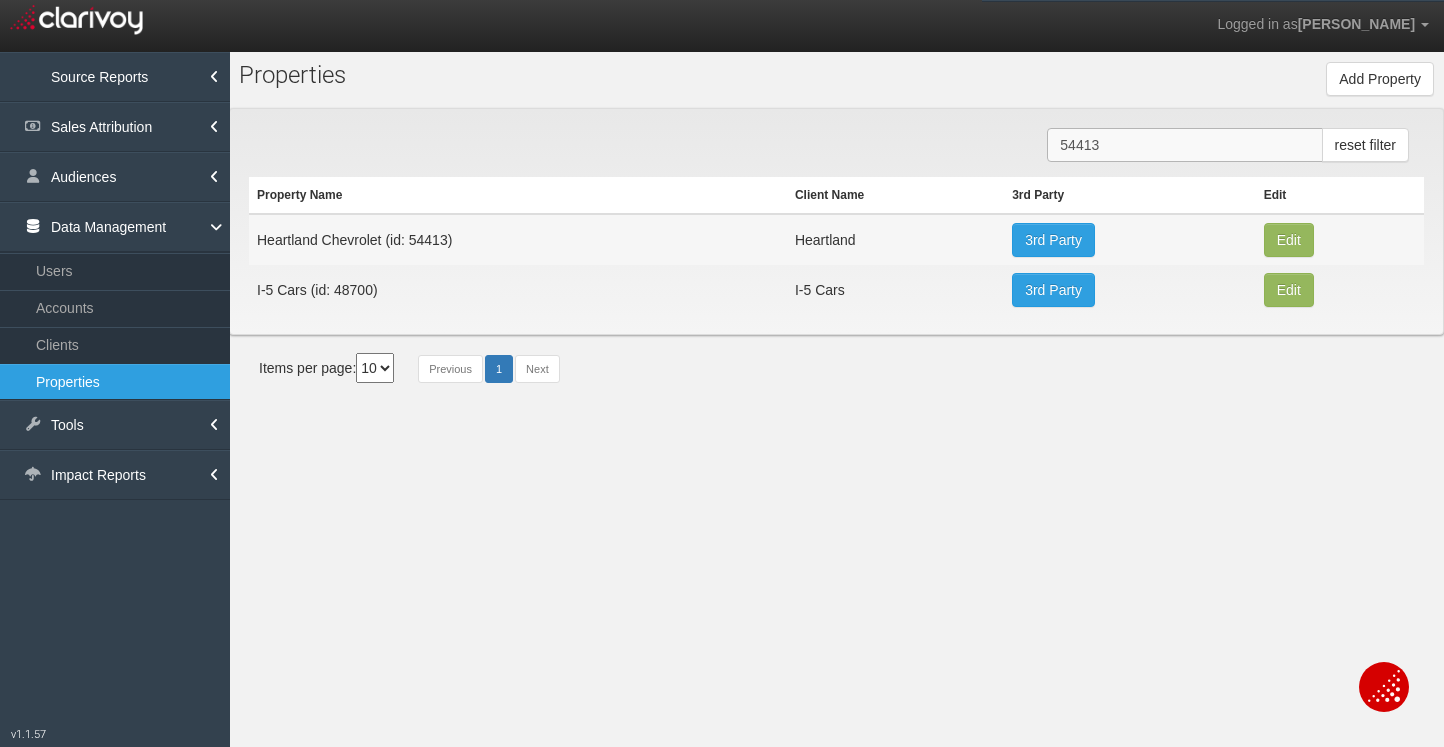 click on "54413" at bounding box center (1184, 145) 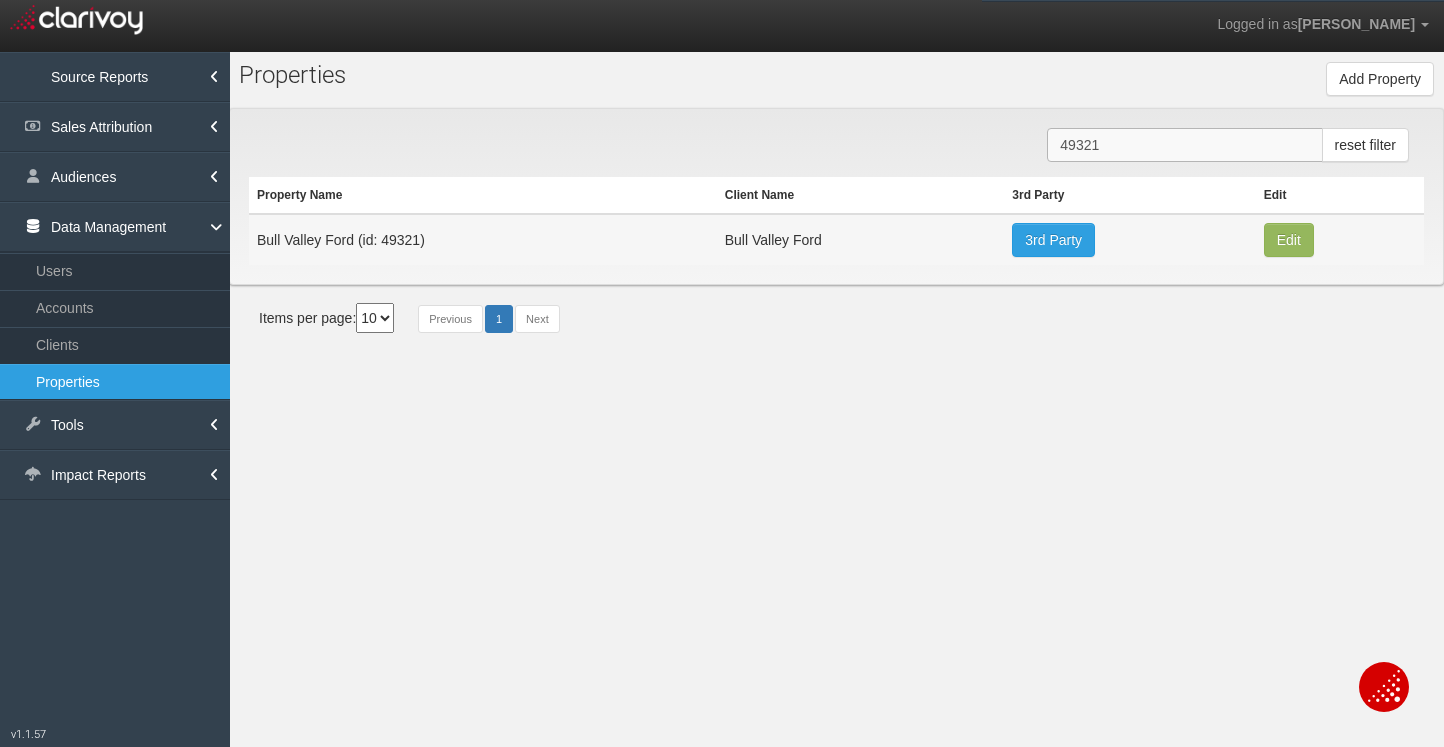 type on "49321" 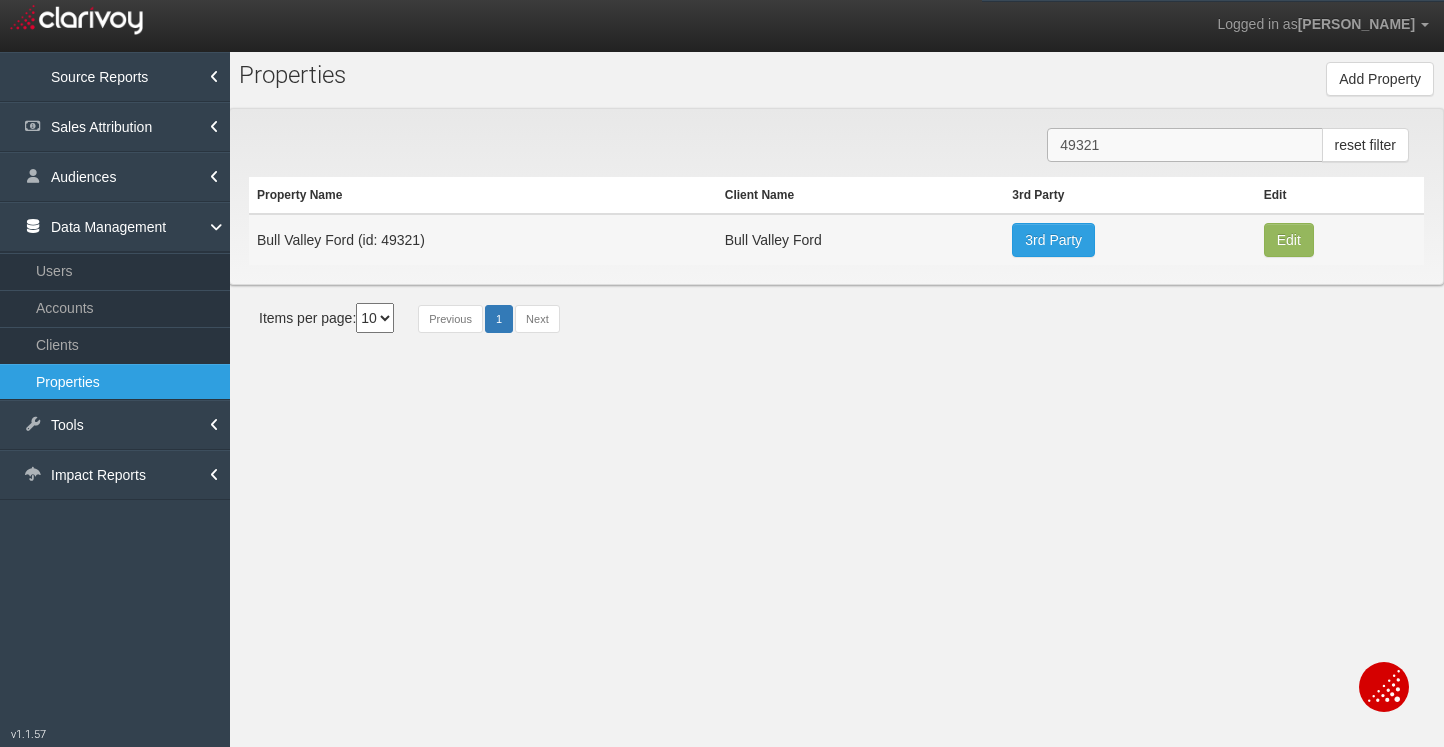 click on "49321" at bounding box center (1184, 145) 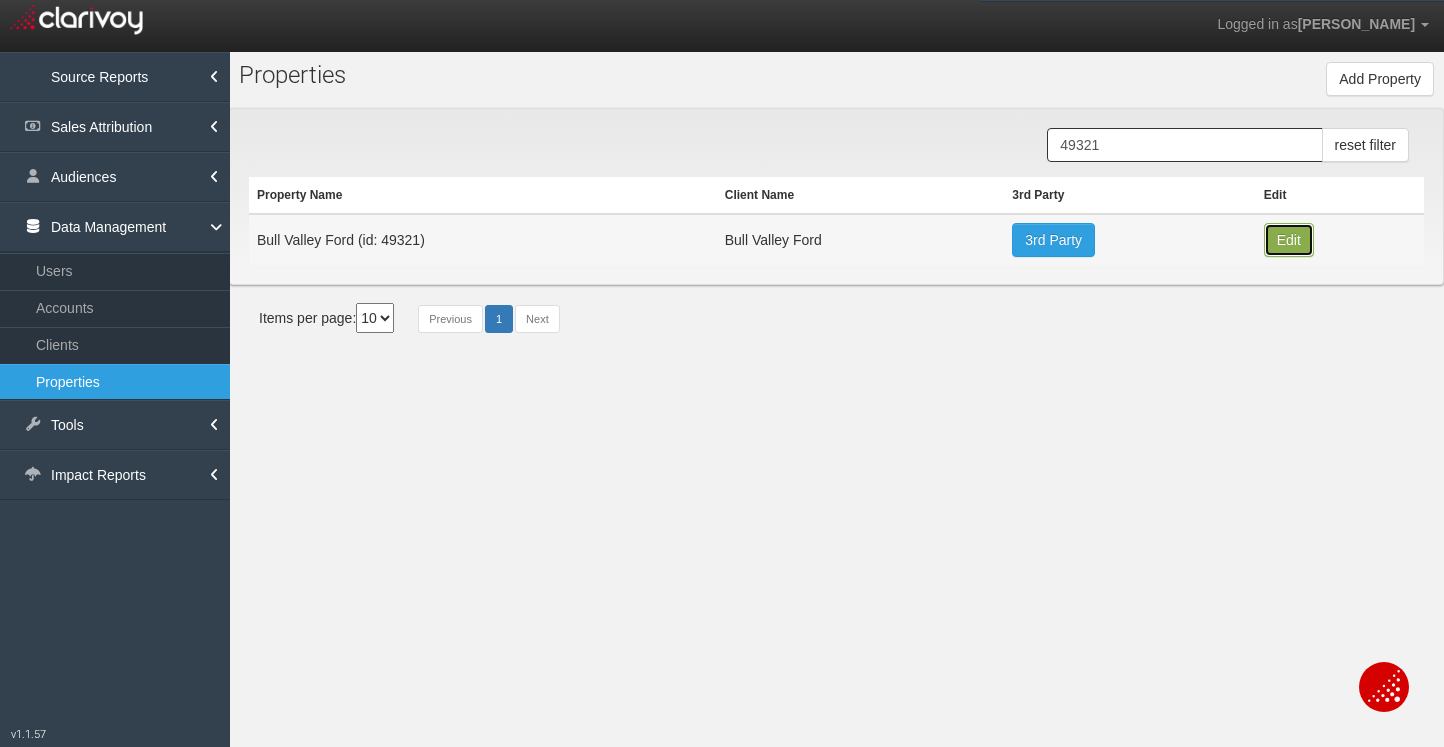 click on "Edit" at bounding box center (1289, 240) 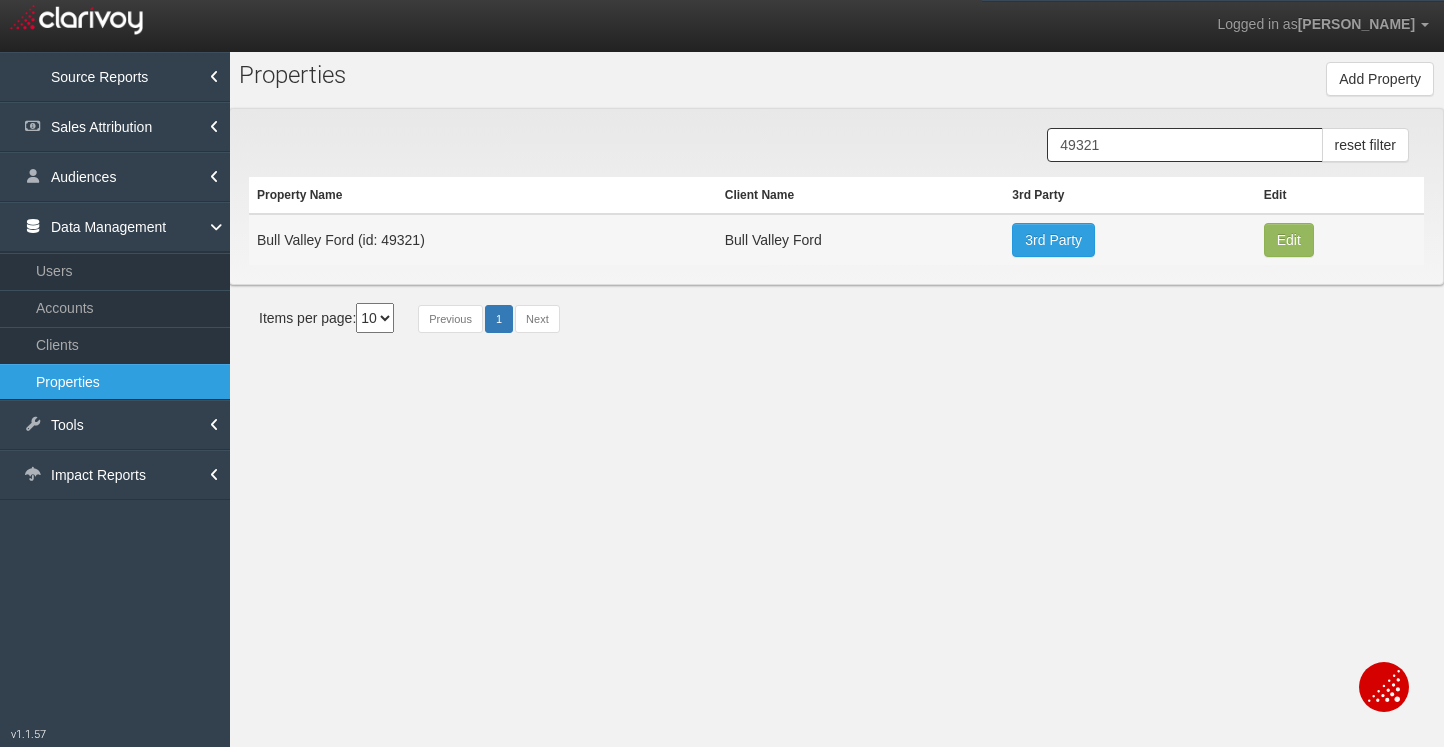type on "Bull Valley Ford" 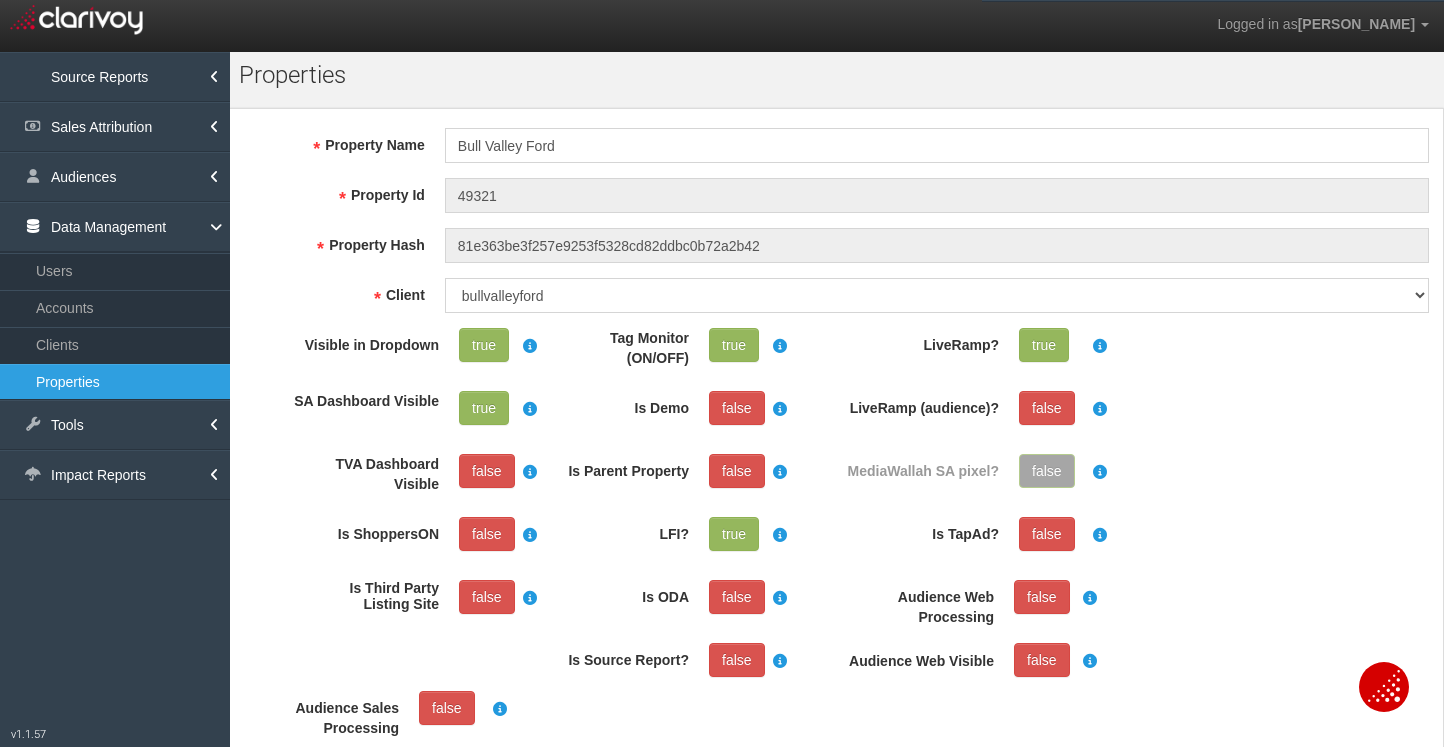 drag, startPoint x: 475, startPoint y: 359, endPoint x: 478, endPoint y: 370, distance: 11.401754 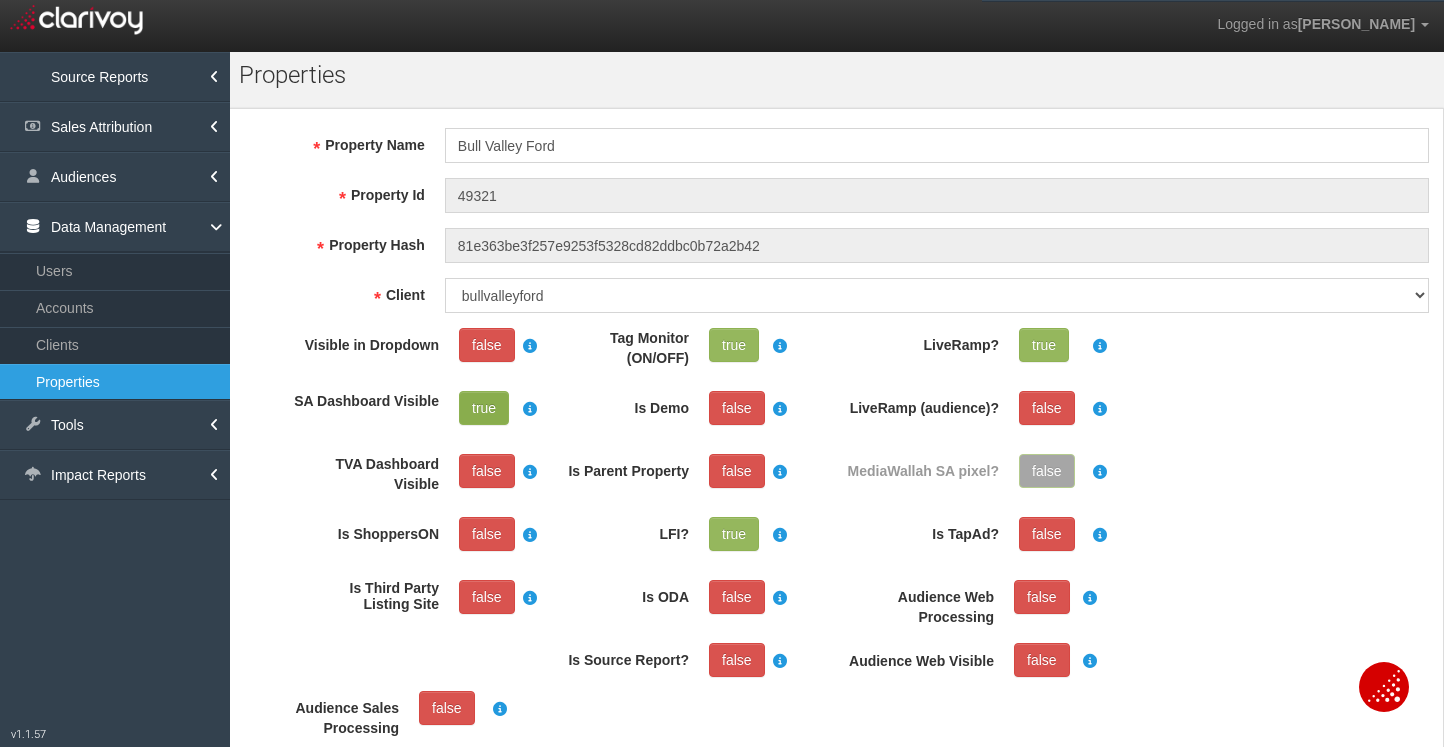 click on "true" at bounding box center (484, 408) 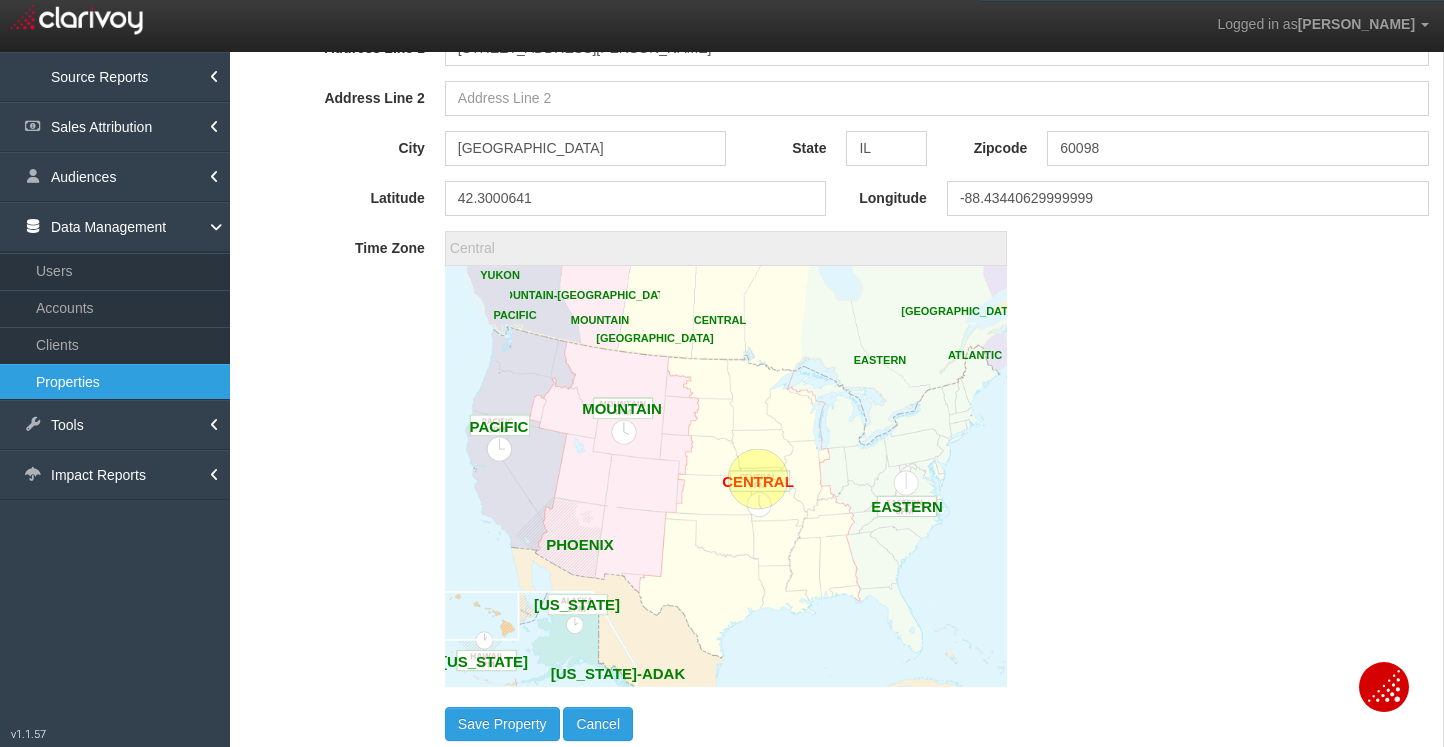 scroll, scrollTop: 1723, scrollLeft: 0, axis: vertical 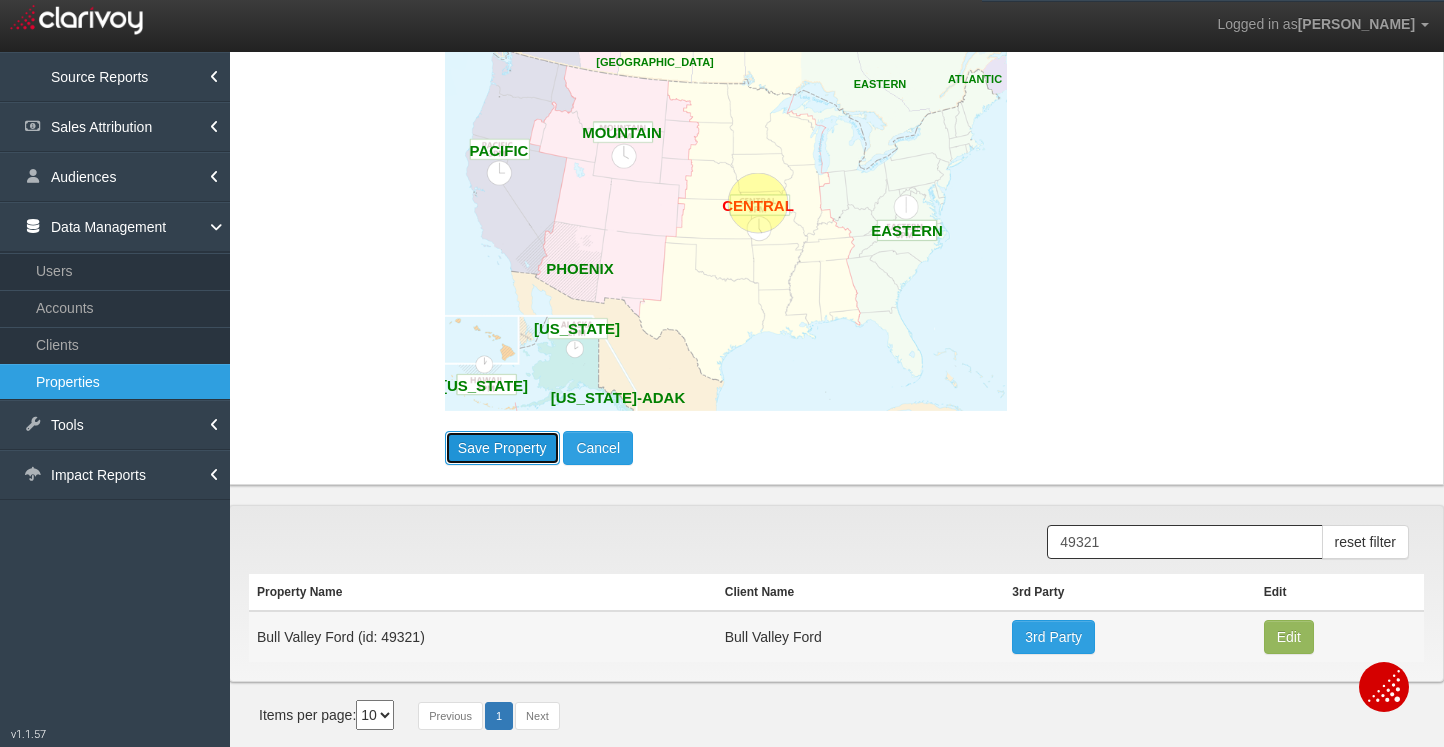 click on "Save Property" at bounding box center [502, 448] 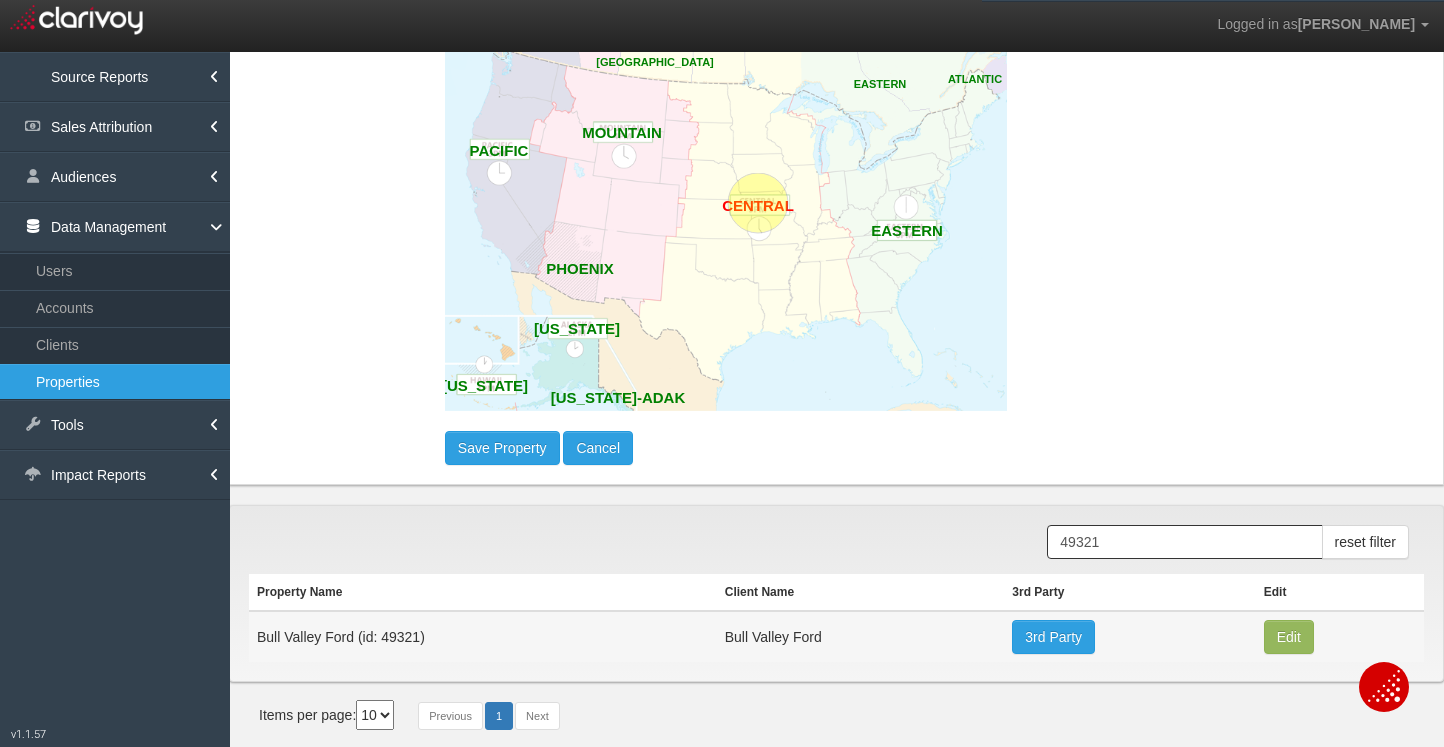 type 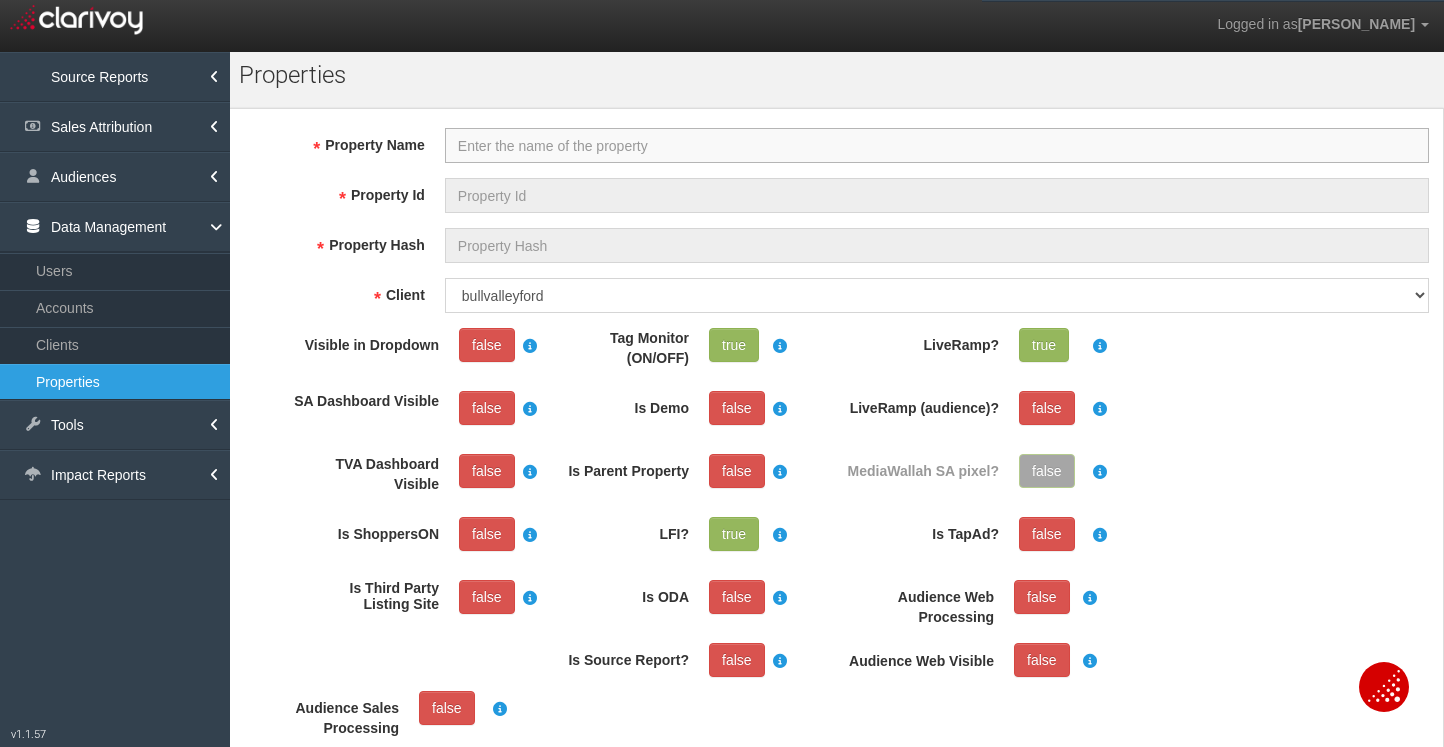 select on "?" 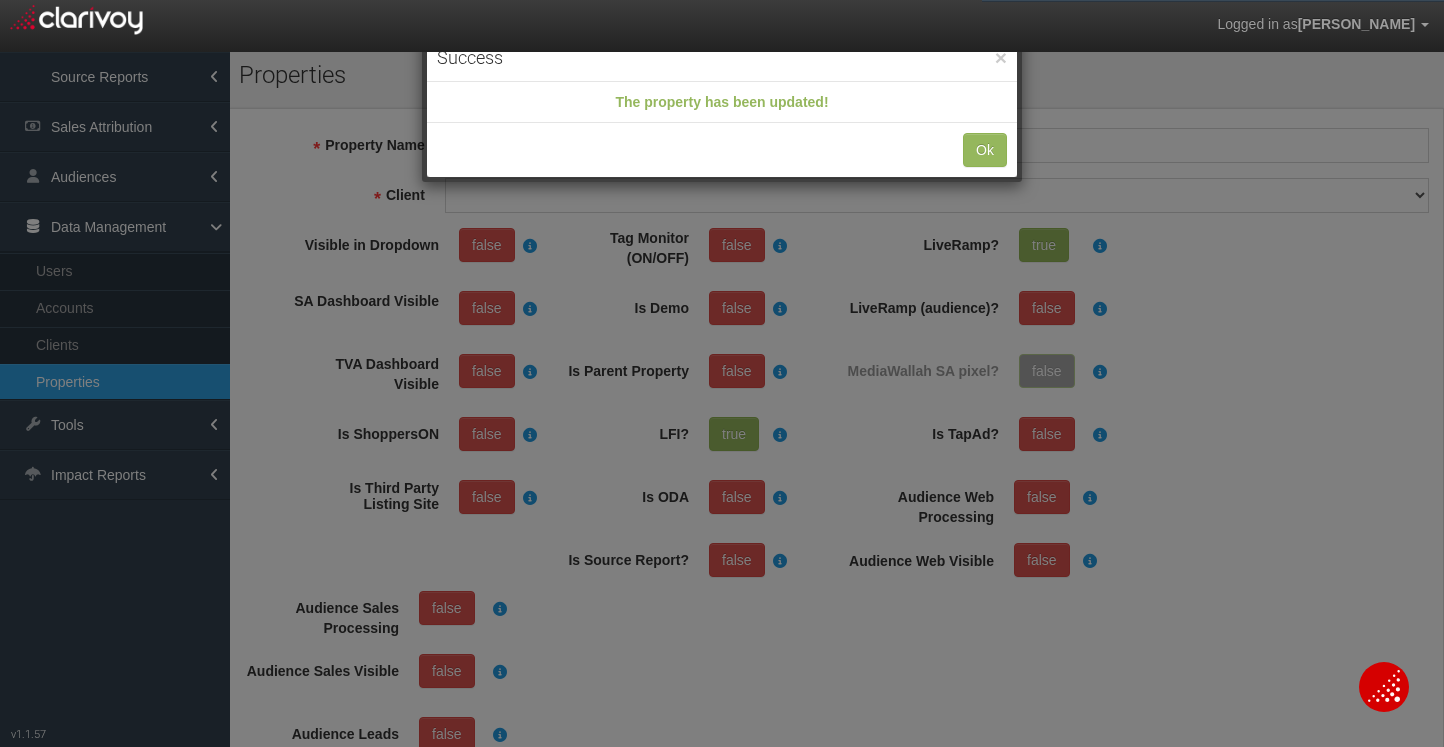click on "Ok" at bounding box center (722, 150) 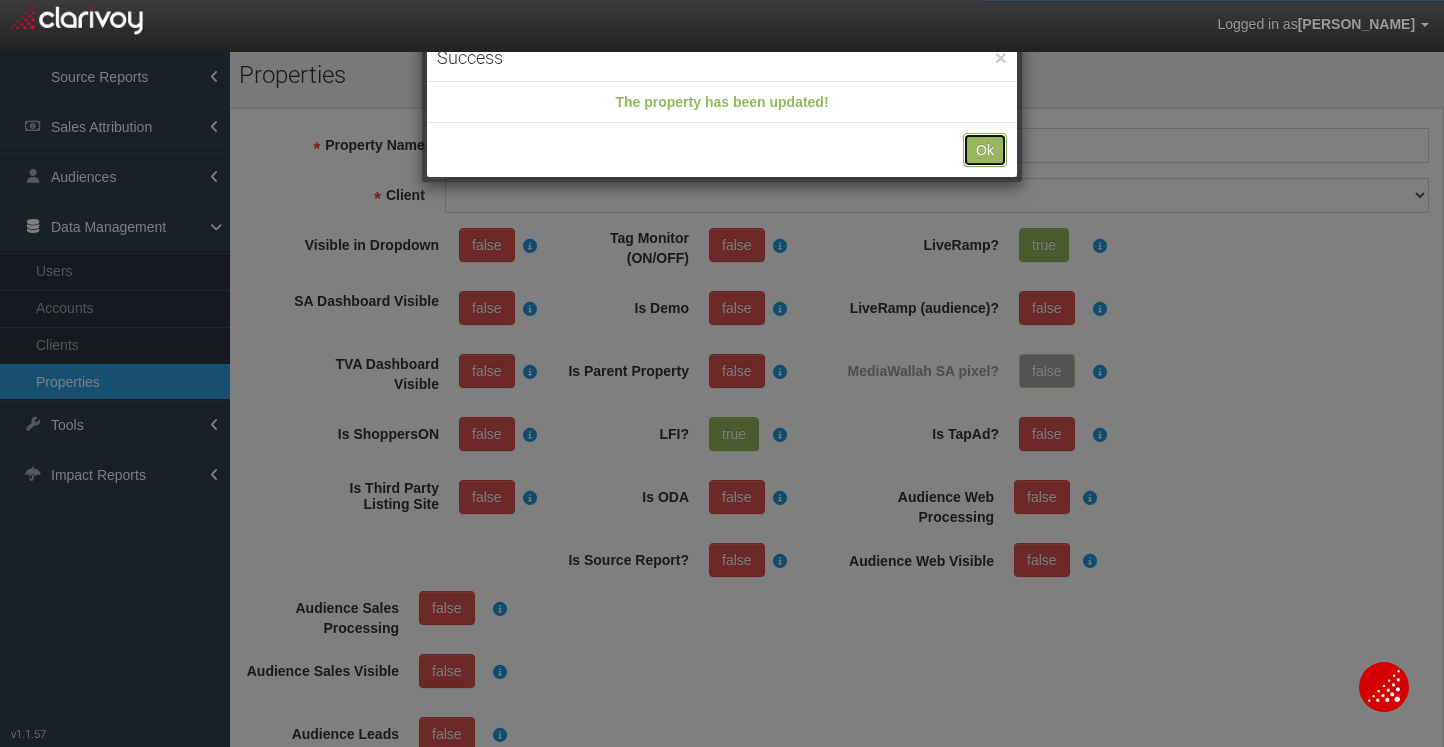 click on "Ok" at bounding box center [985, 150] 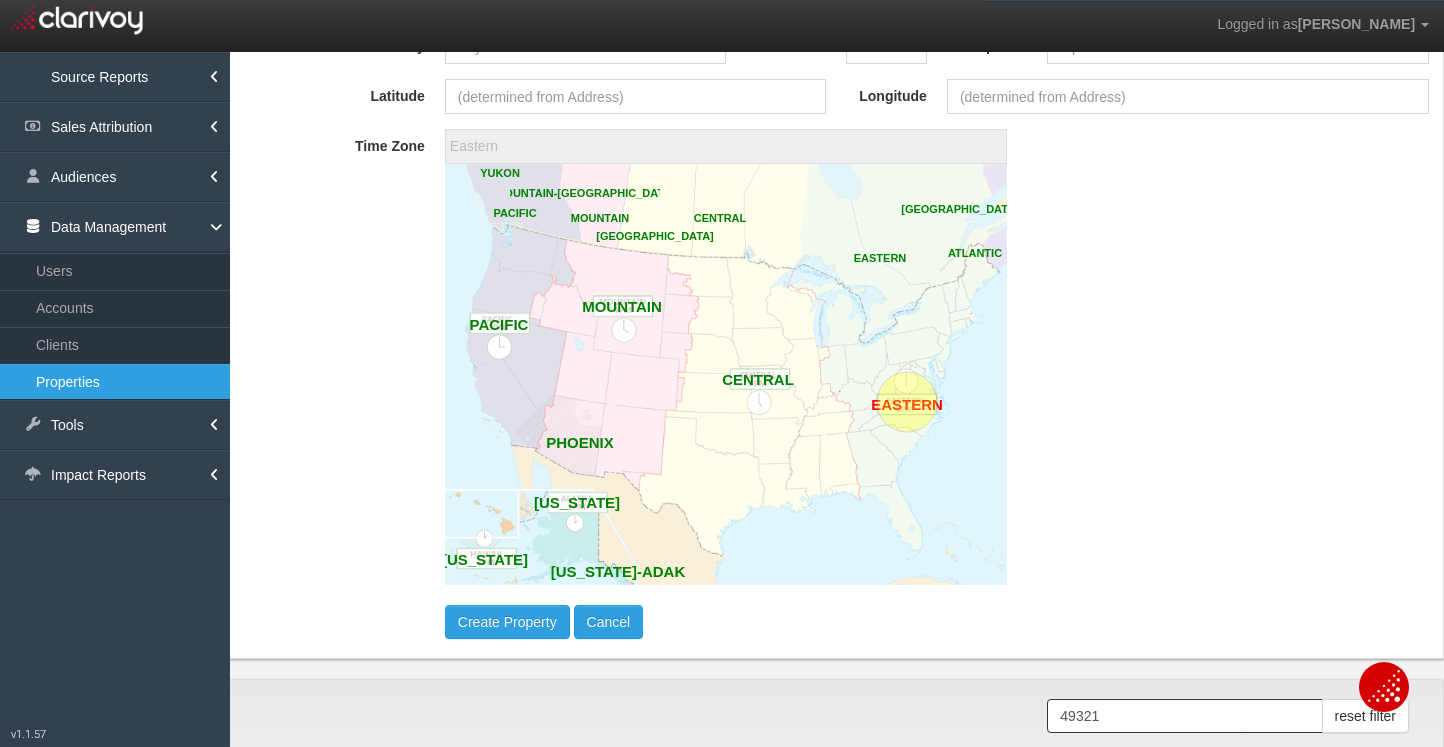 scroll, scrollTop: 1585, scrollLeft: 0, axis: vertical 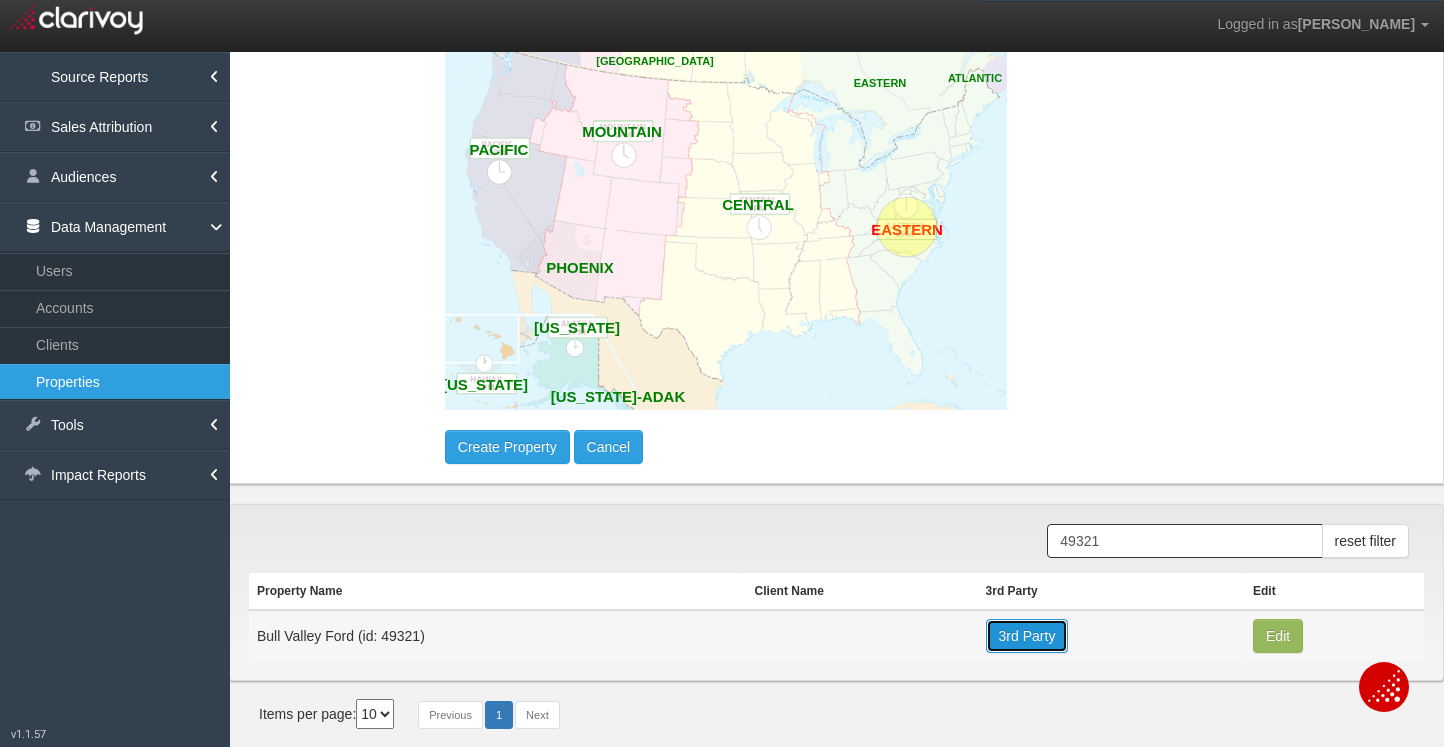 click on "3rd Party" at bounding box center [1027, 636] 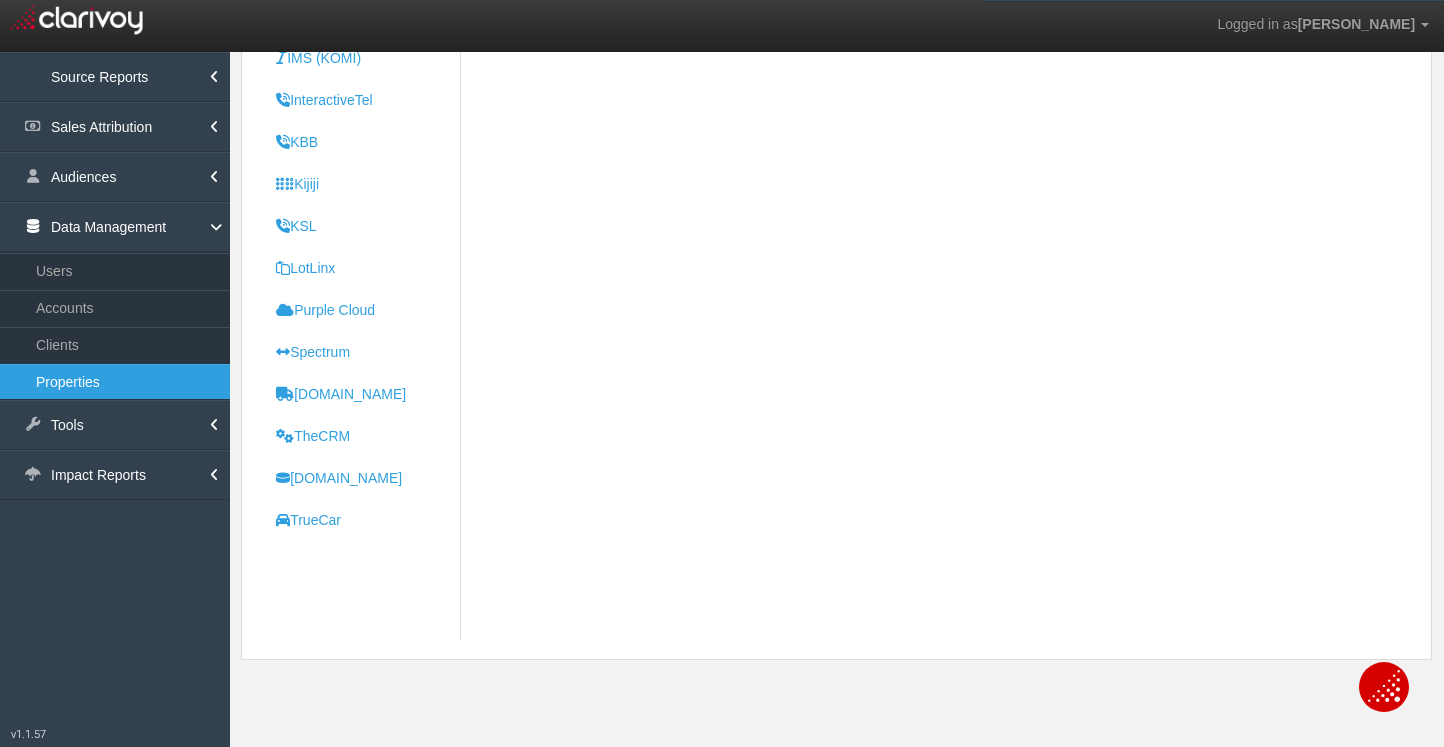 scroll, scrollTop: 0, scrollLeft: 0, axis: both 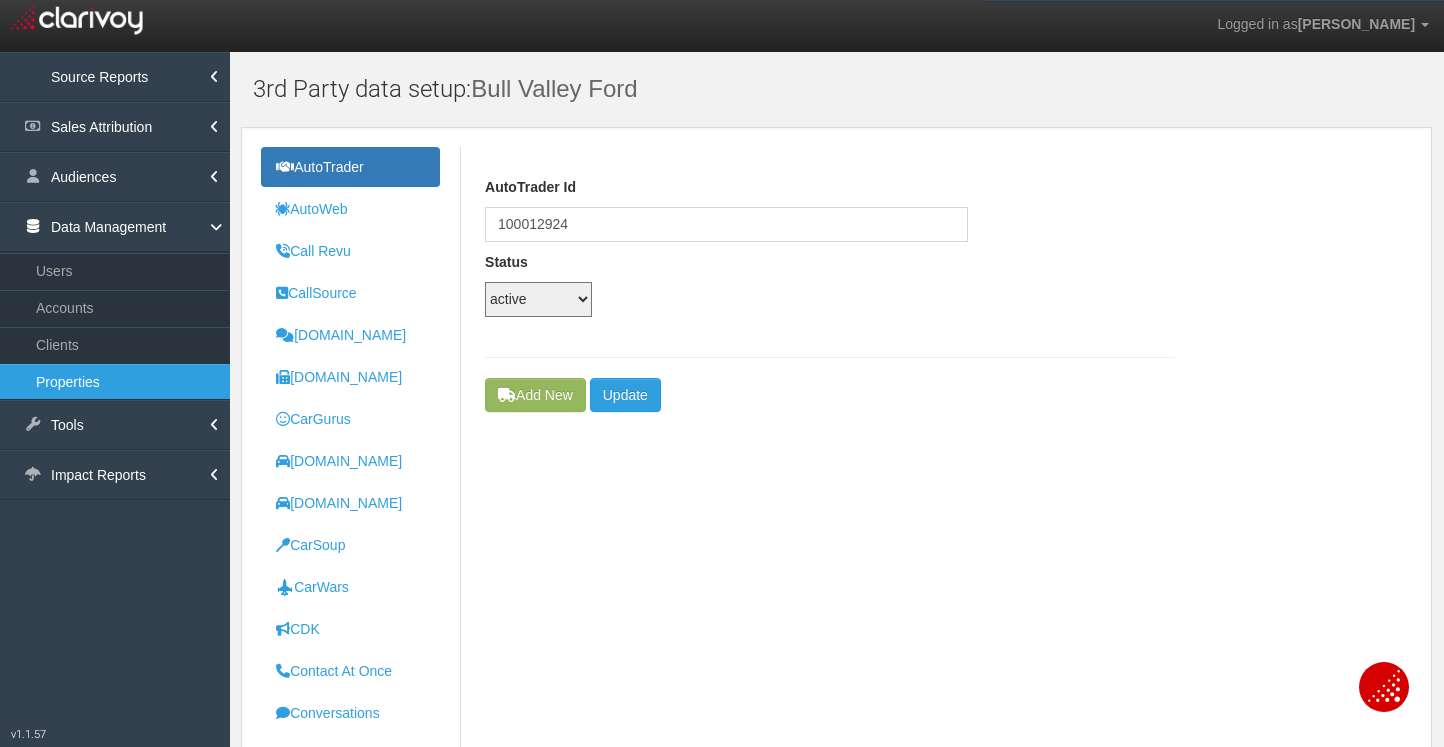 click on "active
inactive
configured
disabled
new
unknown
under_review
deleted
email_sent
sa_only" at bounding box center [538, 299] 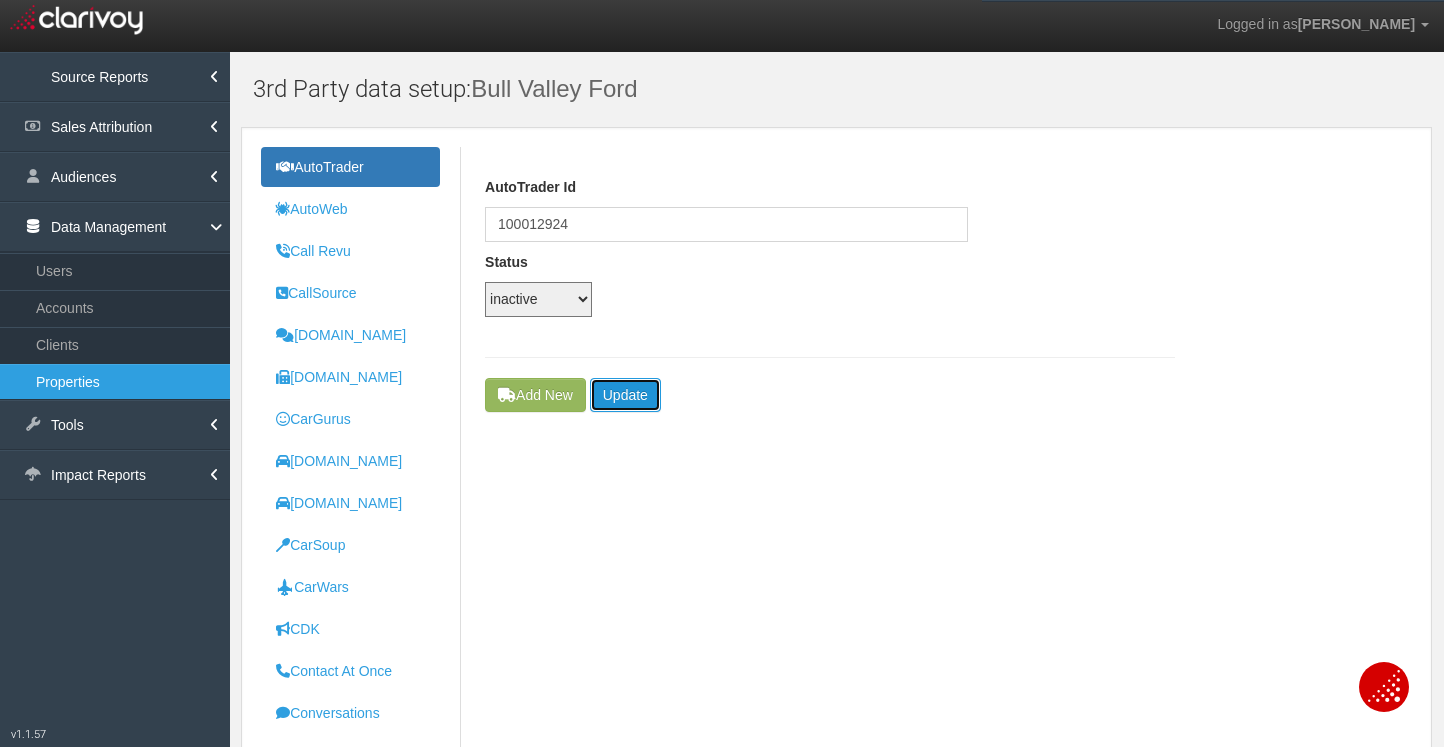 click on "Update" at bounding box center [625, 395] 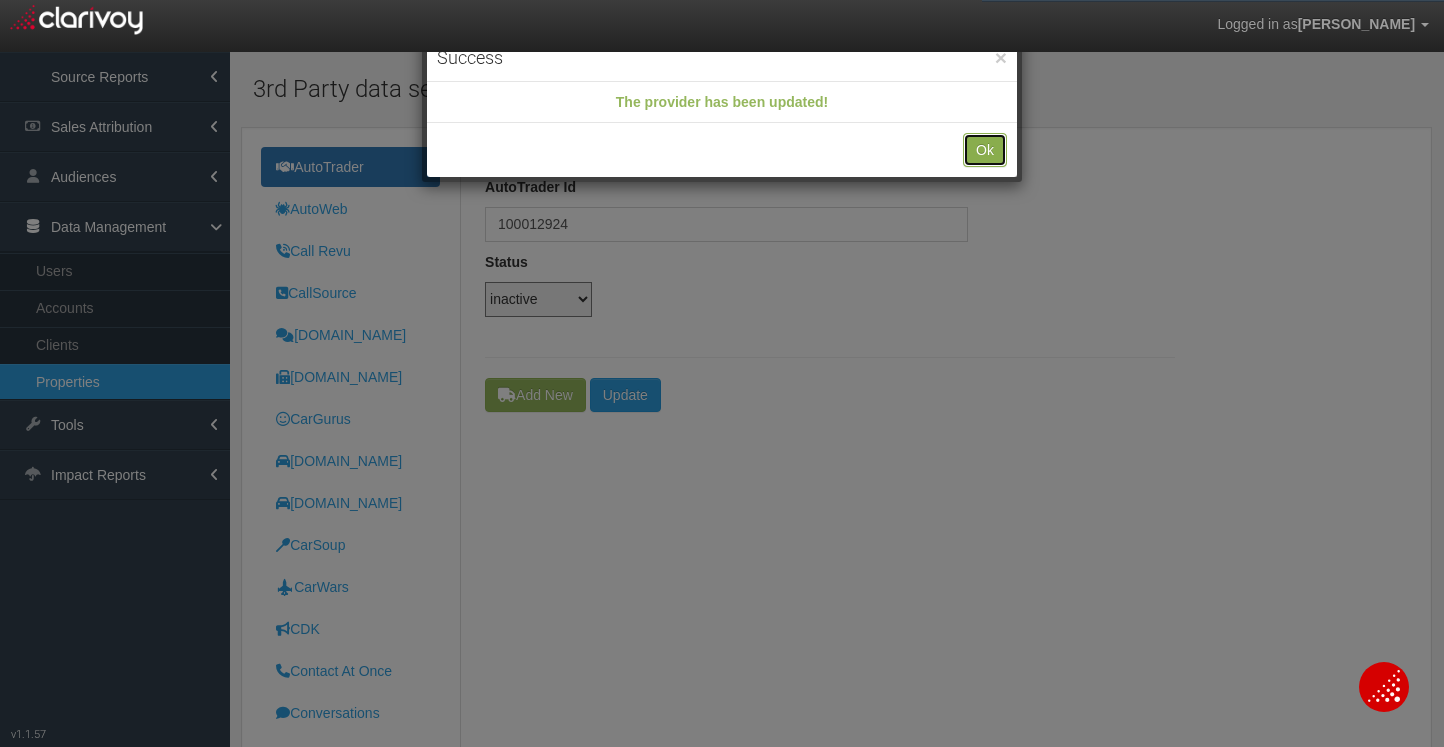 click on "Ok" at bounding box center (985, 150) 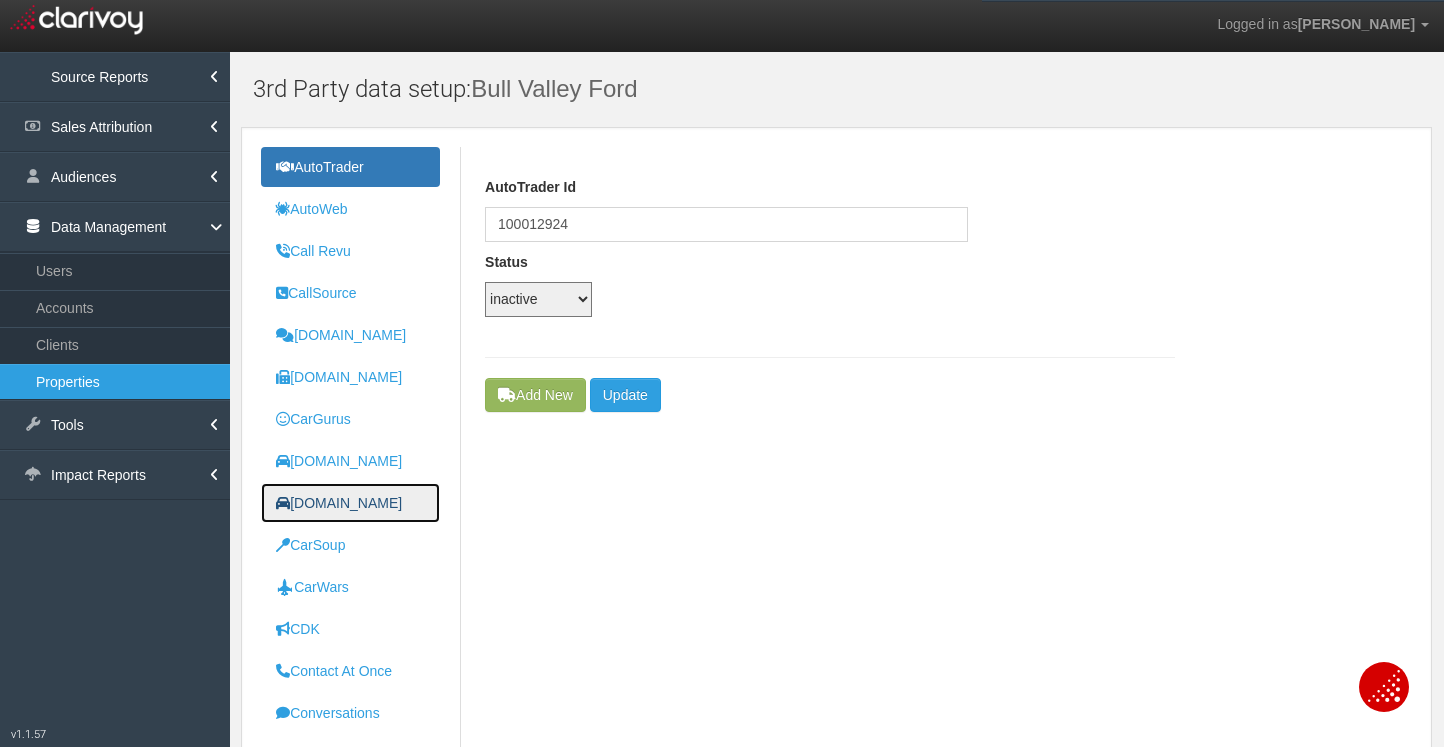 click on "[DOMAIN_NAME]" at bounding box center (339, 503) 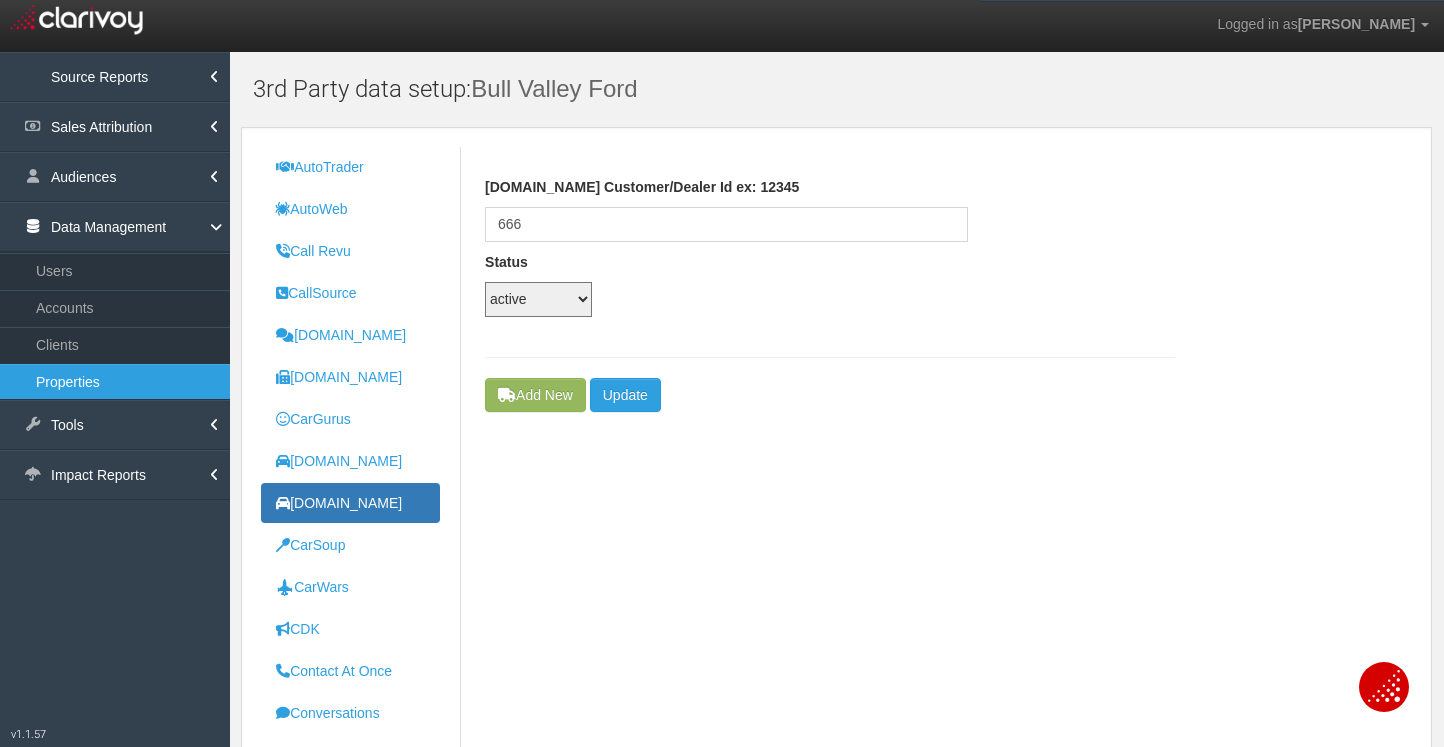 click on "active
inactive
configured
disabled
new
unknown
under_review
deleted
email_sent
sa_only" at bounding box center [538, 299] 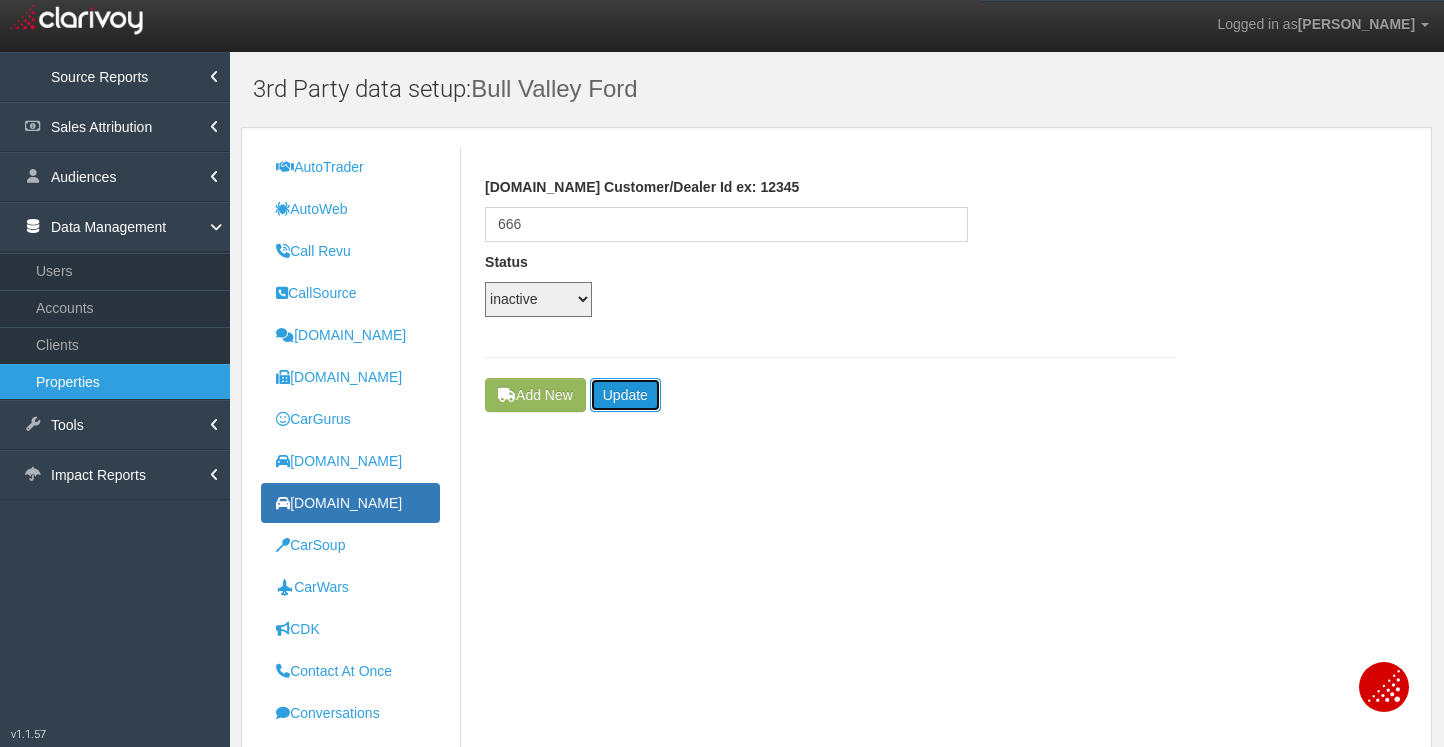 click on "Update" at bounding box center (625, 395) 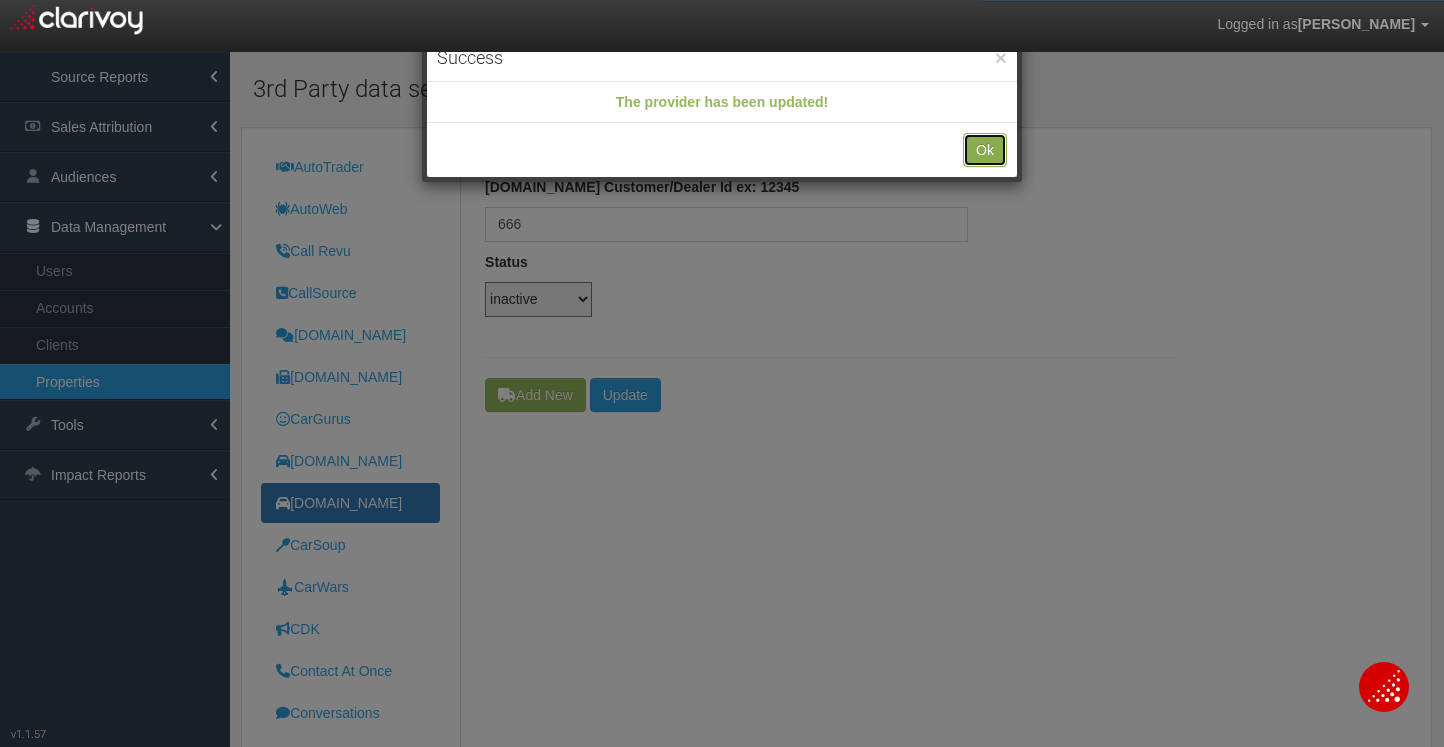 click on "Ok" at bounding box center [985, 150] 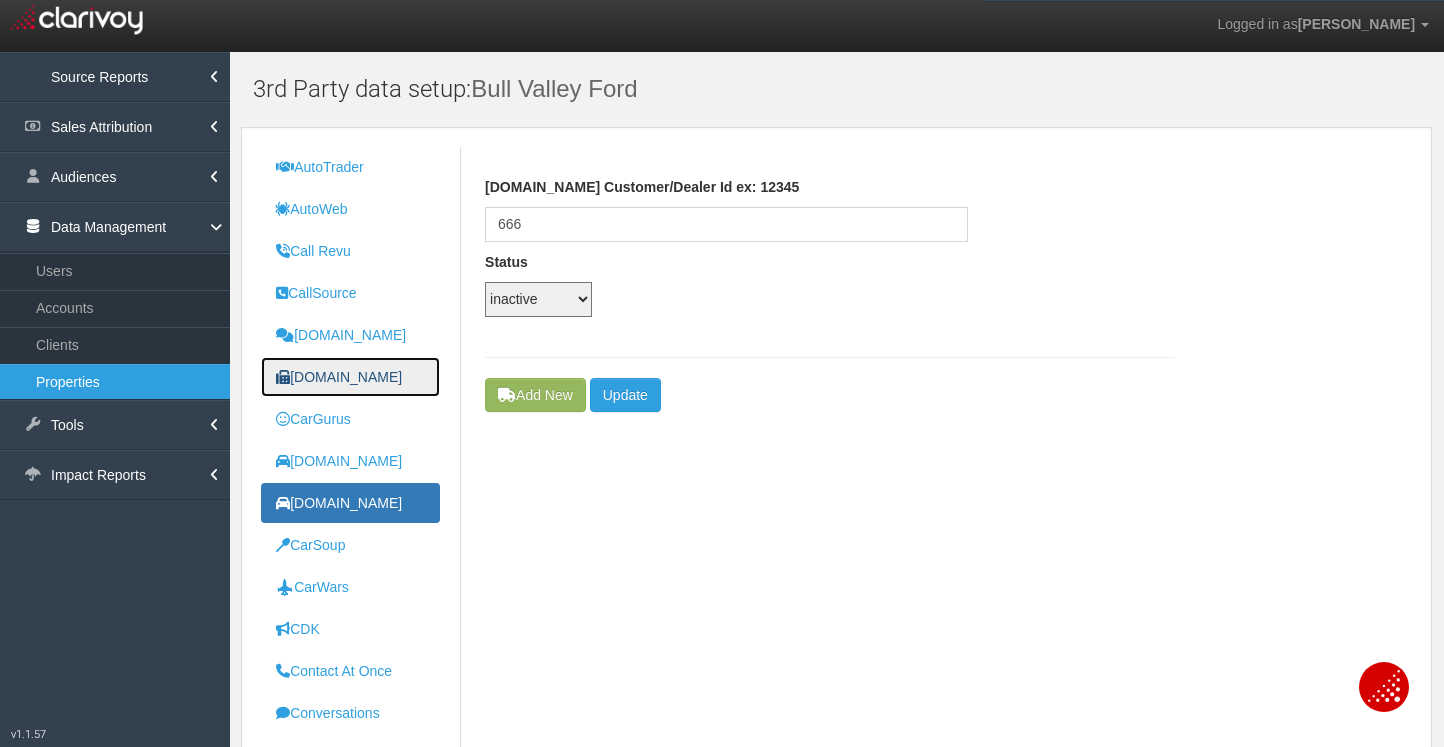 click on "[DOMAIN_NAME]" at bounding box center [339, 377] 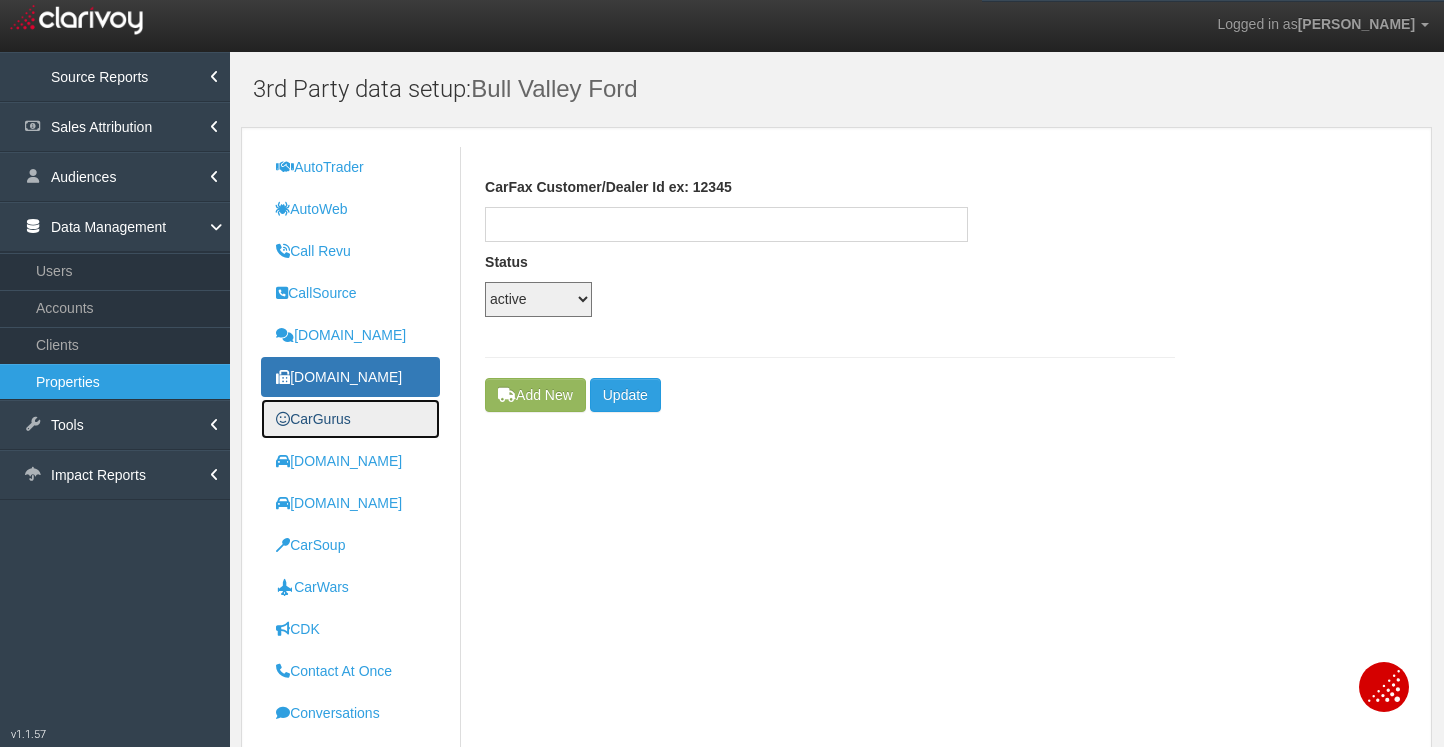 click on "CarGurus" at bounding box center [350, 419] 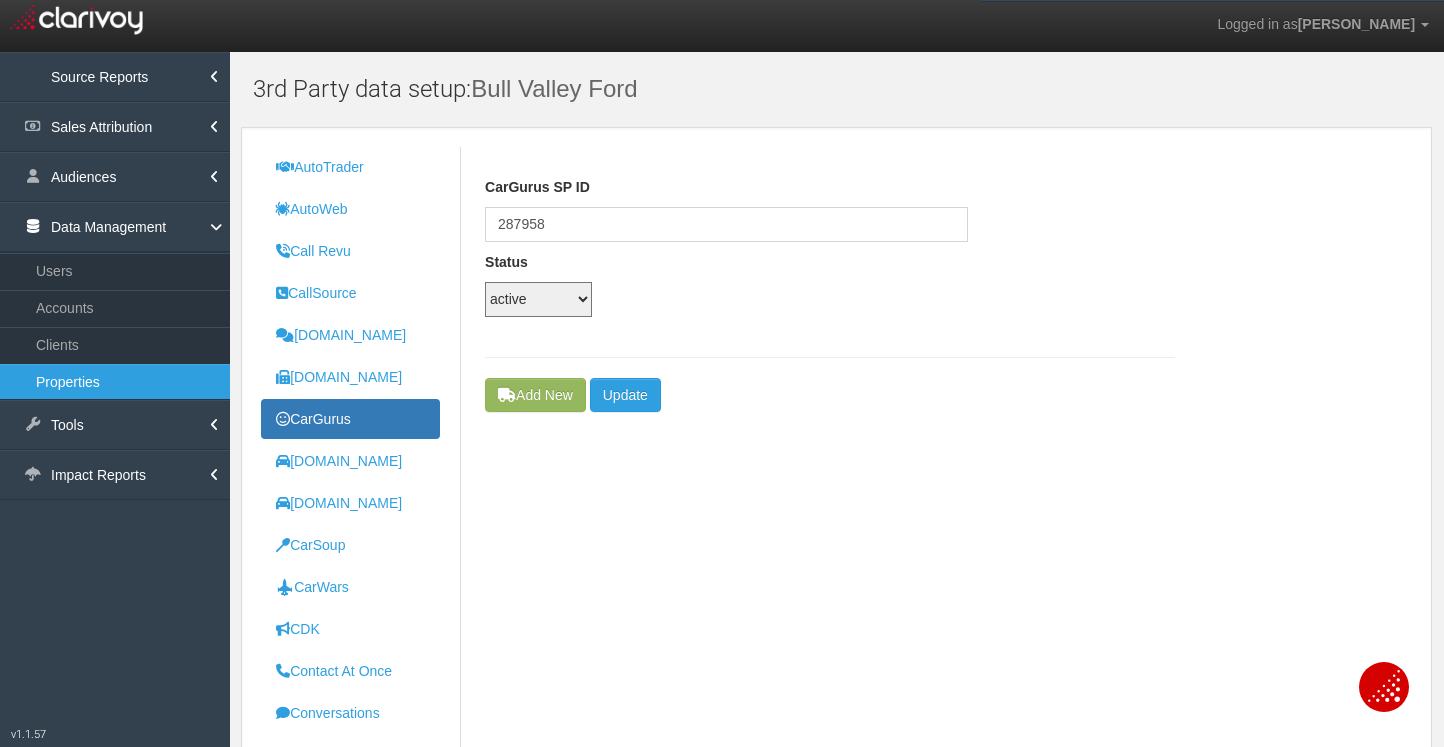 click on "active
inactive
configured
disabled
new
unknown
under_review
deleted
email_sent
sa_only" at bounding box center [538, 299] 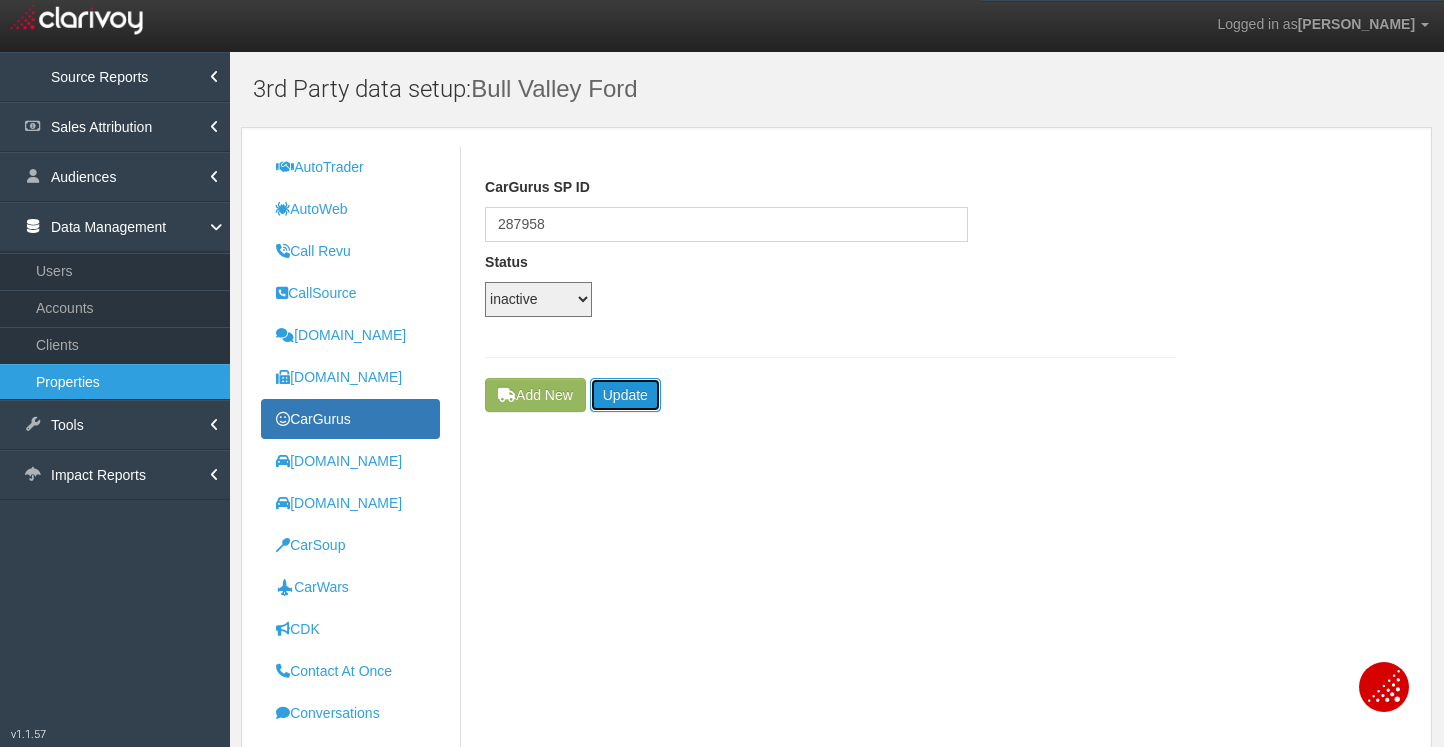 click on "Update" at bounding box center (625, 395) 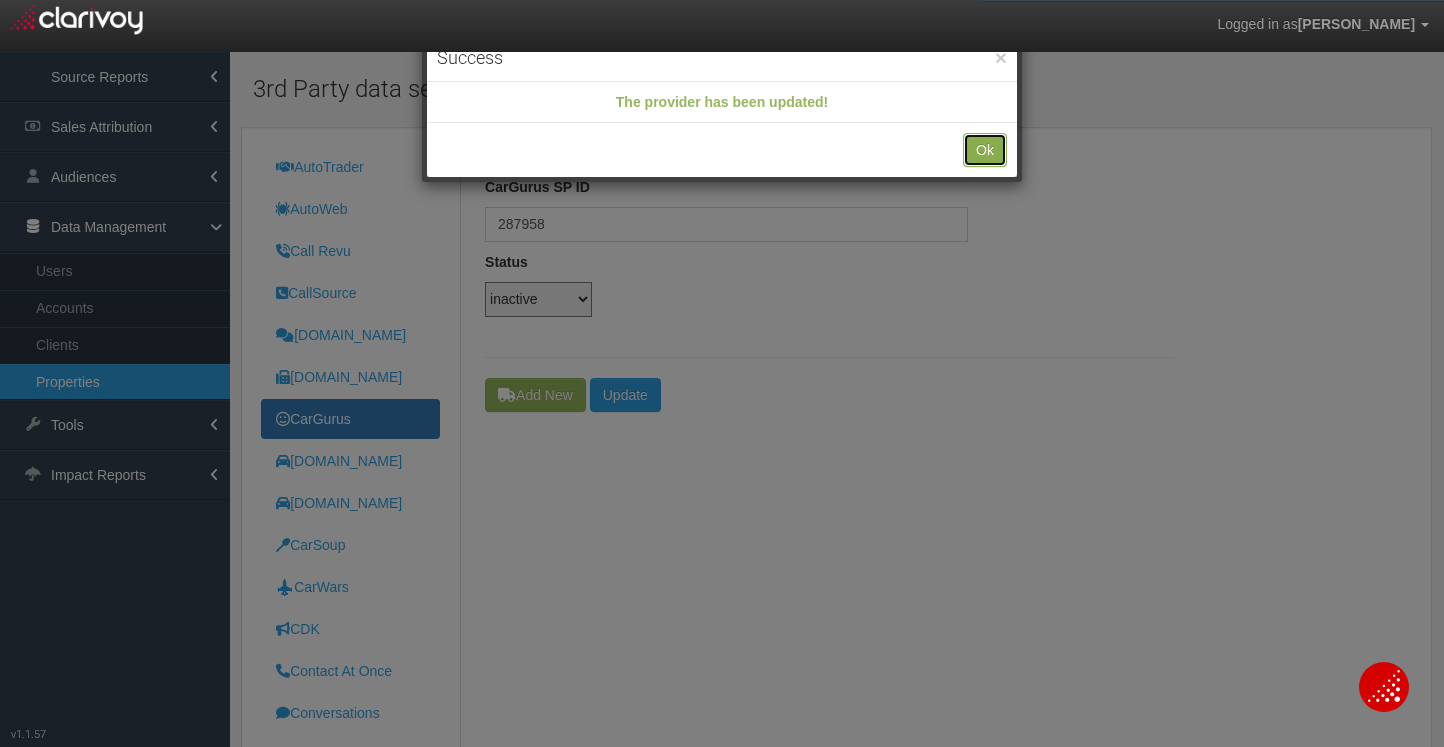 click on "Ok" at bounding box center (985, 150) 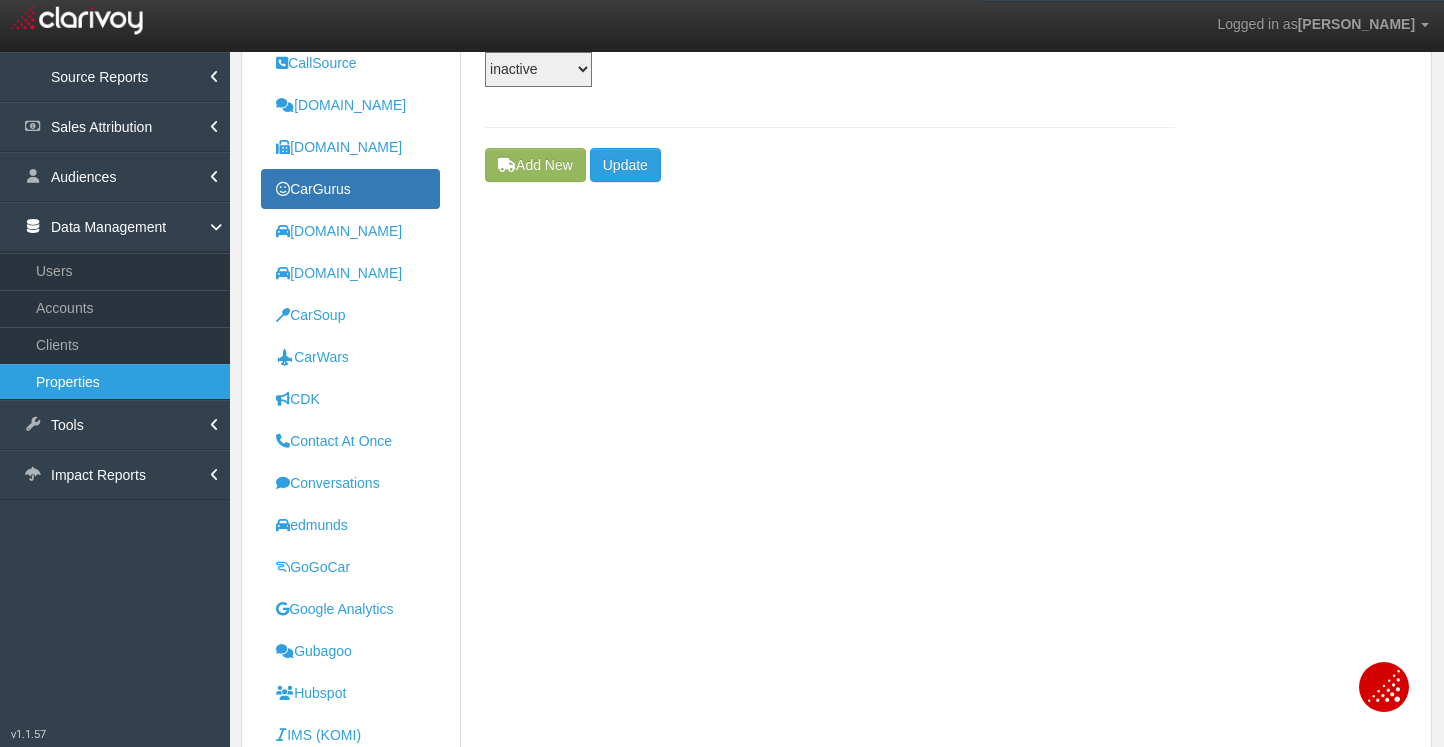 scroll, scrollTop: 649, scrollLeft: 0, axis: vertical 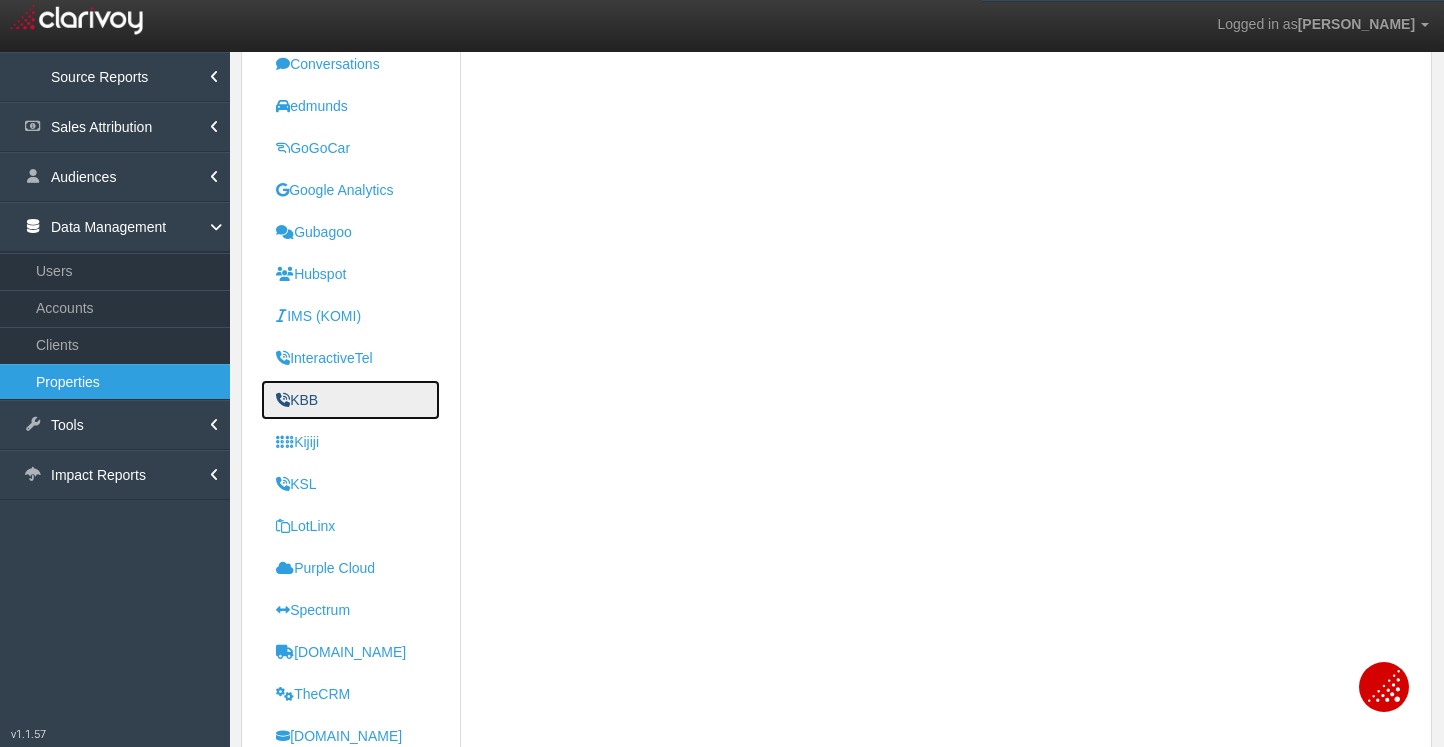 click on "KBB" at bounding box center [350, 400] 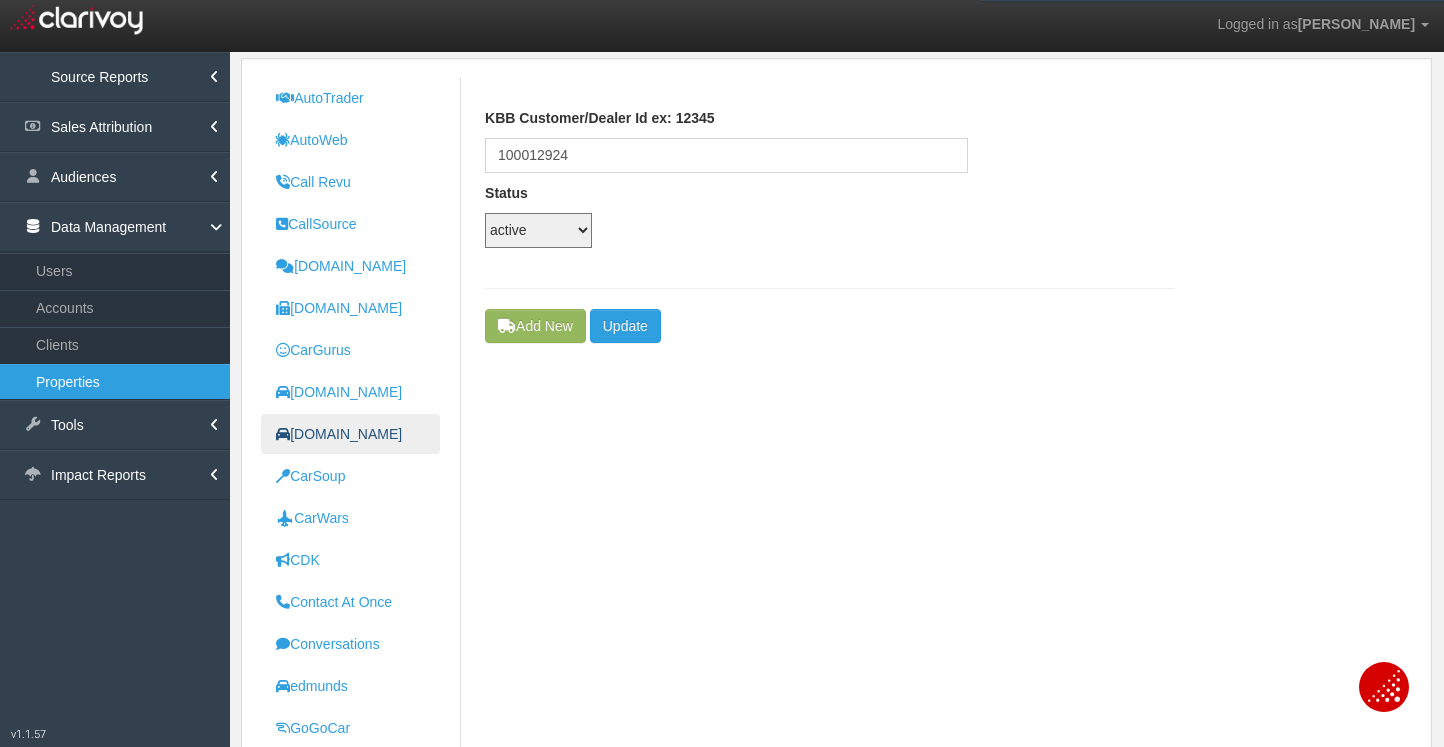 scroll, scrollTop: 0, scrollLeft: 0, axis: both 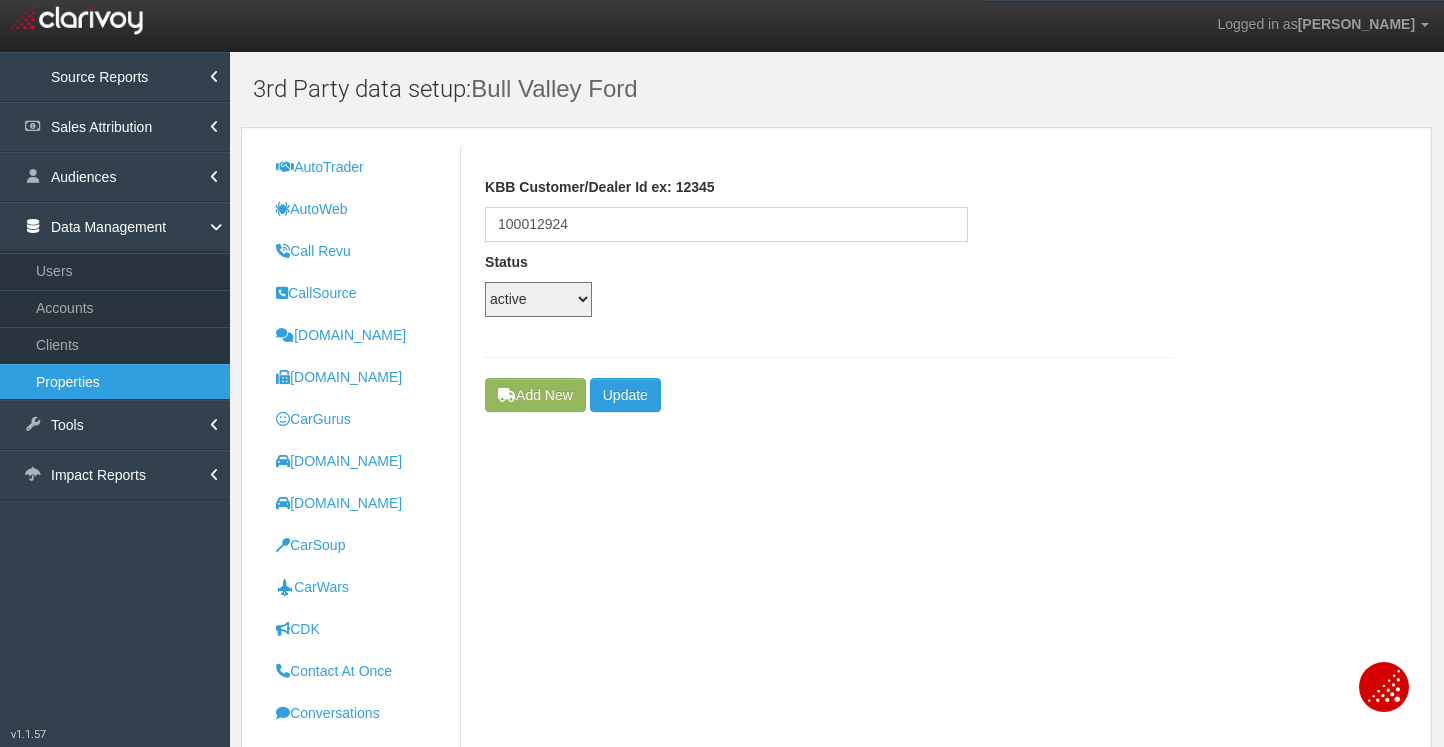 click on "active
inactive
configured
disabled
new
unknown
under_review
deleted
email_sent
sa_only" at bounding box center [538, 299] 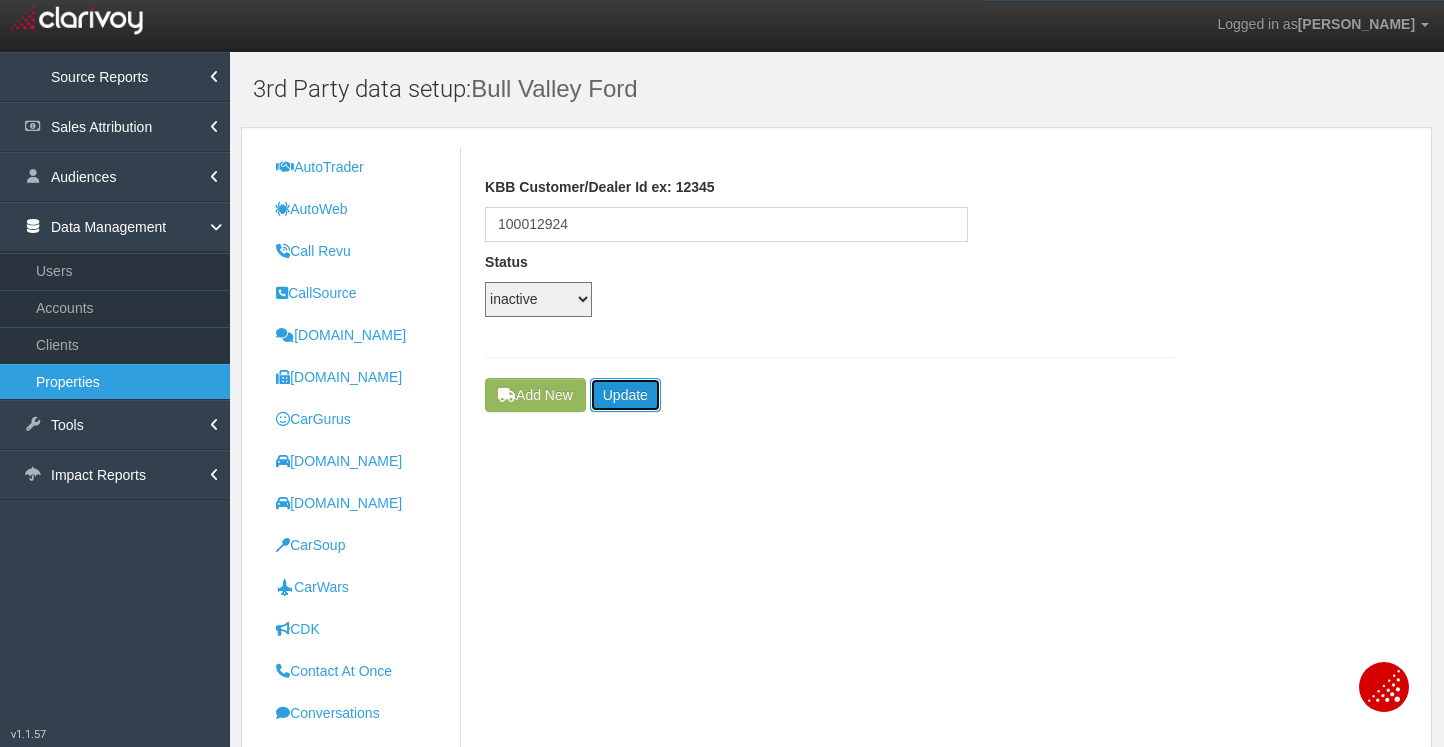 click on "Update" at bounding box center [625, 395] 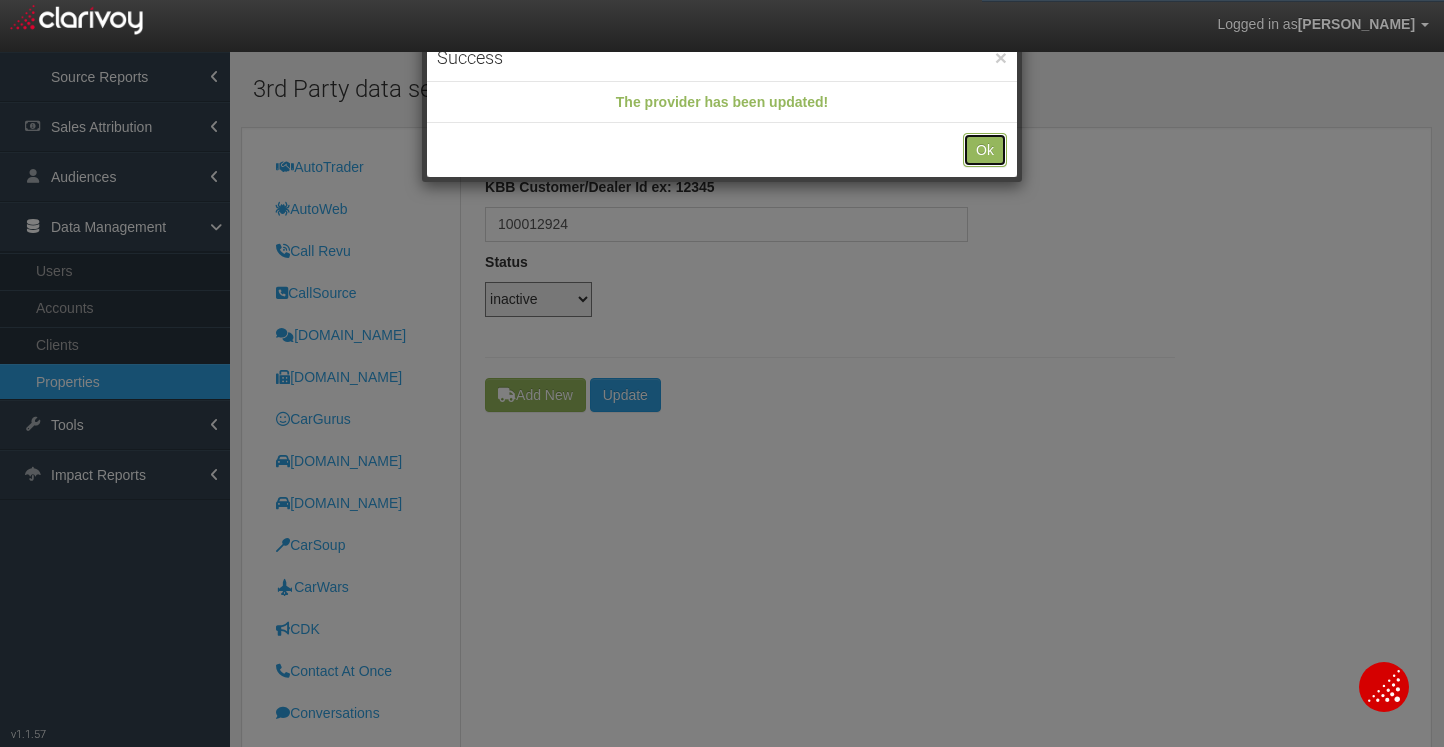 drag, startPoint x: 996, startPoint y: 161, endPoint x: 975, endPoint y: 166, distance: 21.587032 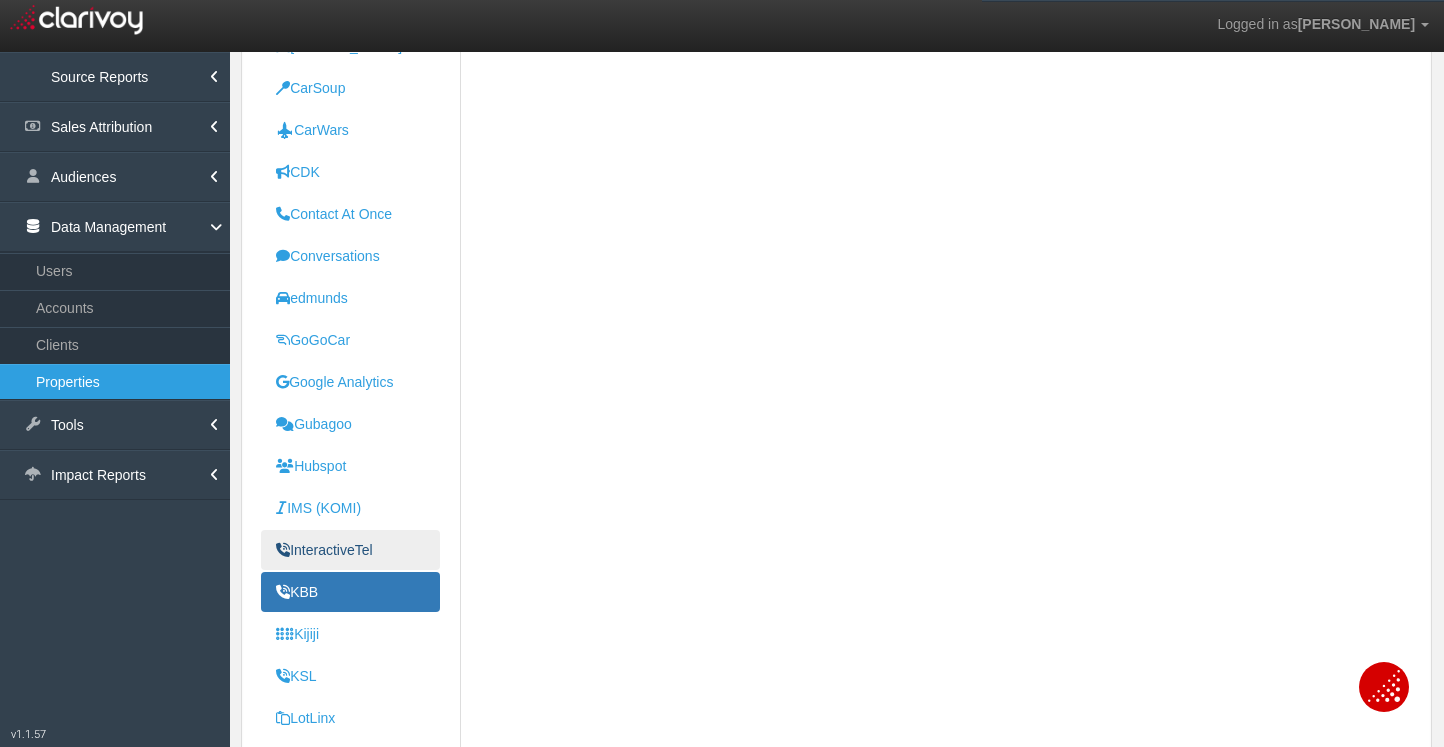 scroll, scrollTop: 493, scrollLeft: 0, axis: vertical 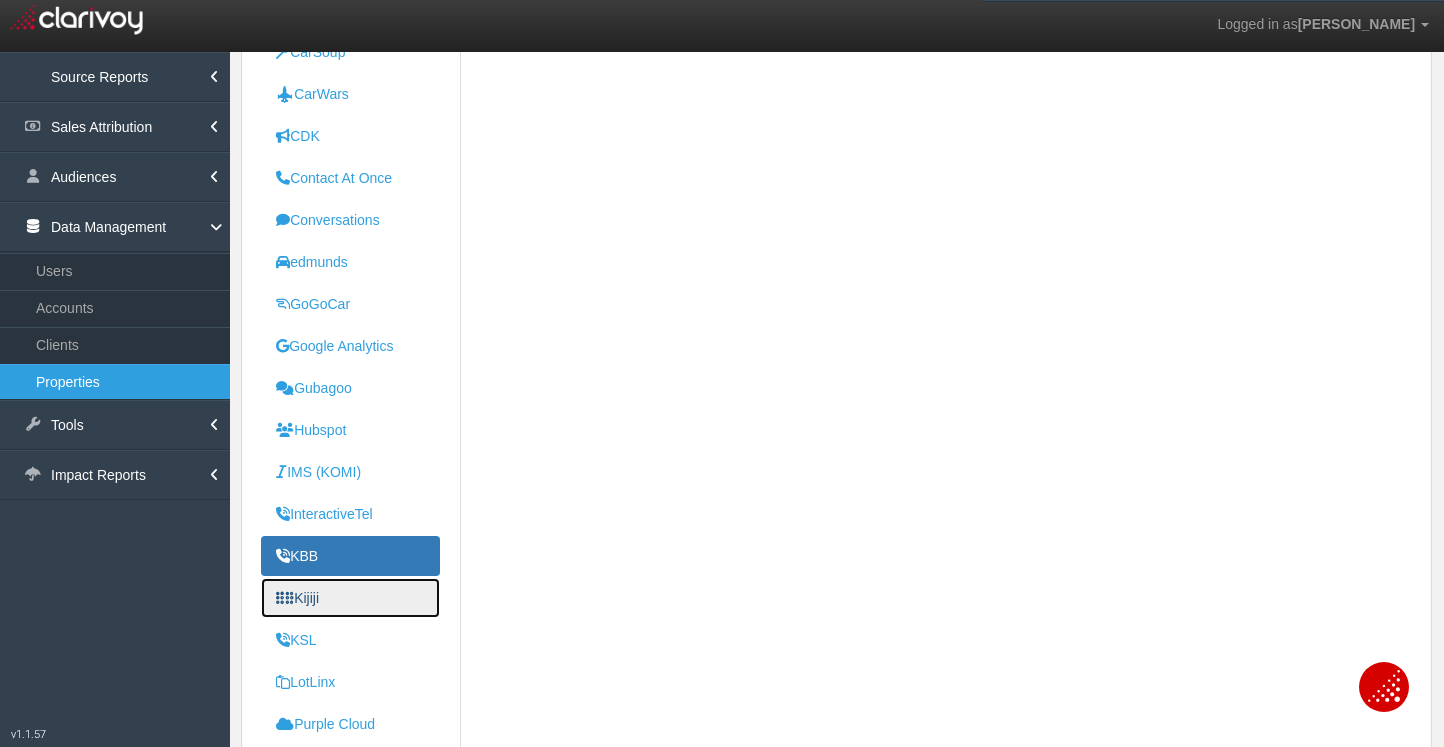 click on "Kijiji" at bounding box center [350, 598] 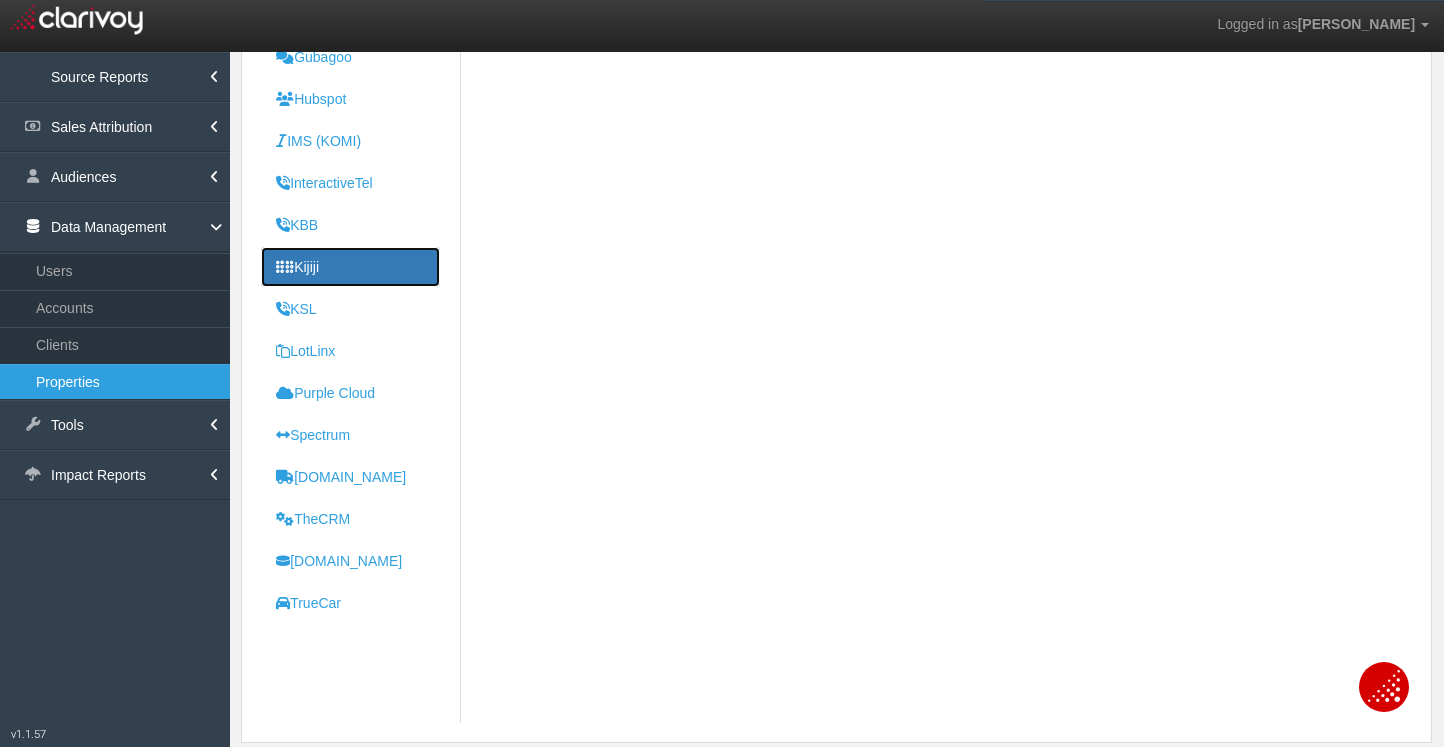 scroll, scrollTop: 907, scrollLeft: 0, axis: vertical 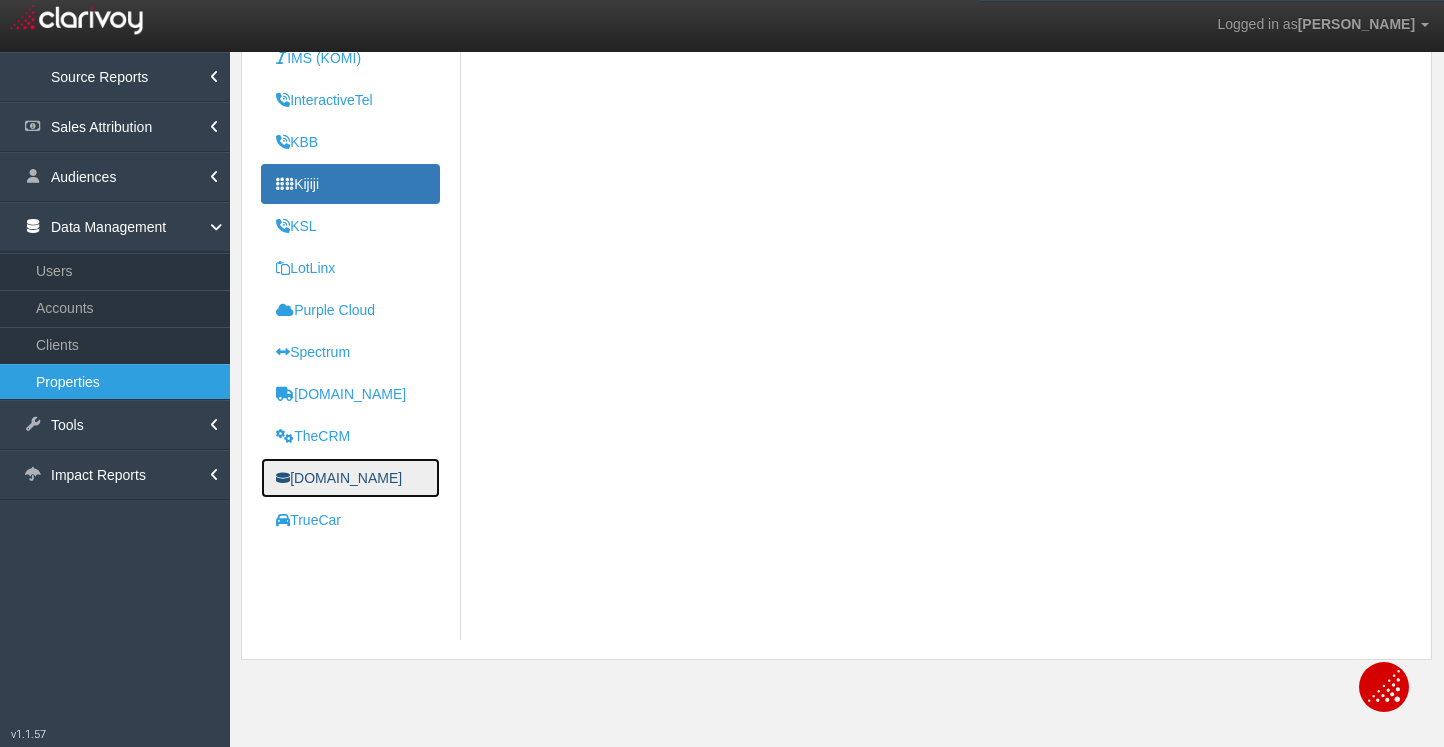 click on "[DOMAIN_NAME]" at bounding box center (350, 478) 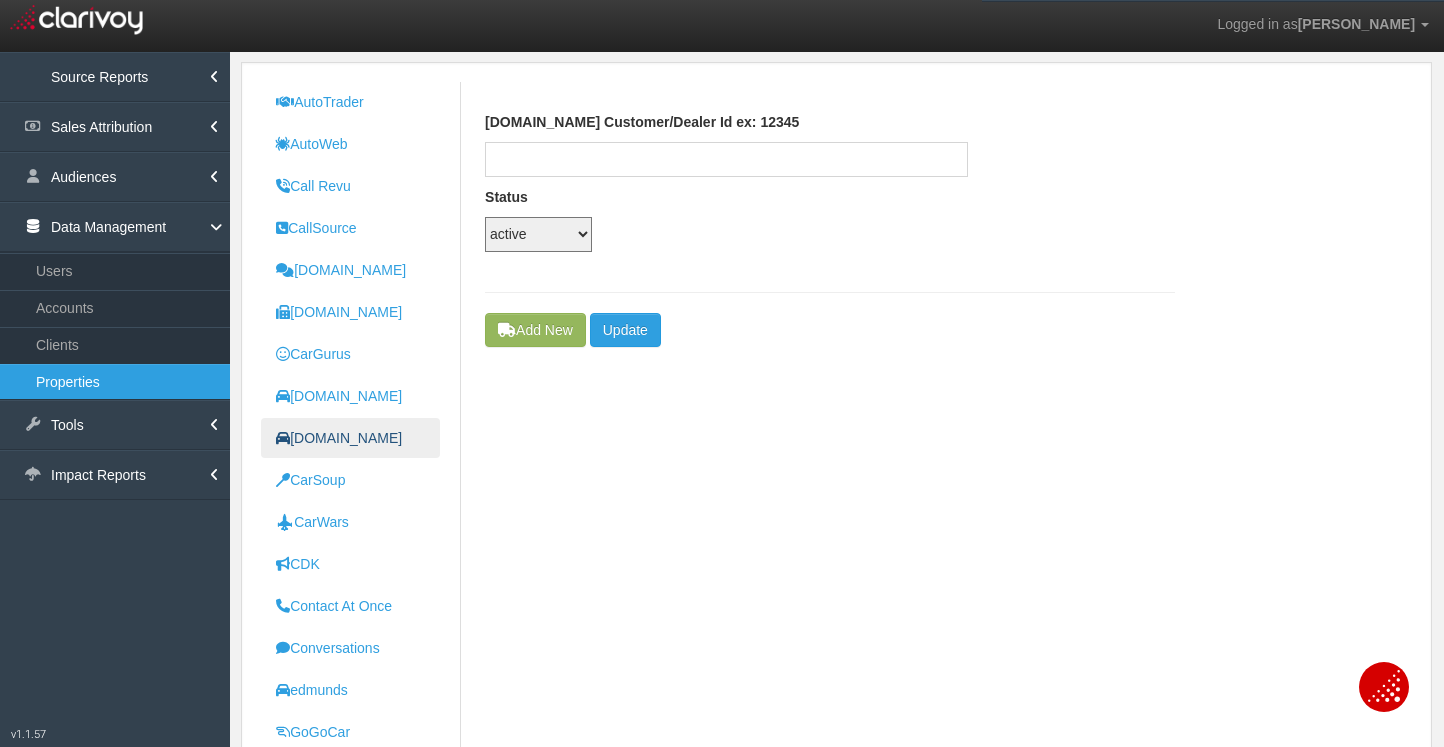scroll, scrollTop: 166, scrollLeft: 0, axis: vertical 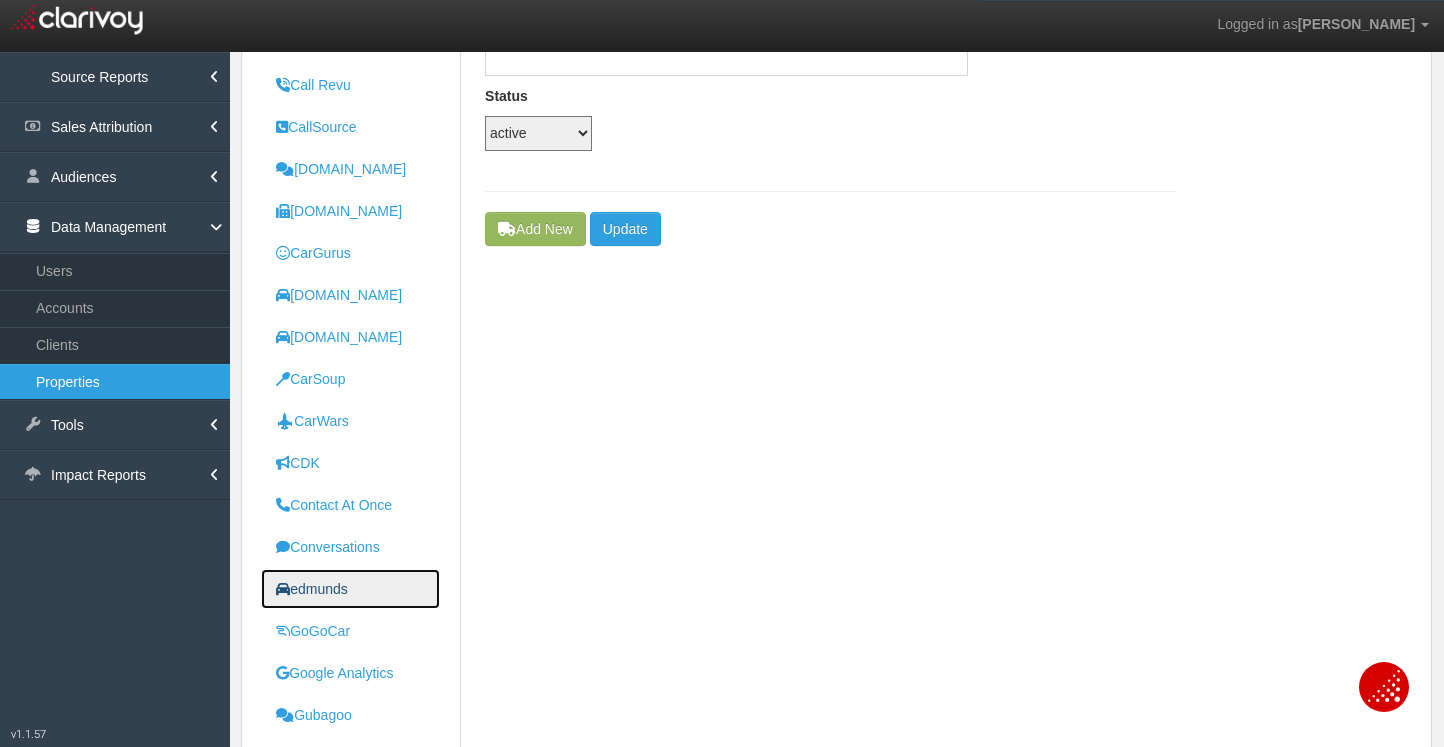 click on "edmunds" at bounding box center (350, 589) 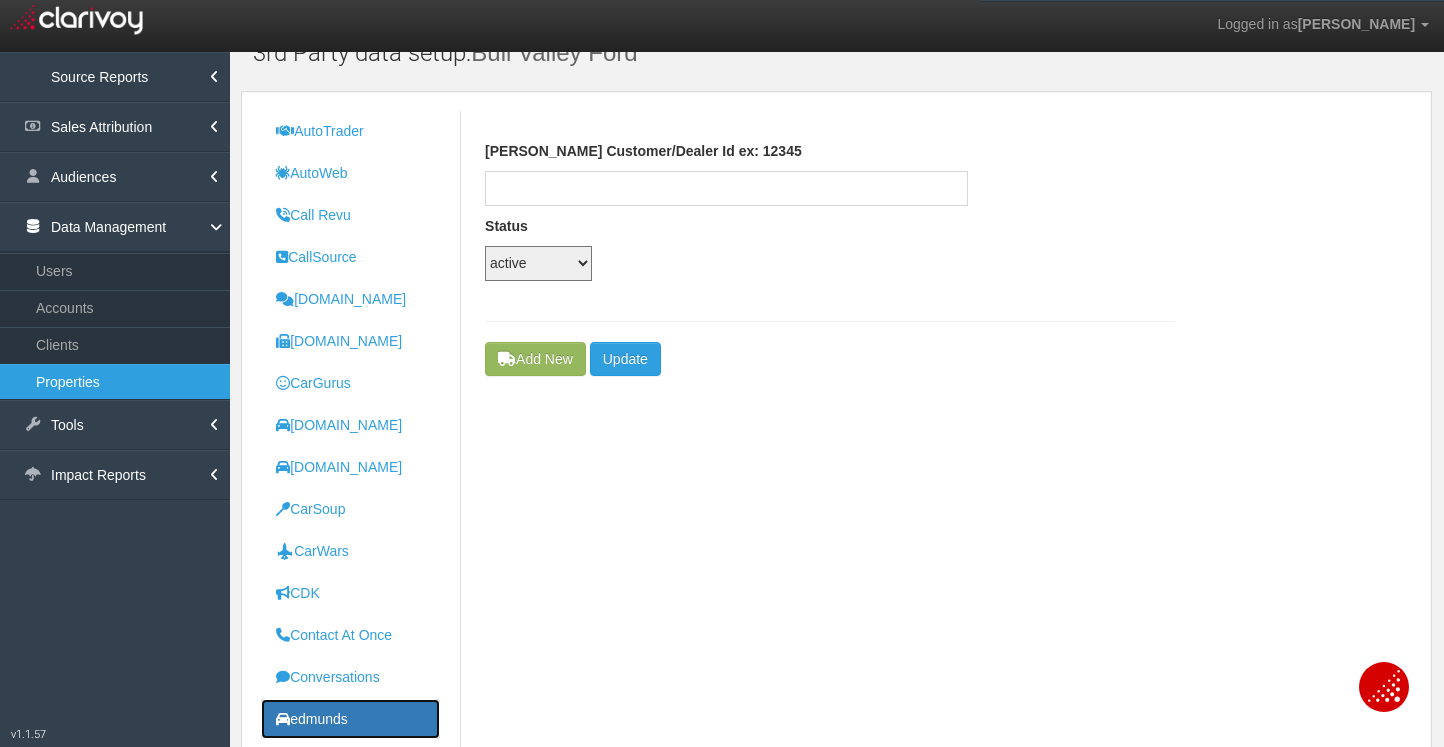 scroll, scrollTop: 0, scrollLeft: 0, axis: both 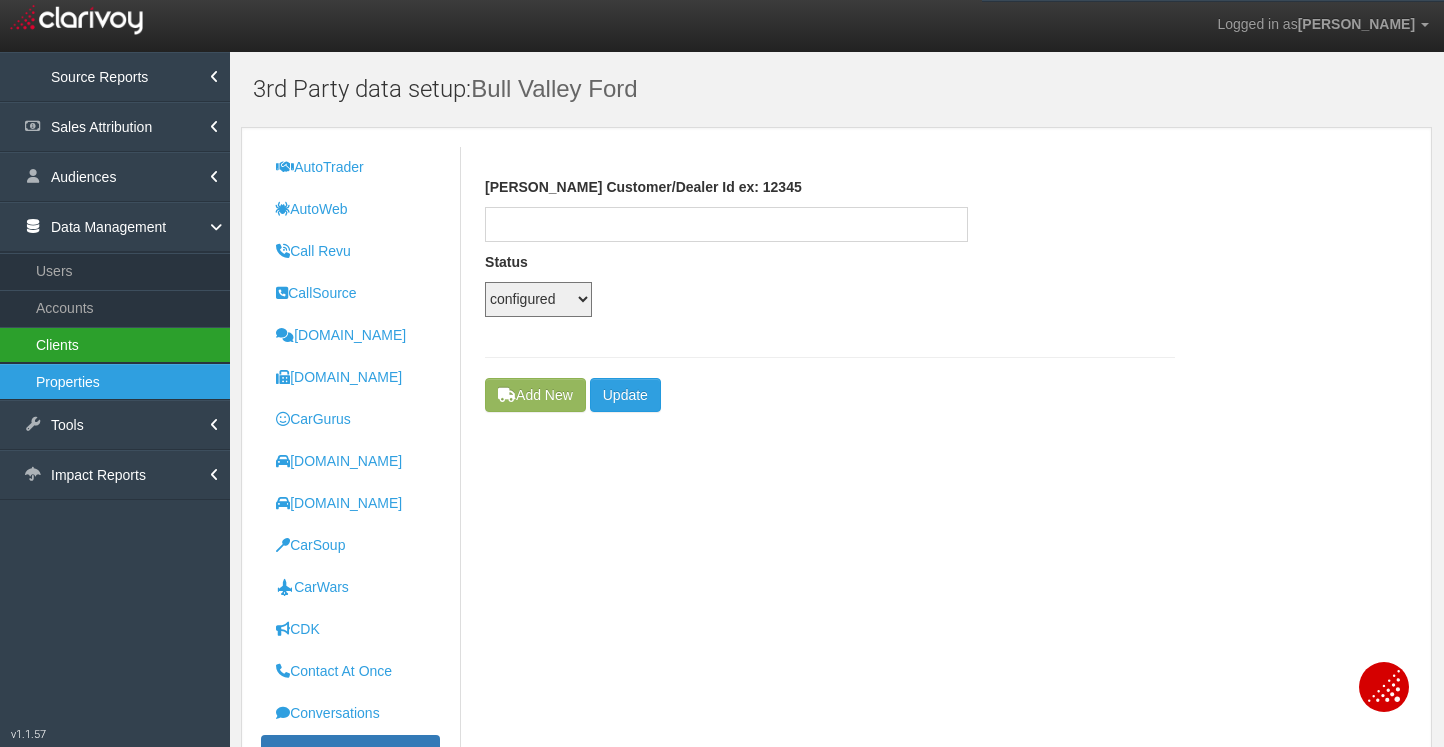 click on "Clients" at bounding box center [115, 345] 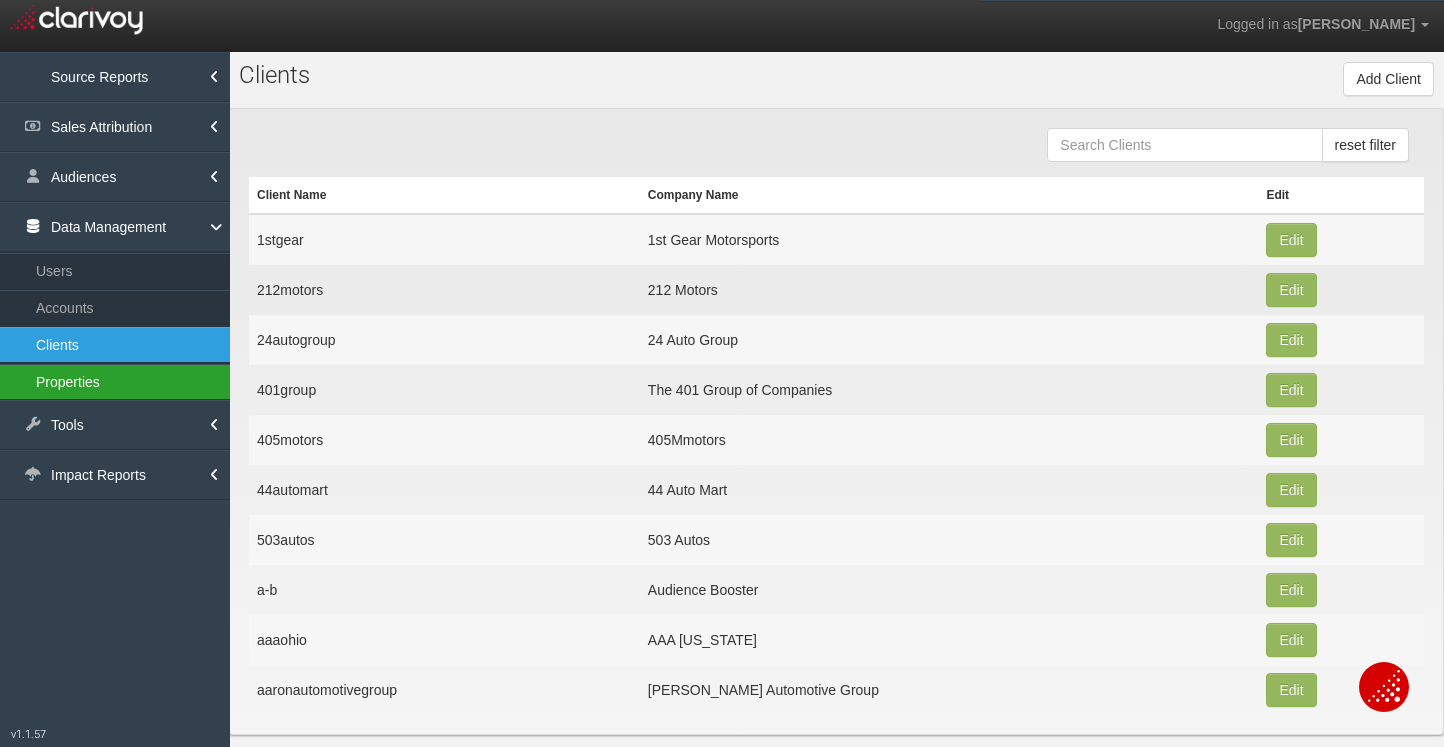 click on "Properties" at bounding box center (115, 382) 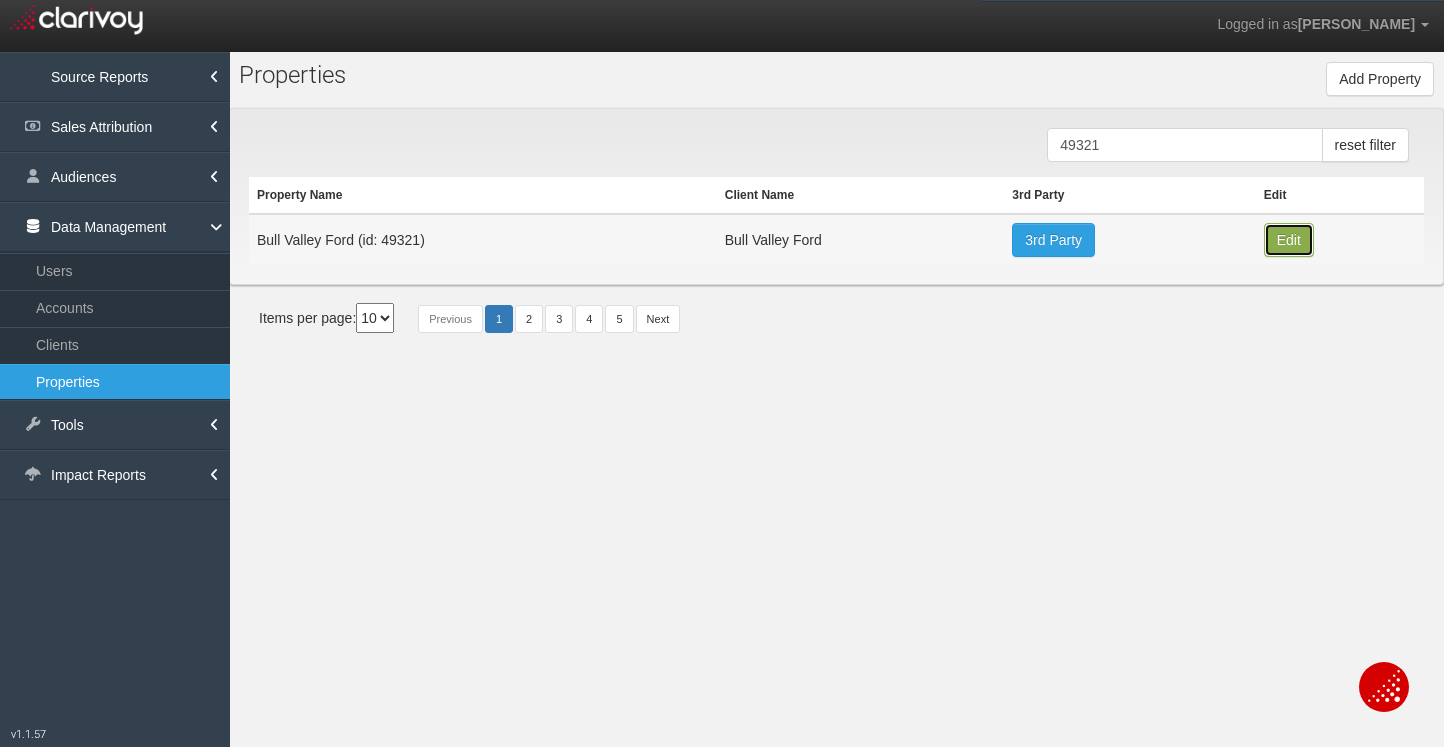 click on "Edit" at bounding box center (1289, 240) 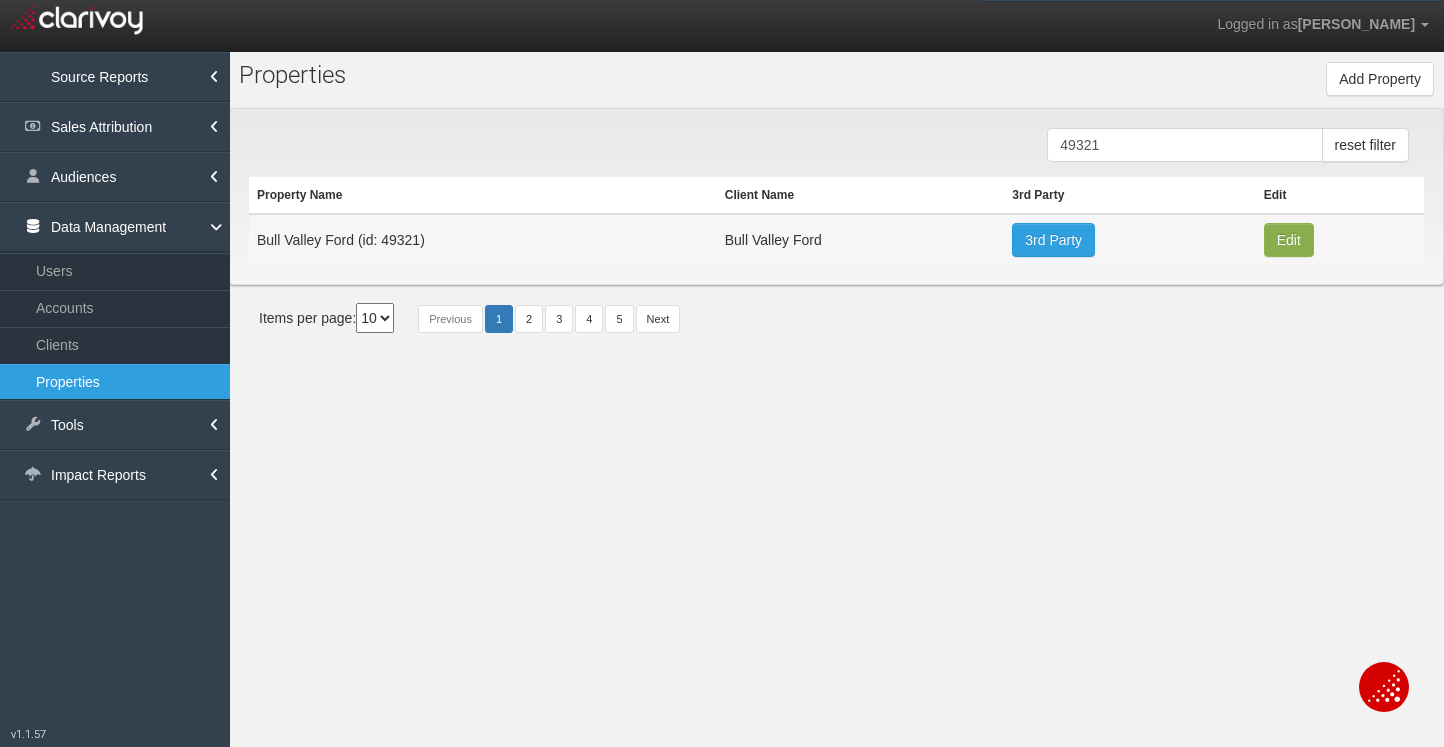 type on "Bull Valley Ford" 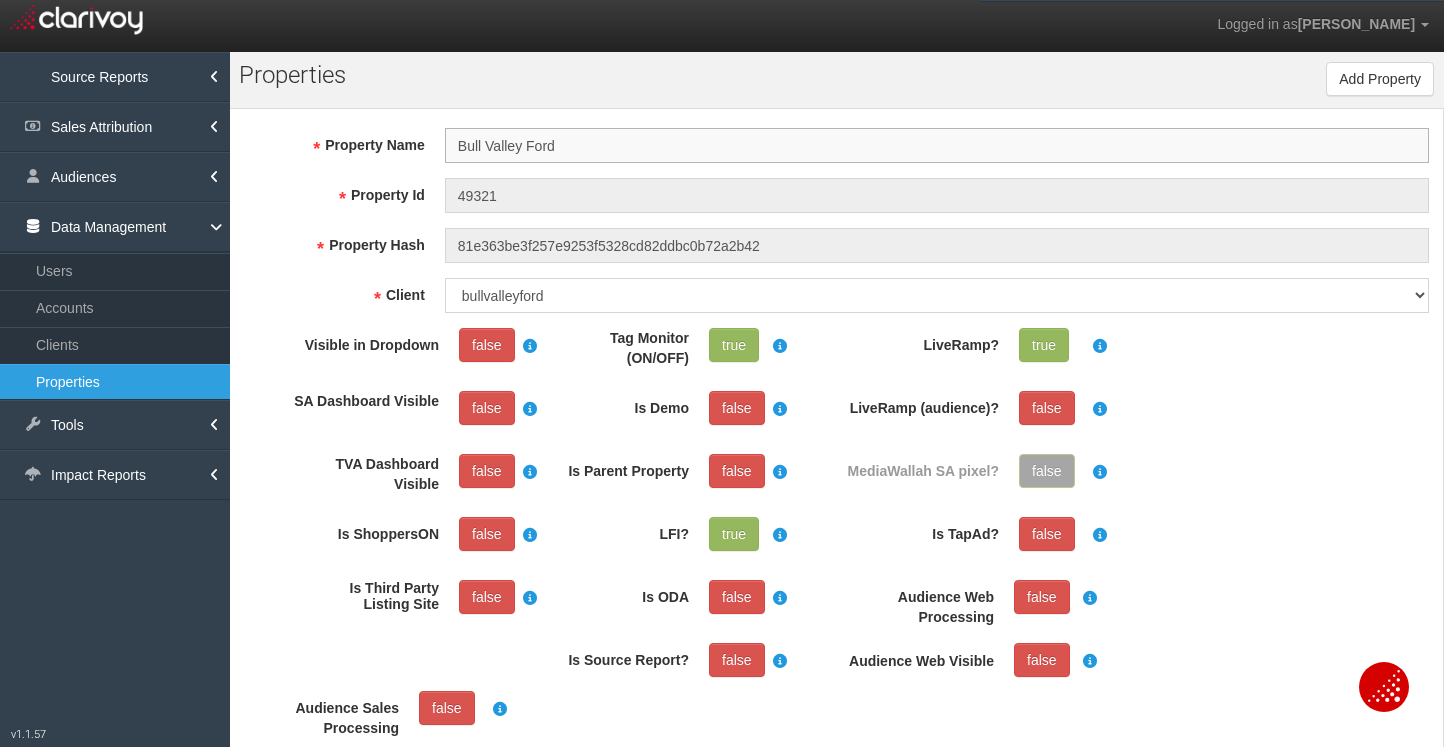 scroll, scrollTop: 37, scrollLeft: 0, axis: vertical 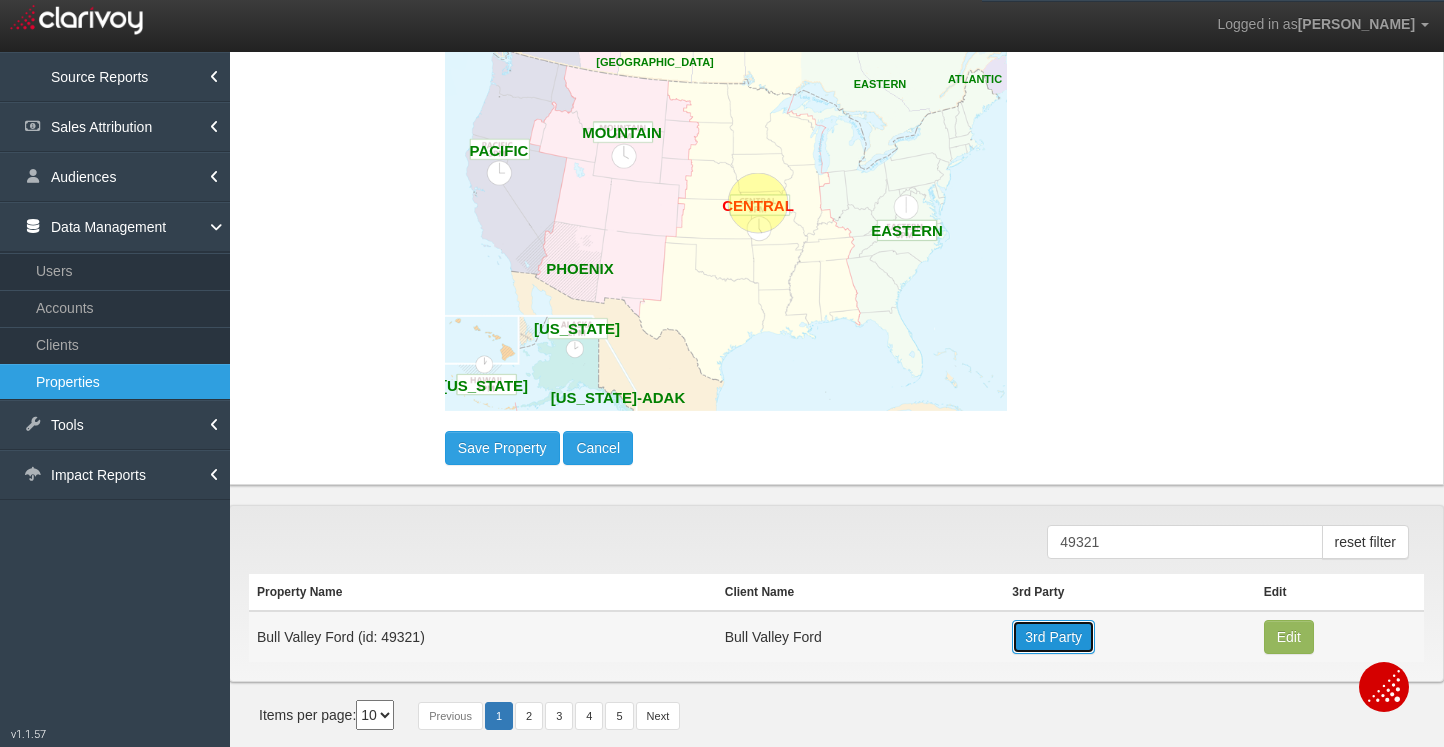 click on "3rd Party" at bounding box center (1053, 637) 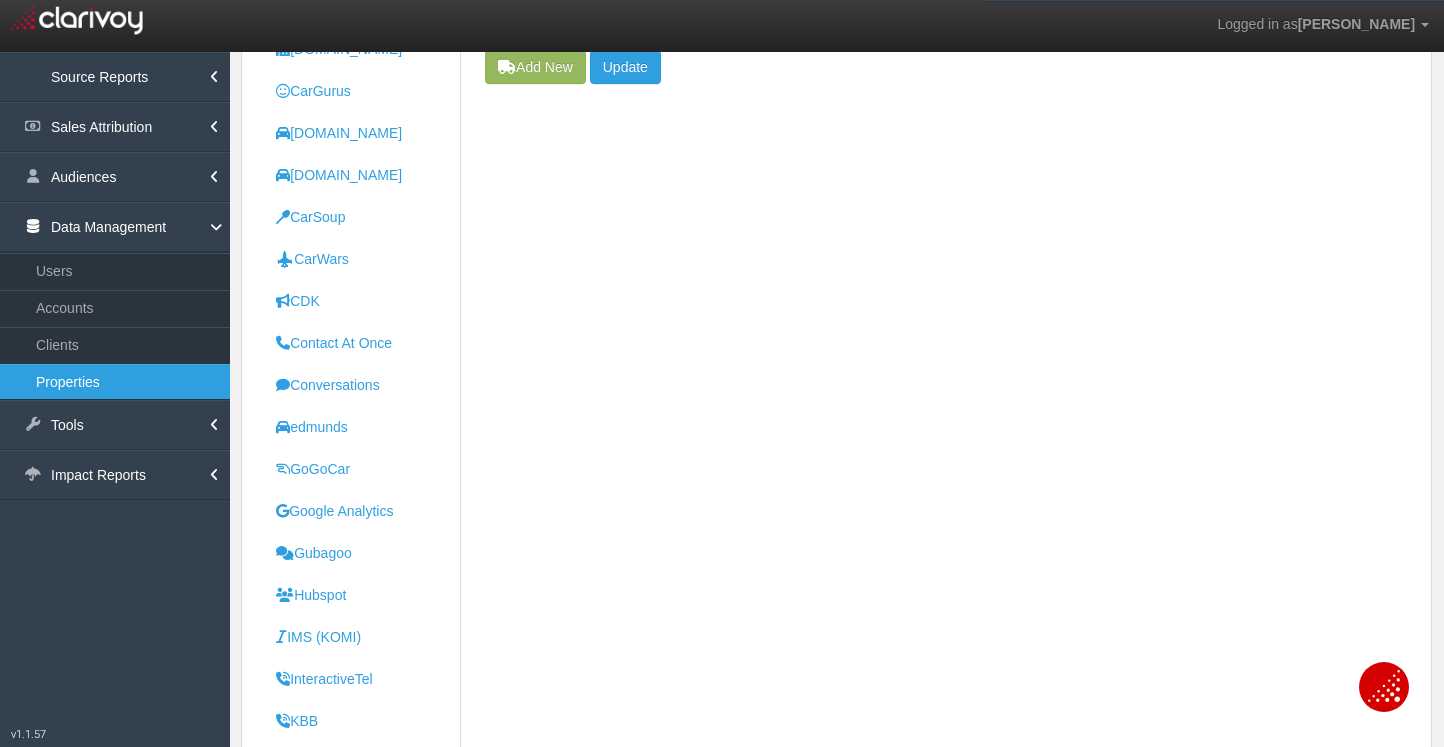 scroll, scrollTop: 0, scrollLeft: 0, axis: both 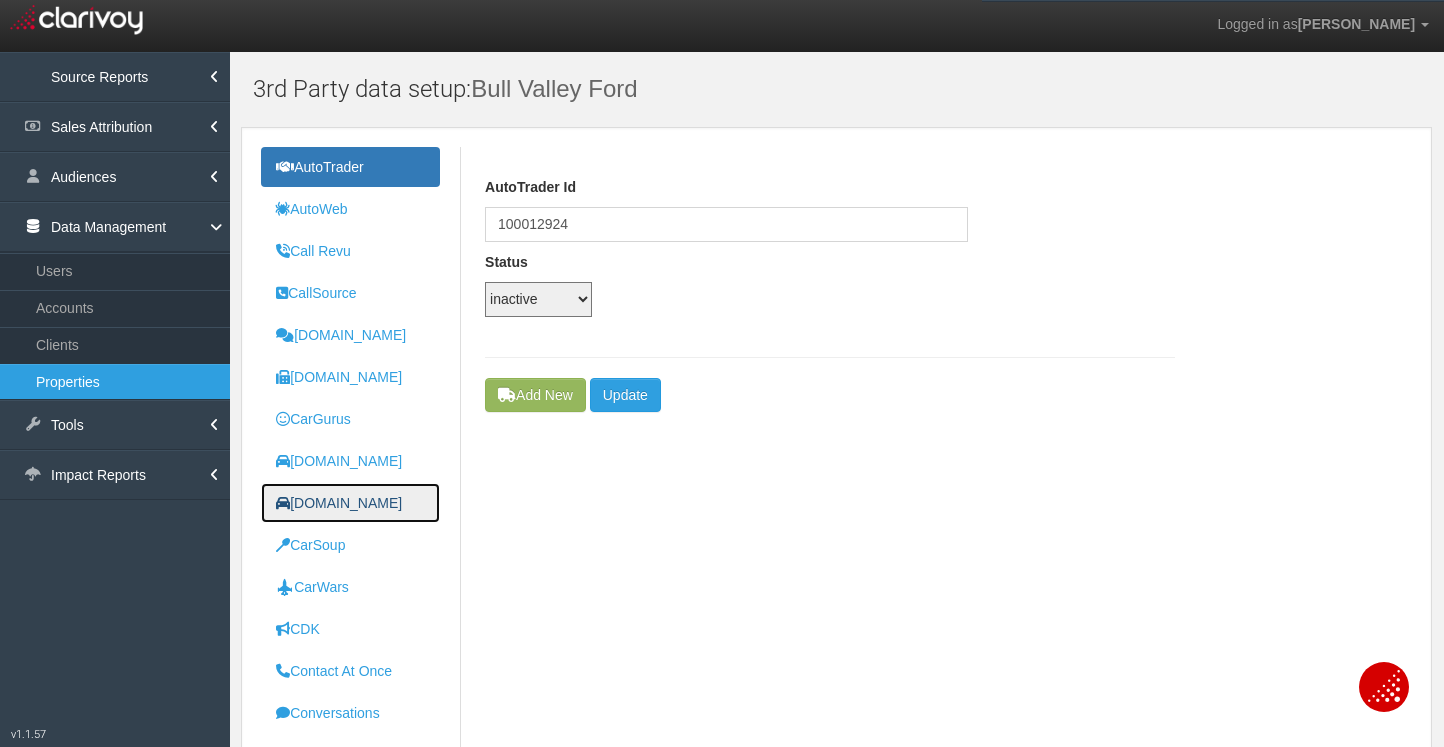 click on "[DOMAIN_NAME]" at bounding box center (350, 503) 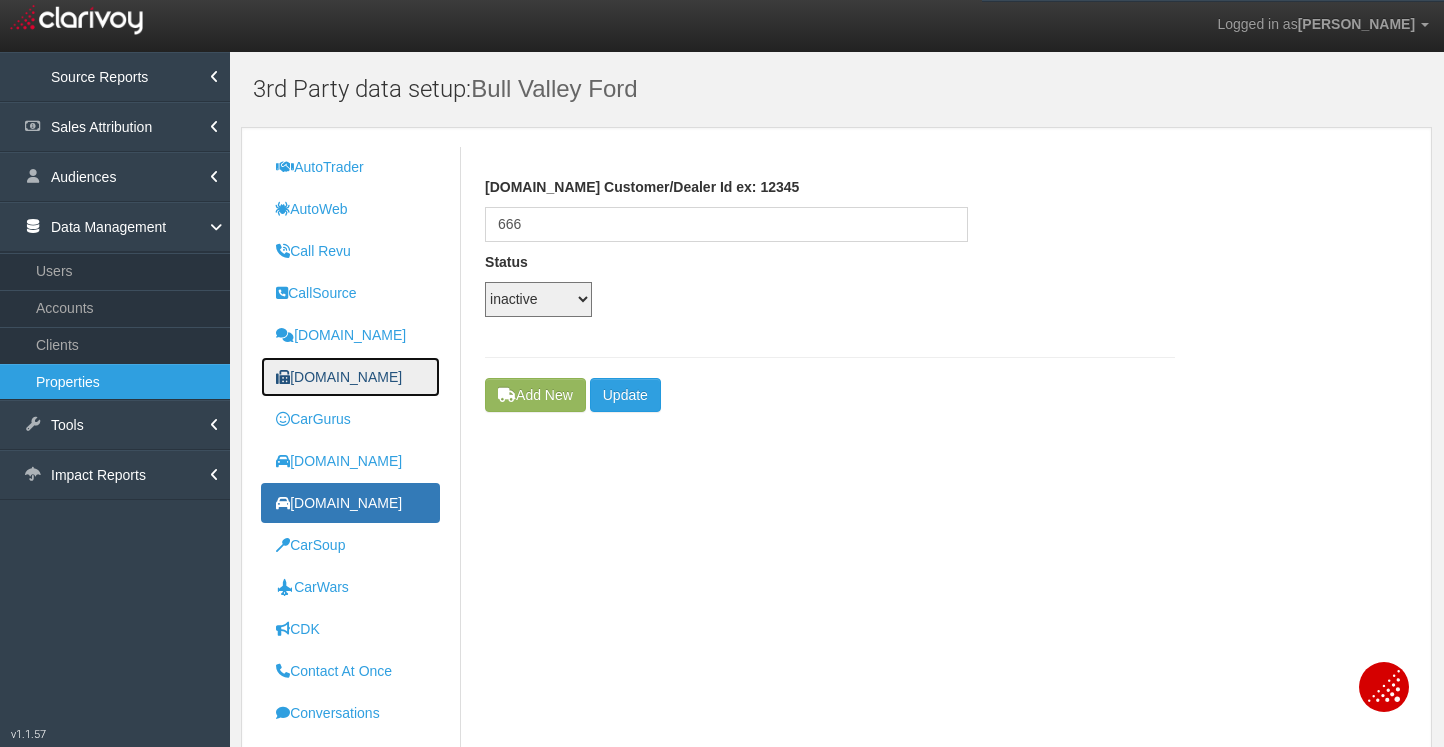 click on "[DOMAIN_NAME]" at bounding box center [339, 377] 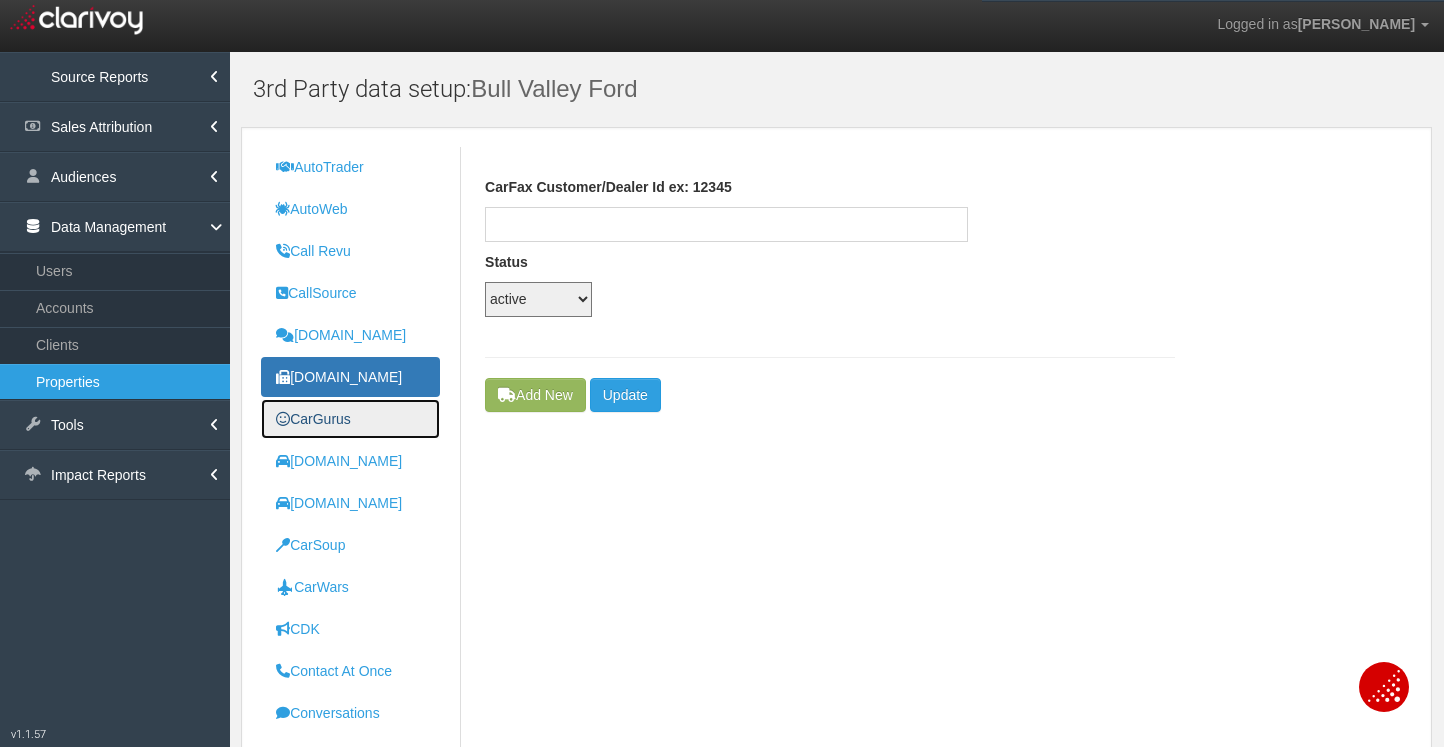 click on "CarGurus" at bounding box center [313, 419] 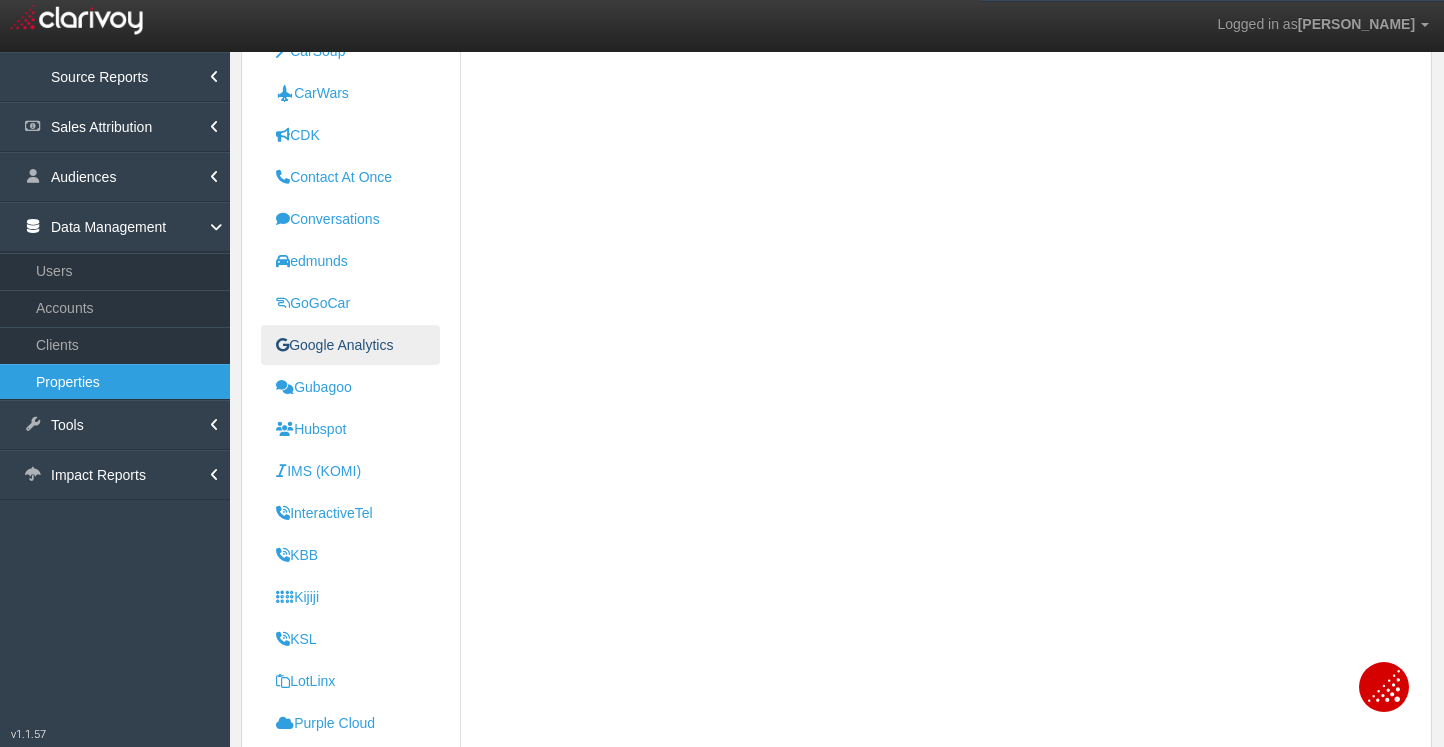 scroll, scrollTop: 511, scrollLeft: 0, axis: vertical 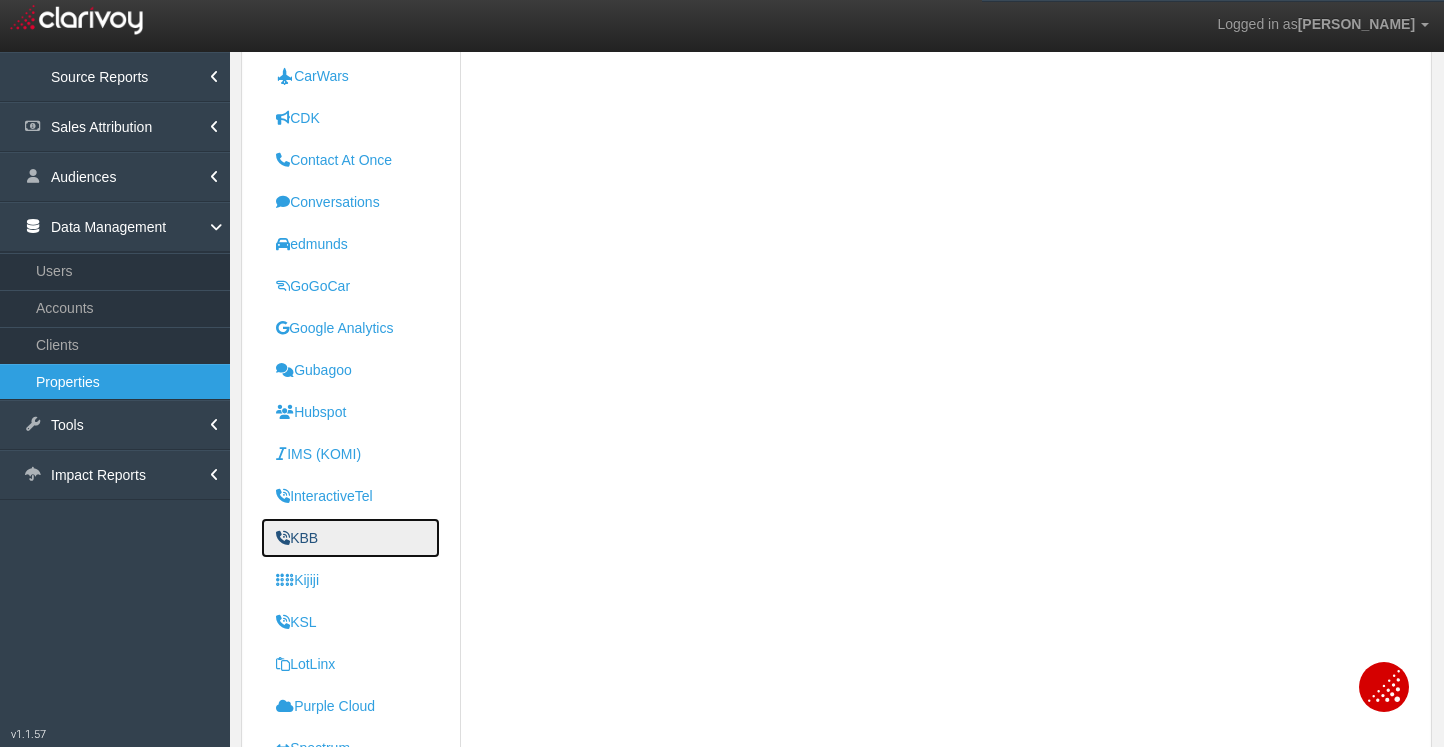 click on "KBB" at bounding box center [350, 538] 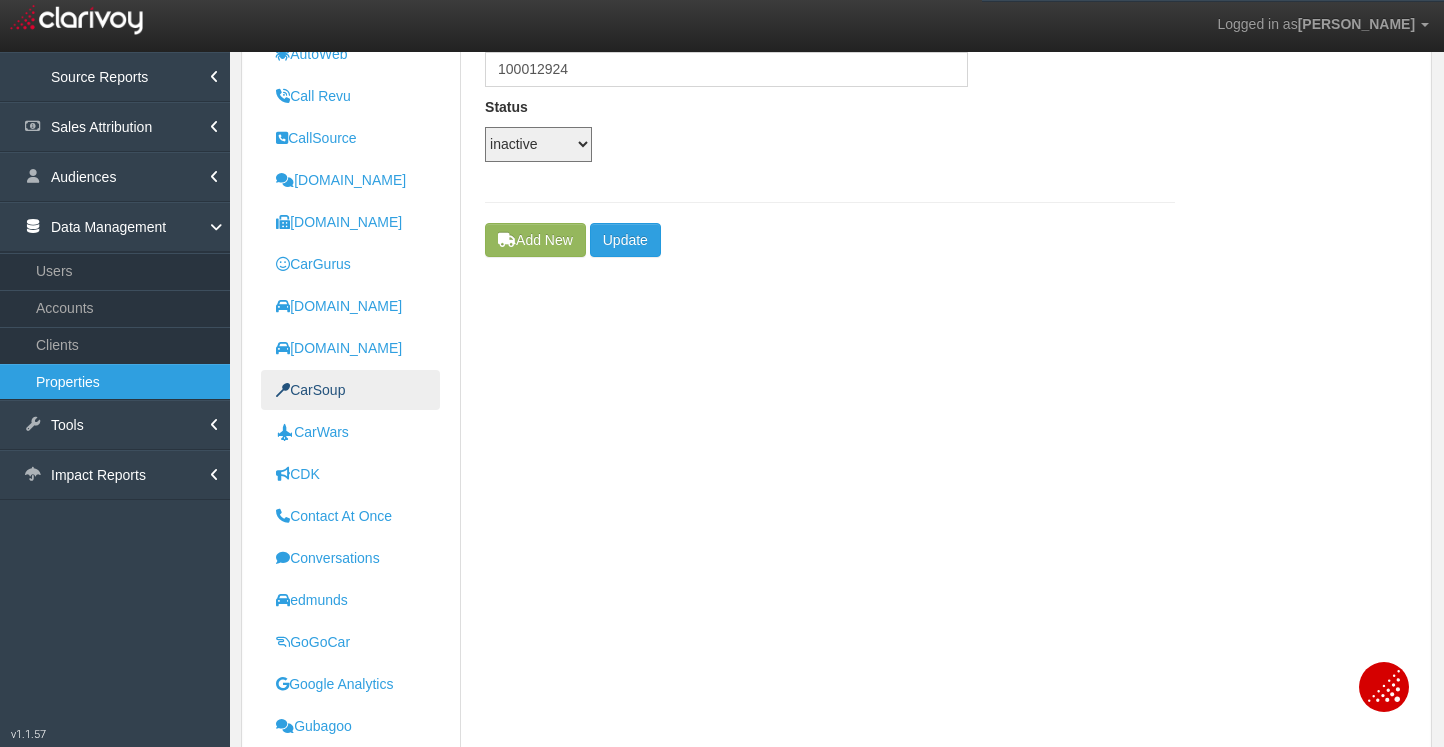 scroll, scrollTop: 643, scrollLeft: 0, axis: vertical 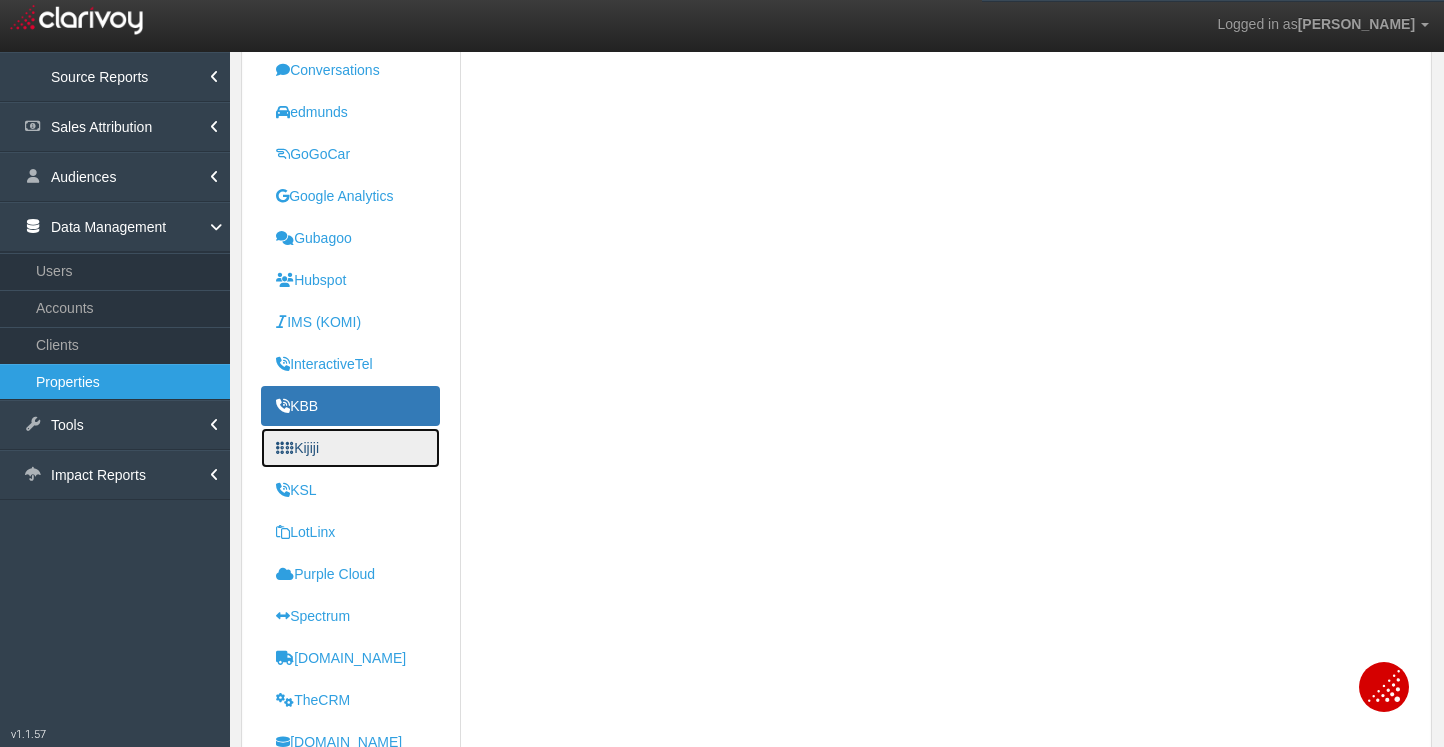 click on "Kijiji" at bounding box center [350, 448] 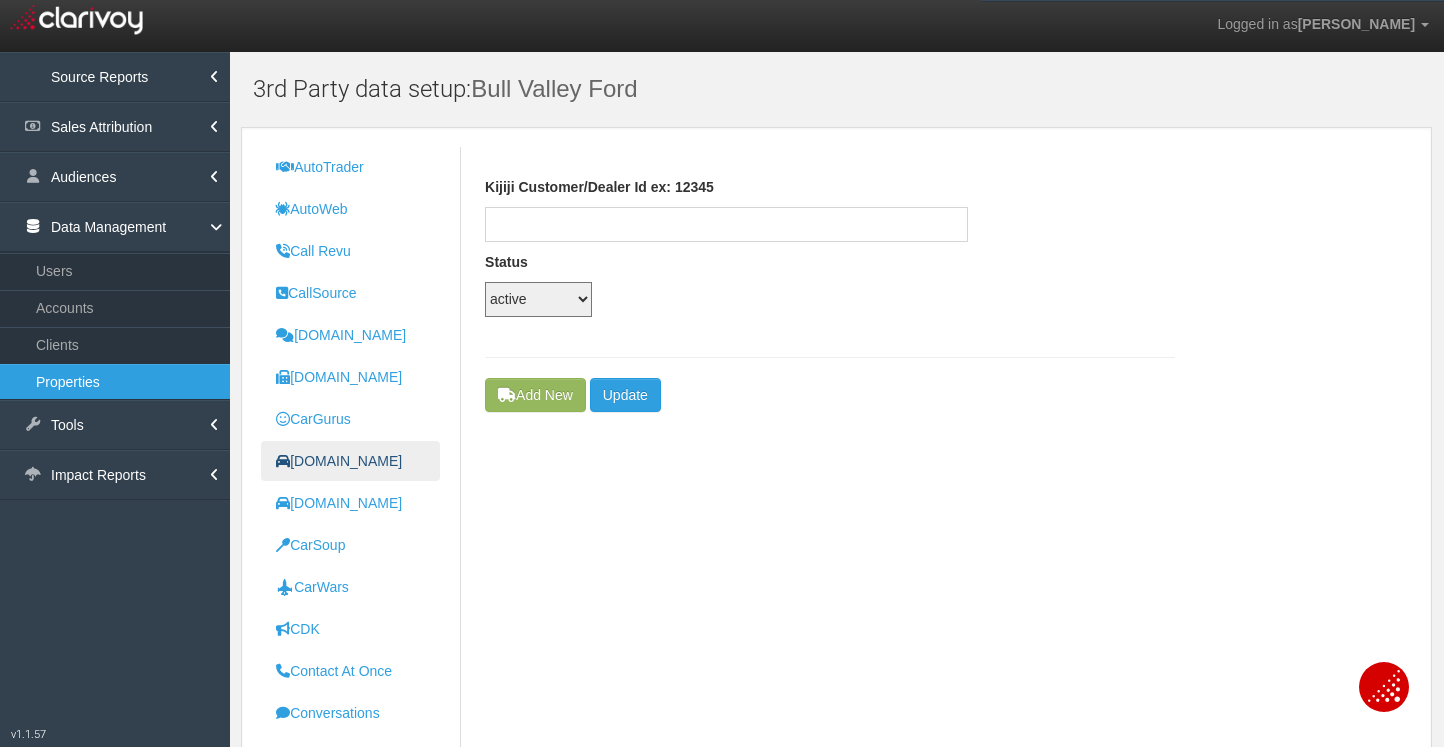 scroll, scrollTop: 907, scrollLeft: 0, axis: vertical 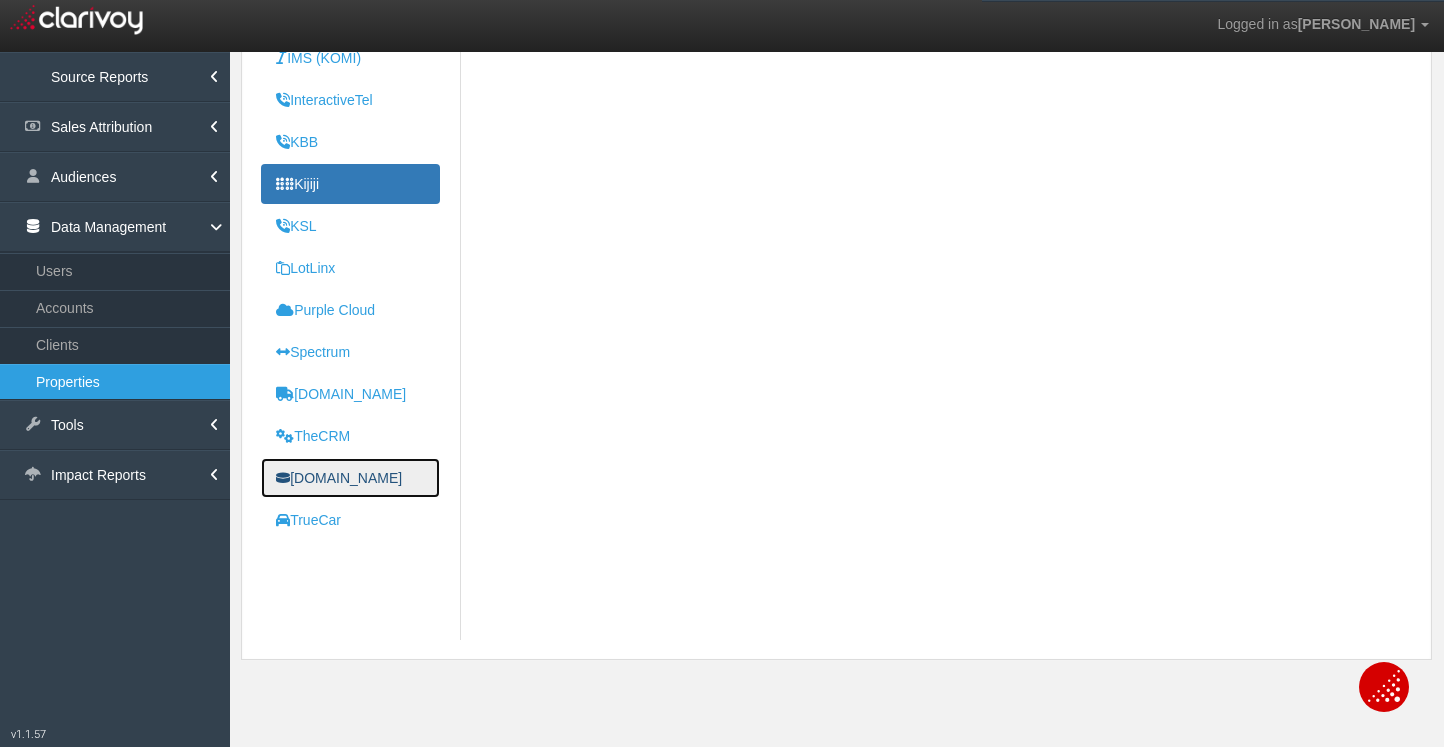 click on "[DOMAIN_NAME]" at bounding box center [350, 478] 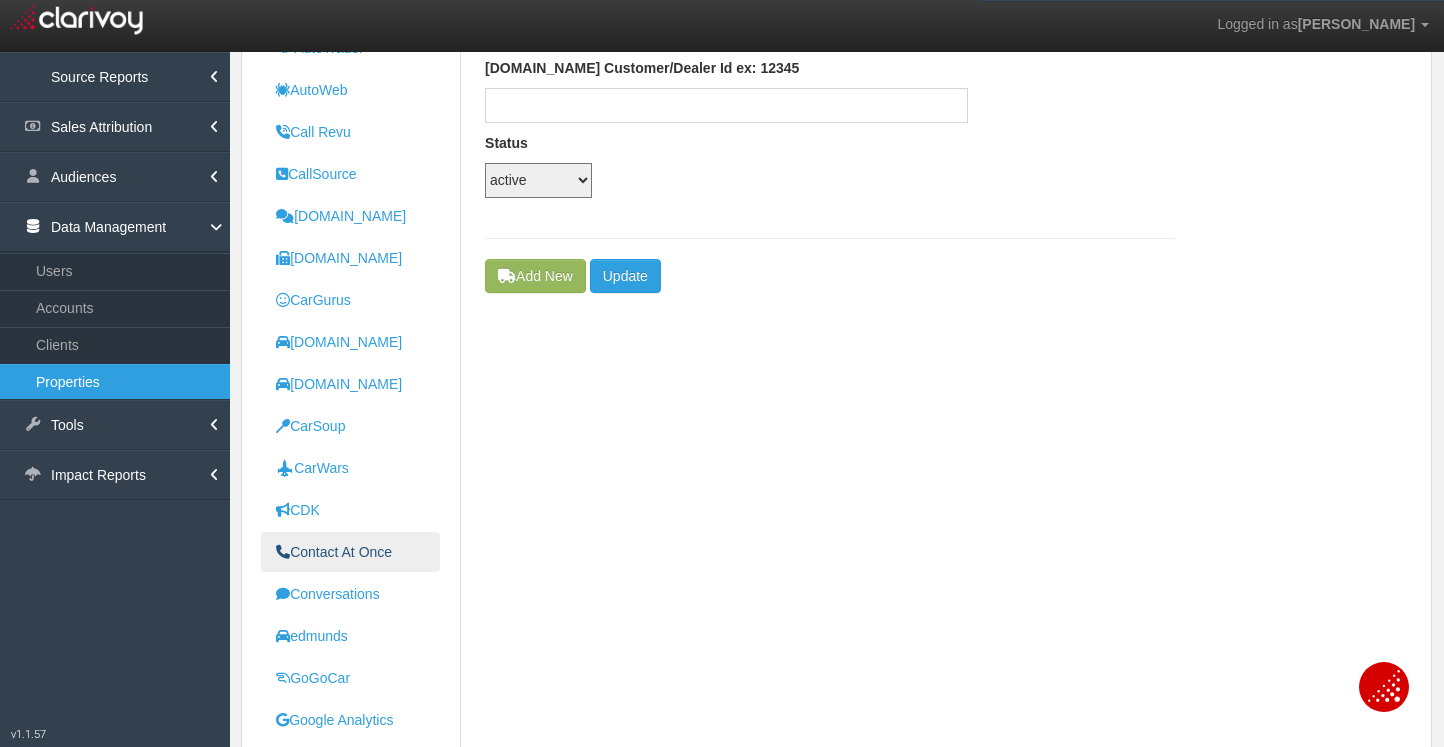 scroll, scrollTop: 120, scrollLeft: 0, axis: vertical 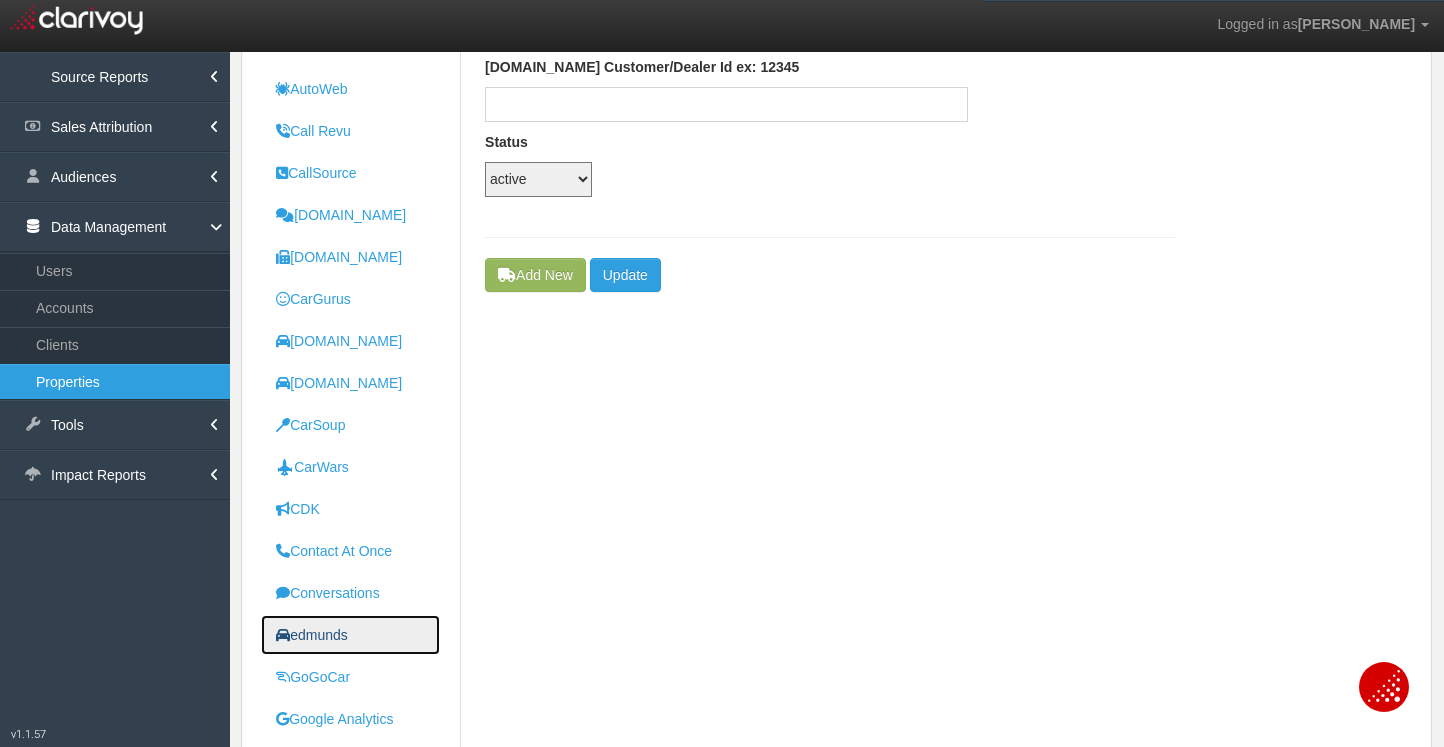click on "edmunds" at bounding box center (312, 635) 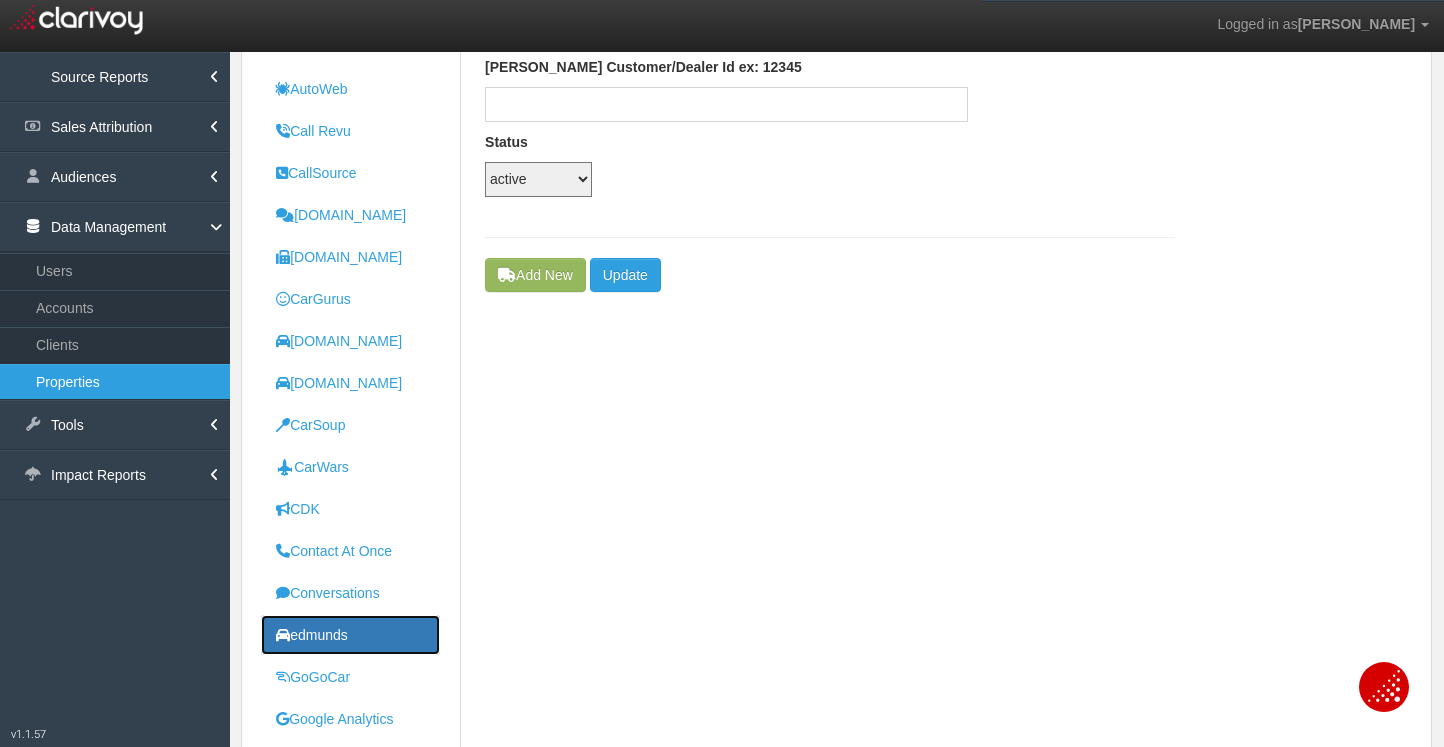 scroll, scrollTop: 0, scrollLeft: 0, axis: both 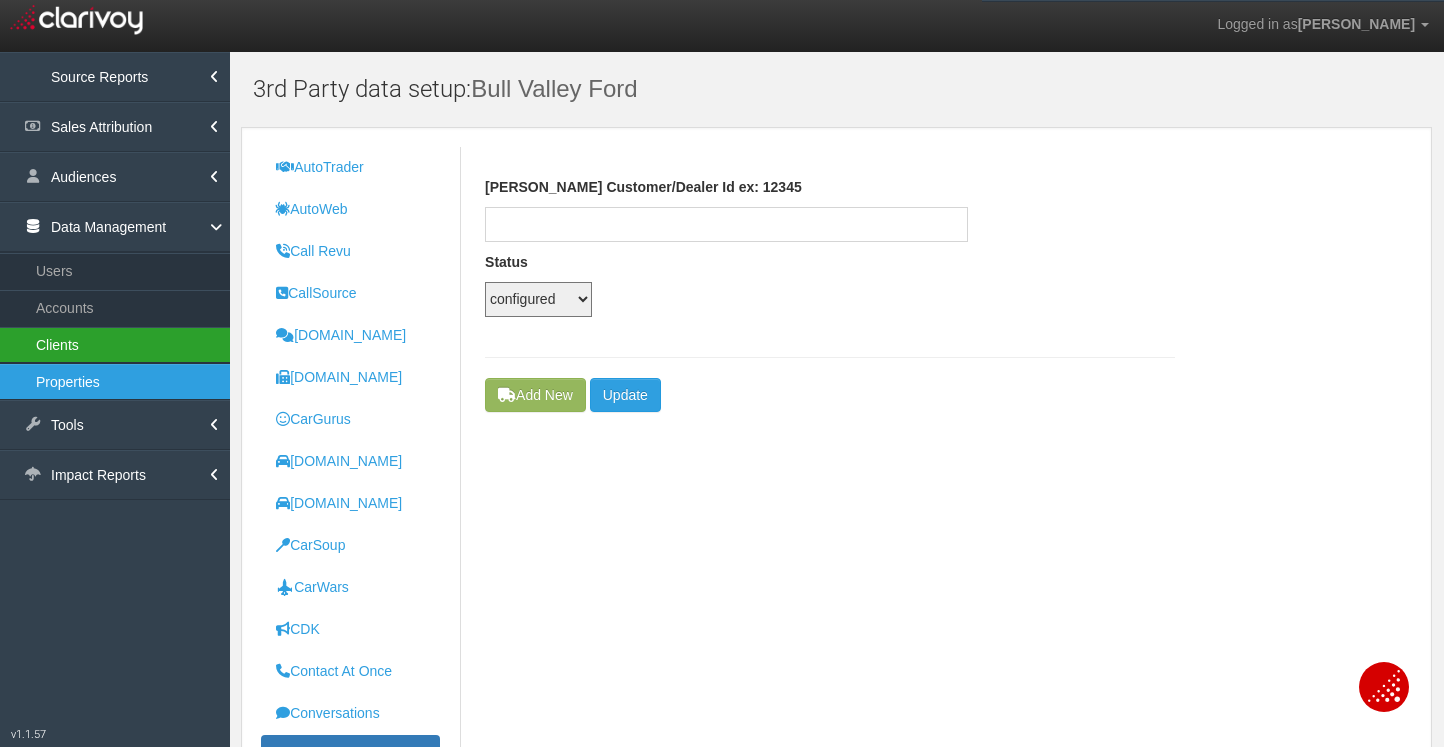click on "Clients" at bounding box center [115, 345] 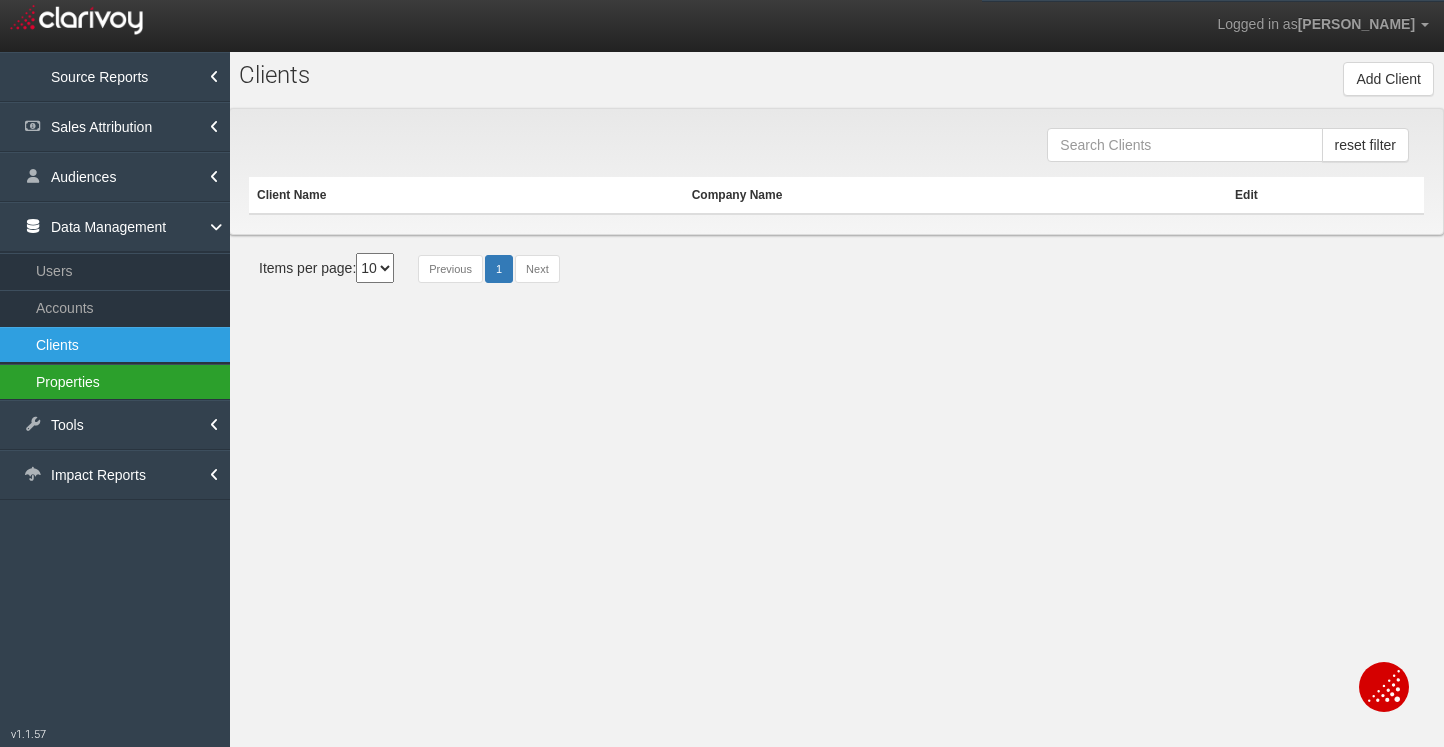 click on "Properties" at bounding box center [115, 382] 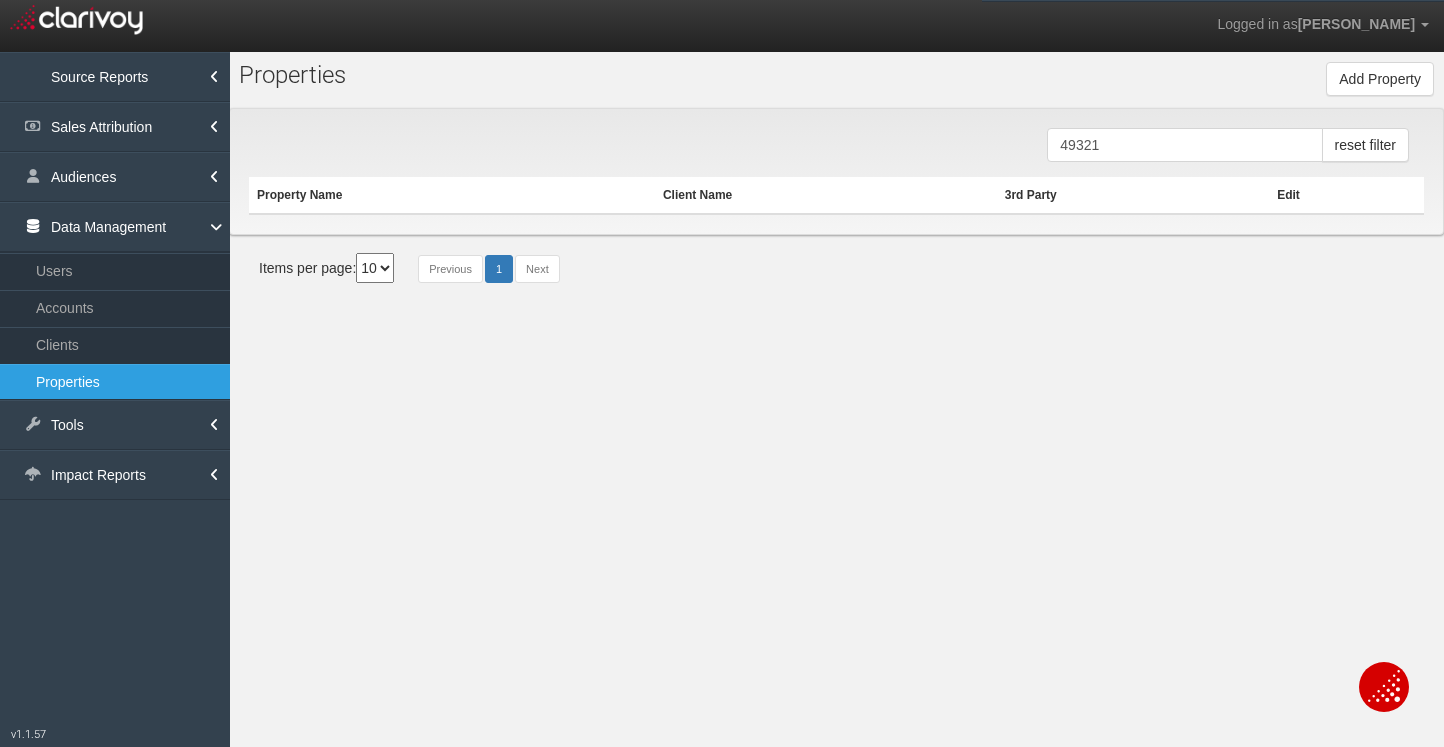 click on "49321
reset filter
Property Name
Client Name
3rd Party
Edit" at bounding box center [836, 171] 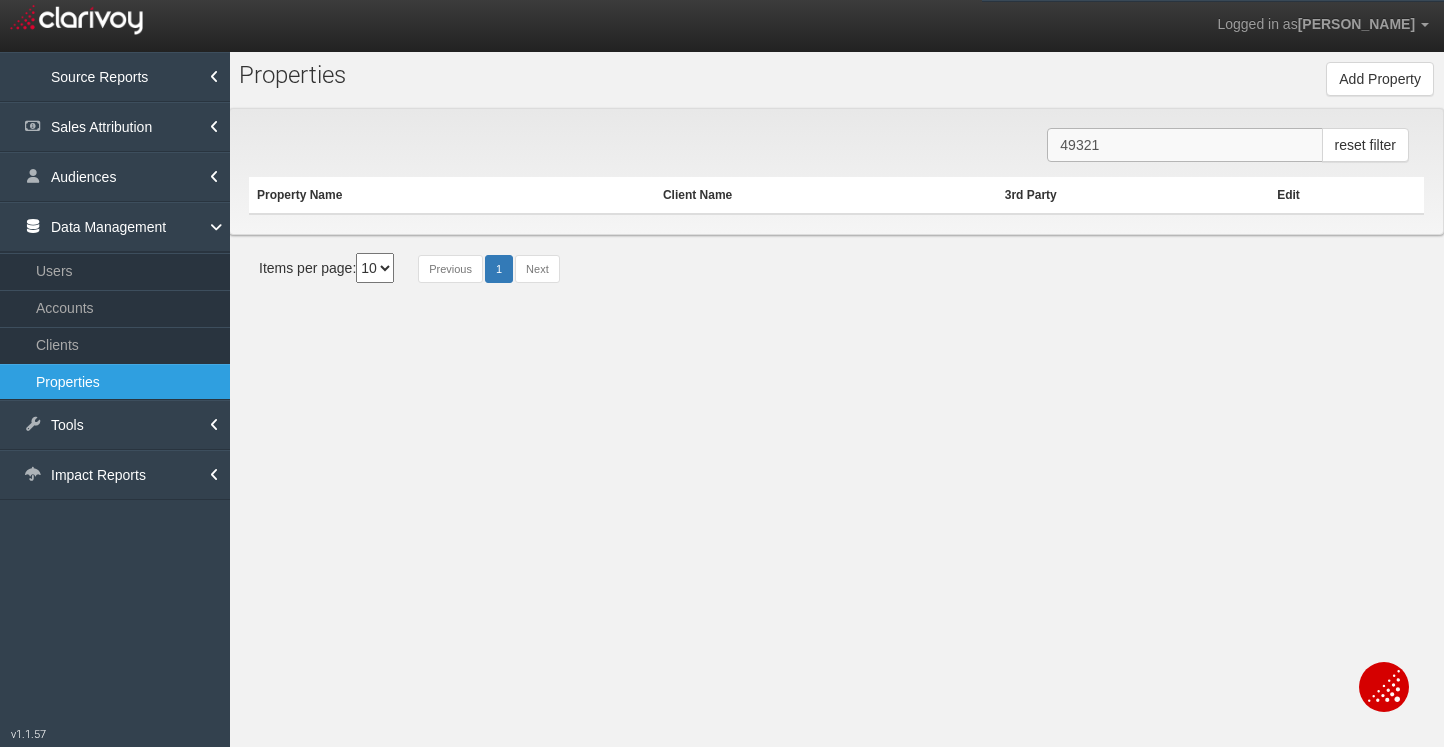 click on "49321" at bounding box center (1184, 145) 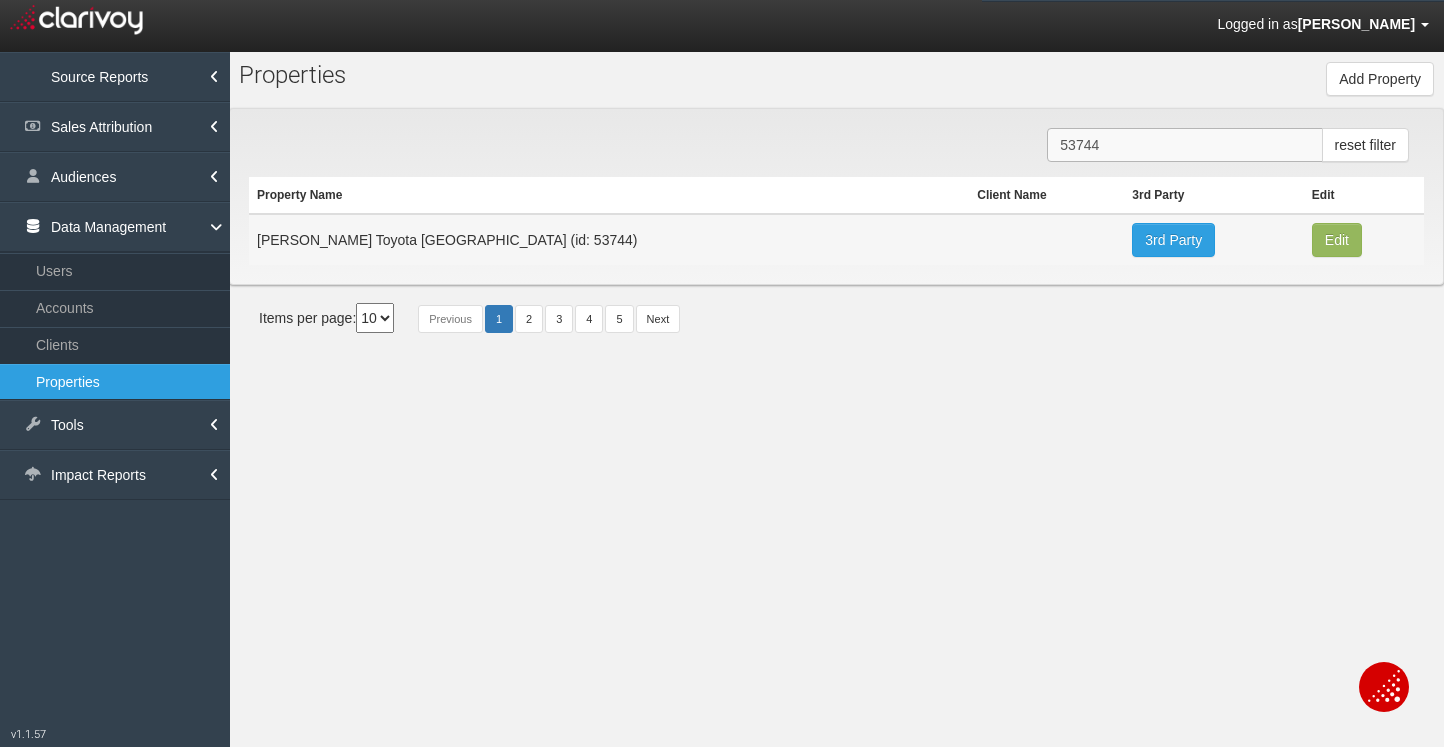 type on "53744" 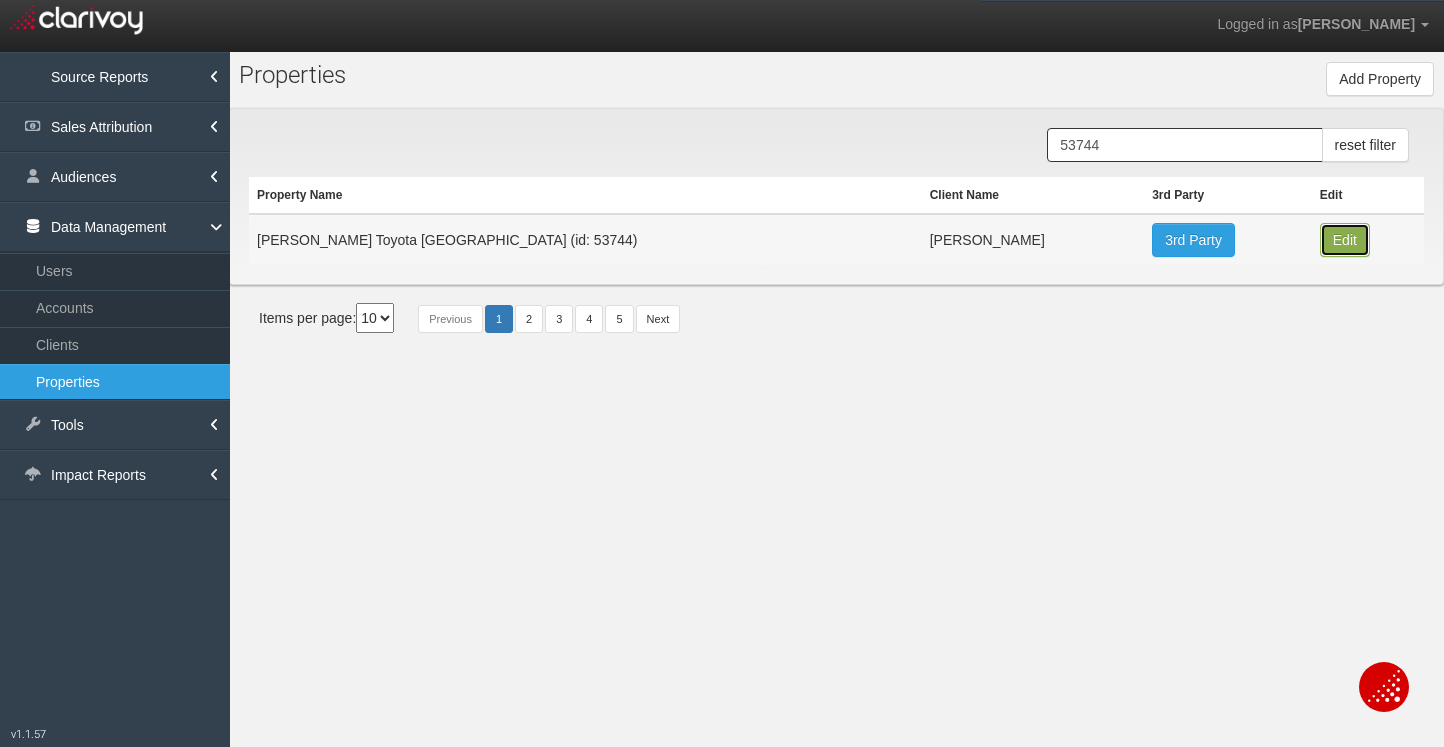 click on "Edit" at bounding box center (1345, 240) 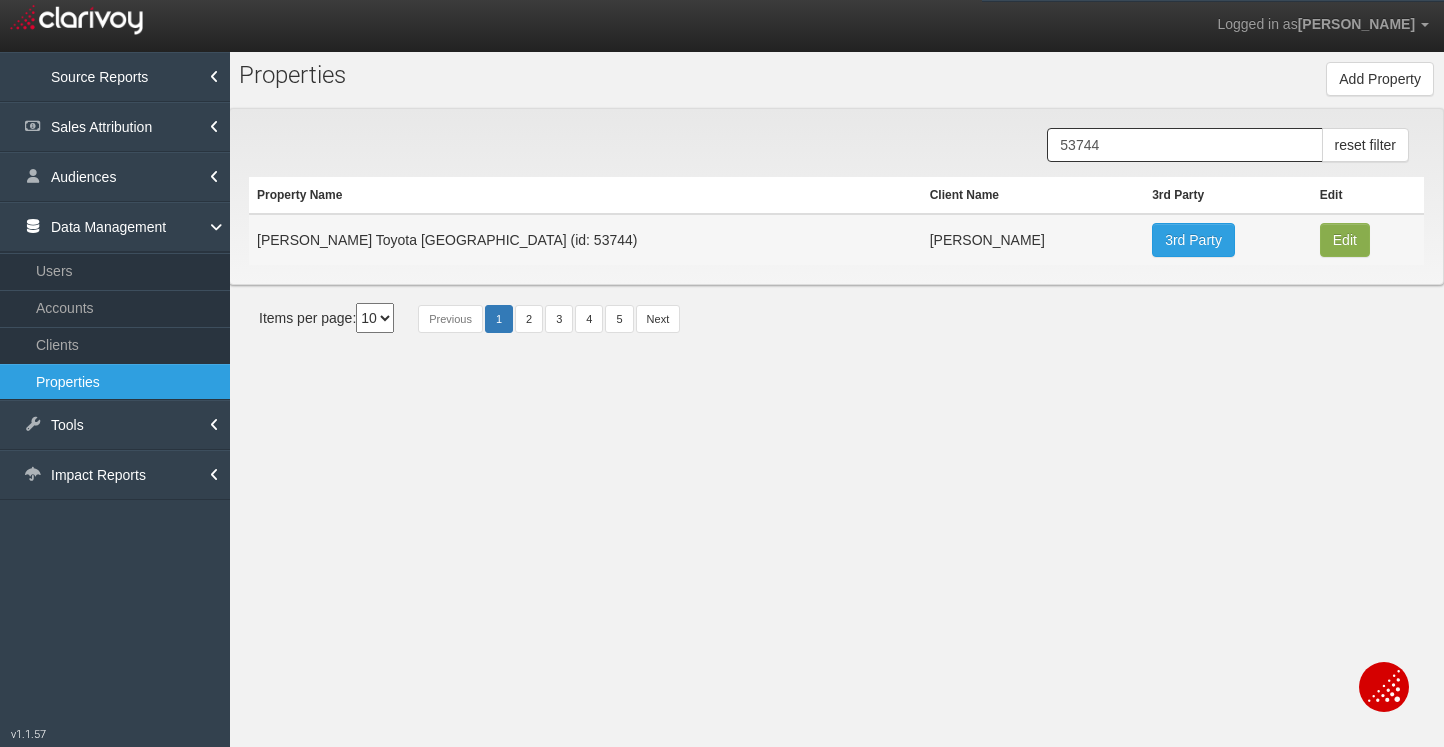 type on "[PERSON_NAME] Toyota [GEOGRAPHIC_DATA]" 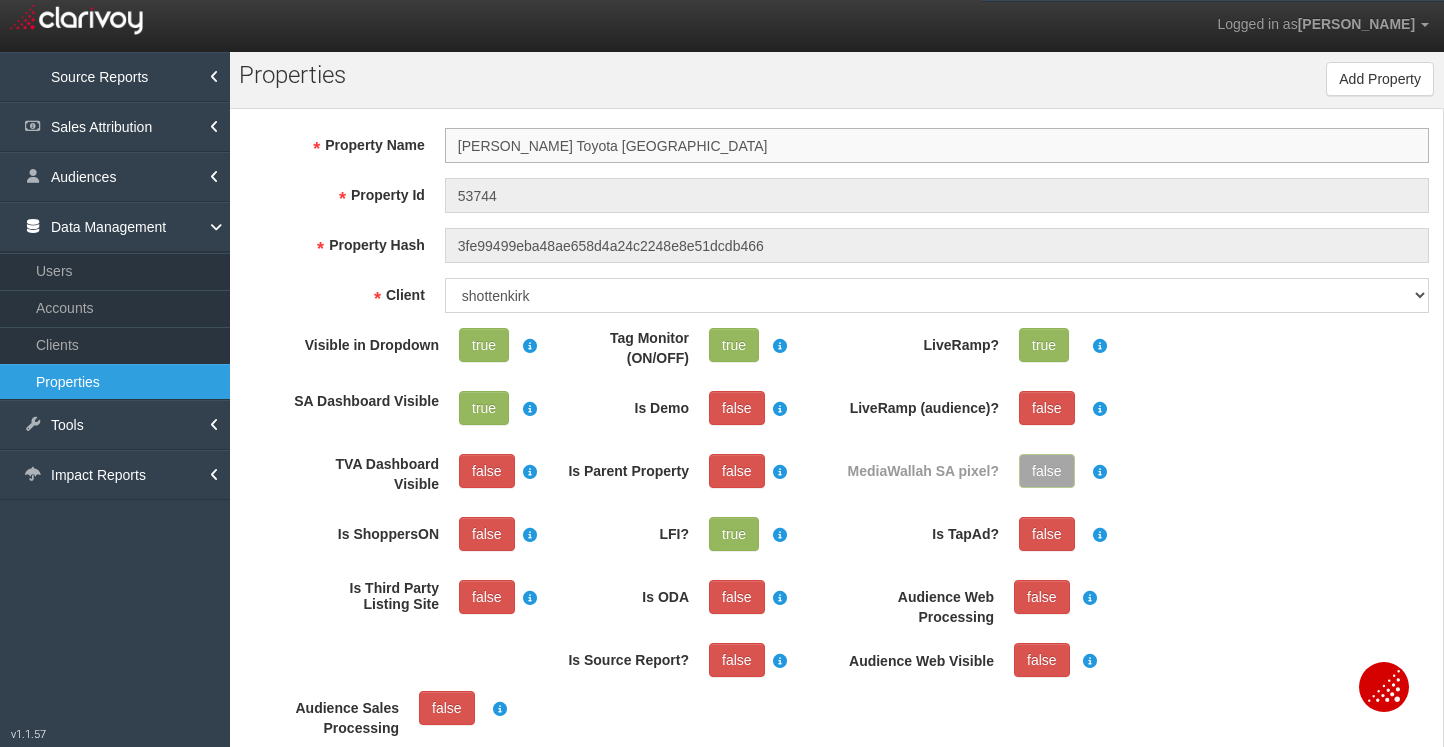 scroll, scrollTop: 37, scrollLeft: 0, axis: vertical 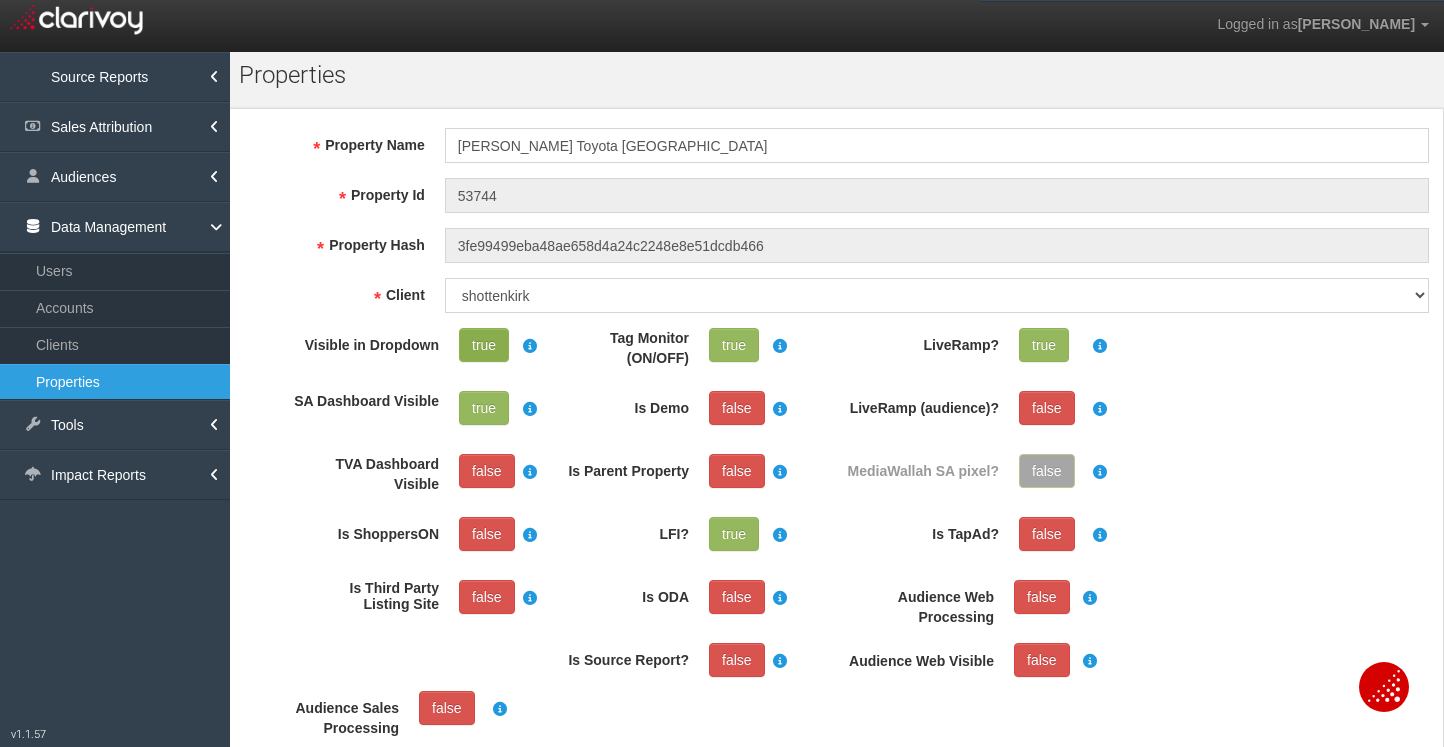 click on "true" at bounding box center (484, 345) 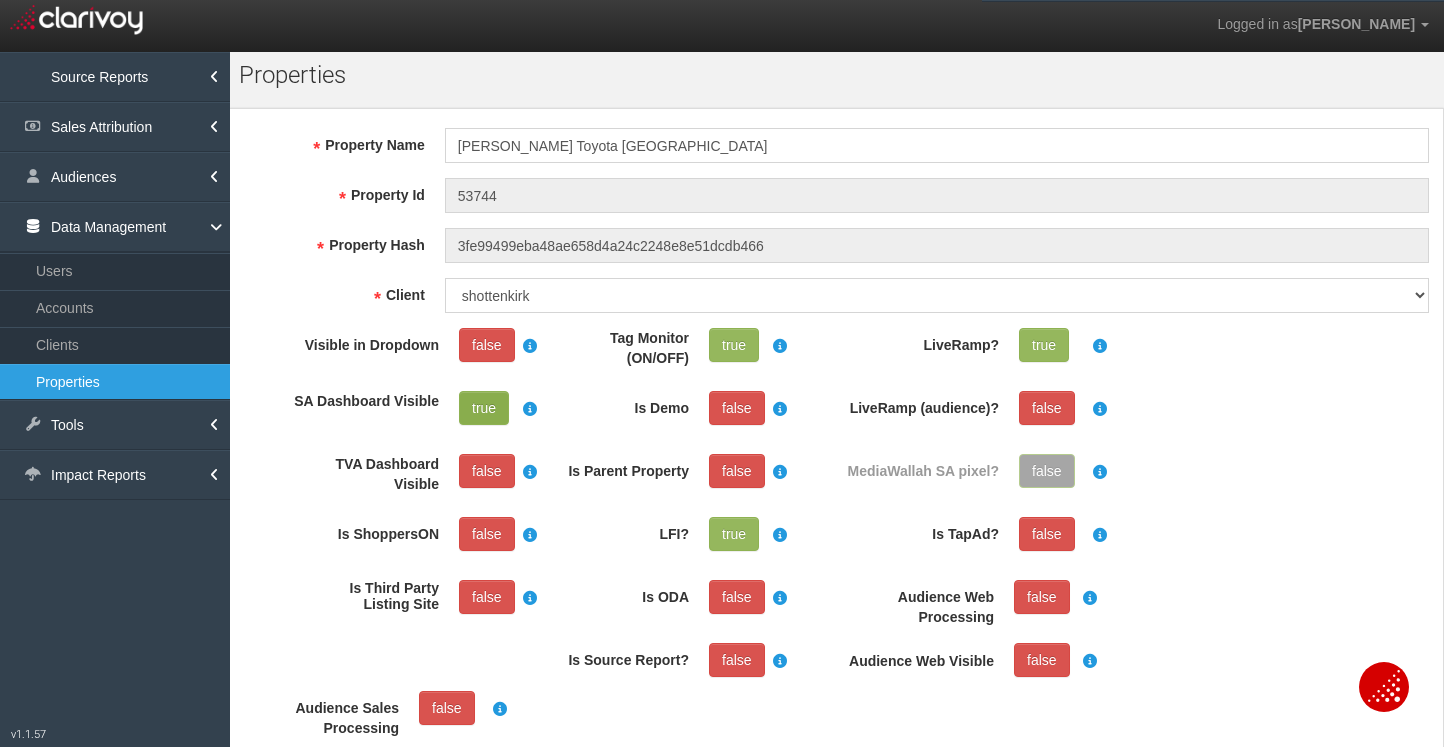 click on "true" at bounding box center (484, 408) 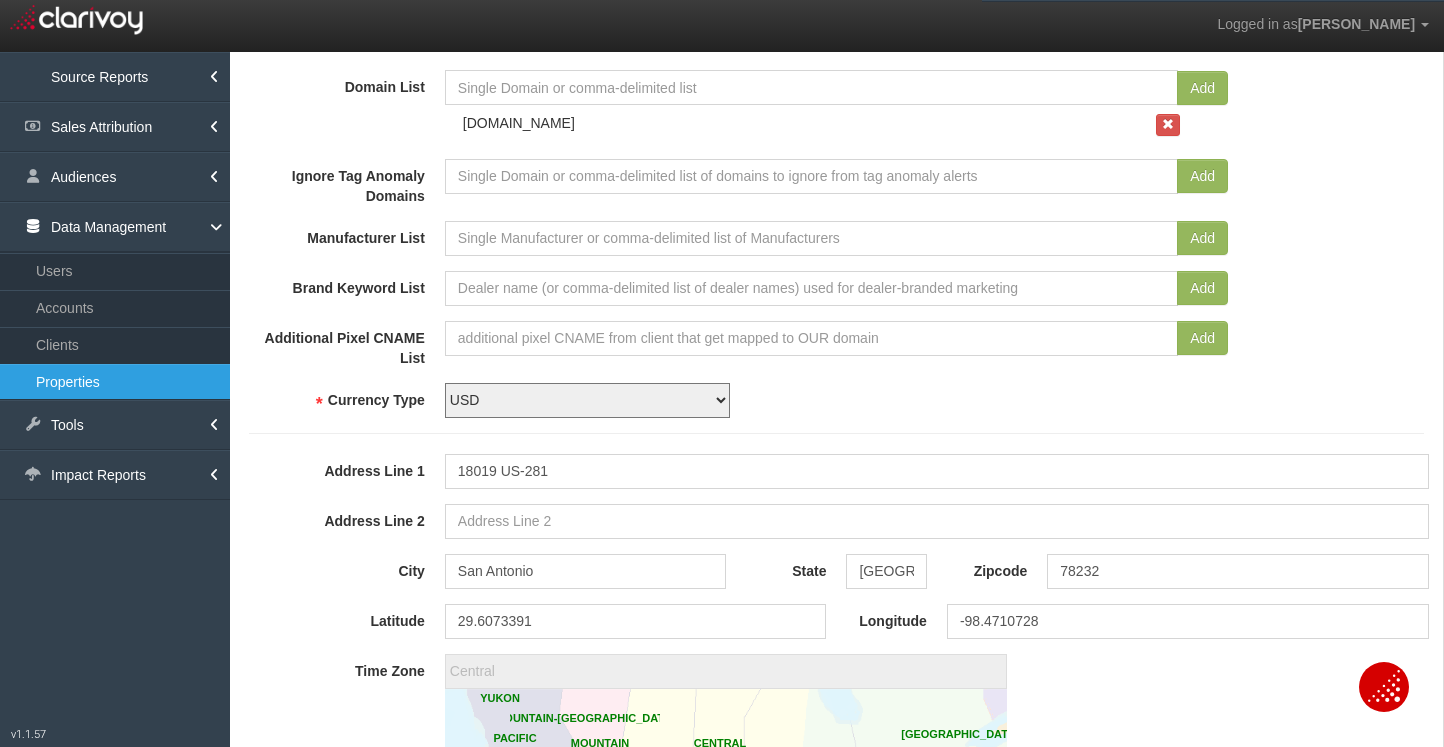 scroll, scrollTop: 1723, scrollLeft: 0, axis: vertical 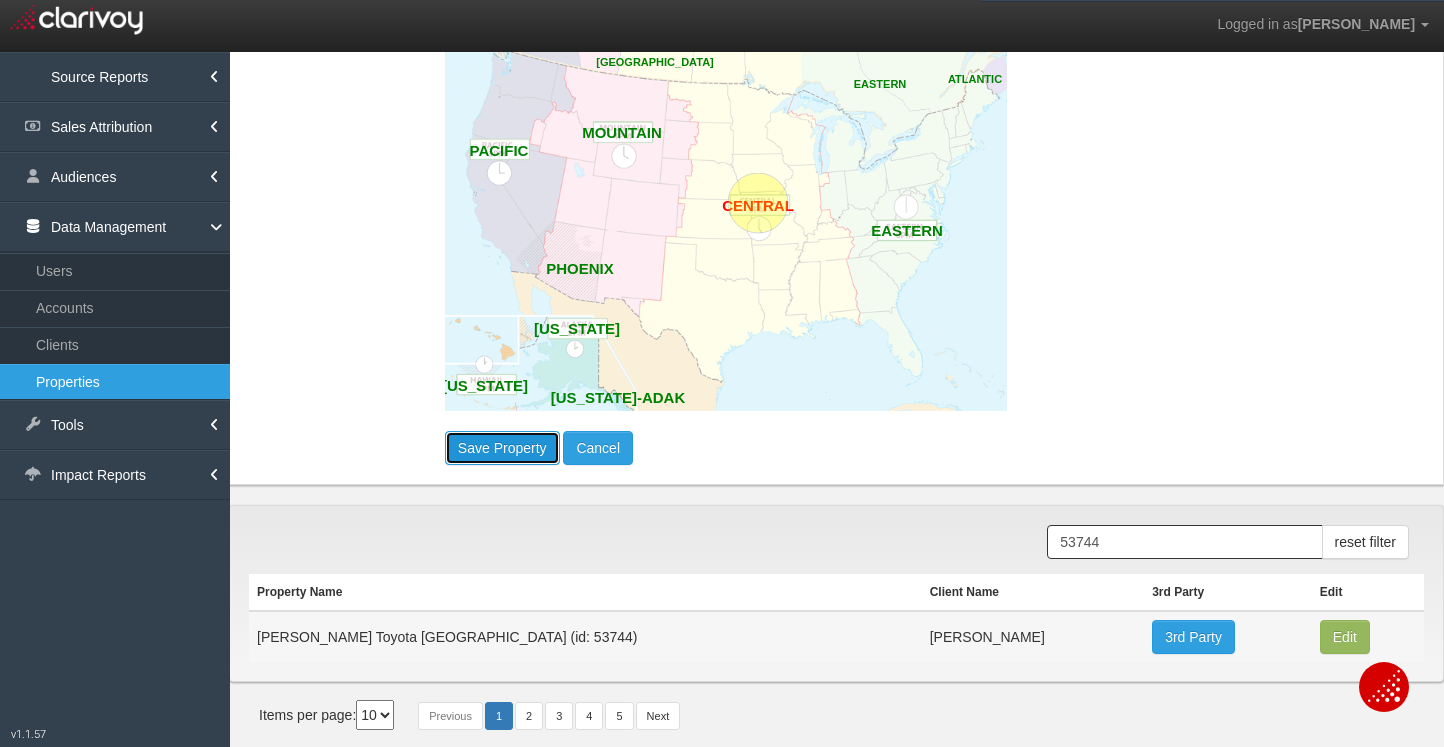 click on "Save Property" at bounding box center (502, 448) 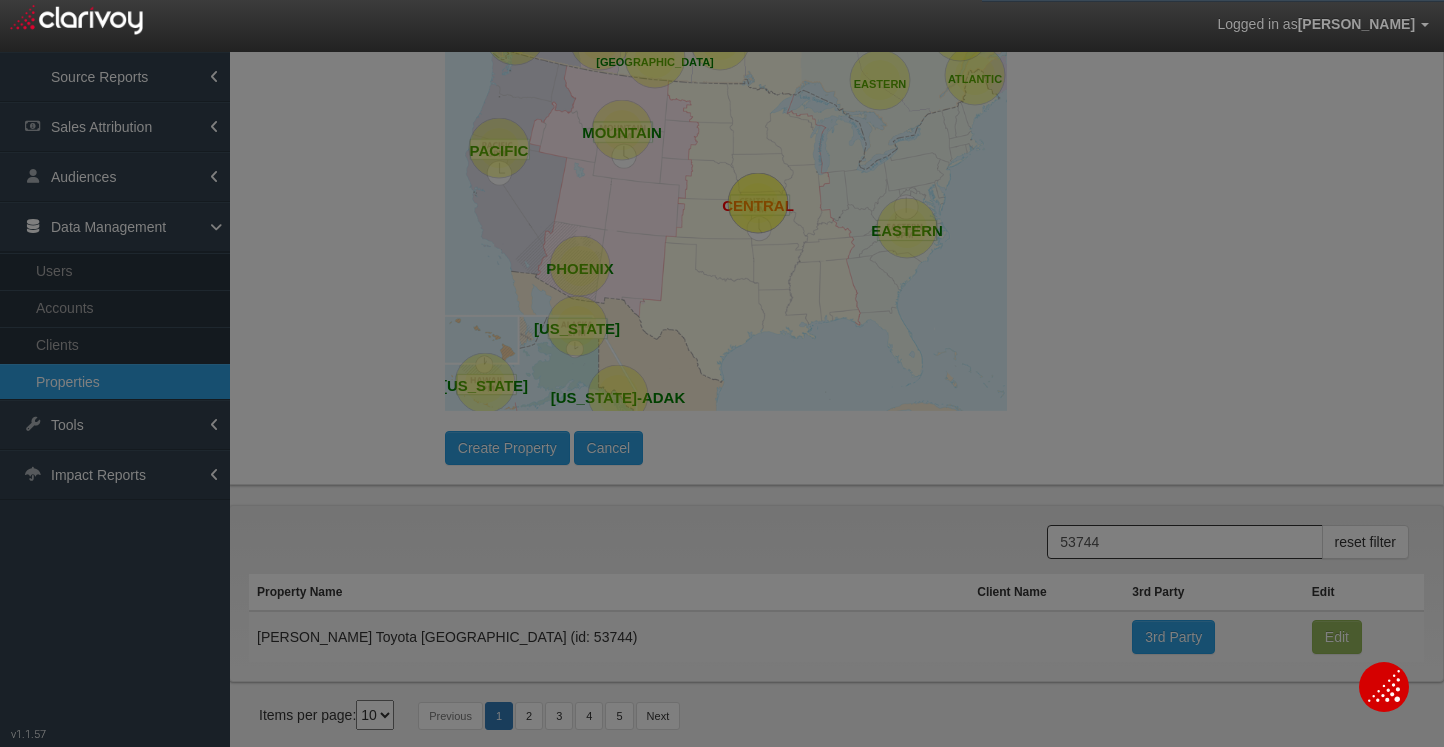 type 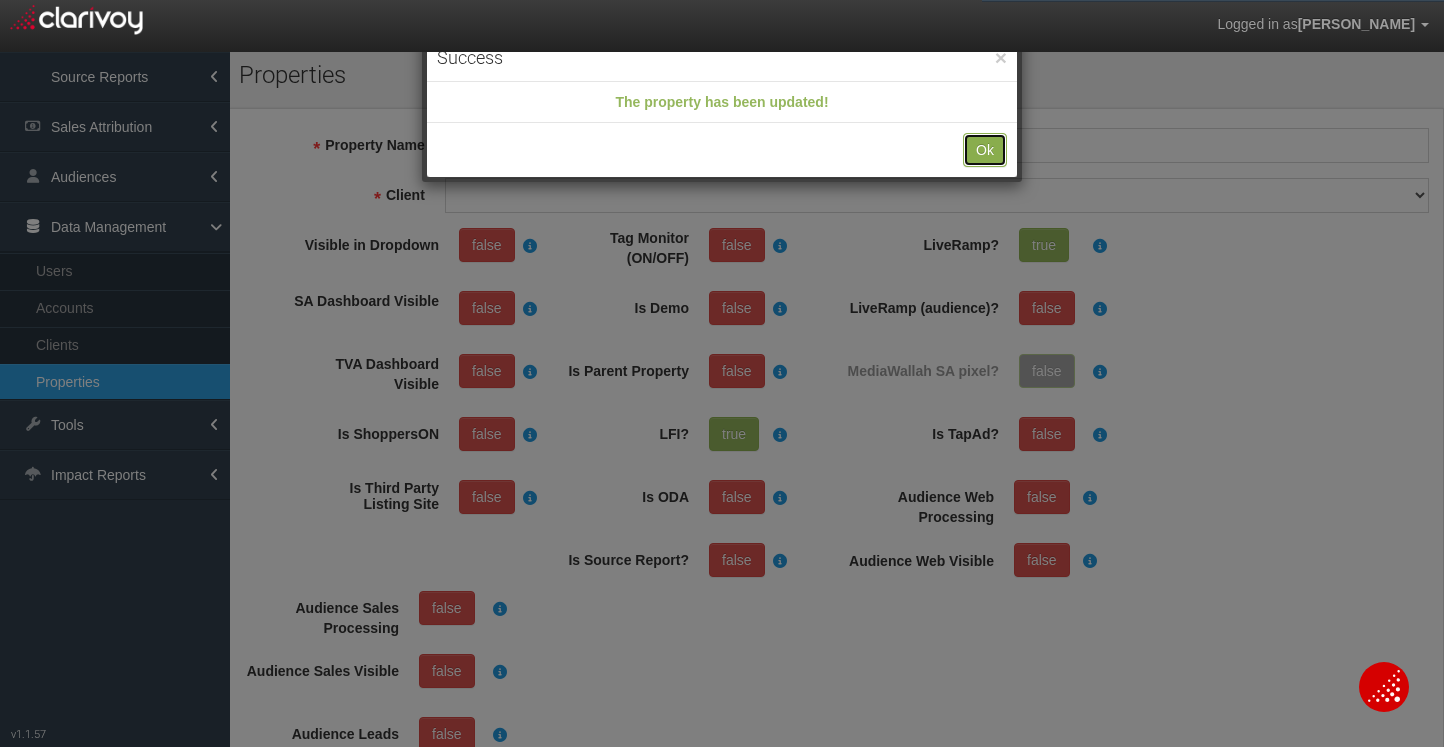 click on "Ok" at bounding box center (985, 150) 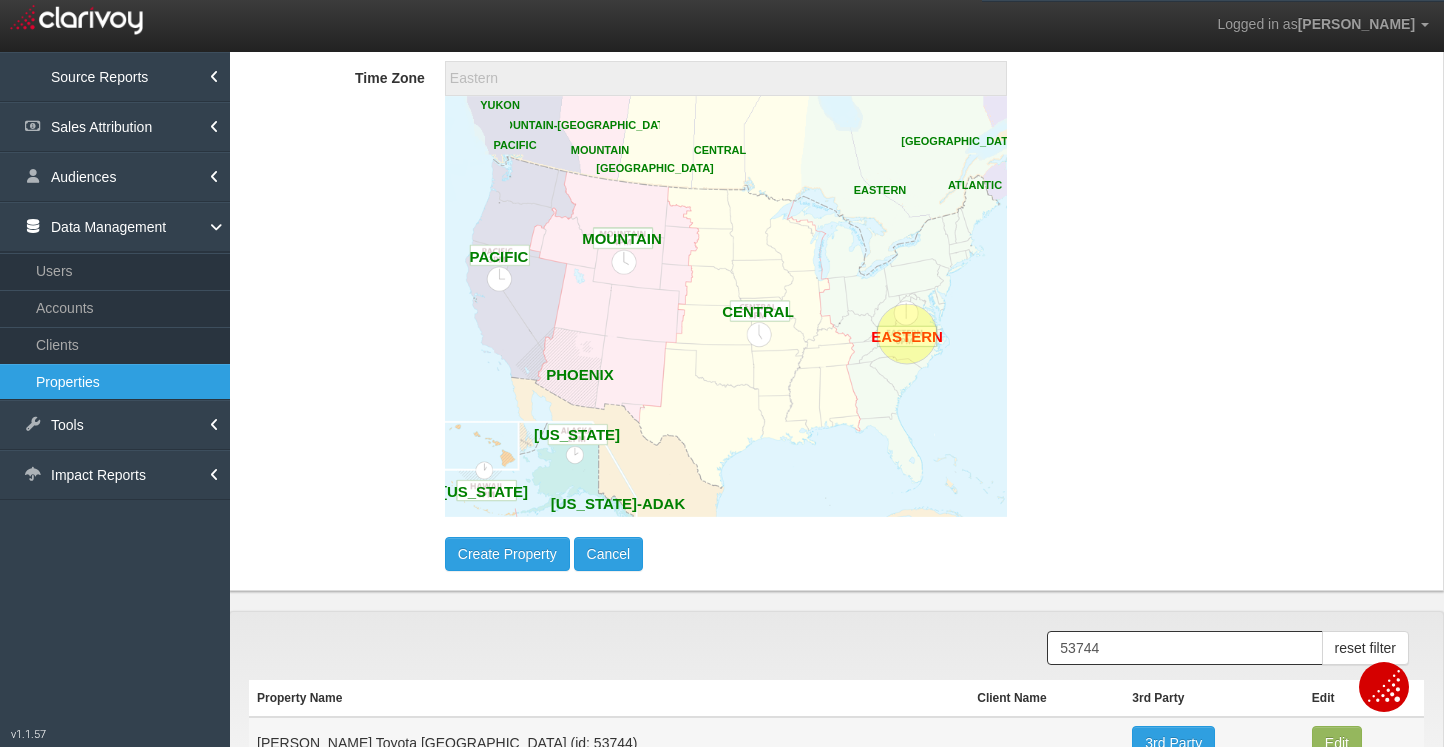 scroll, scrollTop: 1585, scrollLeft: 0, axis: vertical 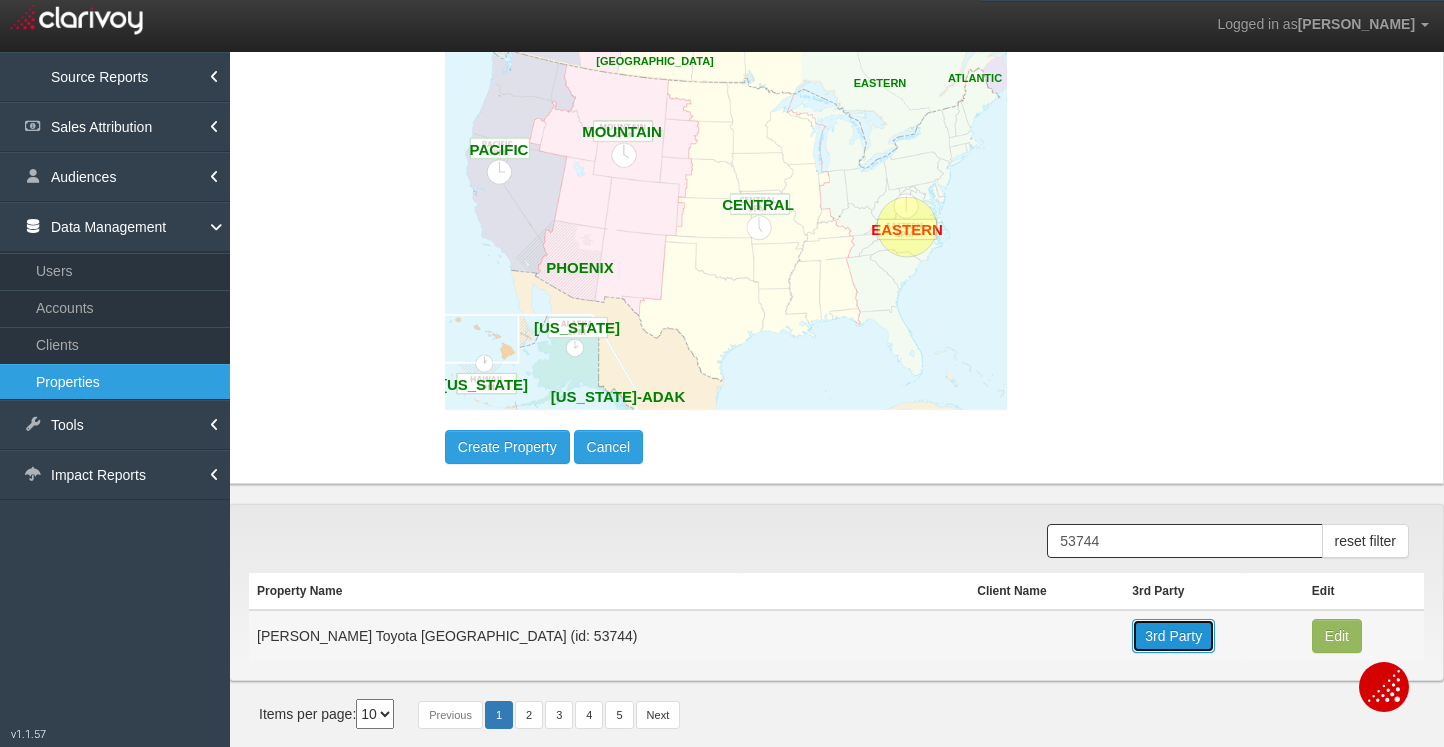 click on "3rd Party" at bounding box center (1173, 636) 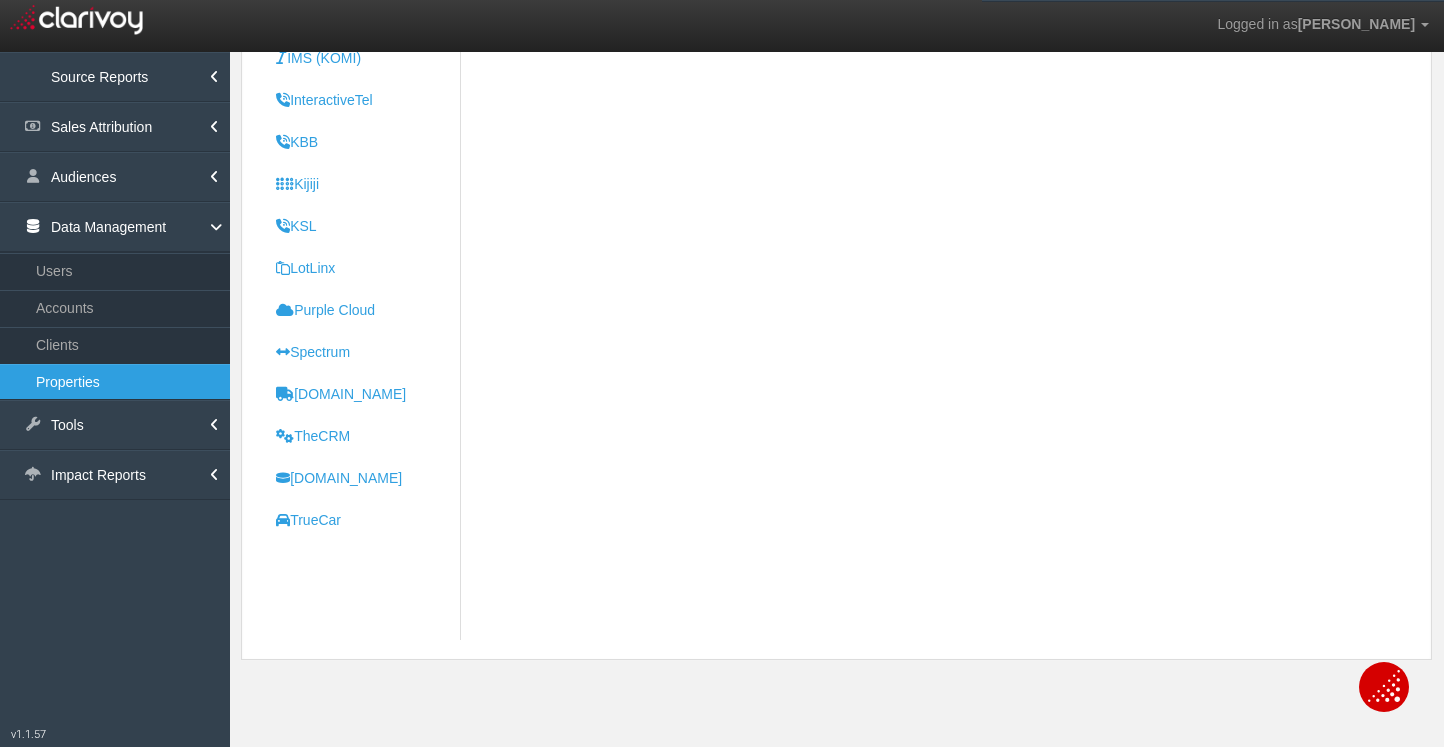 scroll, scrollTop: 0, scrollLeft: 0, axis: both 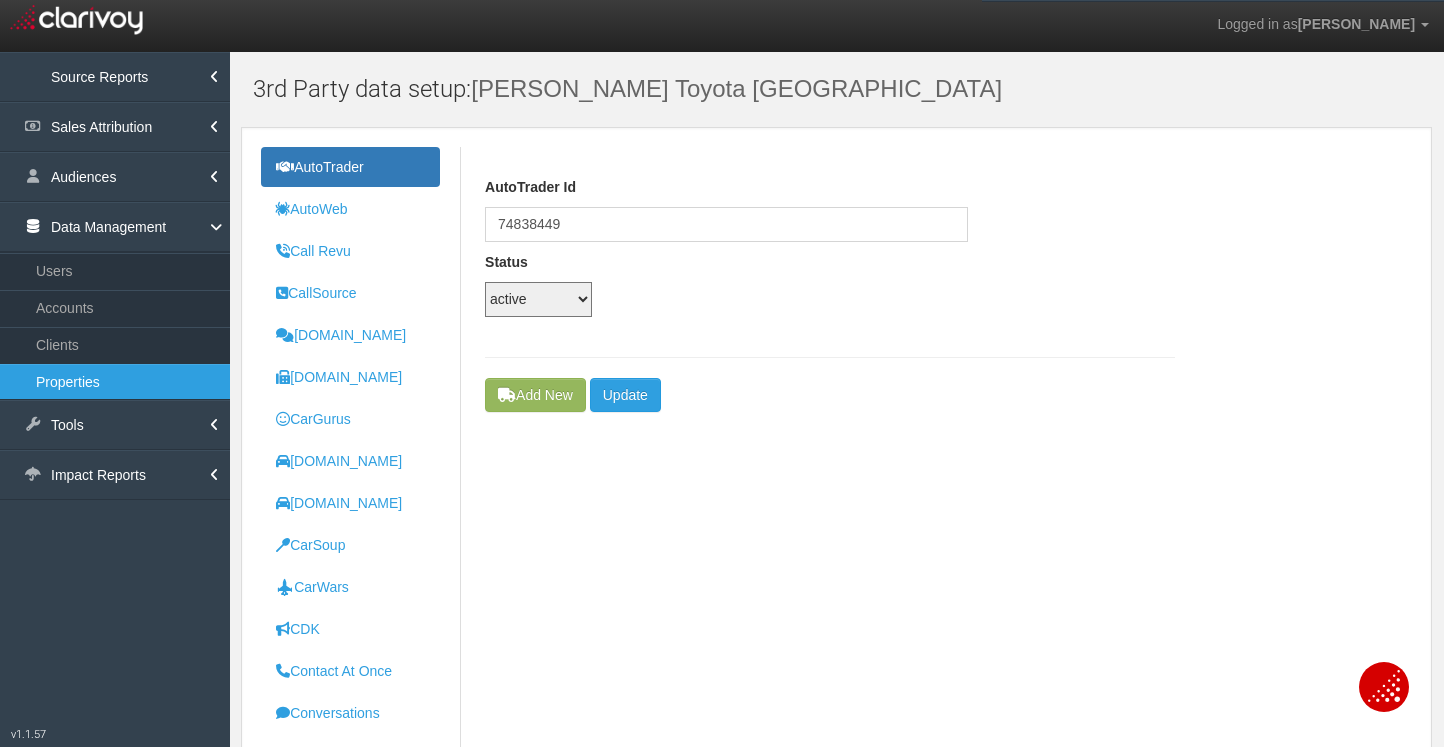 click on "active
inactive
configured
disabled
new
unknown
under_review
deleted
email_sent
sa_only" at bounding box center (538, 299) 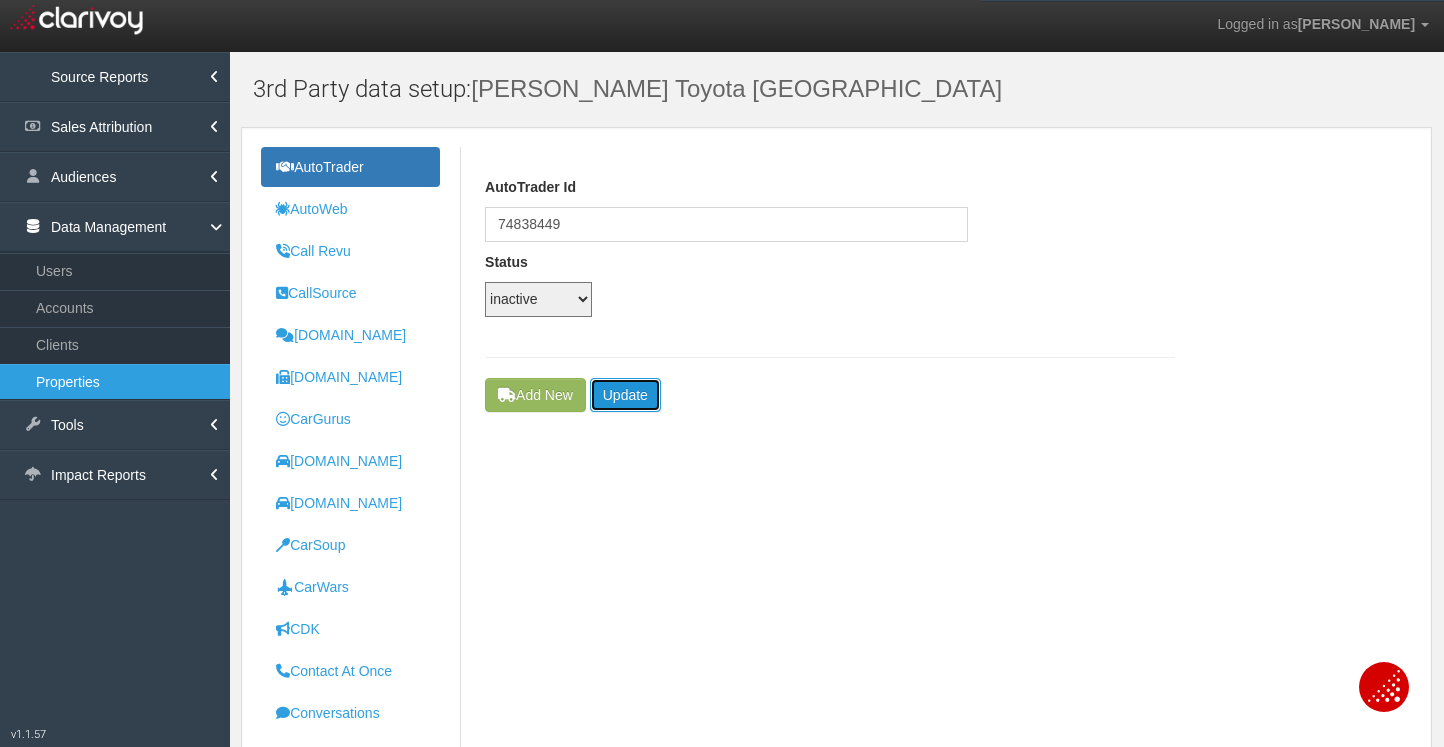 click on "Update" at bounding box center [625, 395] 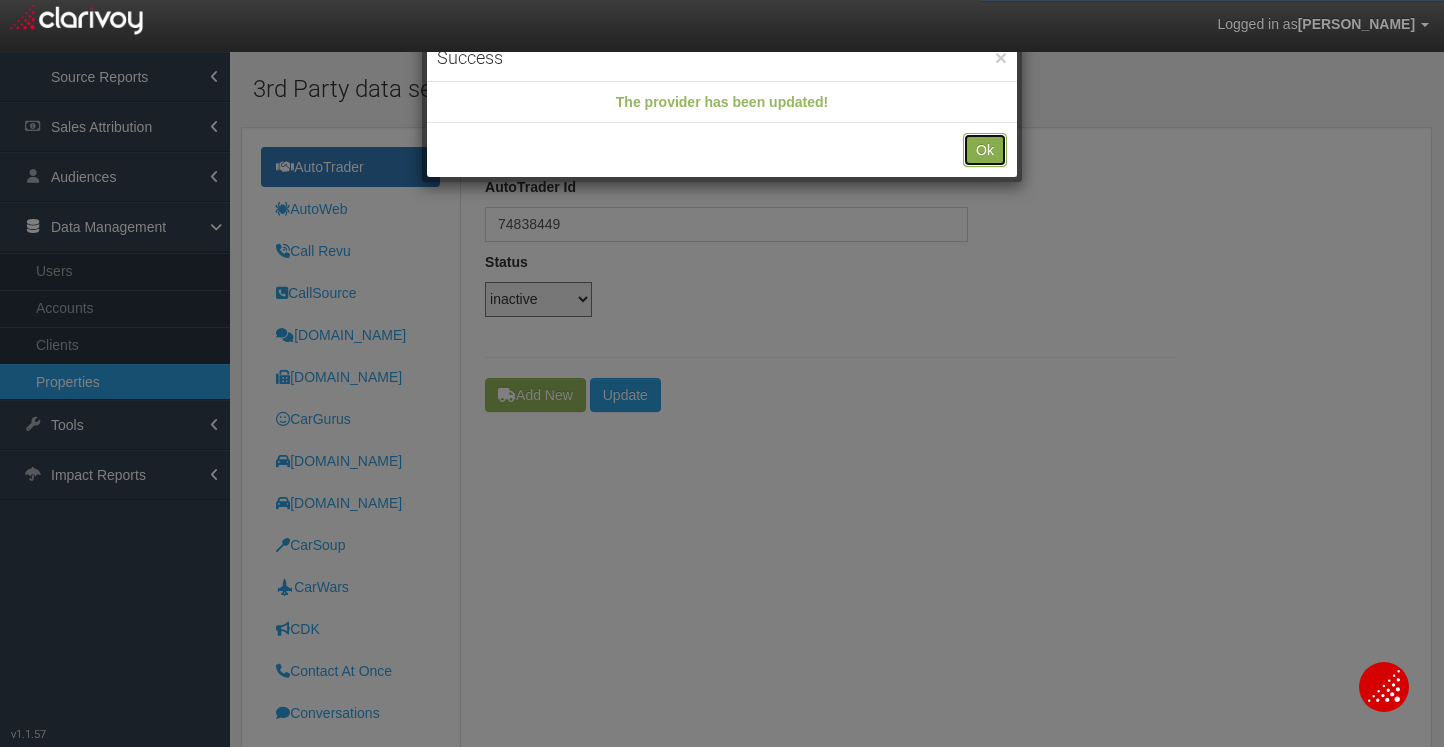 click on "Ok" at bounding box center [985, 150] 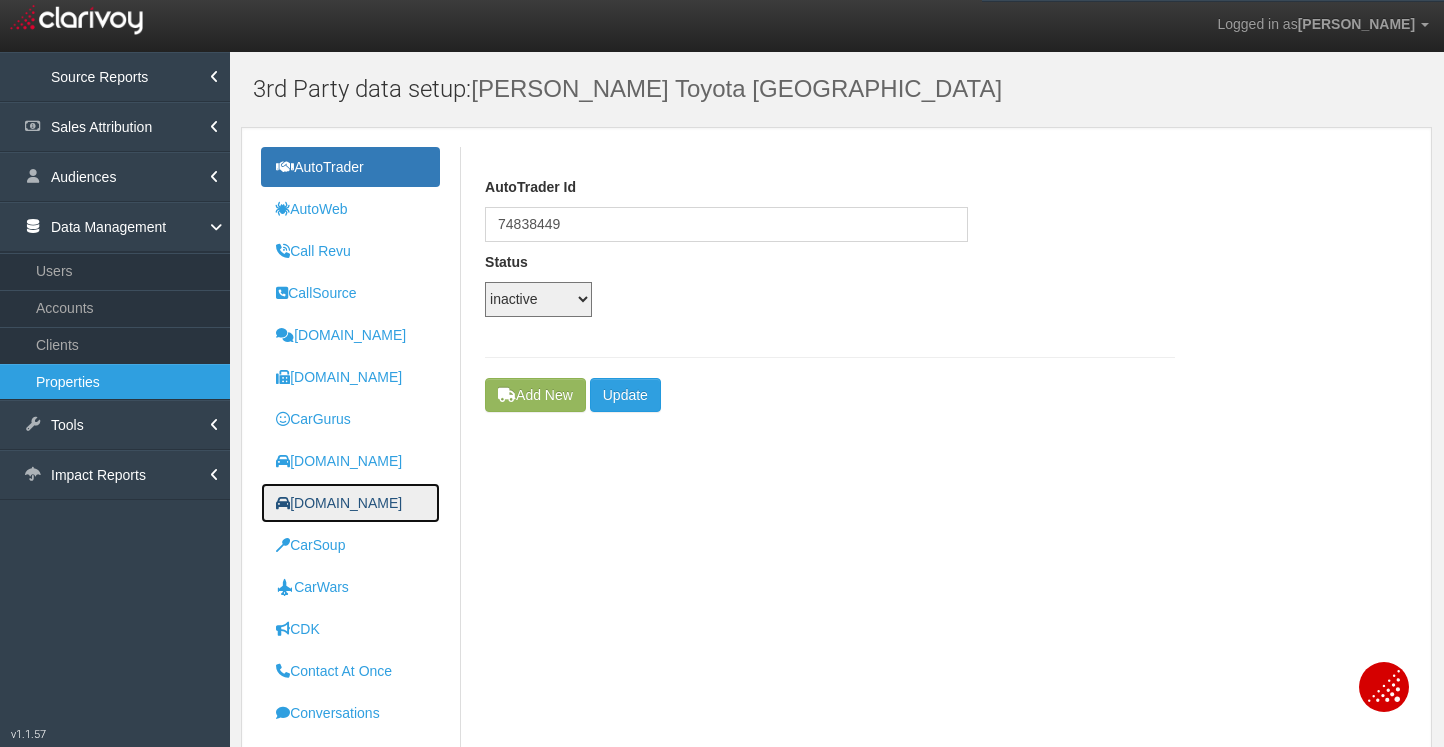 click on "[DOMAIN_NAME]" at bounding box center (339, 503) 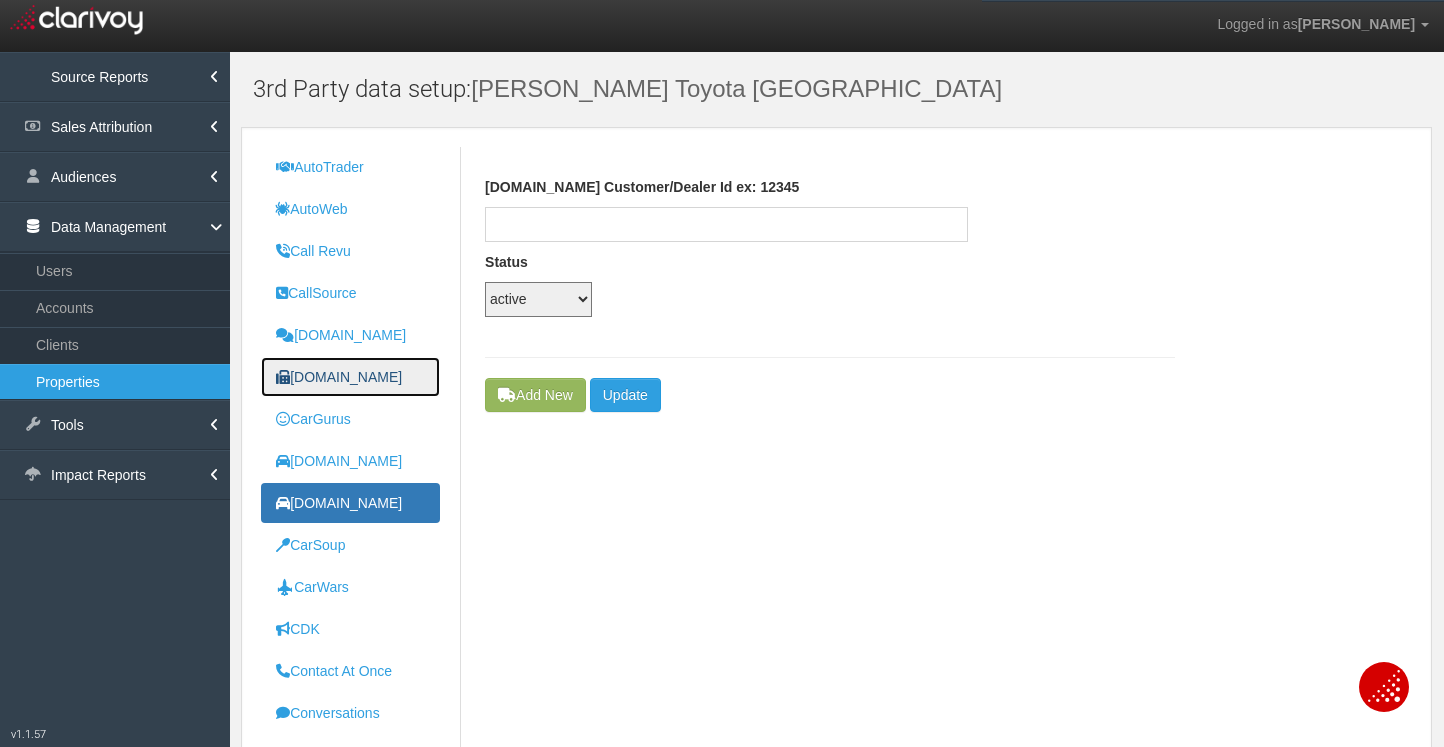 click on "[DOMAIN_NAME]" at bounding box center (350, 377) 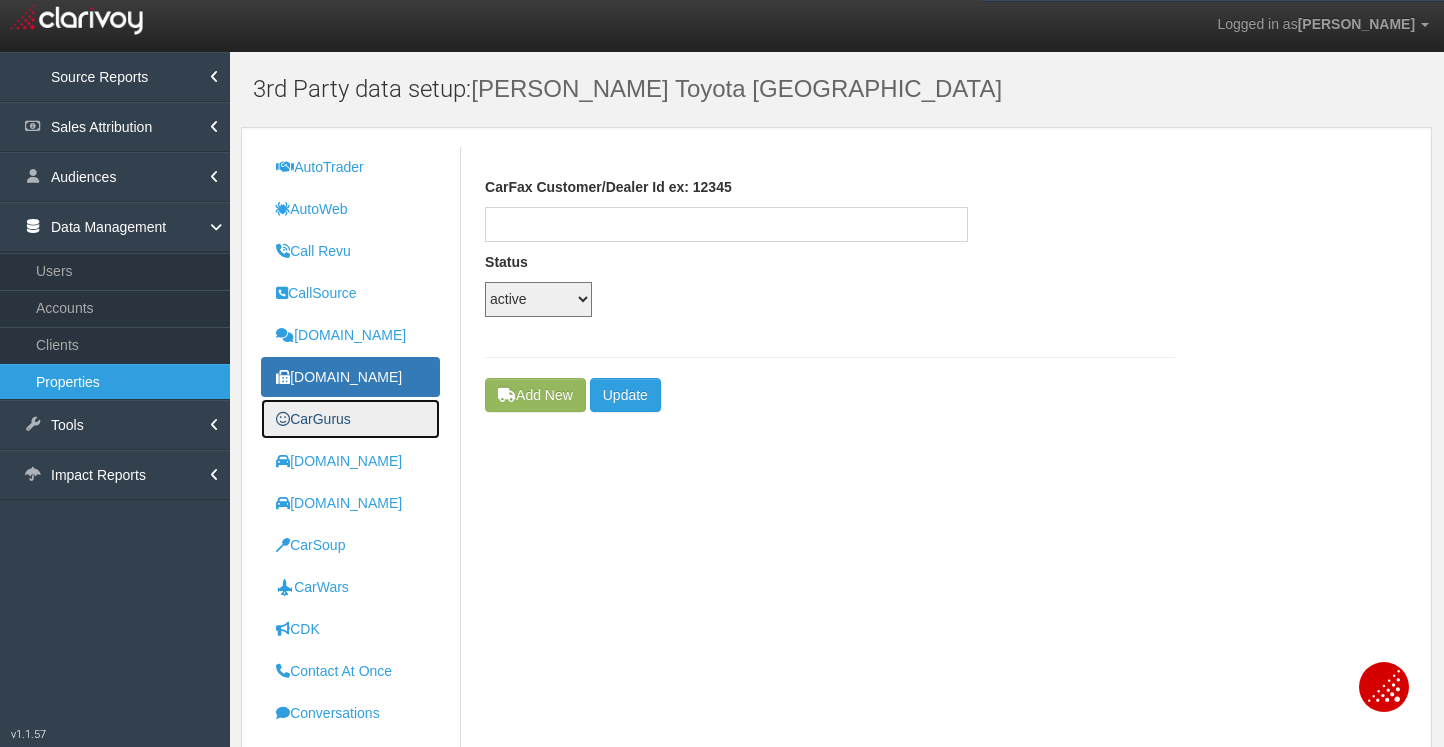 click on "CarGurus" at bounding box center [313, 419] 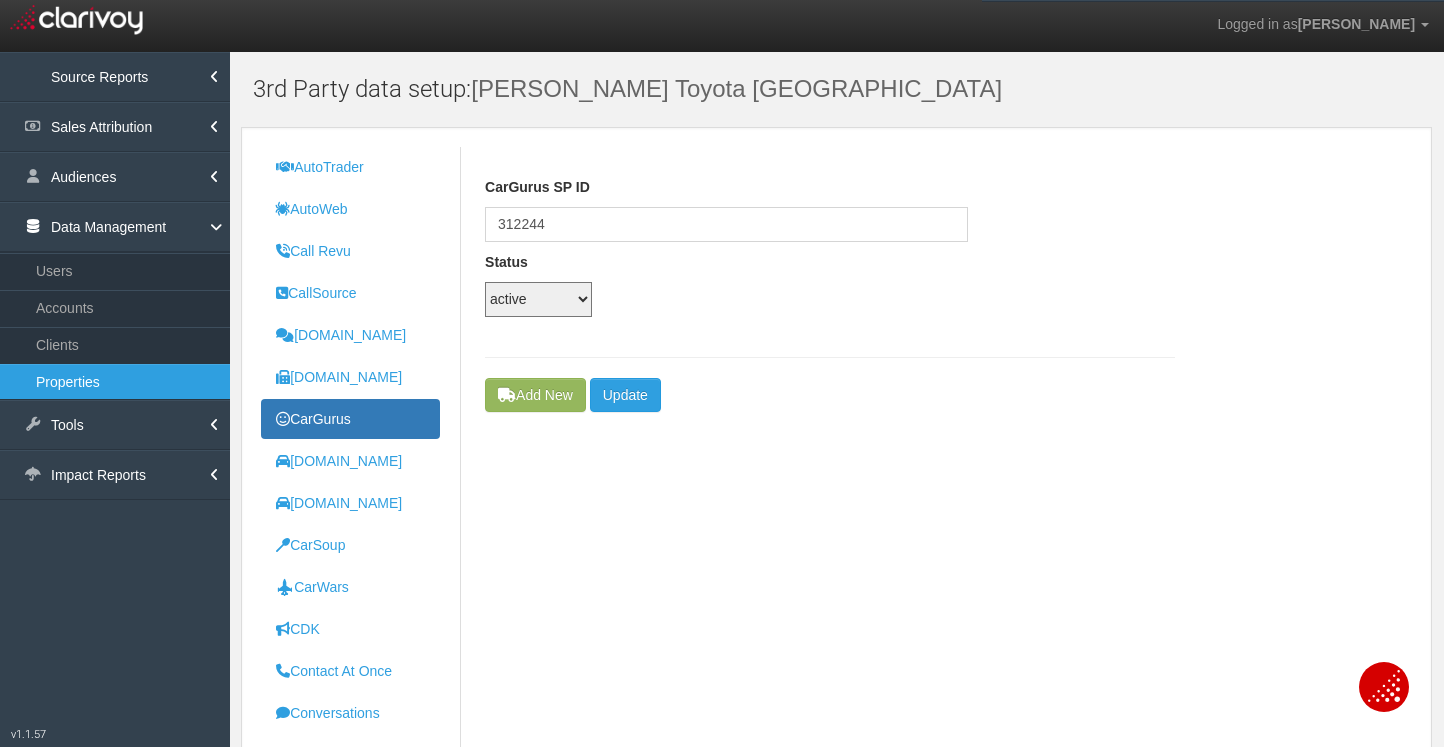 click on "active
inactive
configured
disabled
new
unknown
under_review
deleted
email_sent
sa_only" at bounding box center (538, 299) 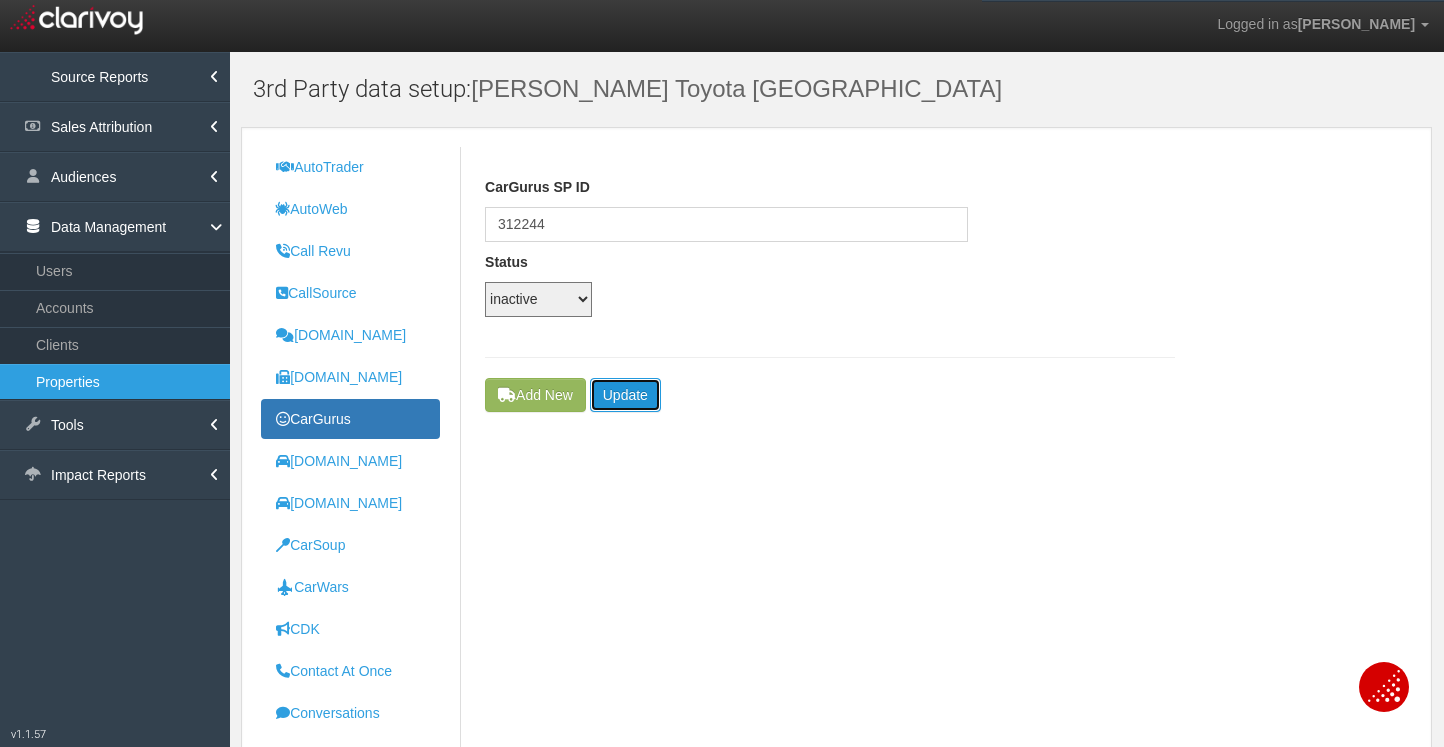 click on "Update" at bounding box center (625, 395) 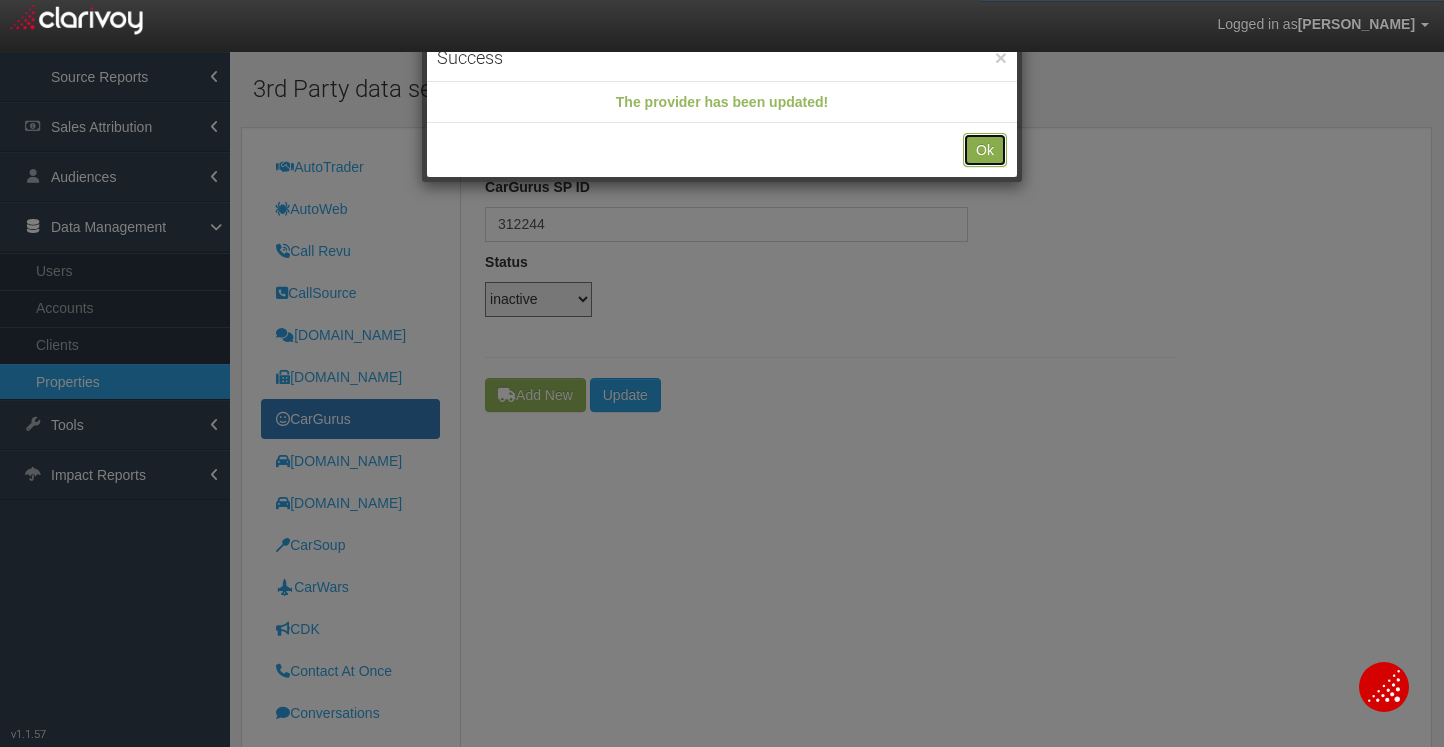 click on "Ok" at bounding box center (985, 150) 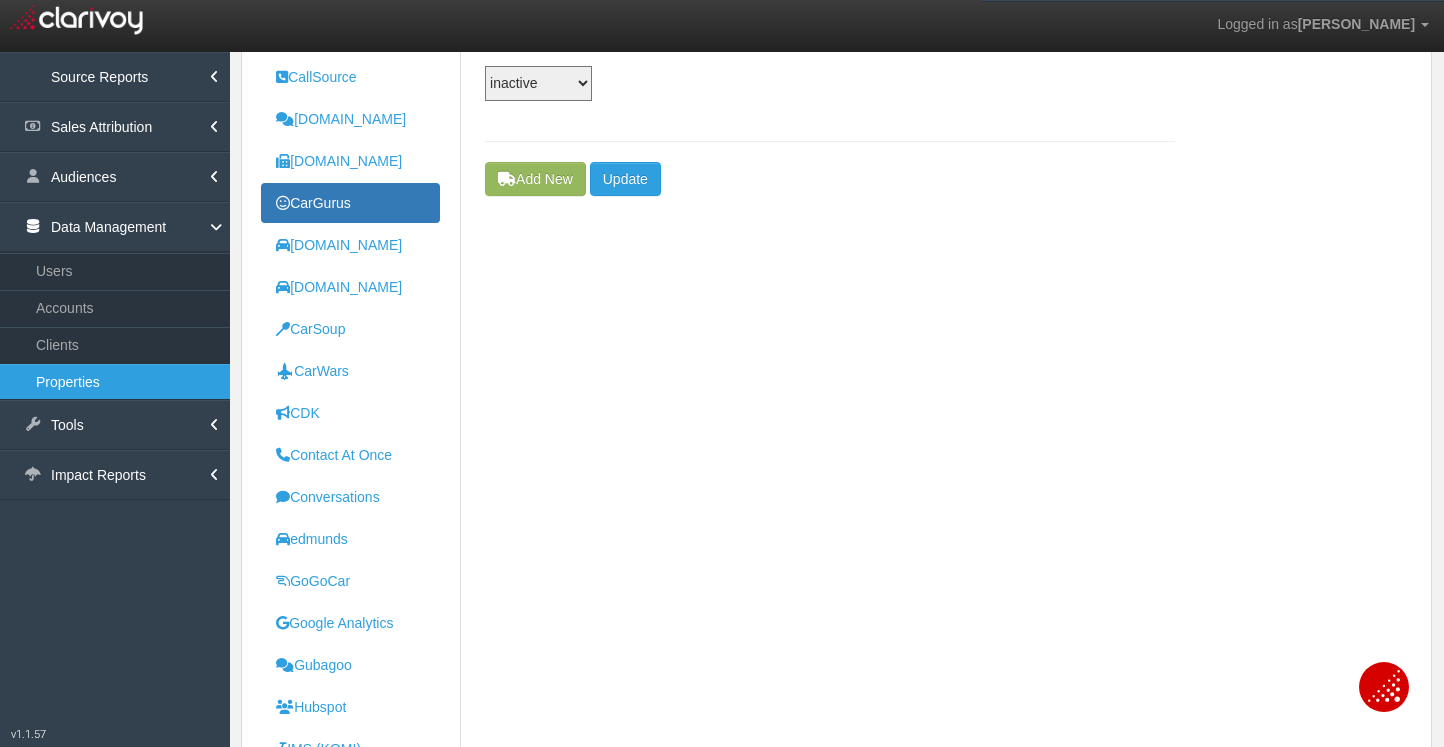 scroll, scrollTop: 586, scrollLeft: 0, axis: vertical 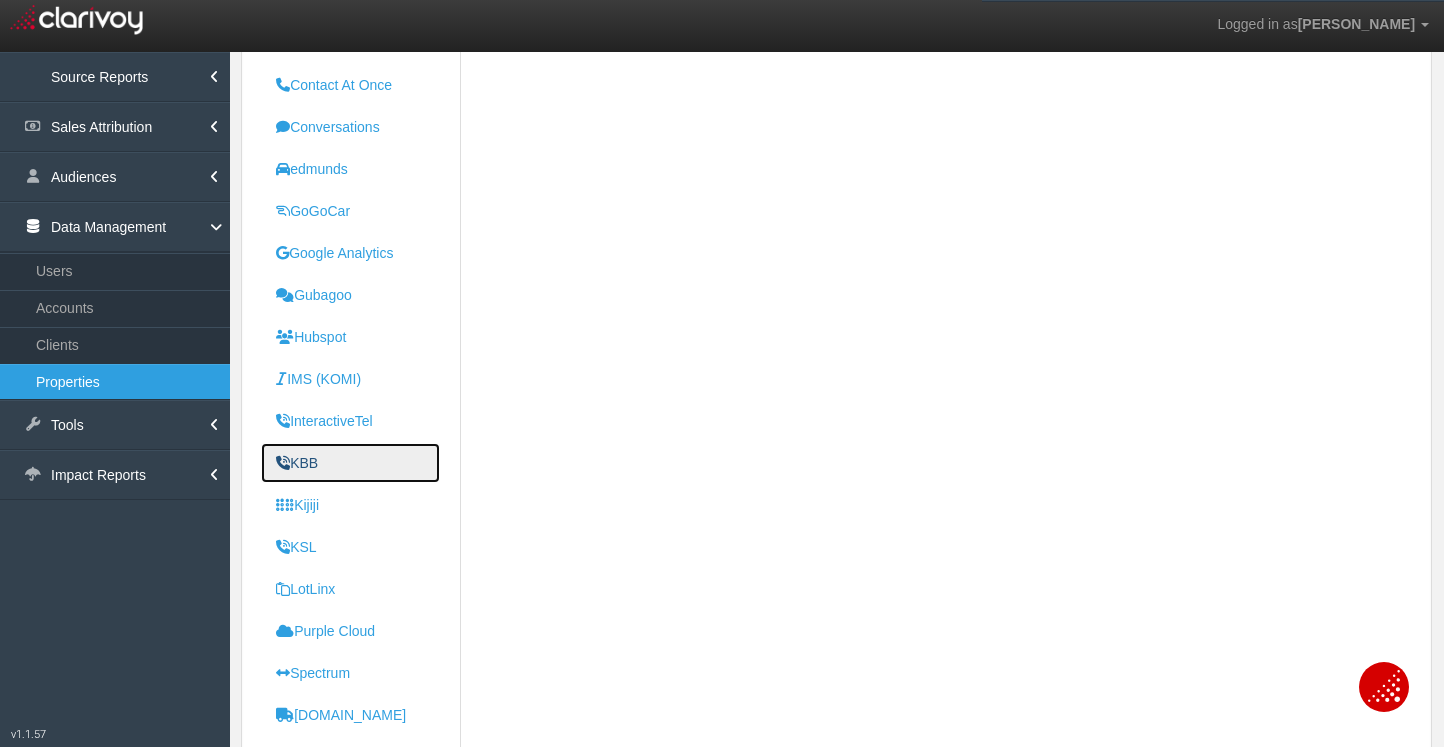 click on "KBB" at bounding box center (350, 463) 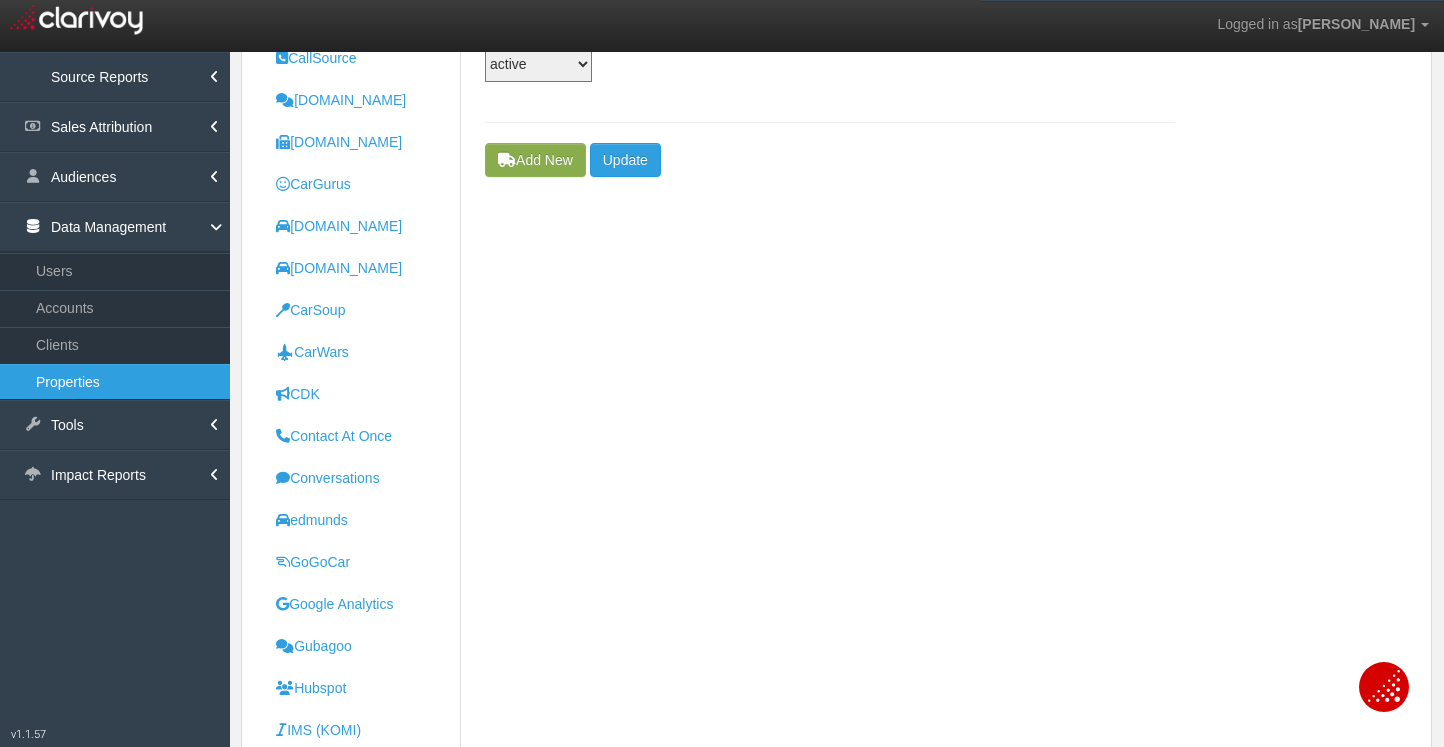 scroll, scrollTop: 0, scrollLeft: 0, axis: both 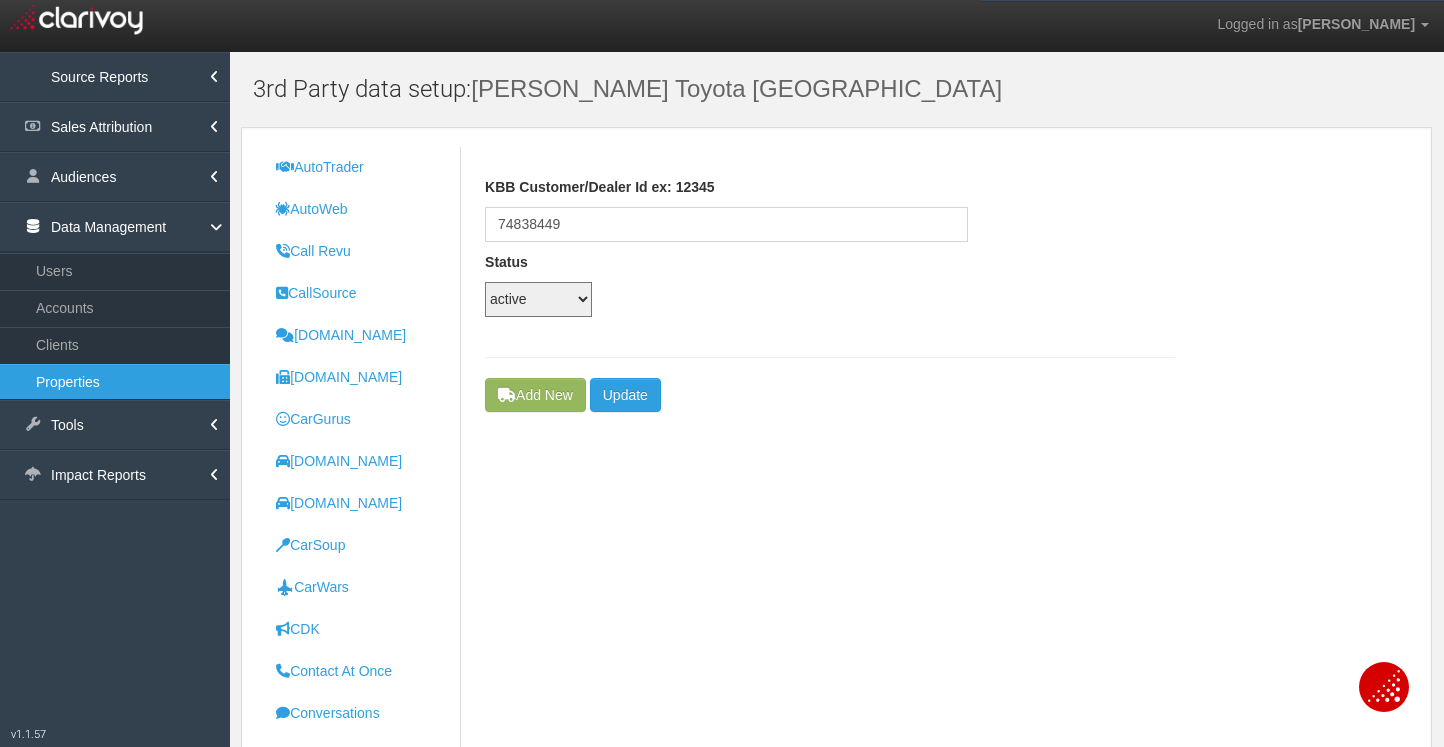 click on "Status
active
inactive
configured
disabled
new
unknown
under_review
deleted
email_sent
sa_only" at bounding box center (830, 294) 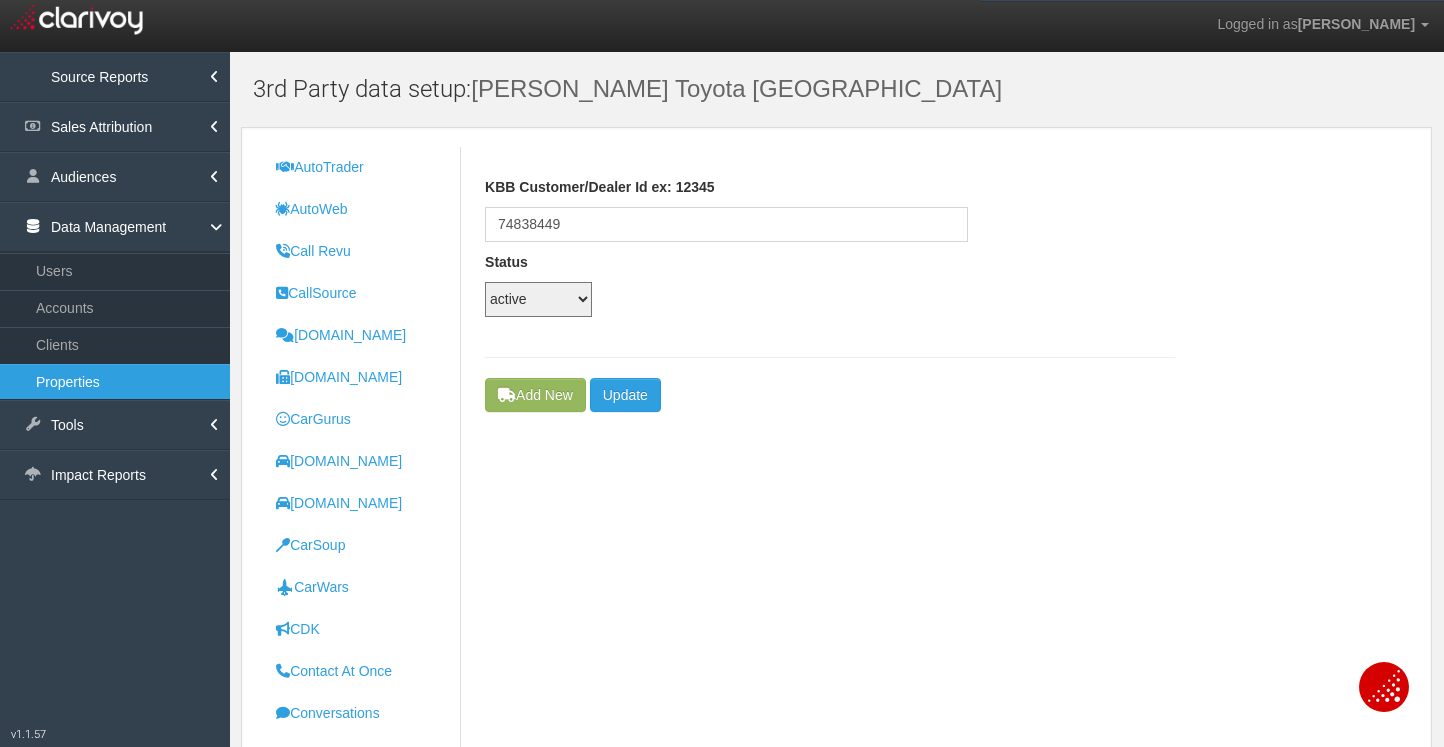click on "active
inactive
configured
disabled
new
unknown
under_review
deleted
email_sent
sa_only" at bounding box center (538, 299) 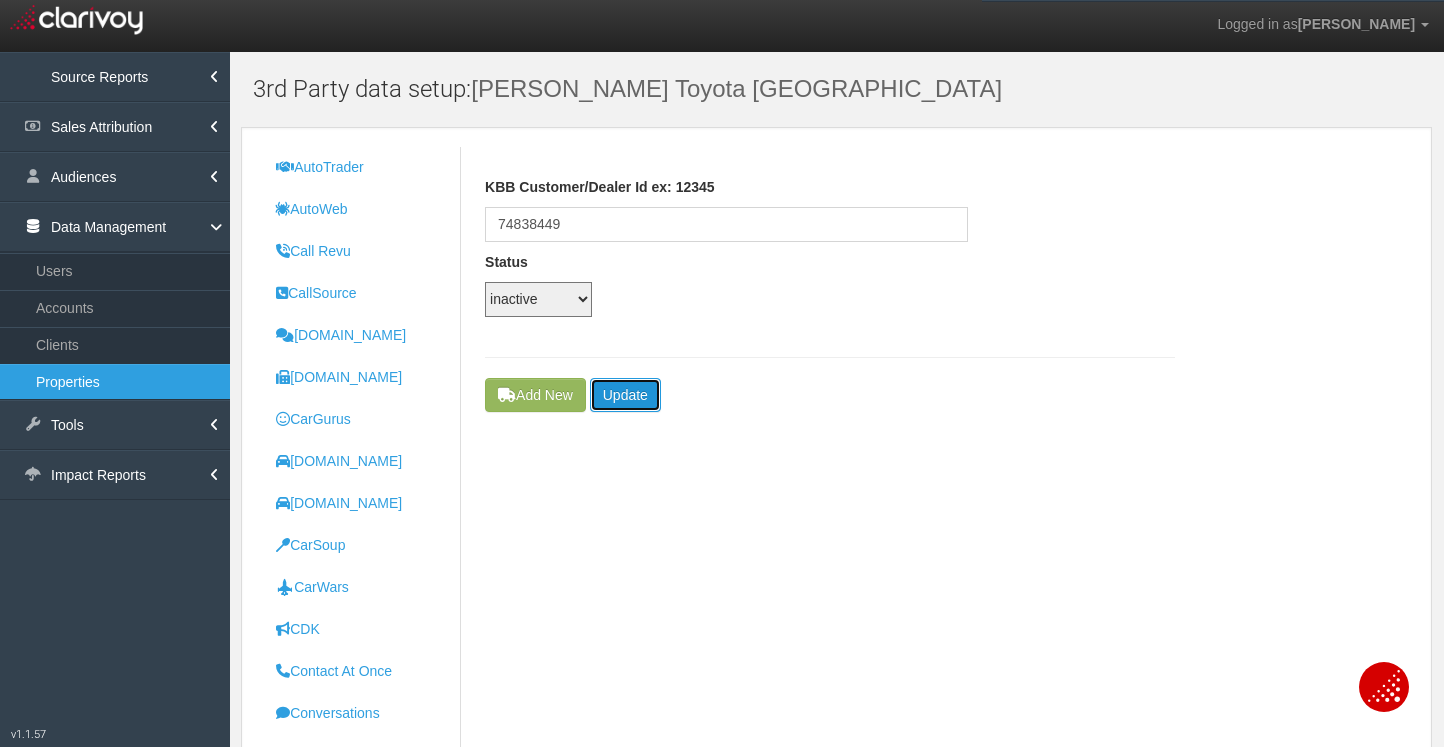 click on "Update" at bounding box center [625, 395] 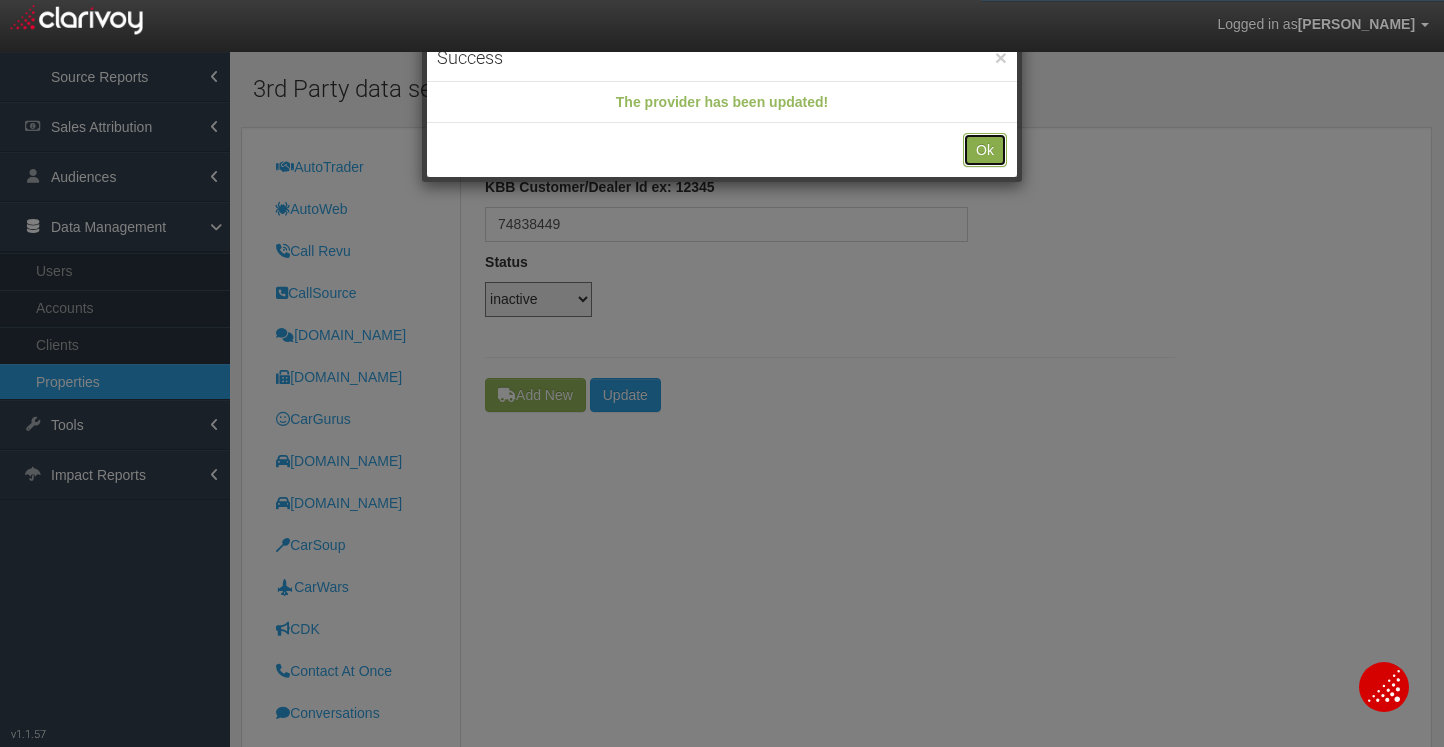 click on "Ok" at bounding box center [985, 150] 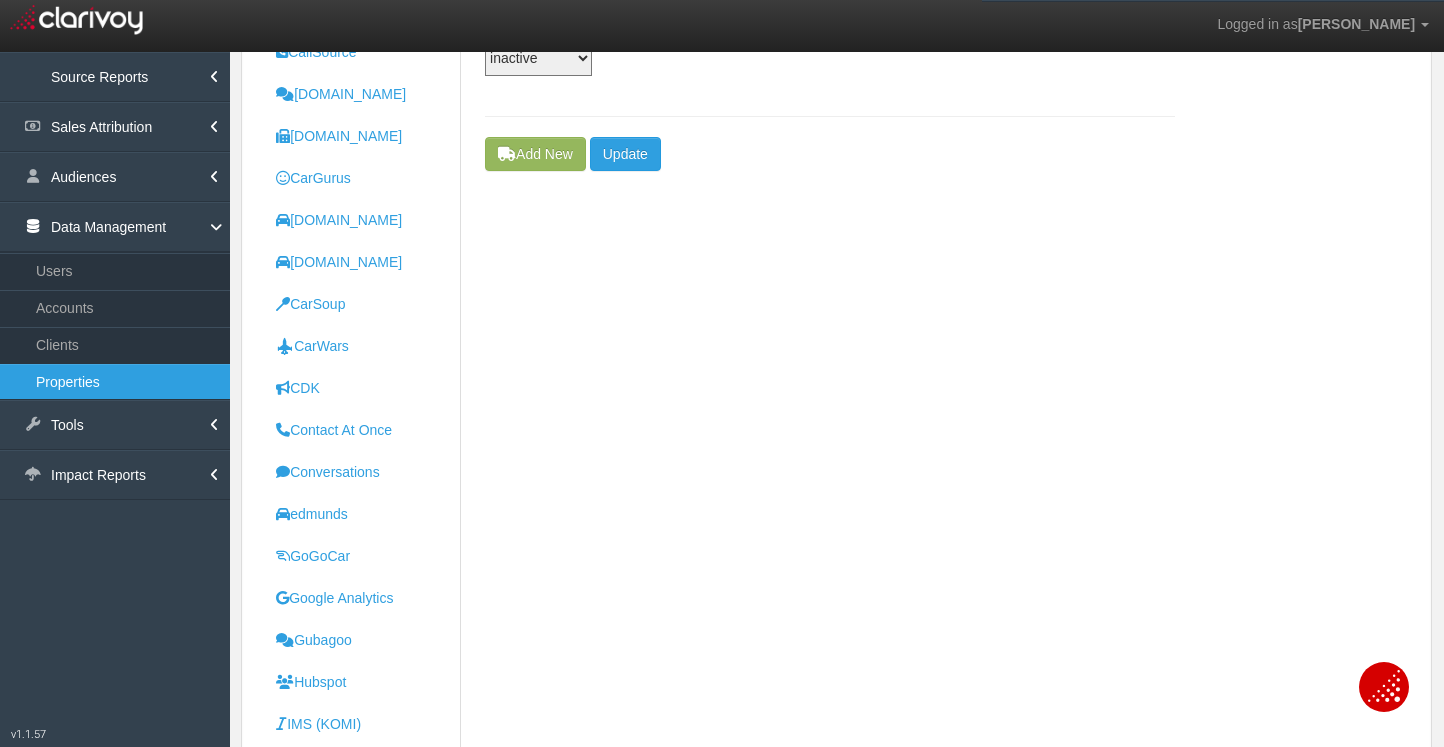 scroll, scrollTop: 600, scrollLeft: 0, axis: vertical 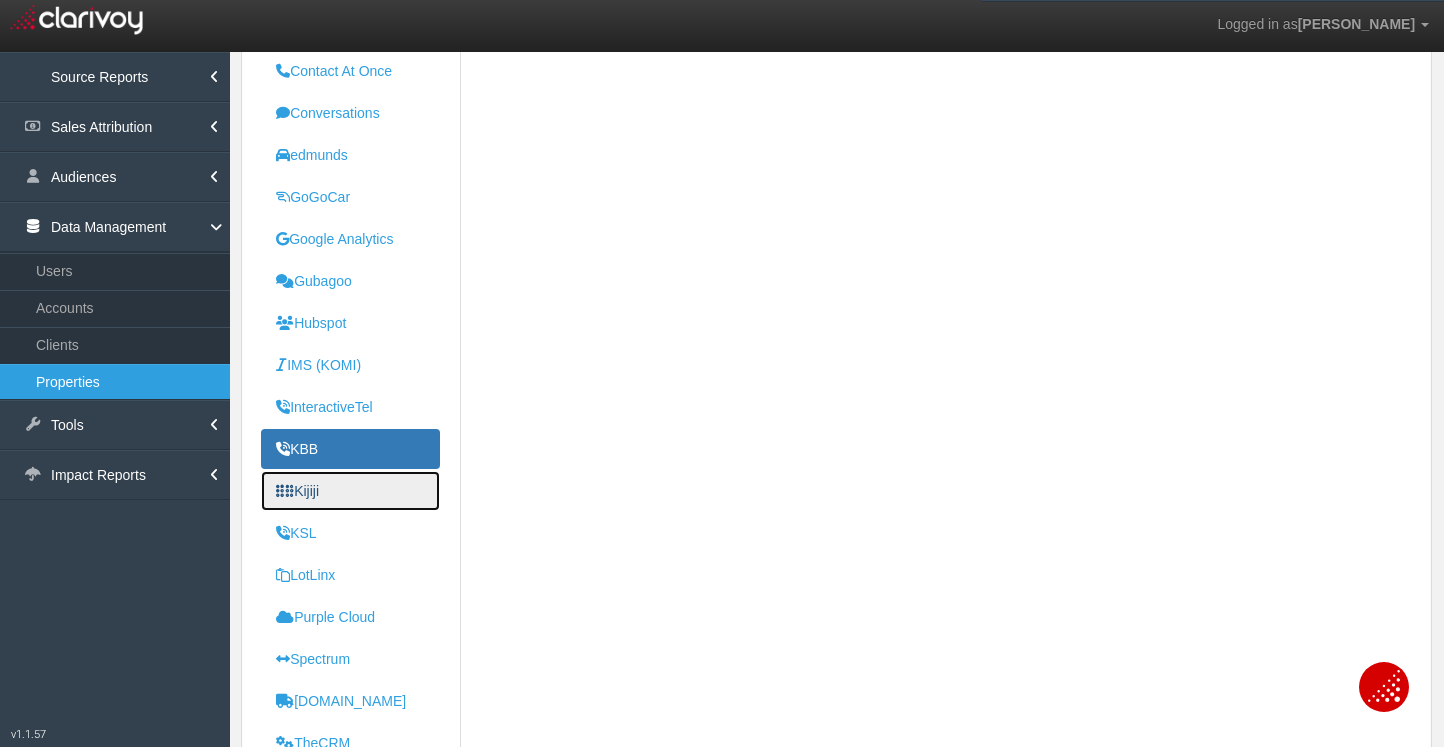 click on "Kijiji" at bounding box center (350, 491) 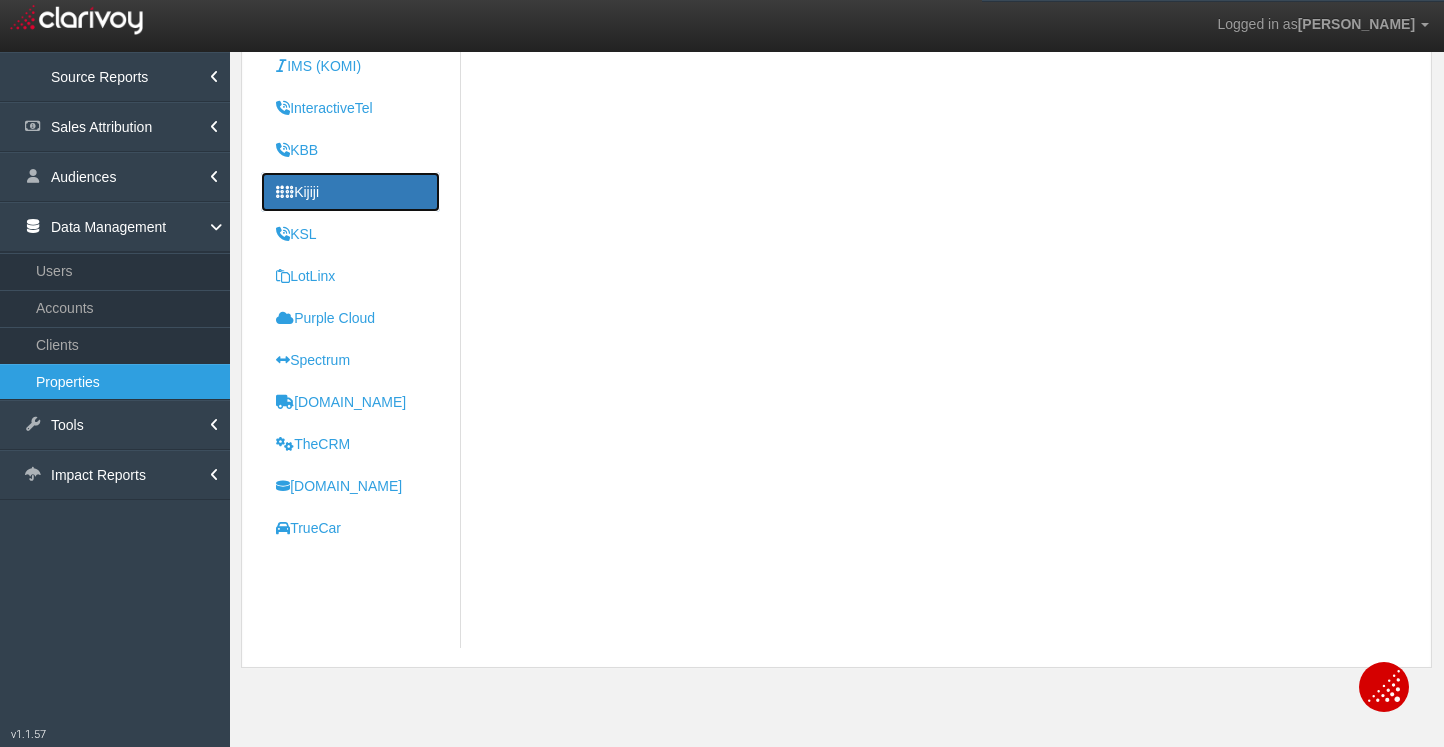 scroll, scrollTop: 906, scrollLeft: 0, axis: vertical 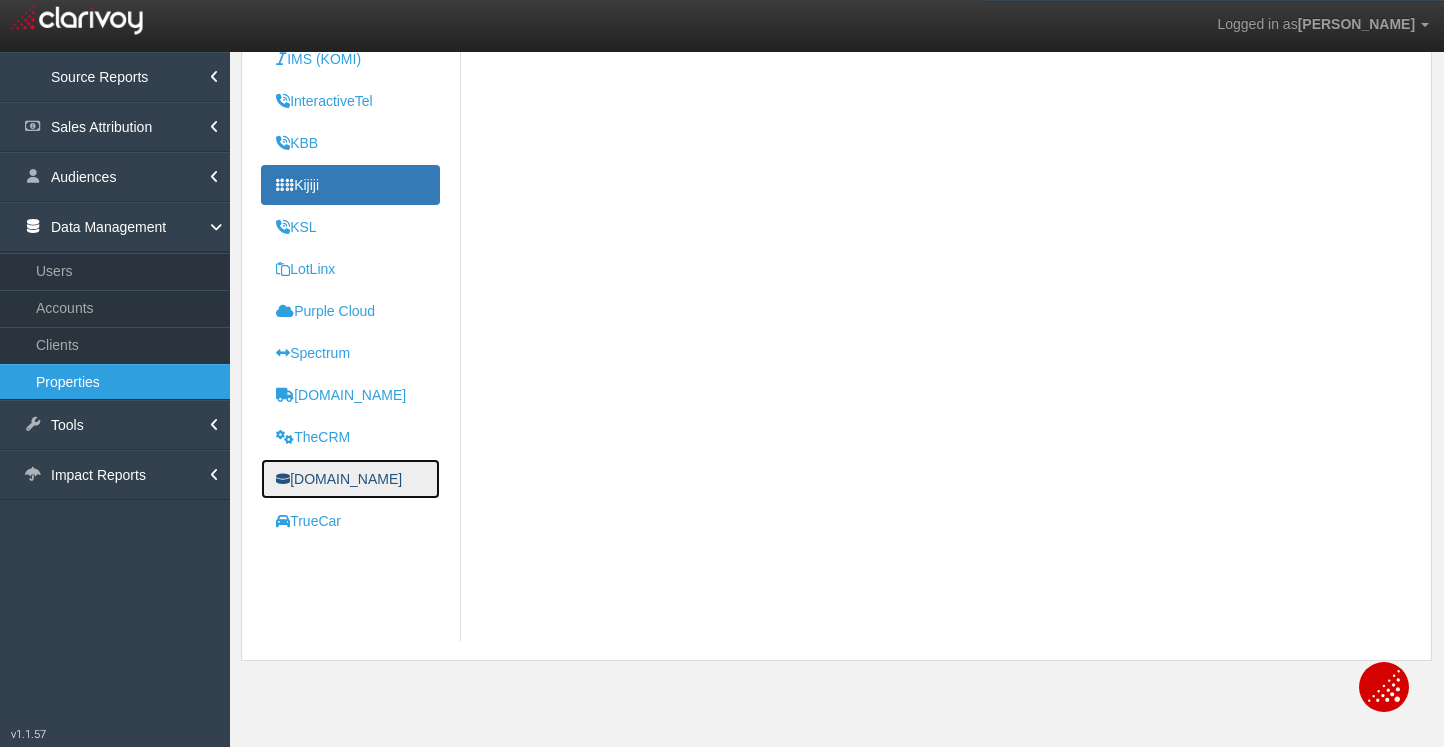 click on "[DOMAIN_NAME]" at bounding box center (350, 479) 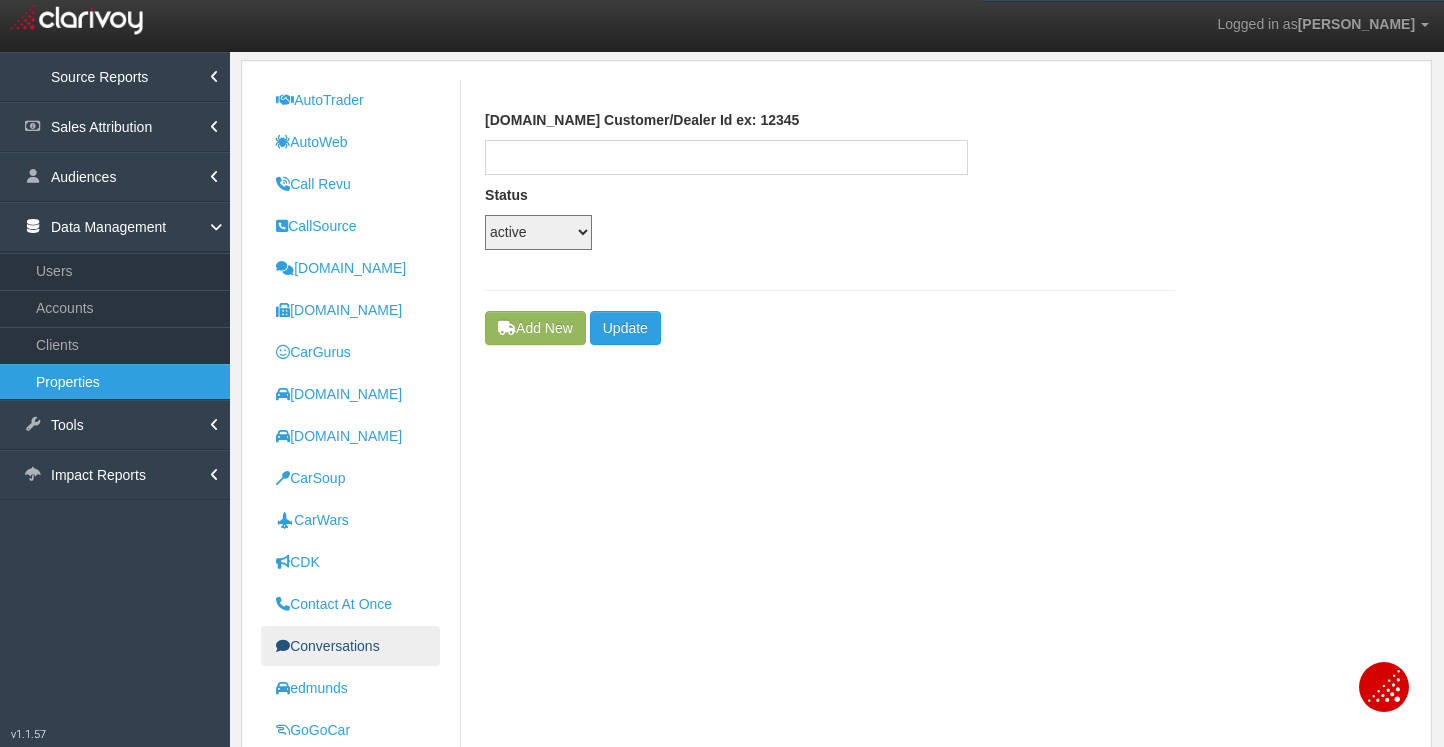 scroll, scrollTop: 68, scrollLeft: 0, axis: vertical 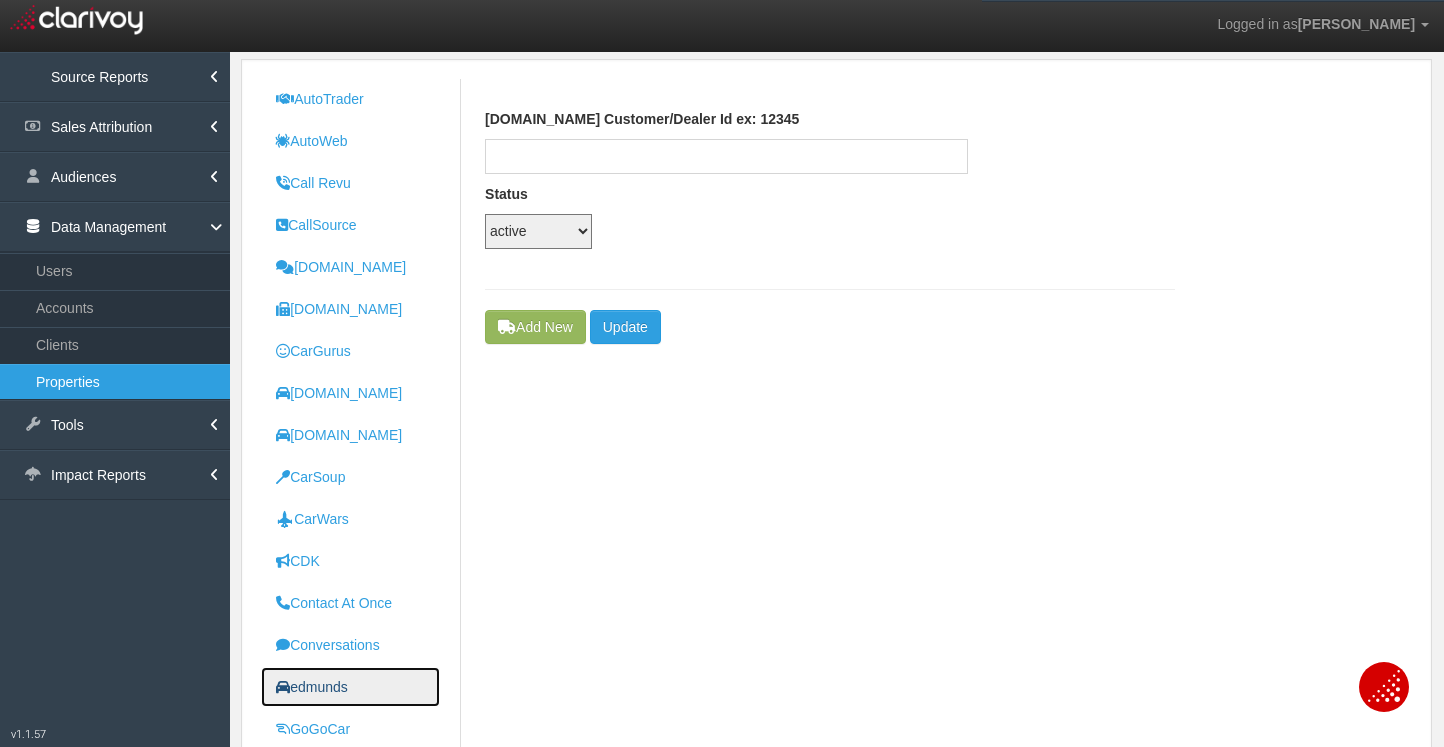 click on "edmunds" at bounding box center [350, 687] 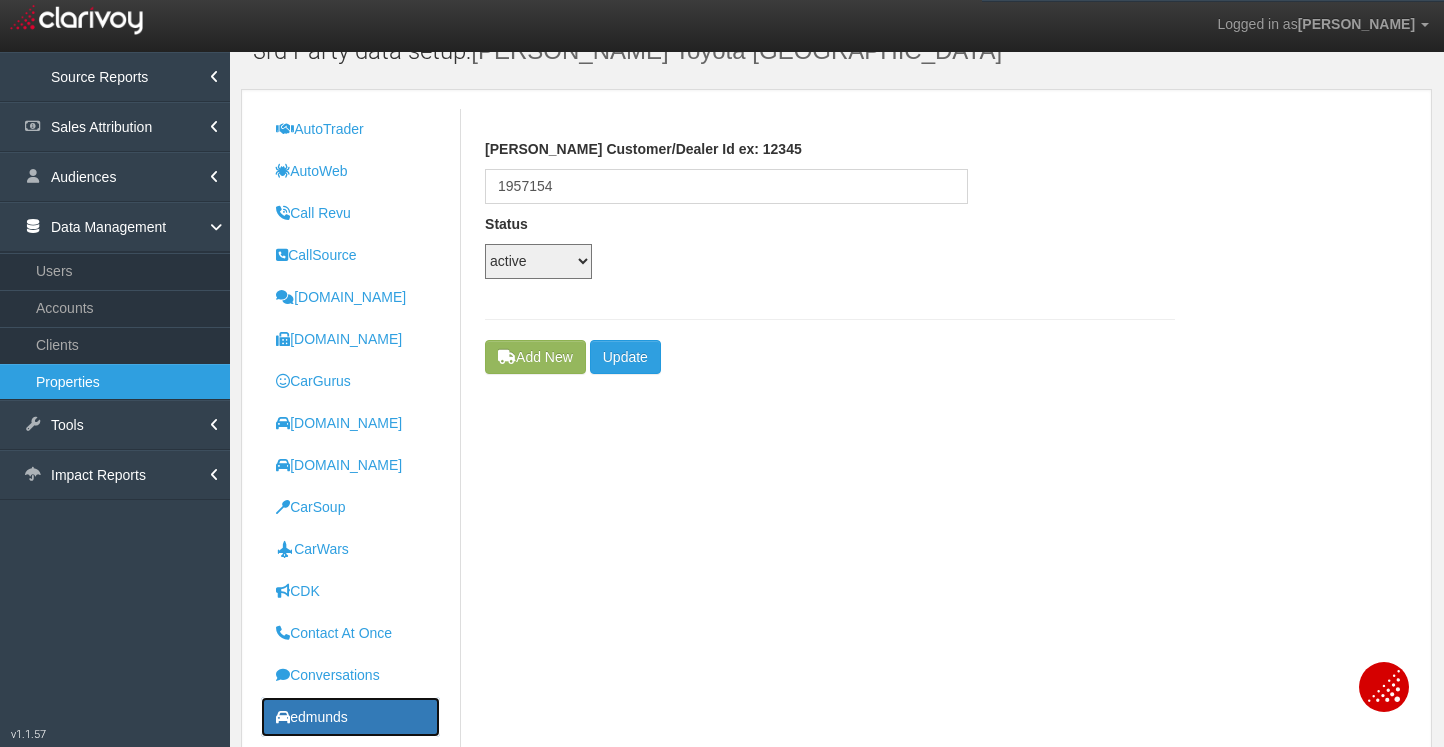 scroll, scrollTop: 0, scrollLeft: 0, axis: both 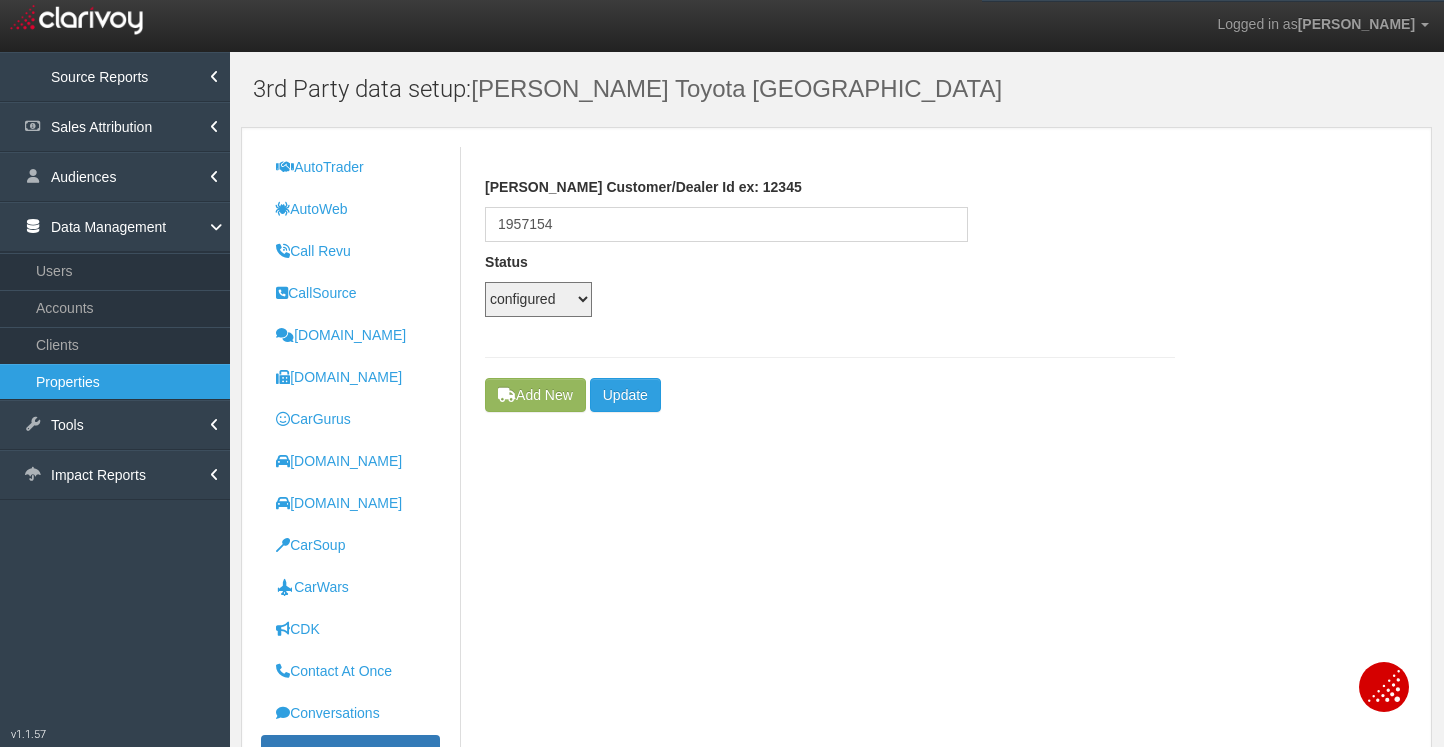 click on "active
inactive
configured
disabled
new
unknown
under_review
deleted
email_sent
sa_only" at bounding box center [538, 299] 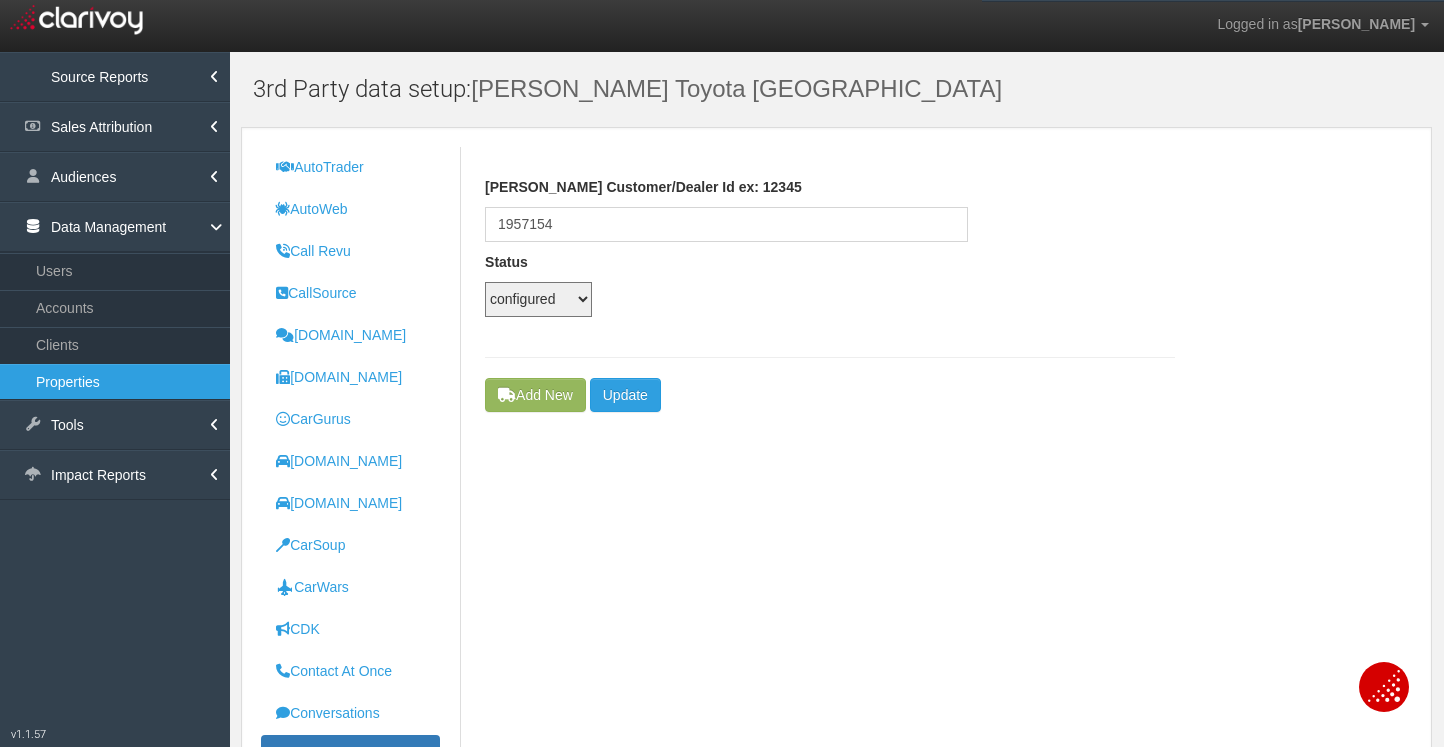 select on "disabled" 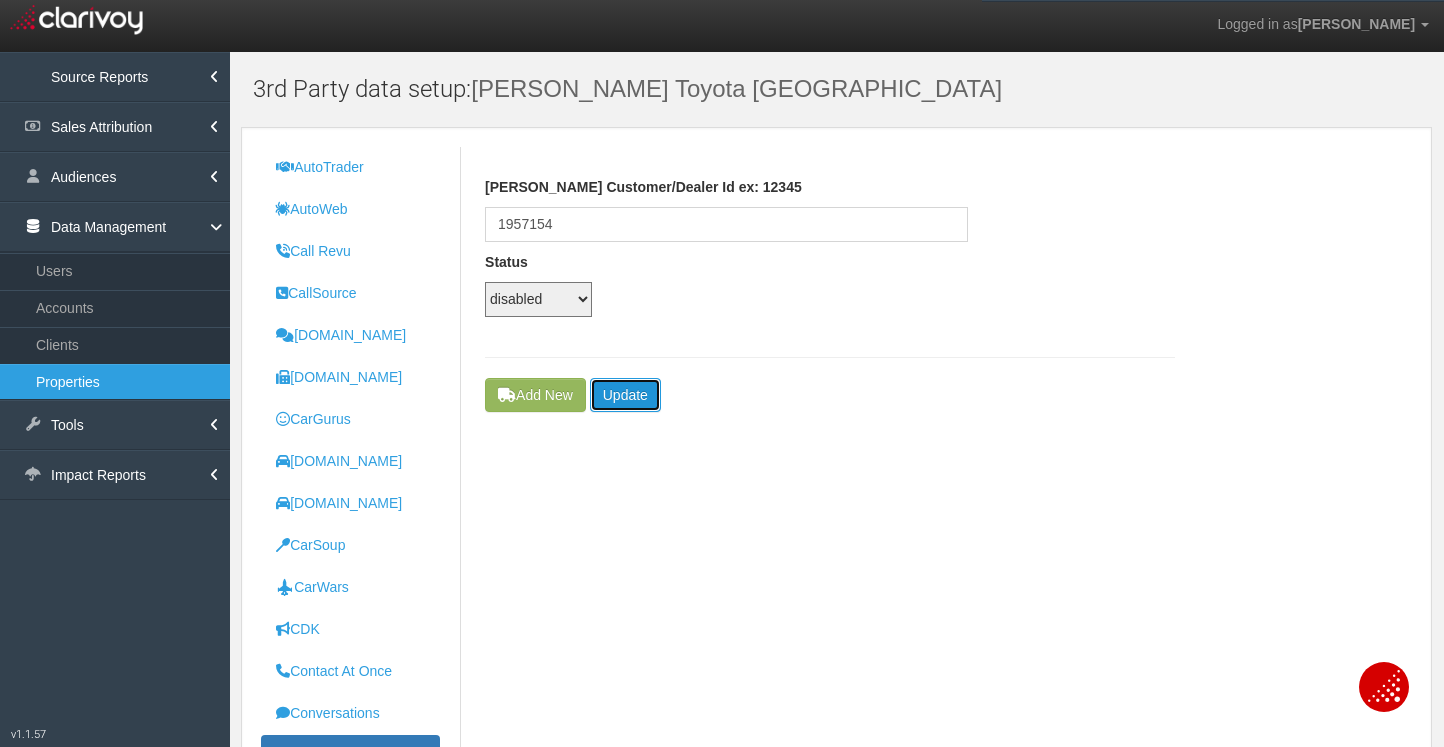 click on "Update" at bounding box center (625, 395) 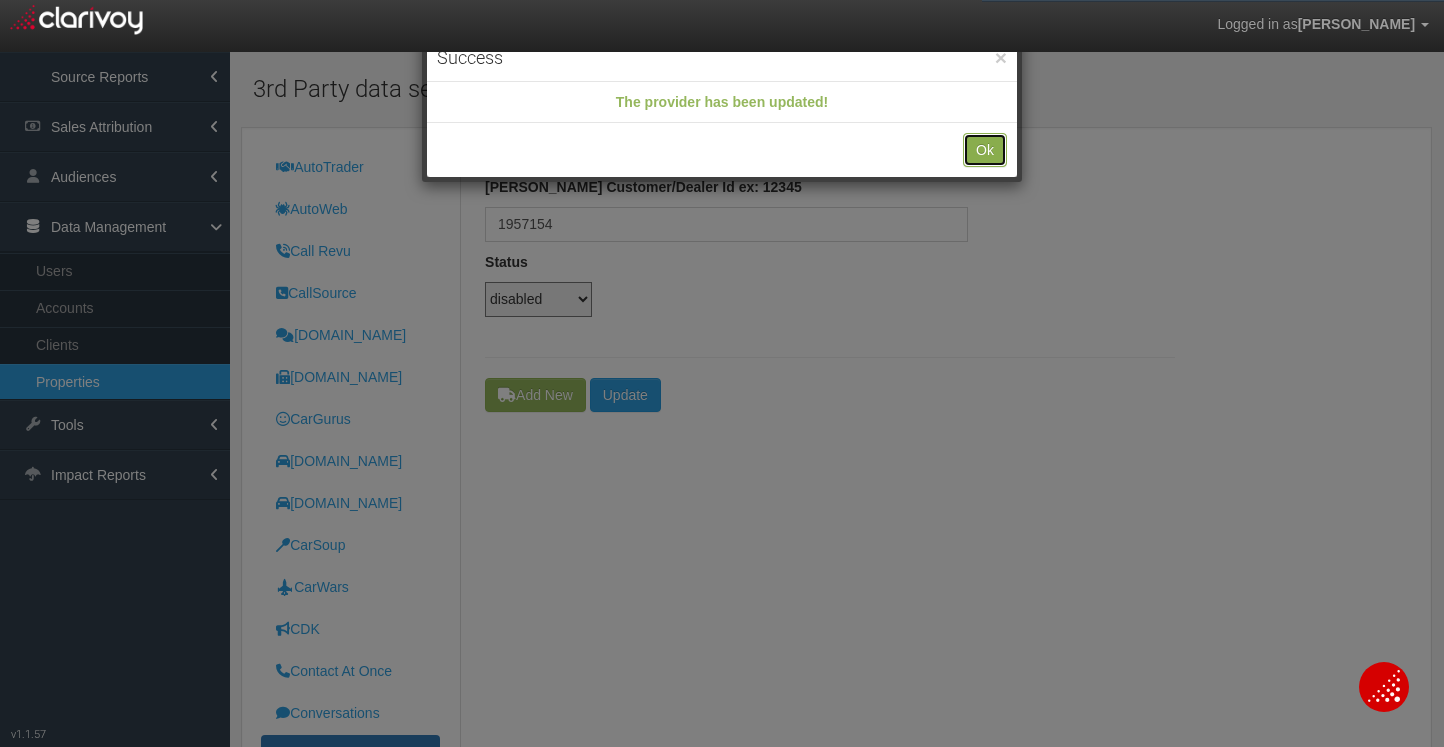 click on "Ok" at bounding box center (985, 150) 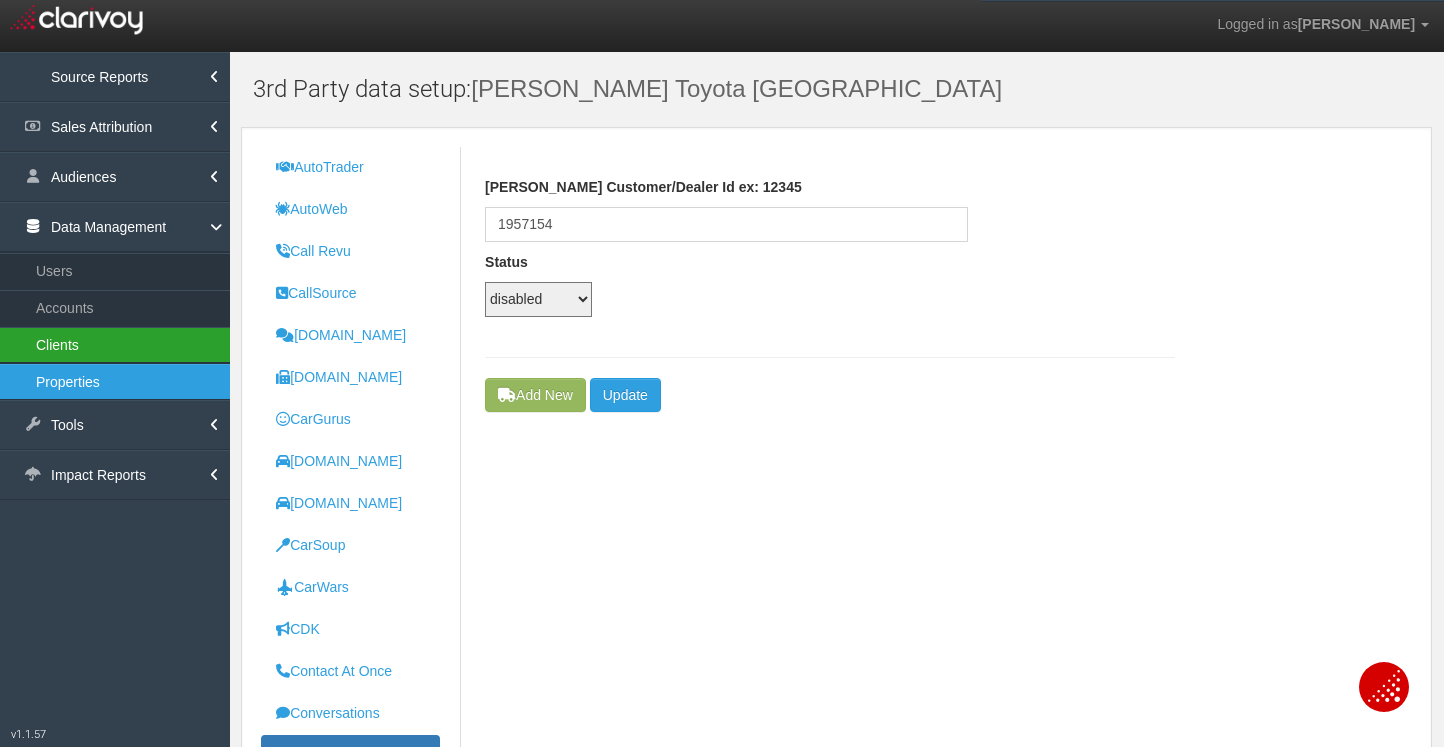 click on "Clients" at bounding box center (115, 345) 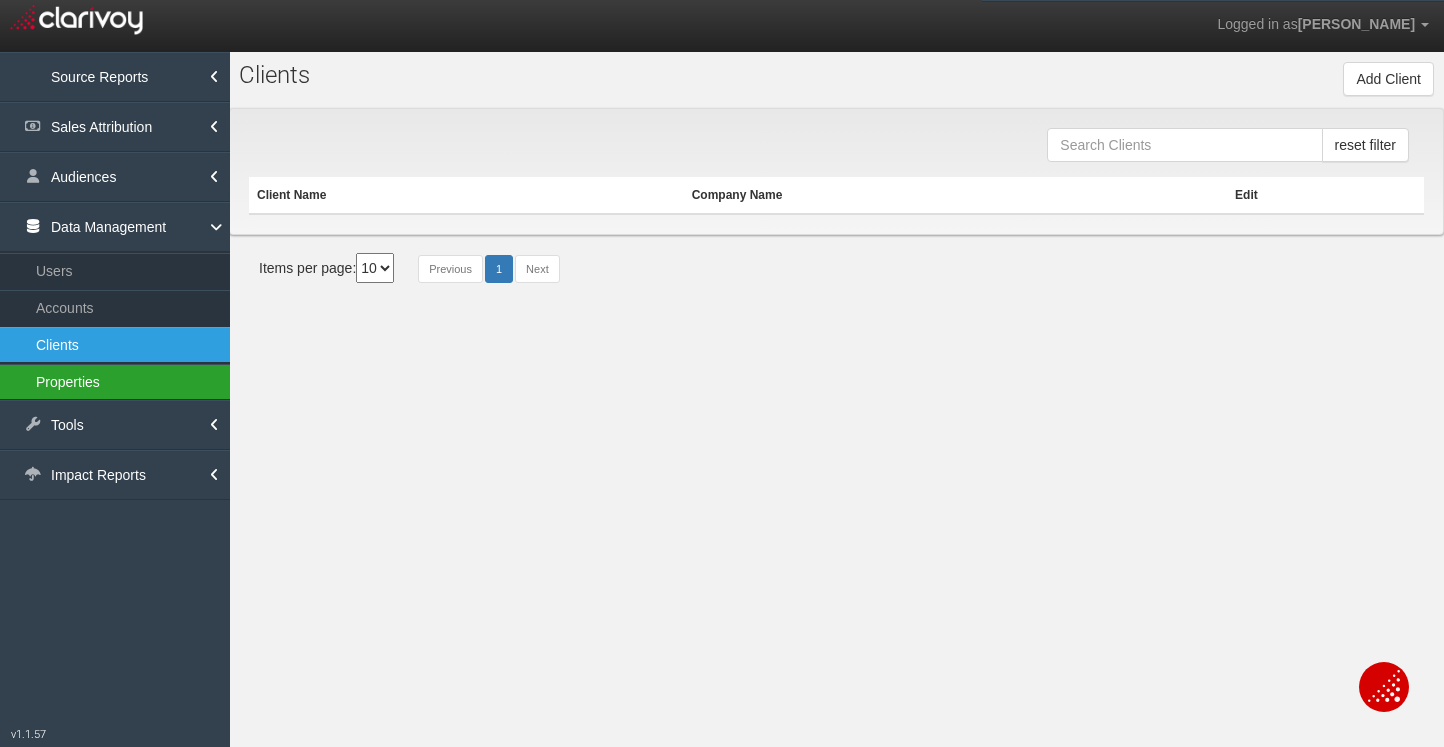 click on "Properties" at bounding box center [115, 382] 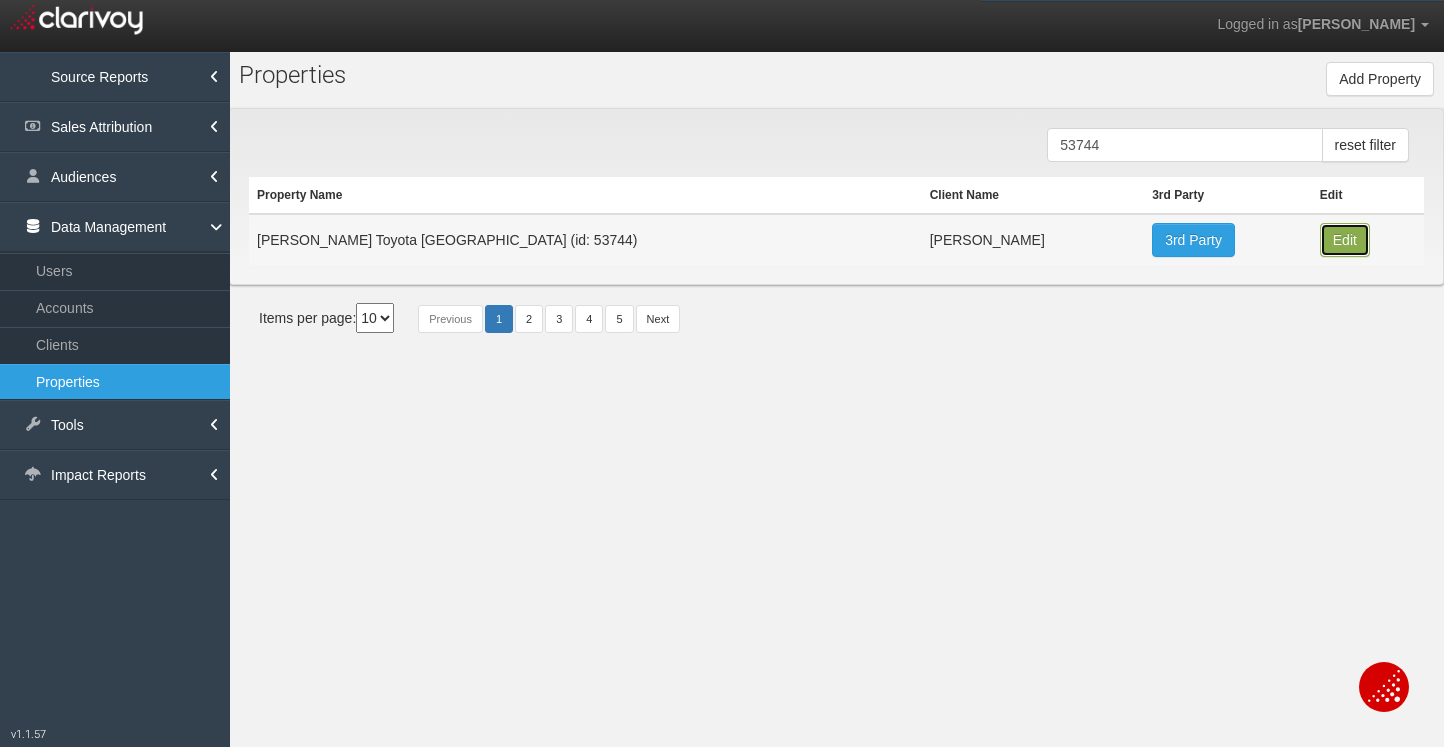 click on "Edit" at bounding box center (1345, 240) 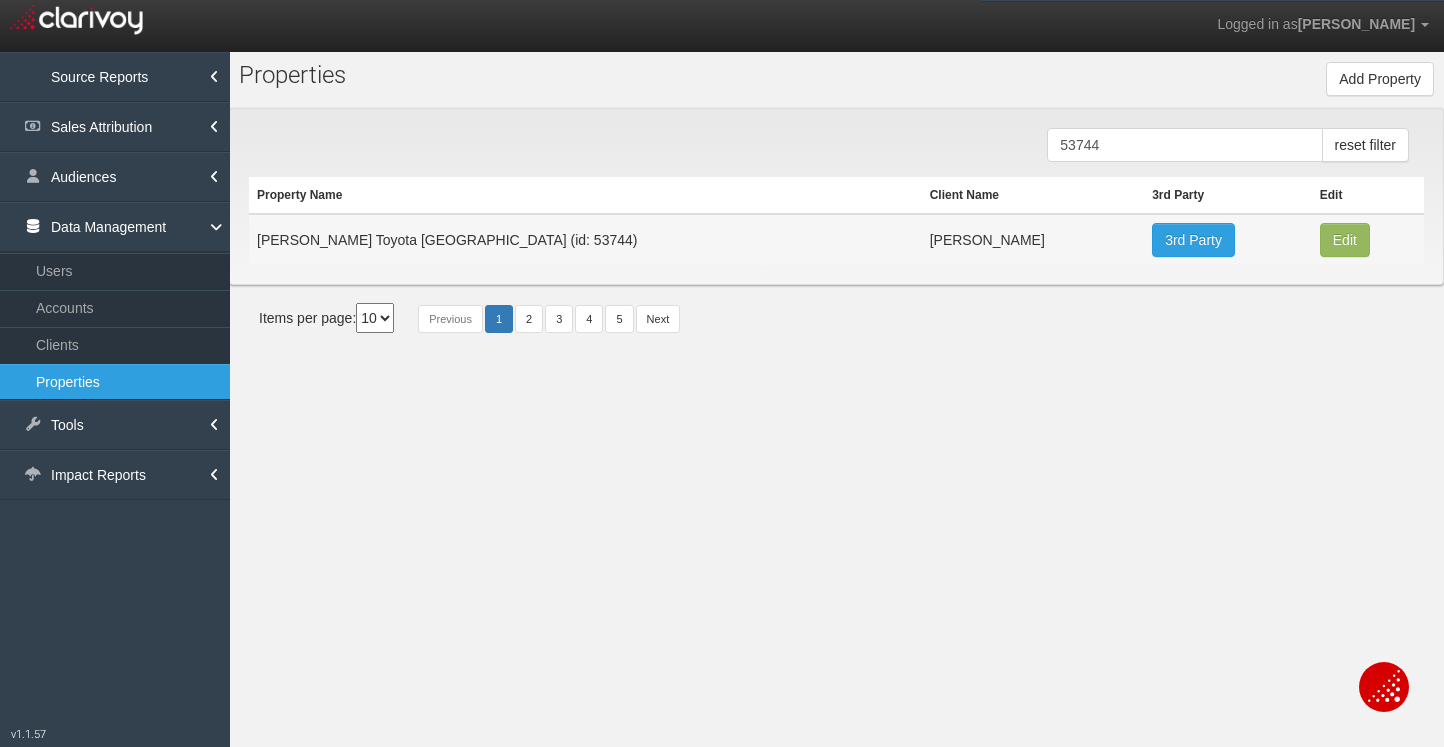 type on "[PERSON_NAME] Toyota [GEOGRAPHIC_DATA]" 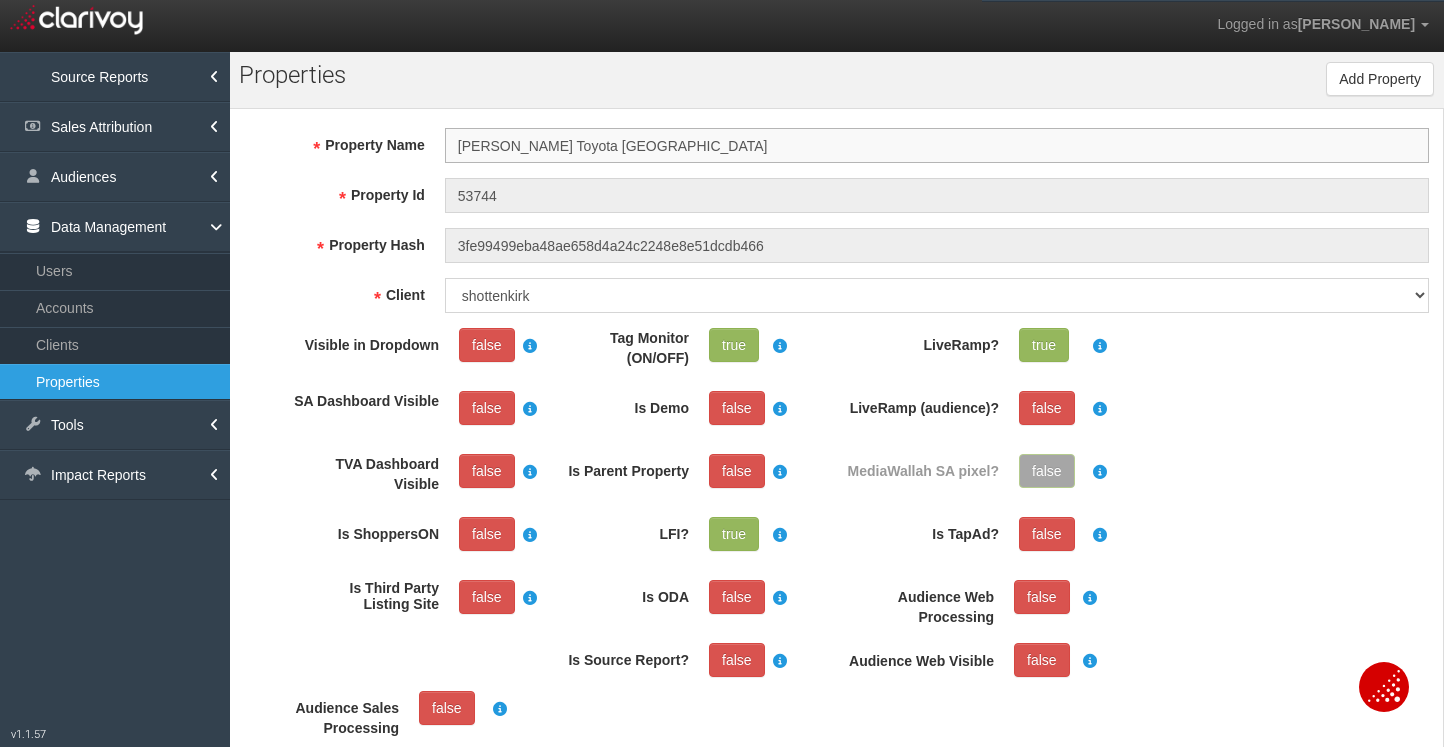 scroll, scrollTop: 37, scrollLeft: 0, axis: vertical 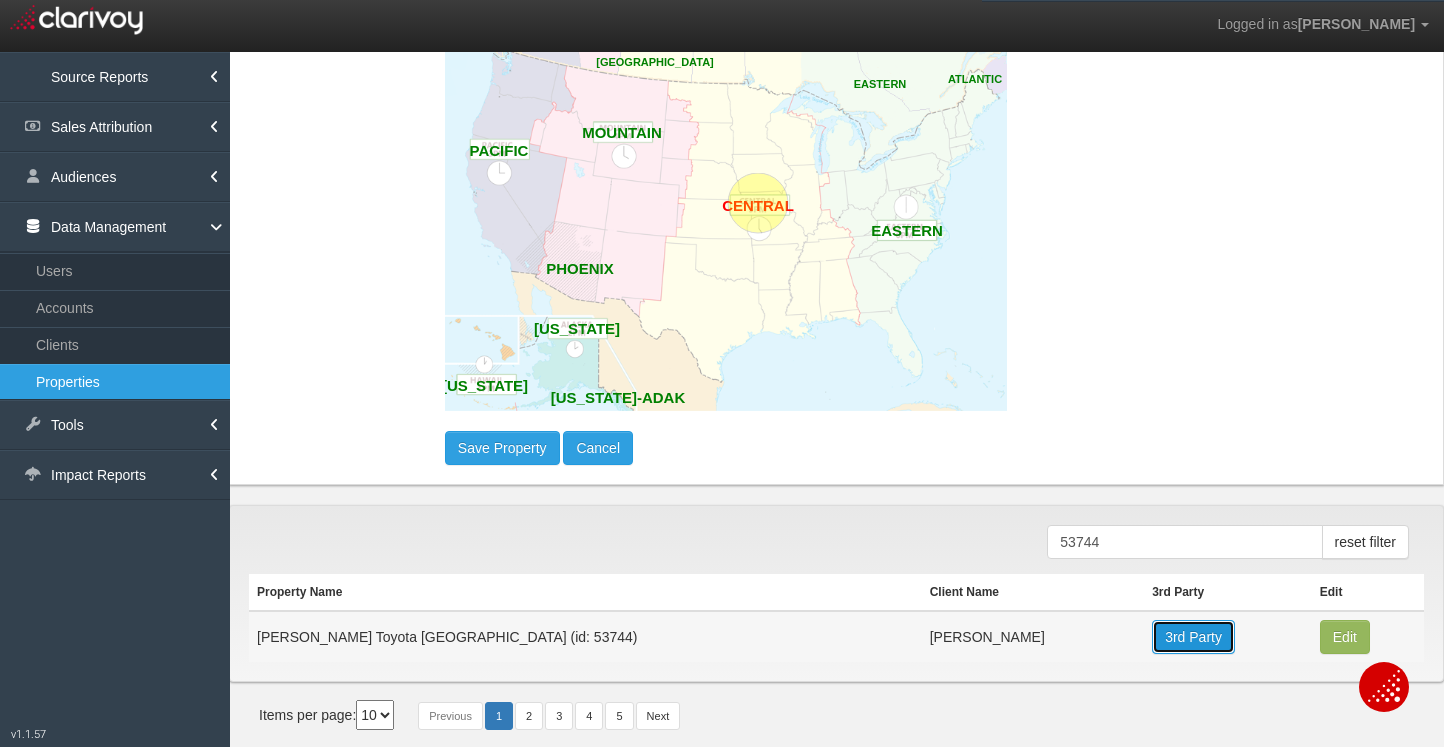 click on "3rd Party" at bounding box center [1193, 637] 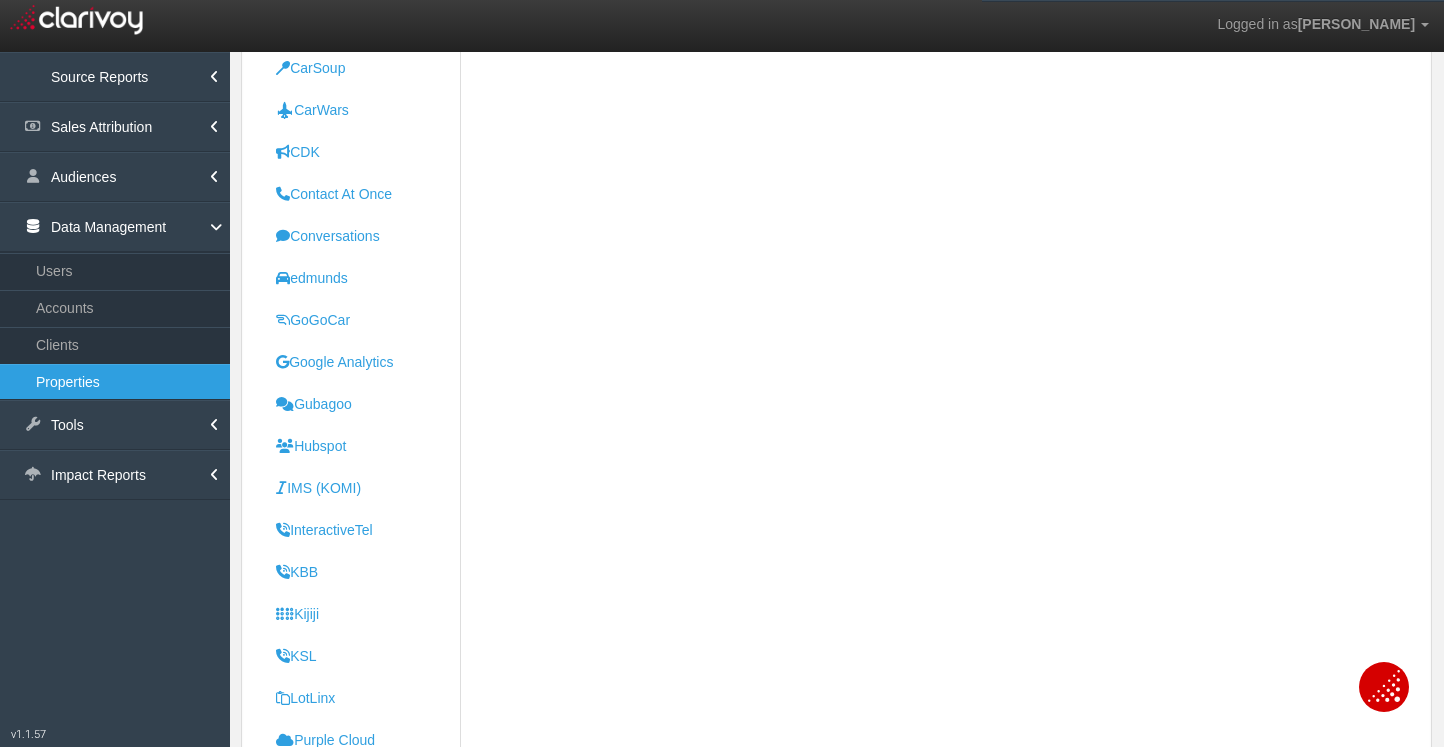 scroll, scrollTop: 0, scrollLeft: 0, axis: both 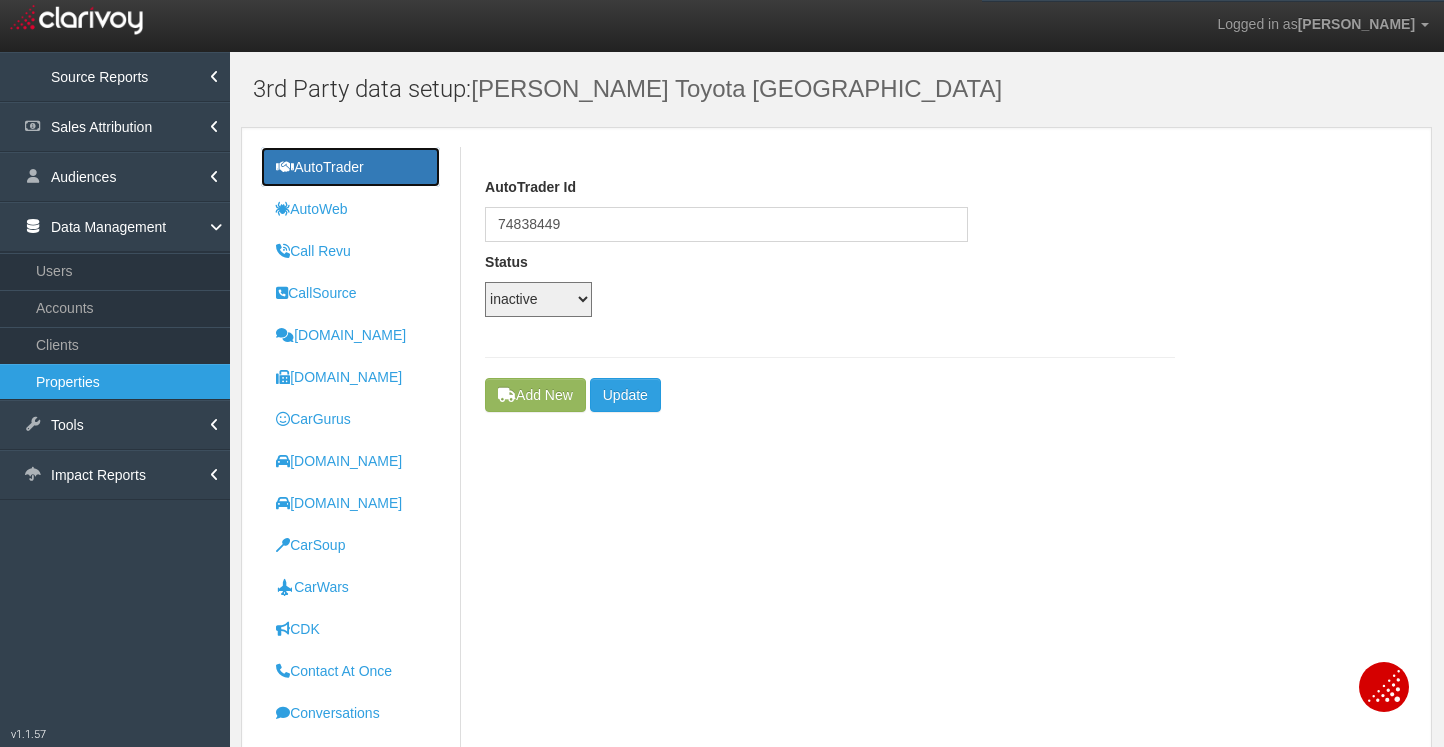 click on "AutoTrader" at bounding box center [350, 167] 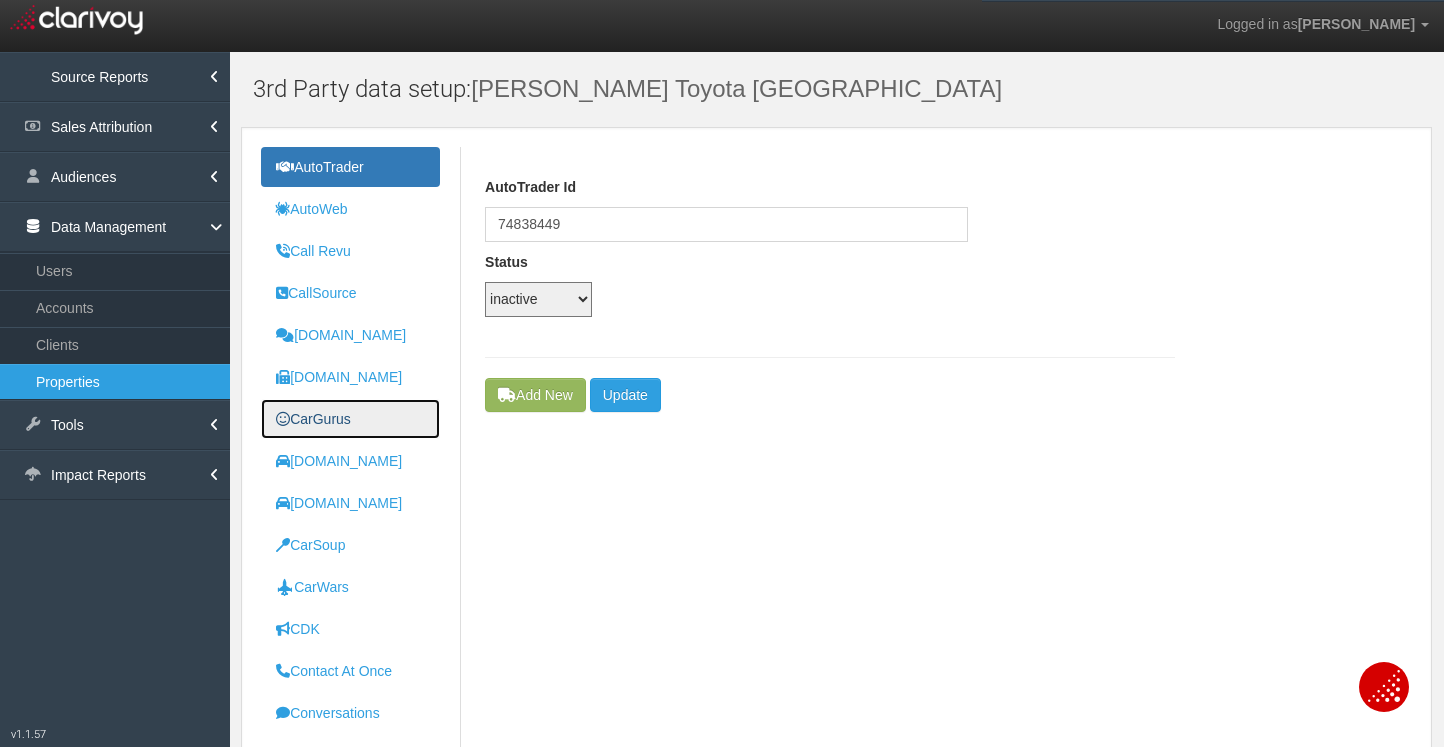 click on "CarGurus" at bounding box center [350, 419] 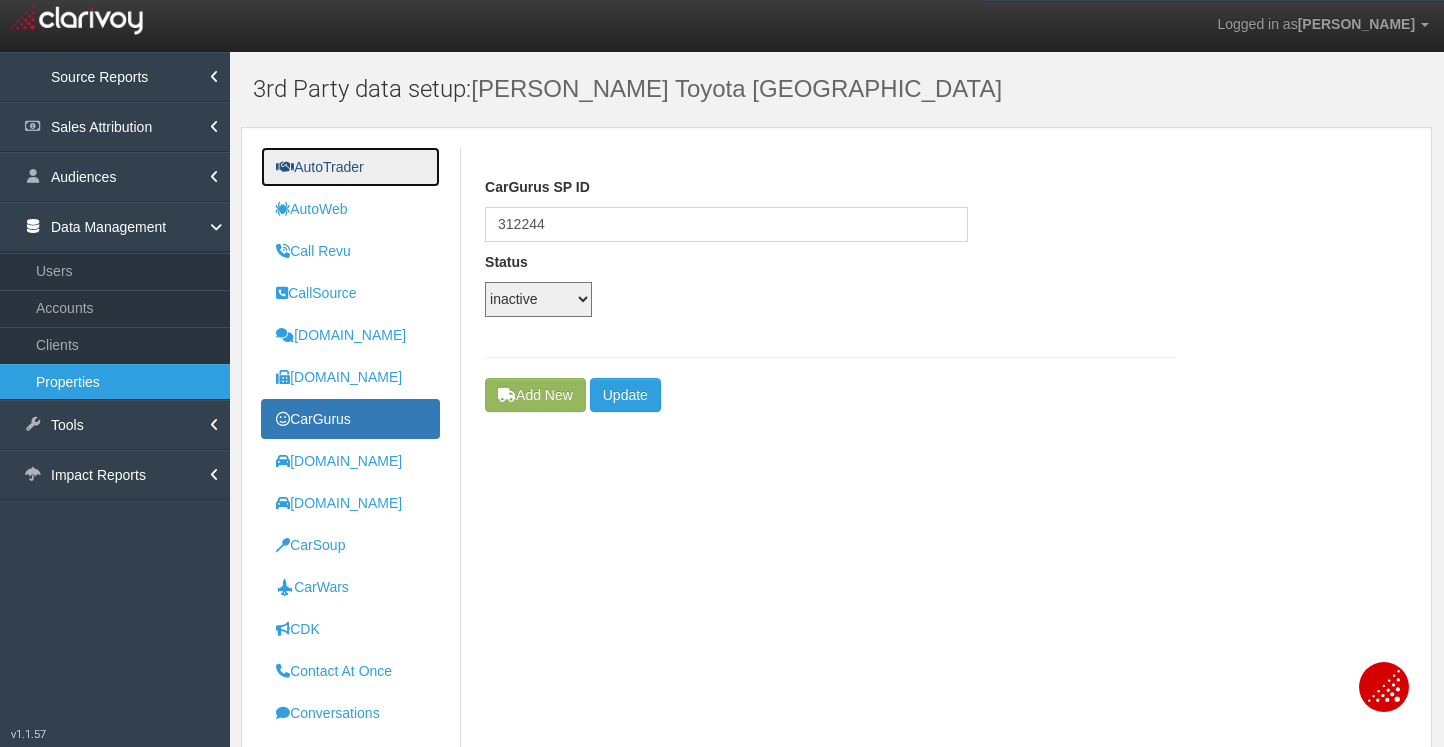 click on "AutoTrader" at bounding box center [320, 167] 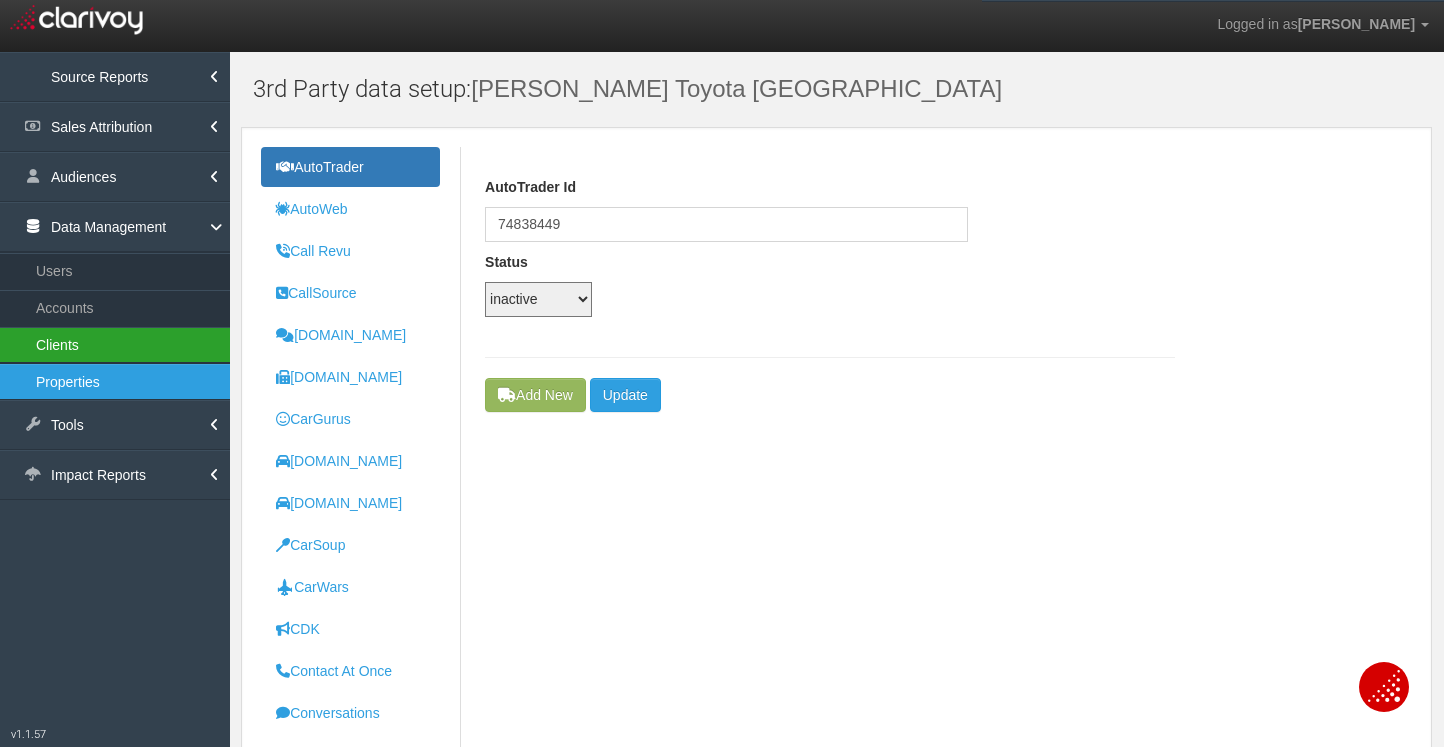 click on "Clients" at bounding box center [115, 345] 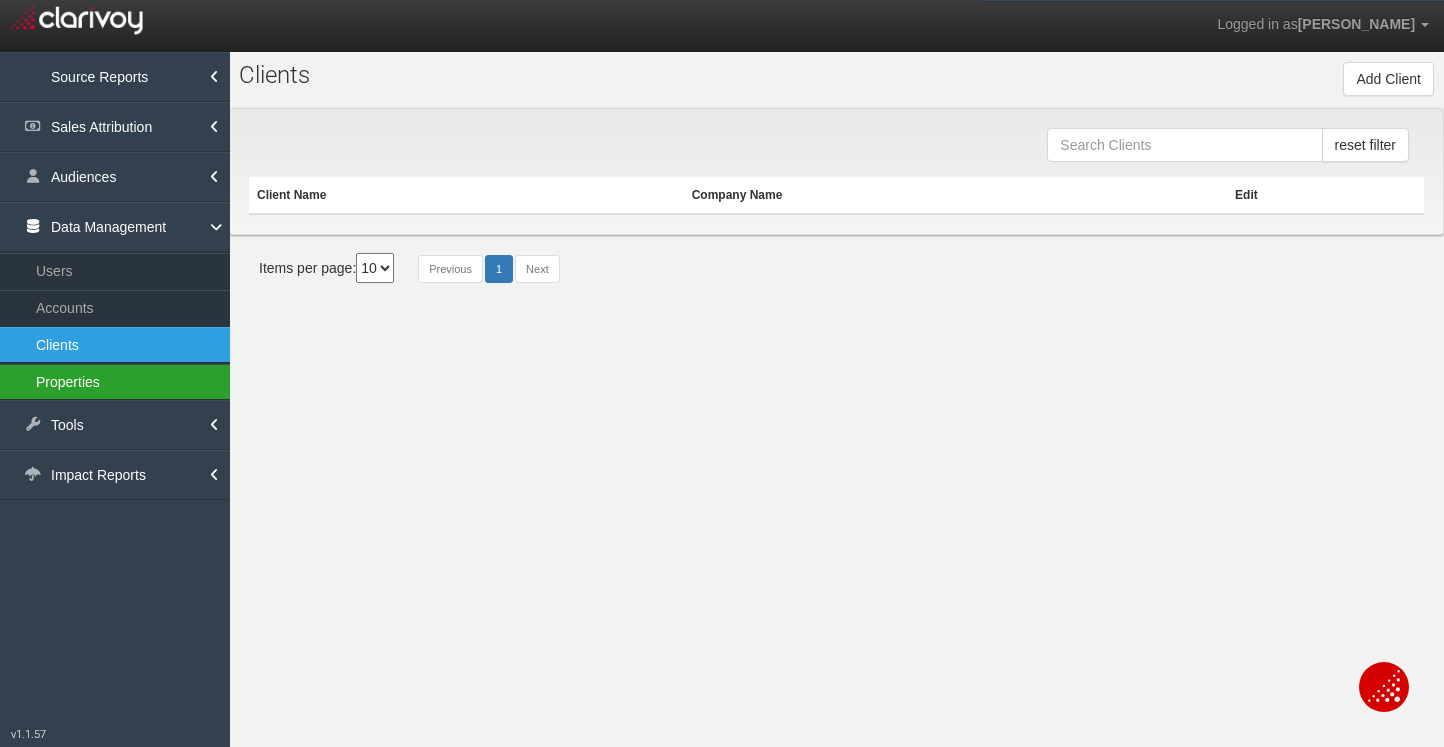 click on "Properties" at bounding box center [115, 382] 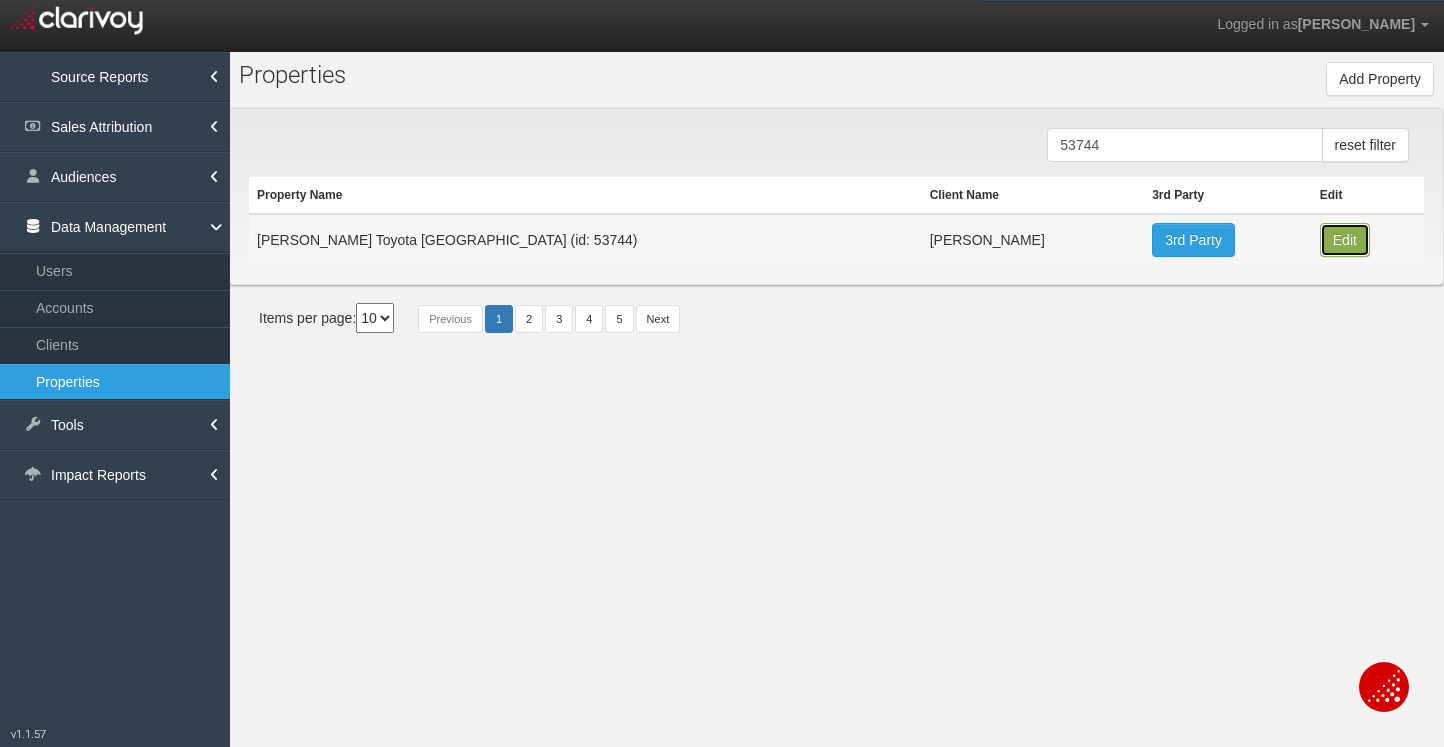 click on "Edit" at bounding box center (1345, 240) 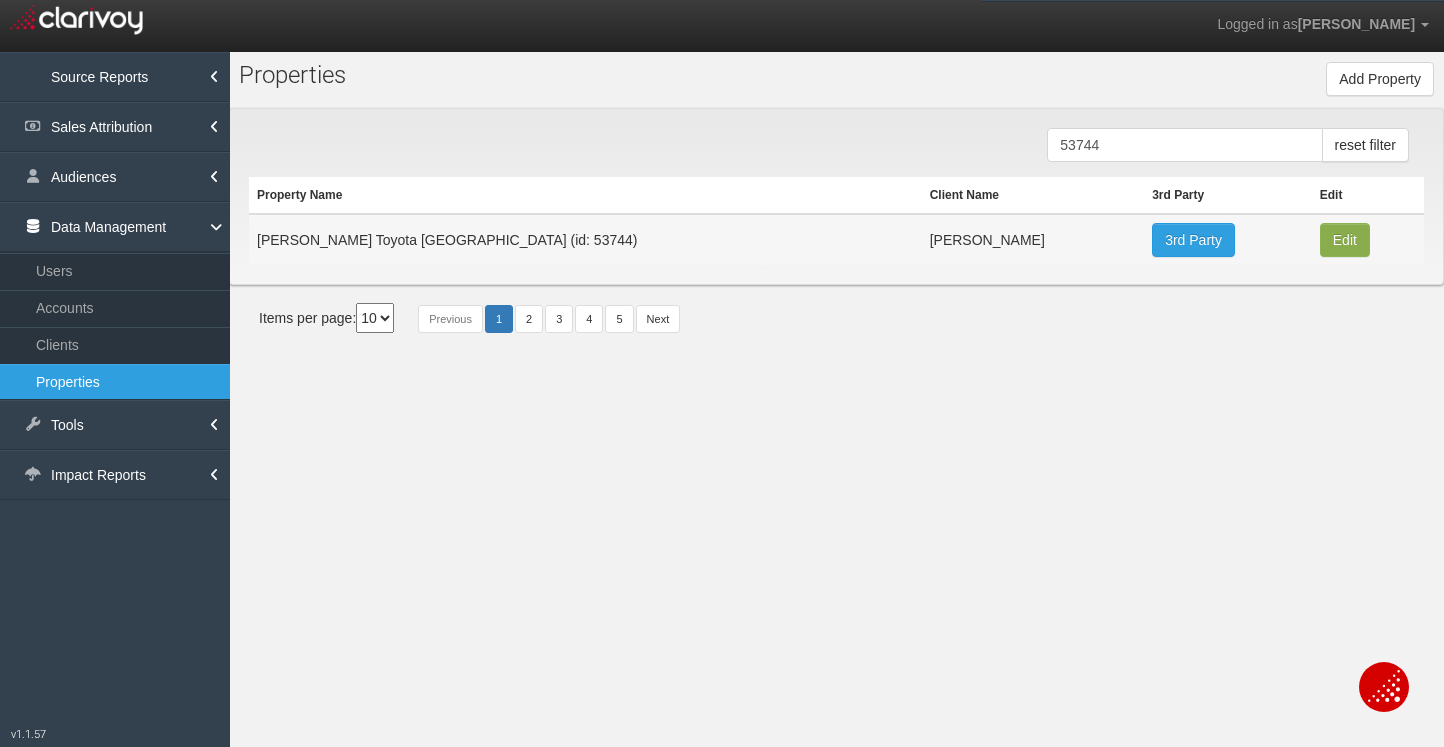 type on "[PERSON_NAME] Toyota [GEOGRAPHIC_DATA]" 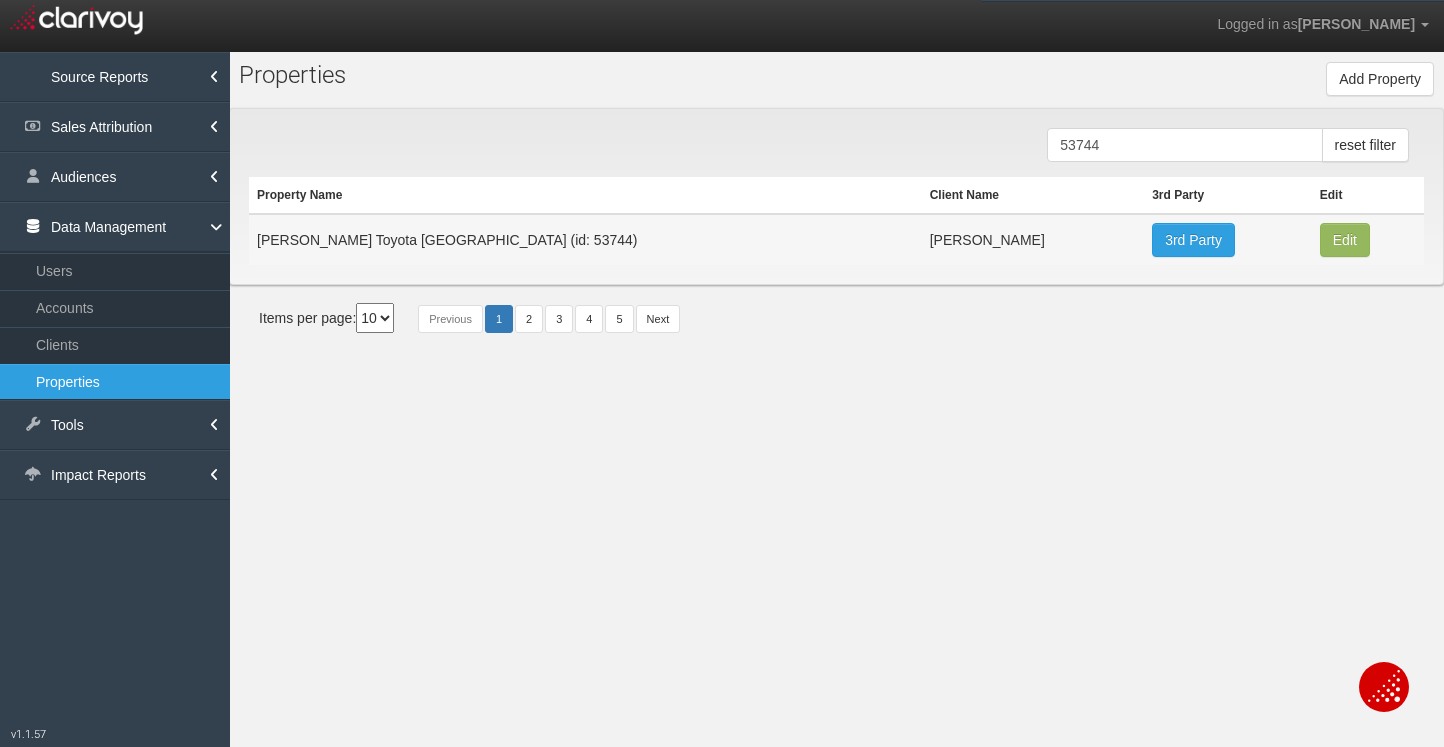 scroll, scrollTop: 37, scrollLeft: 0, axis: vertical 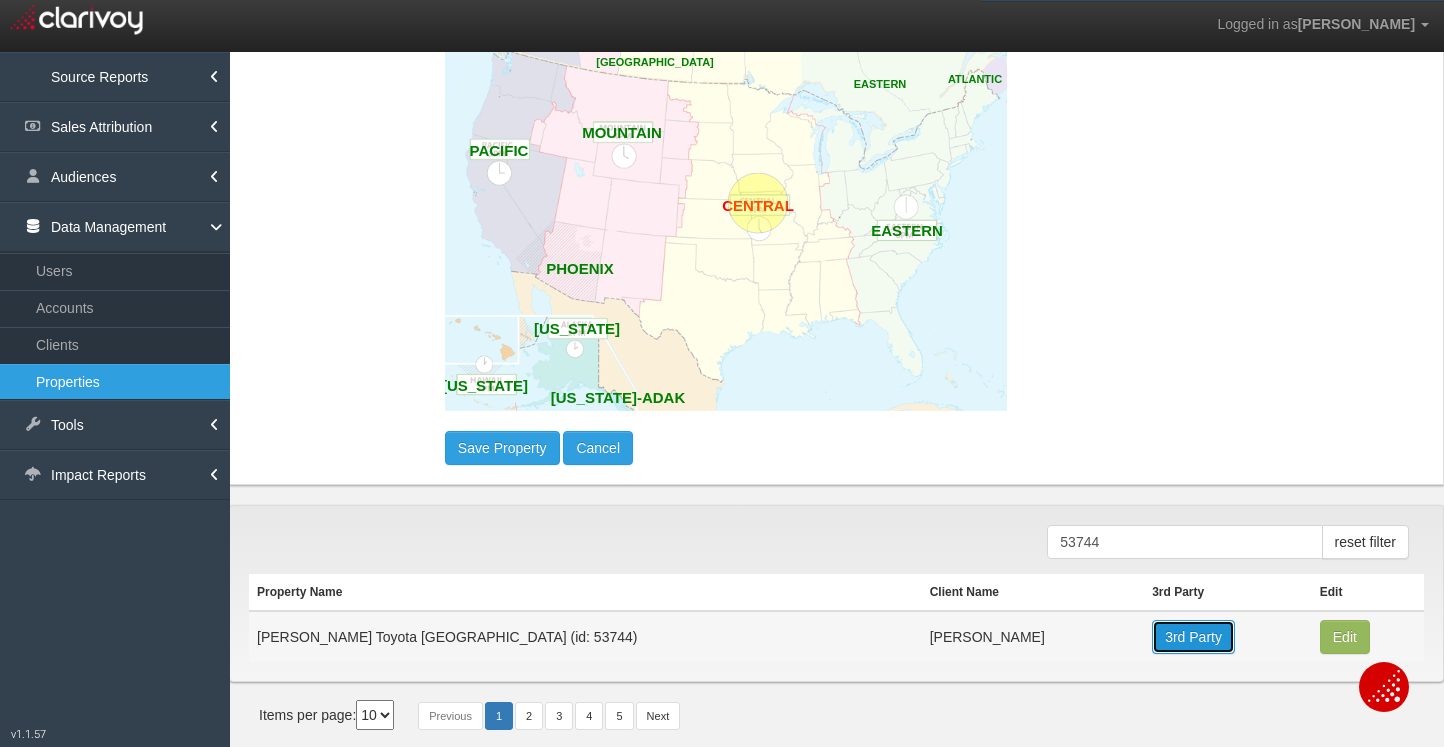 click on "3rd Party" at bounding box center (1193, 637) 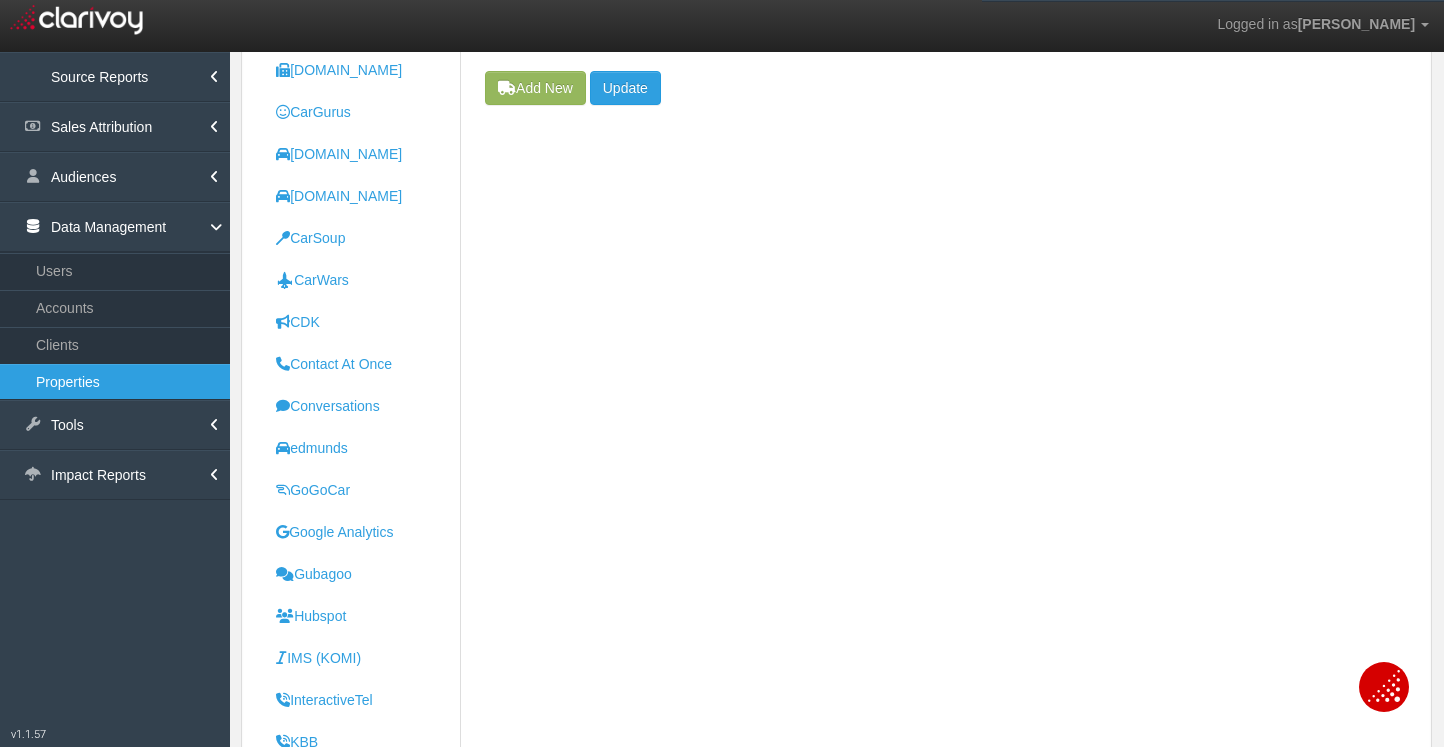 scroll, scrollTop: 0, scrollLeft: 0, axis: both 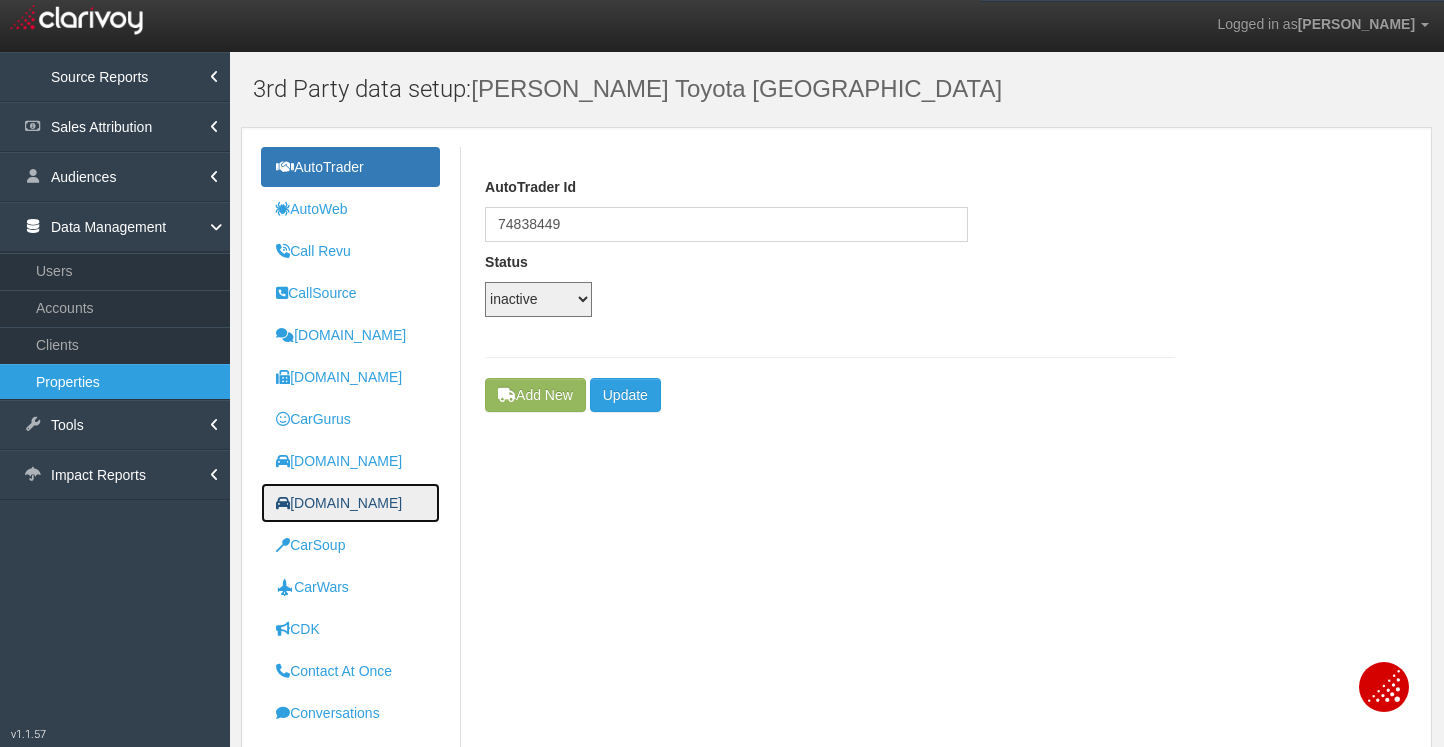 click on "[DOMAIN_NAME]" at bounding box center [339, 503] 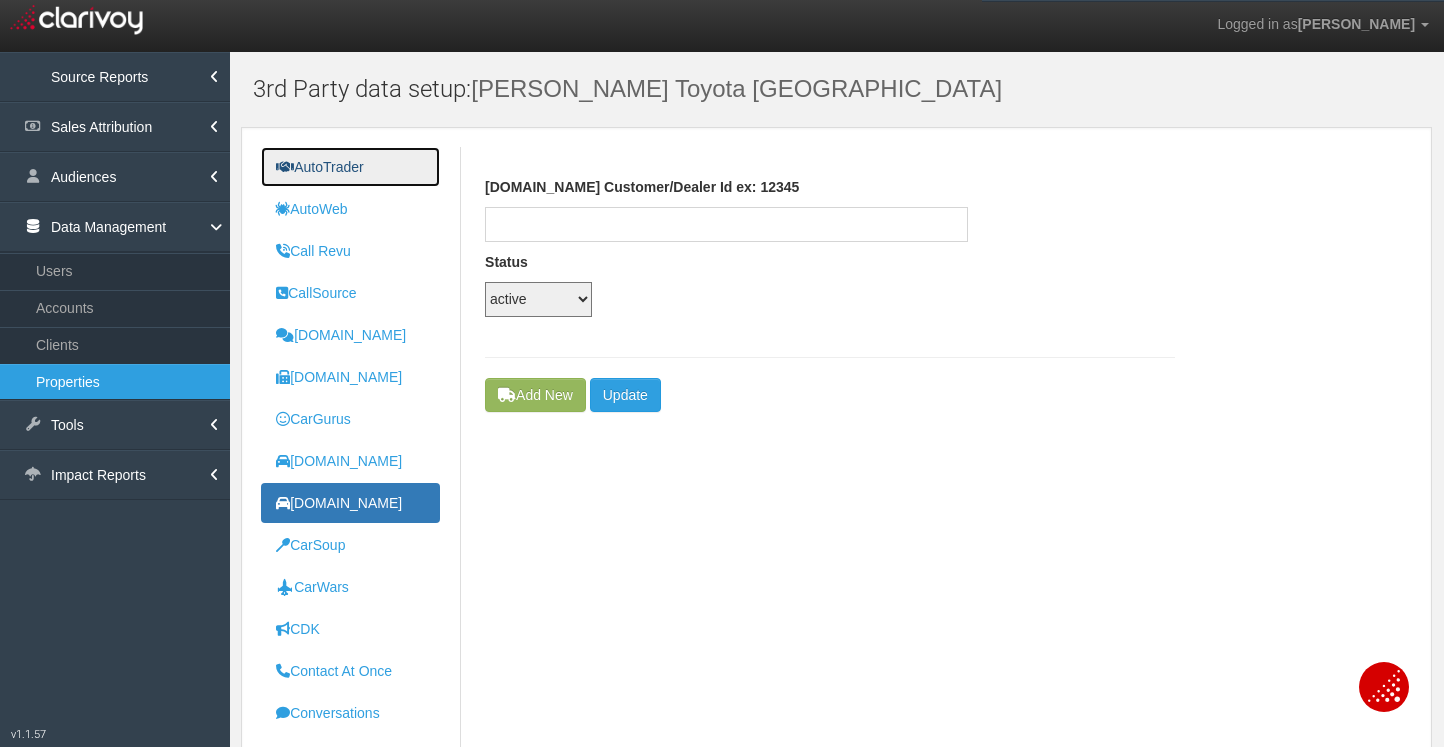 click on "AutoTrader" at bounding box center [350, 167] 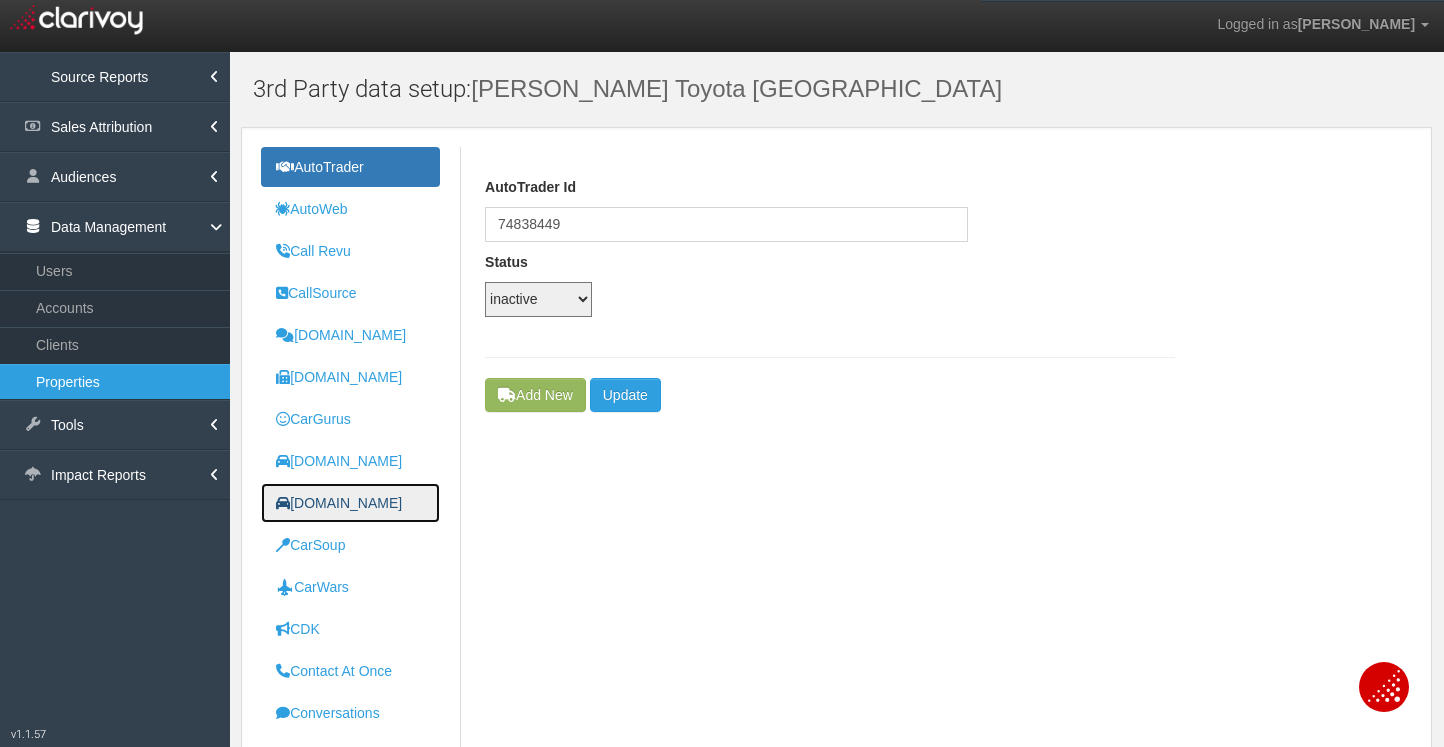 click on "[DOMAIN_NAME]" at bounding box center [350, 503] 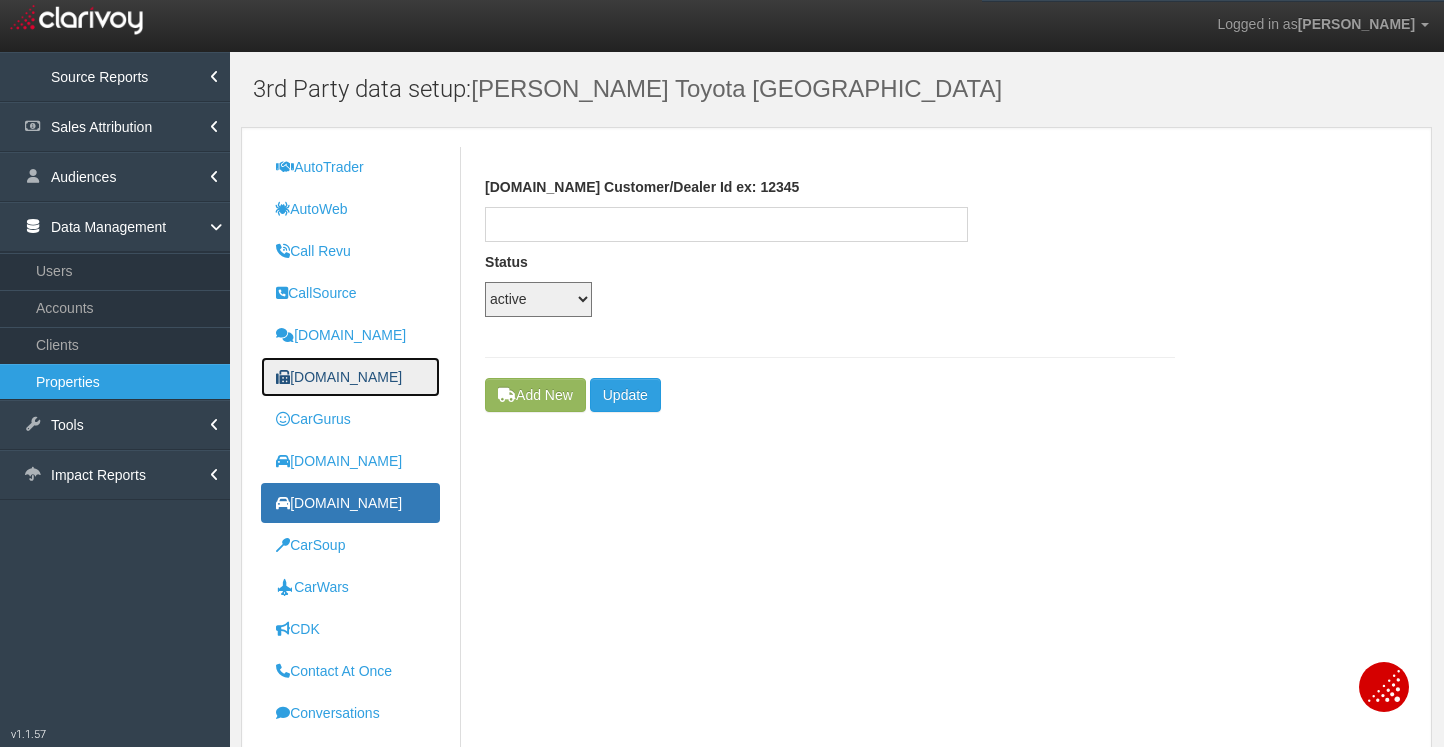 click on "[DOMAIN_NAME]" at bounding box center (339, 377) 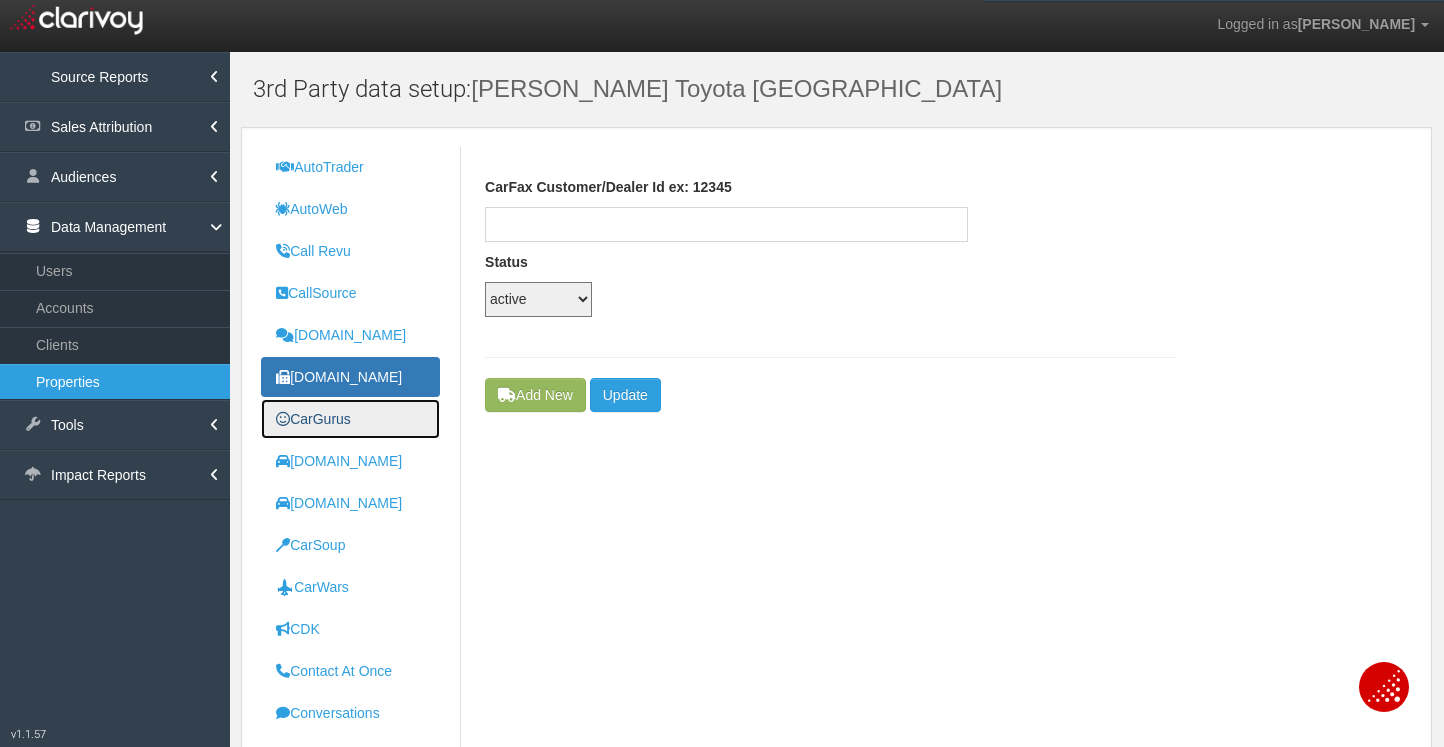 click on "CarGurus" at bounding box center (313, 419) 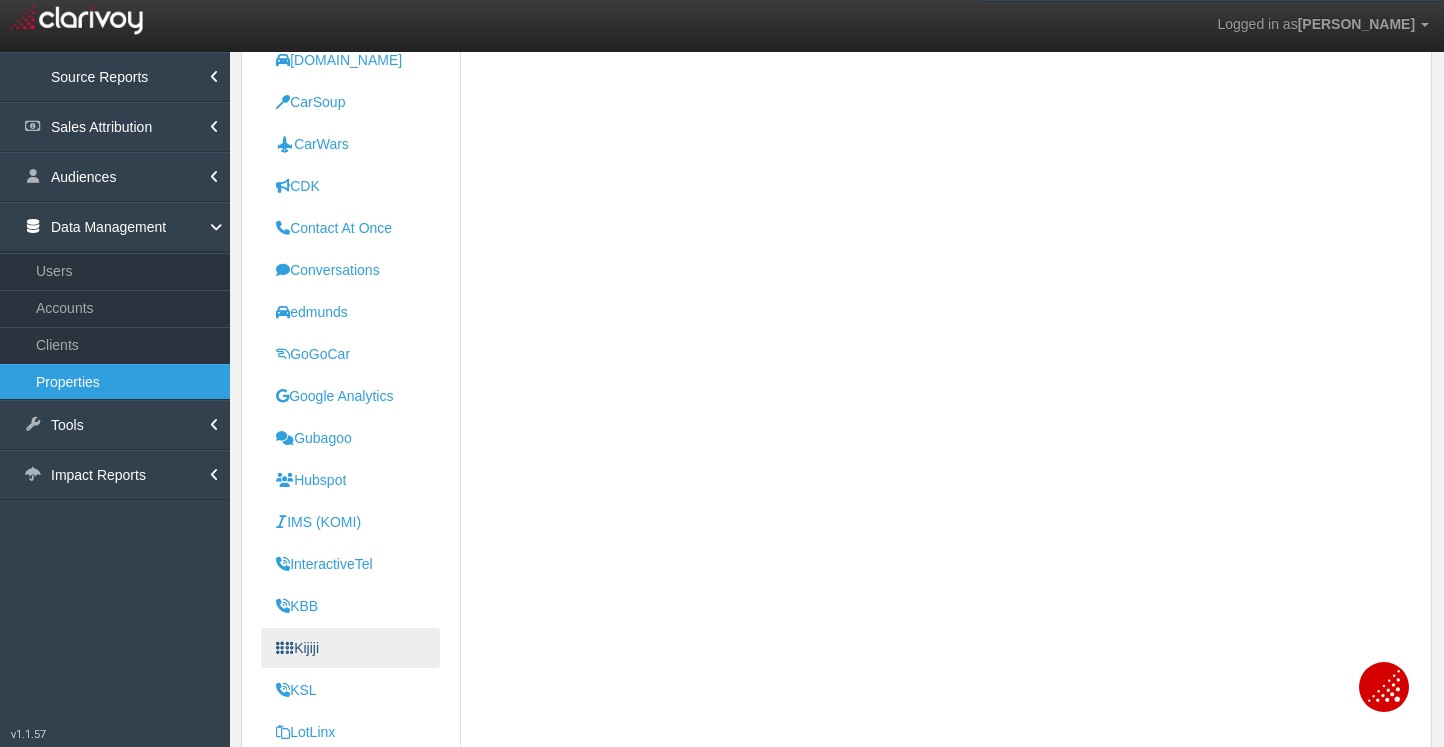 scroll, scrollTop: 643, scrollLeft: 0, axis: vertical 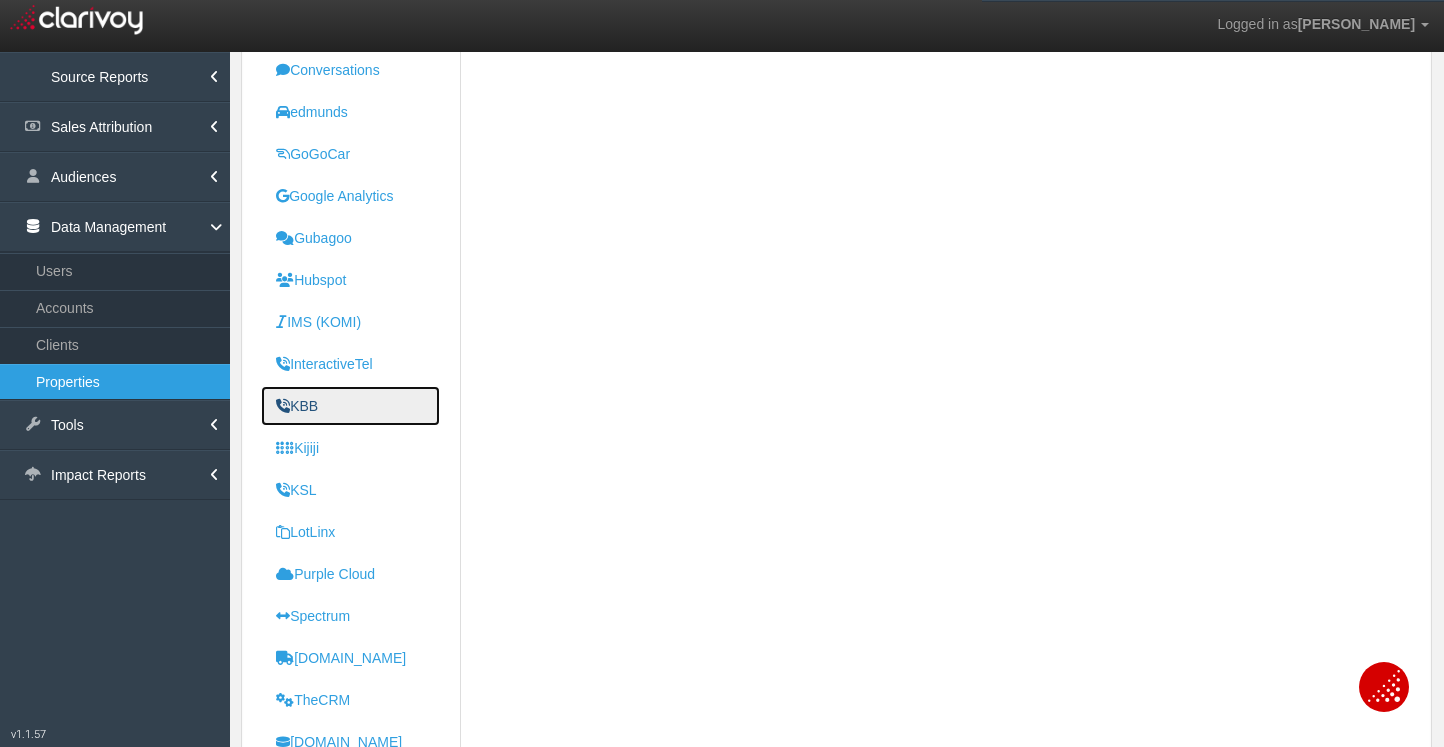 click on "KBB" at bounding box center [350, 406] 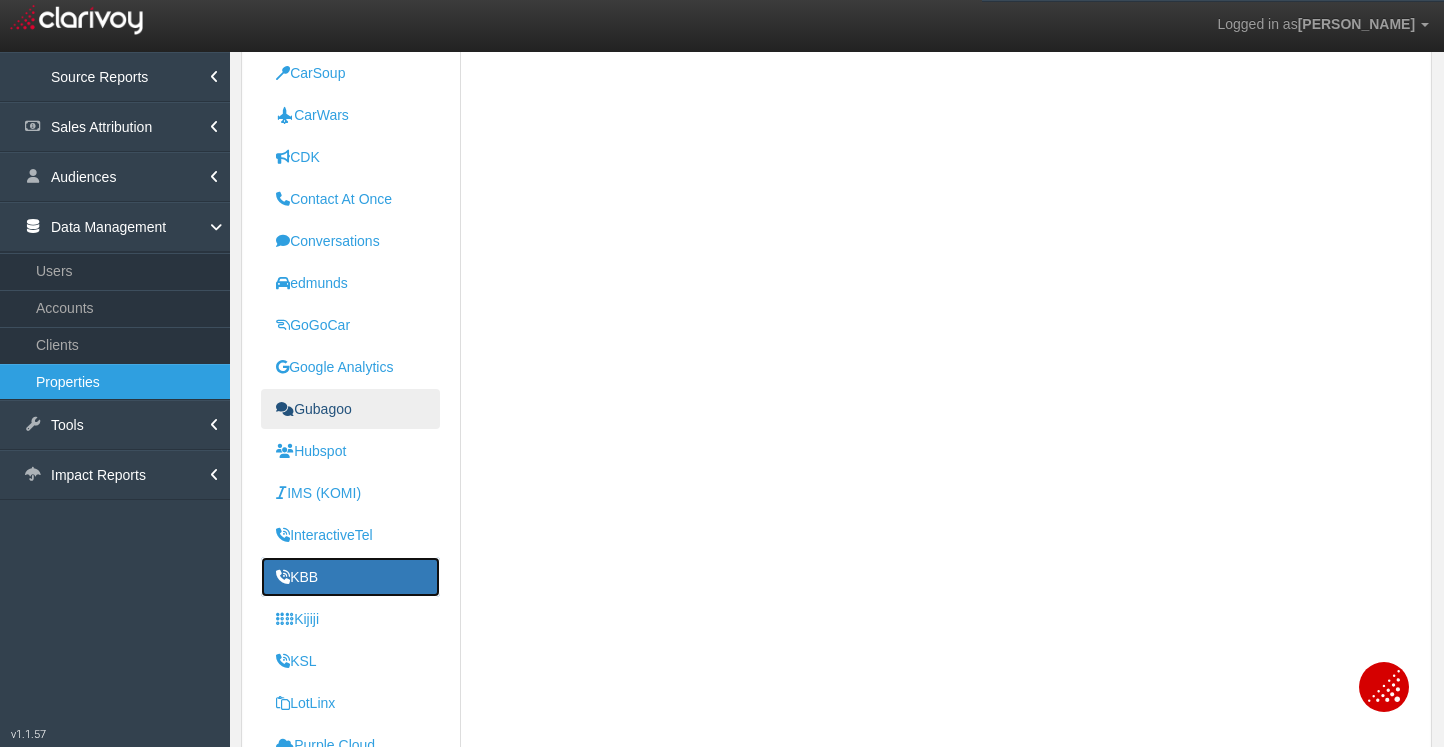 scroll, scrollTop: 490, scrollLeft: 0, axis: vertical 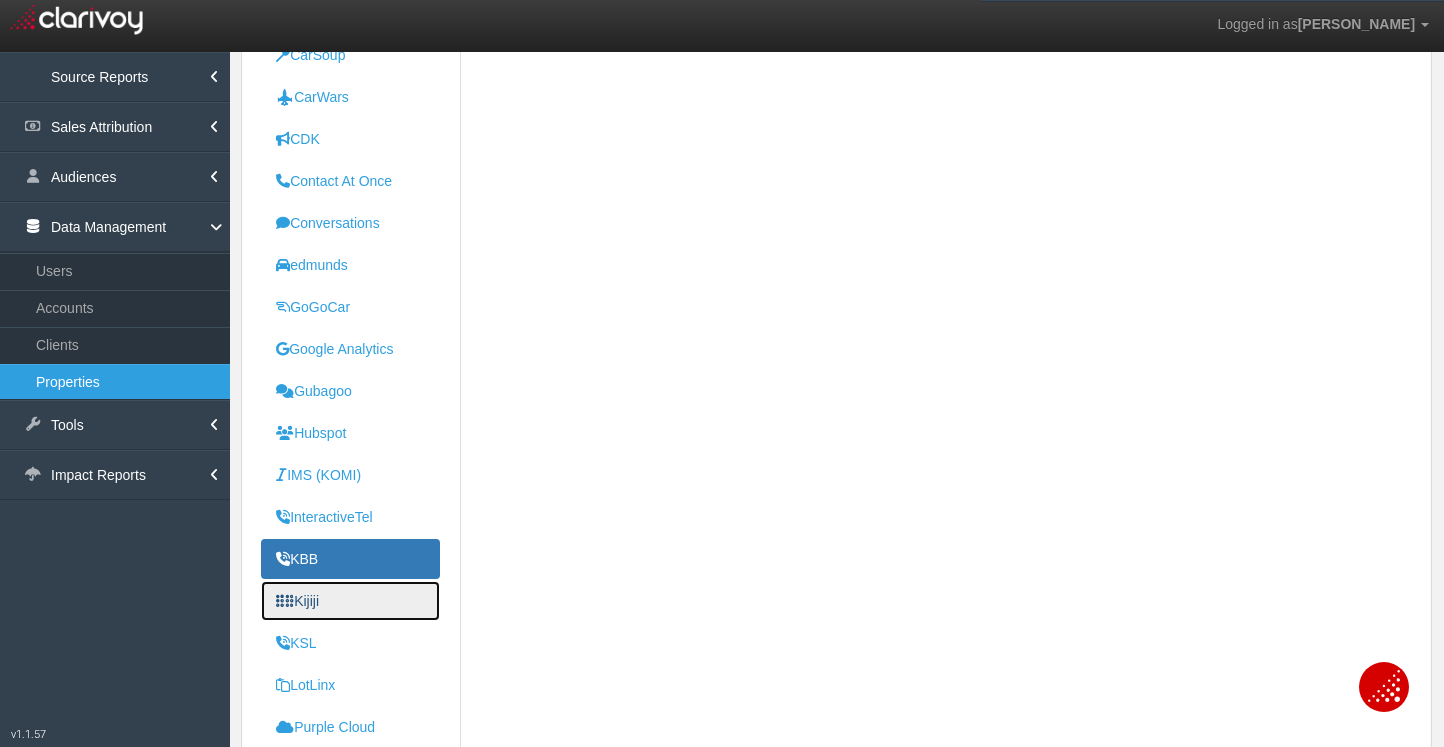 click on "Kijiji" at bounding box center (350, 601) 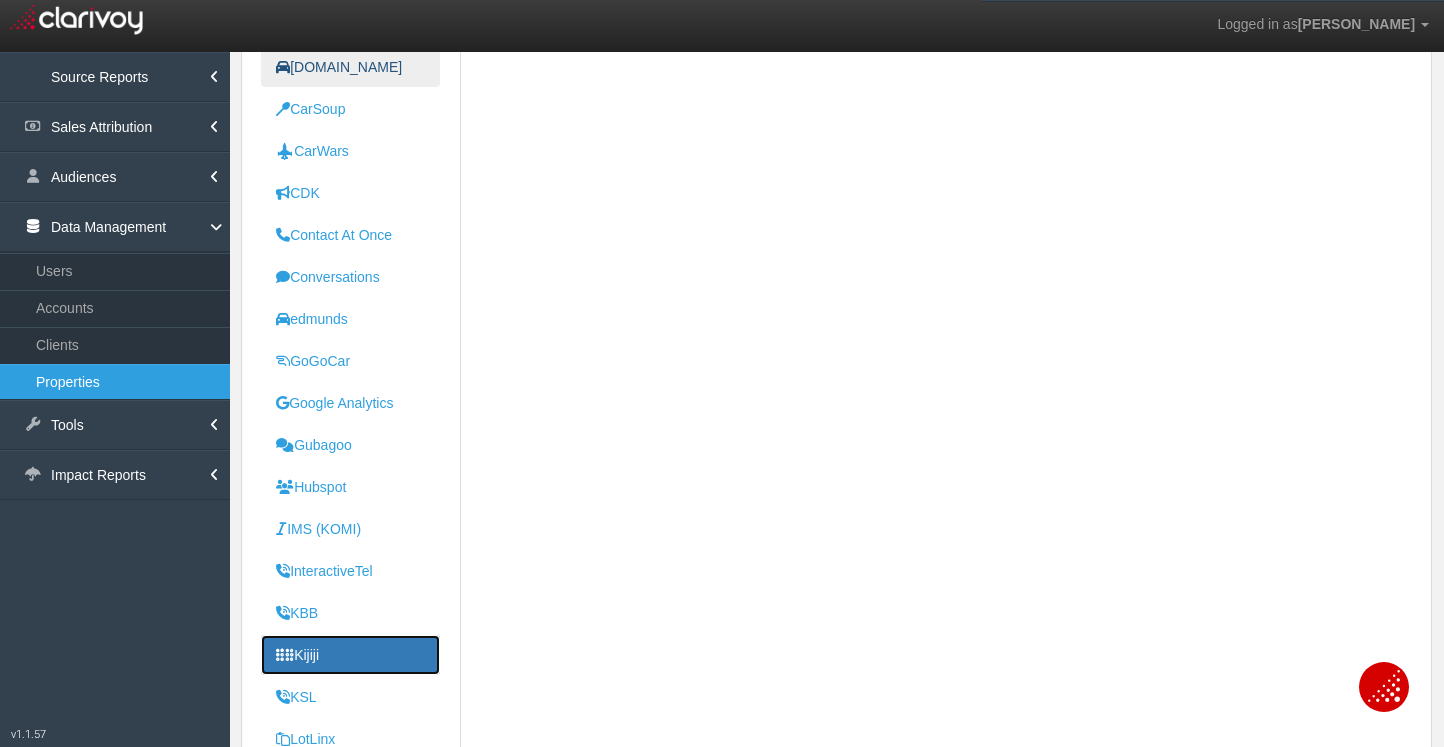 scroll, scrollTop: 907, scrollLeft: 0, axis: vertical 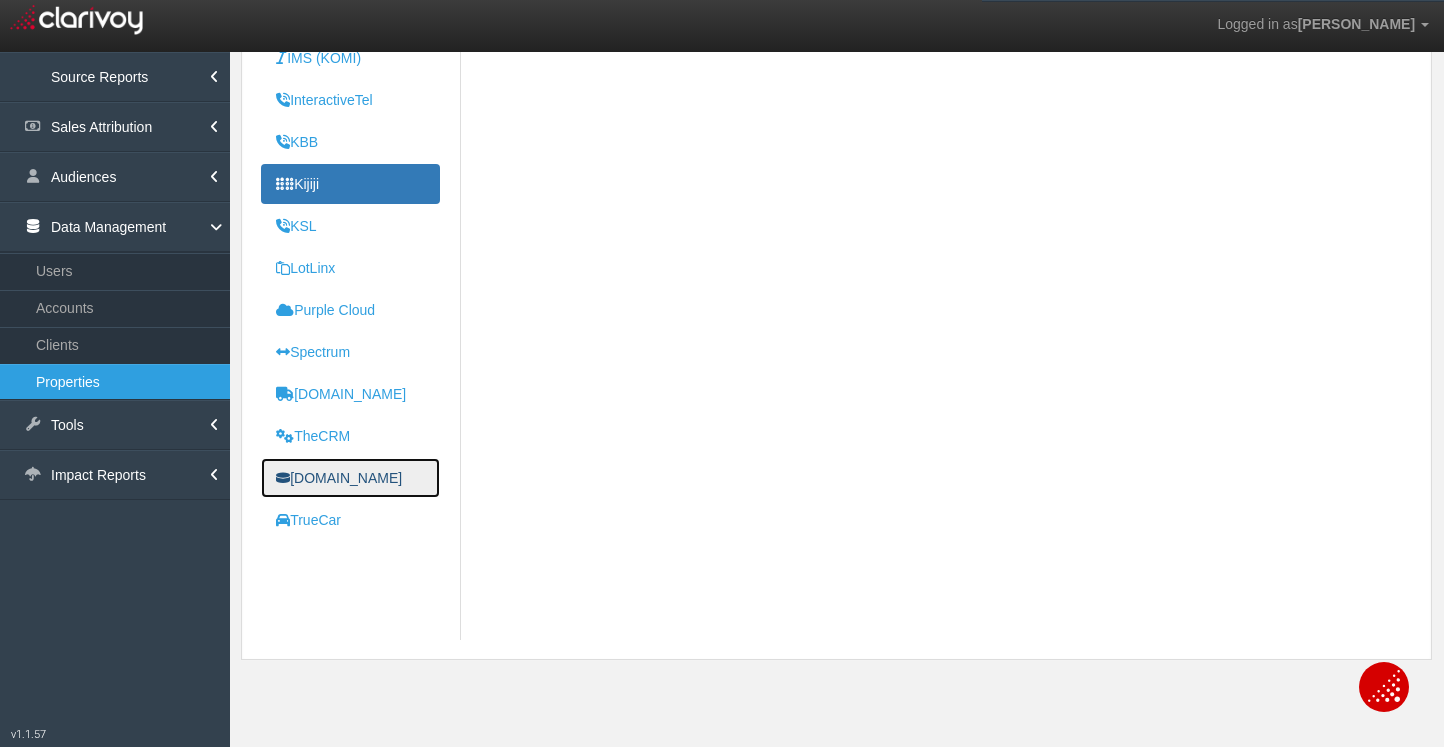 click on "[DOMAIN_NAME]" at bounding box center (350, 478) 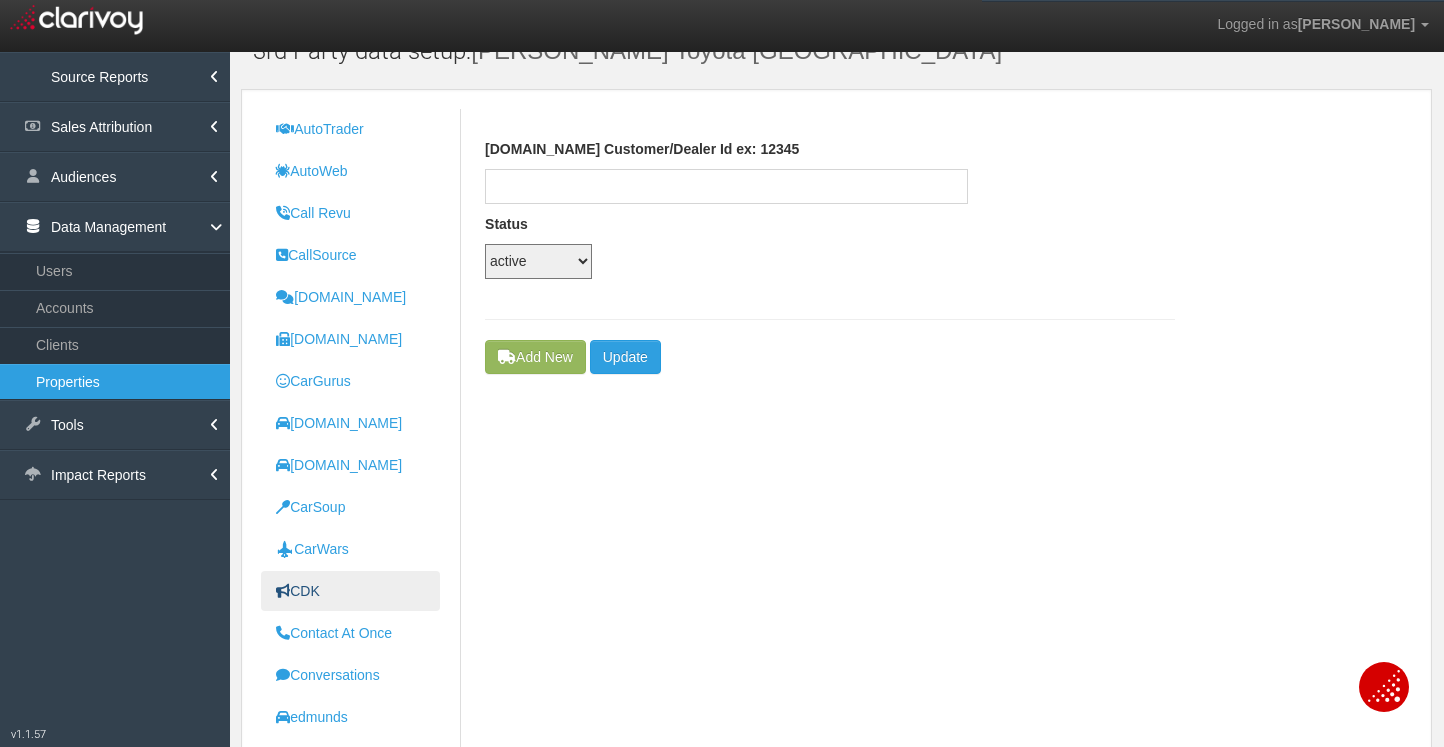scroll, scrollTop: 133, scrollLeft: 0, axis: vertical 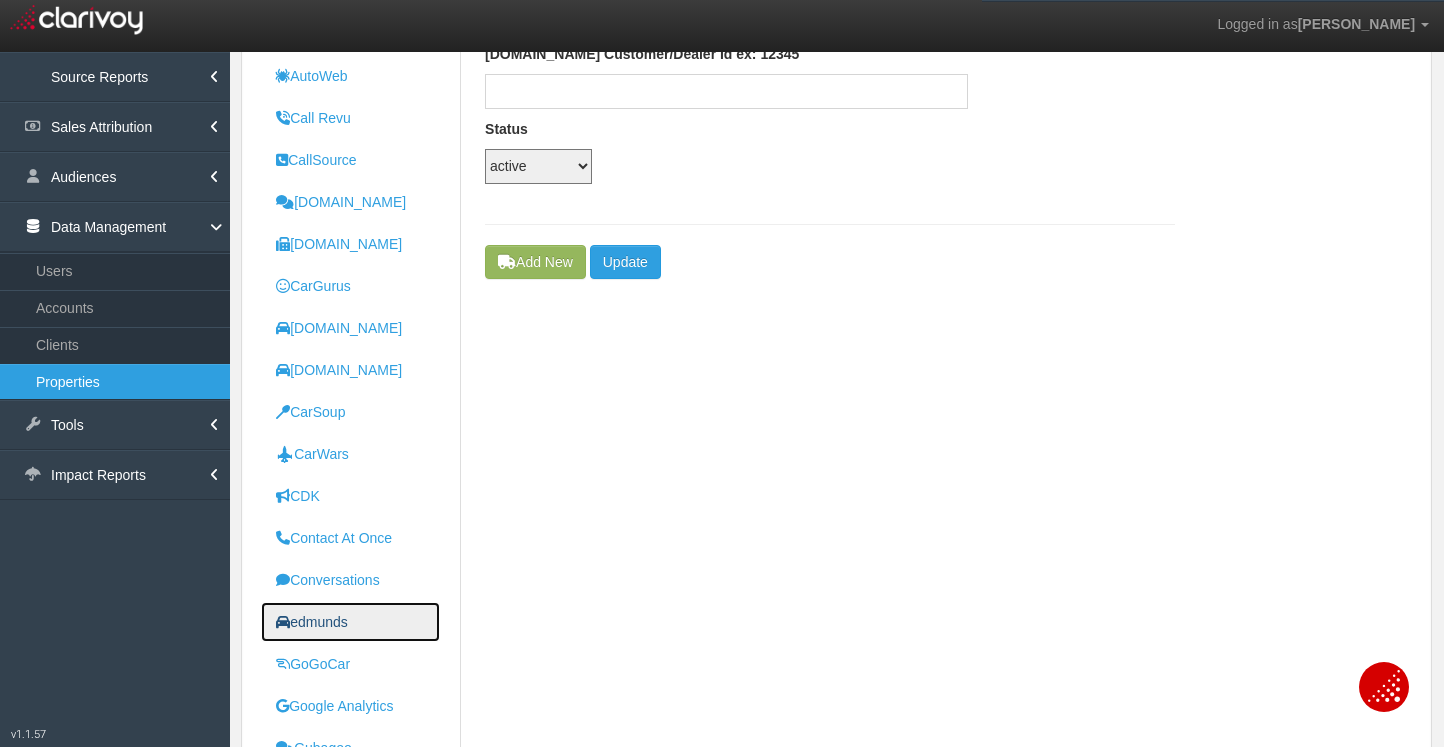 click on "edmunds" at bounding box center [350, 622] 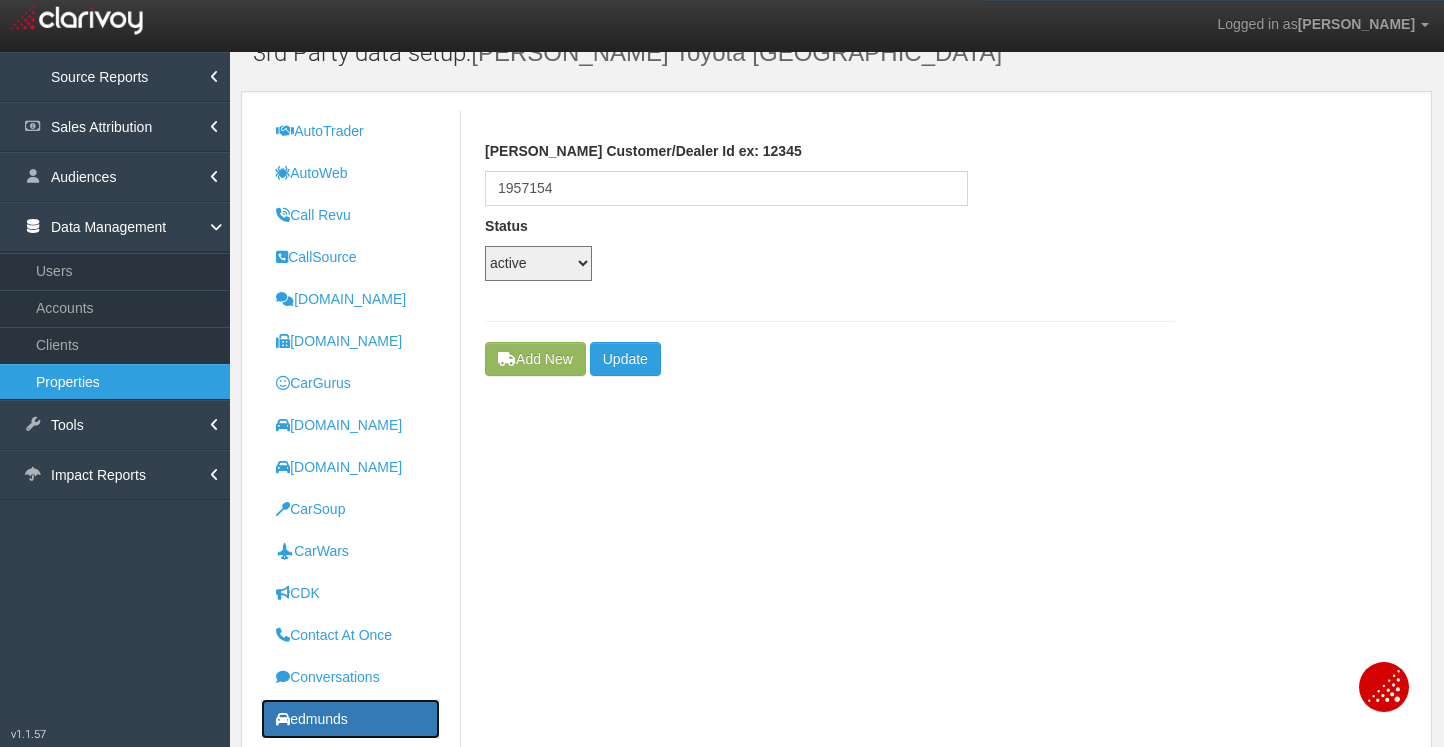 scroll, scrollTop: 0, scrollLeft: 0, axis: both 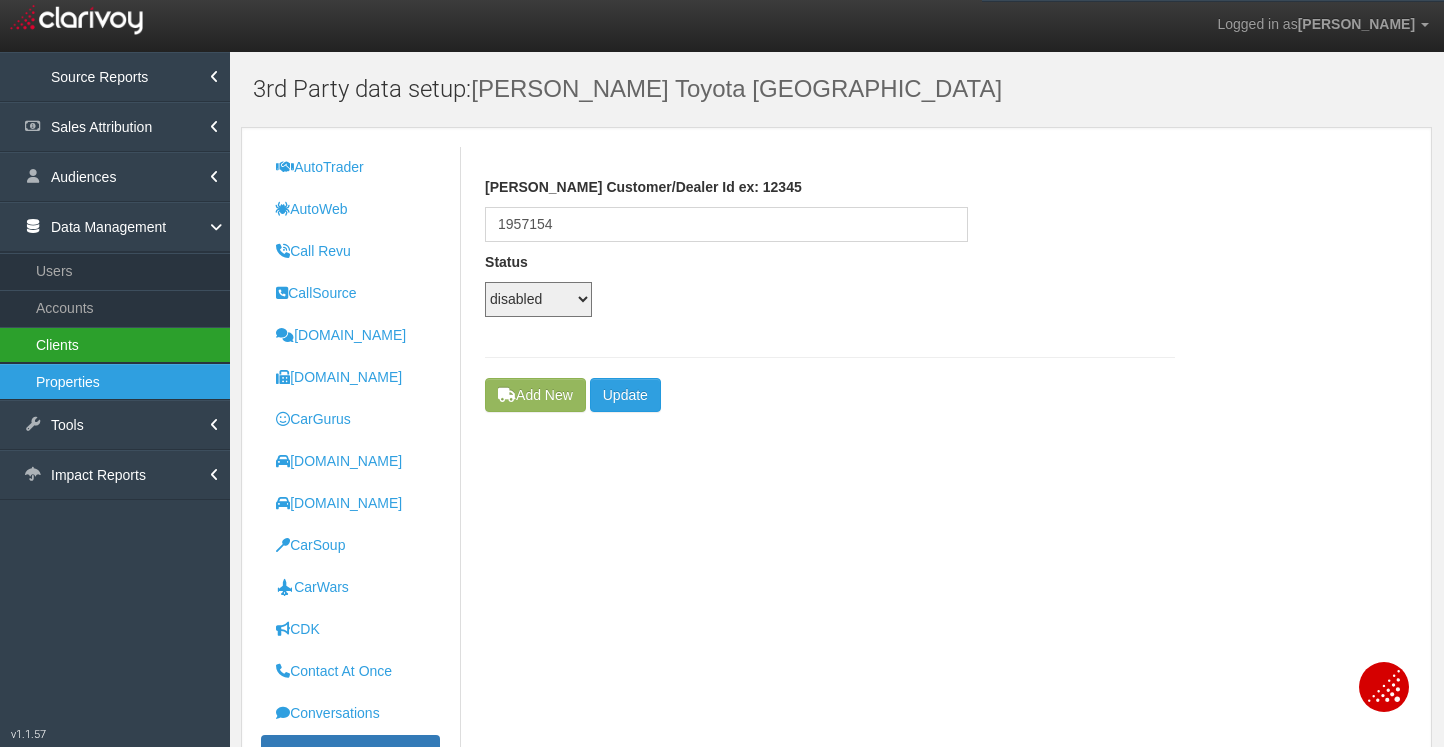 click on "Clients" at bounding box center (115, 345) 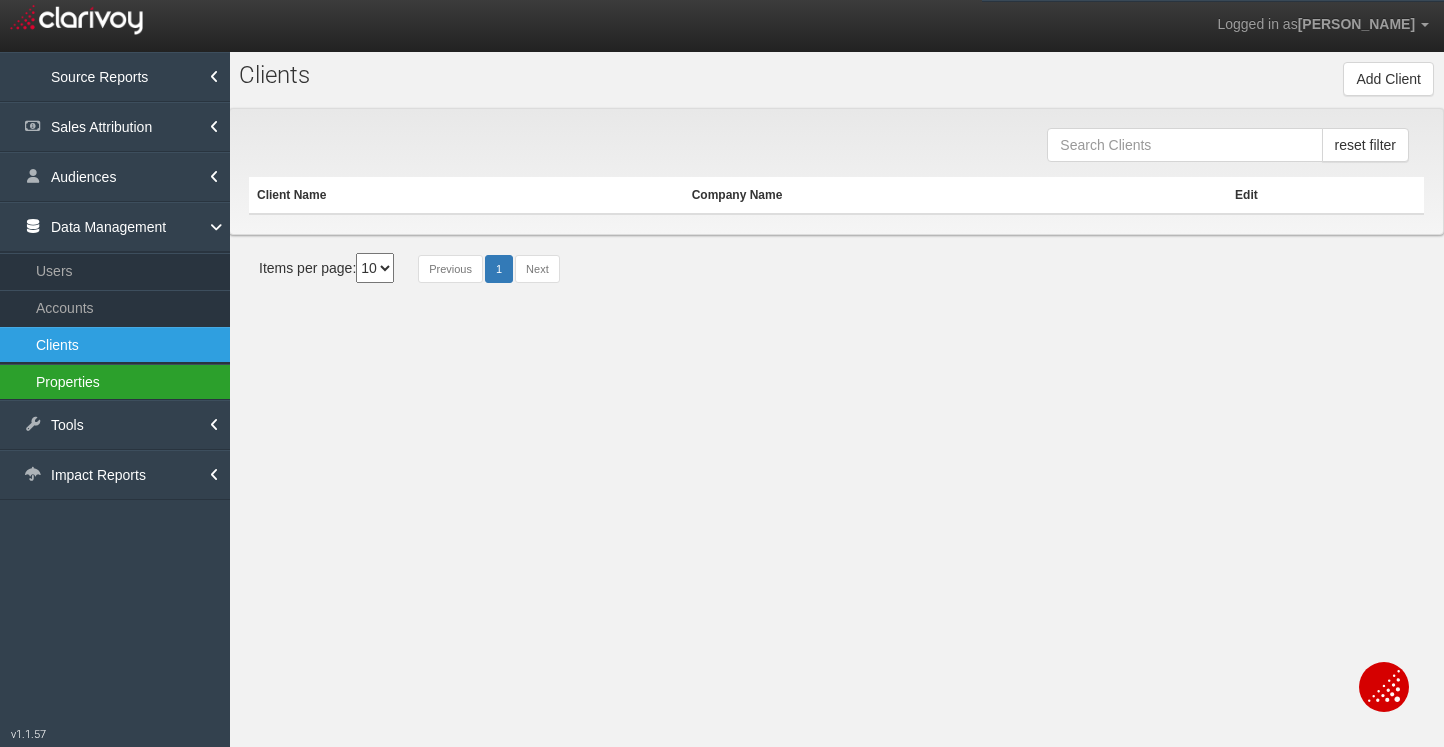 click on "Properties" at bounding box center [115, 382] 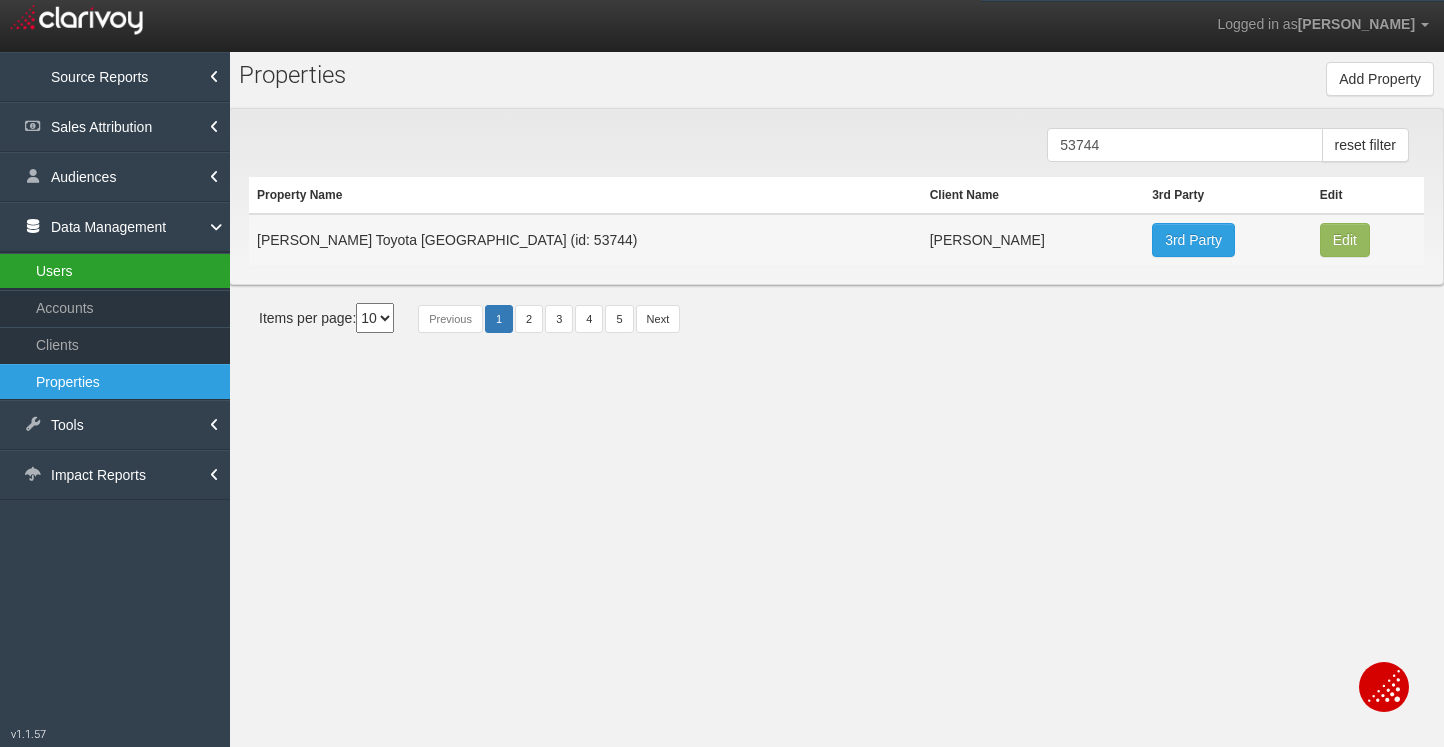 click on "Users" at bounding box center [115, 271] 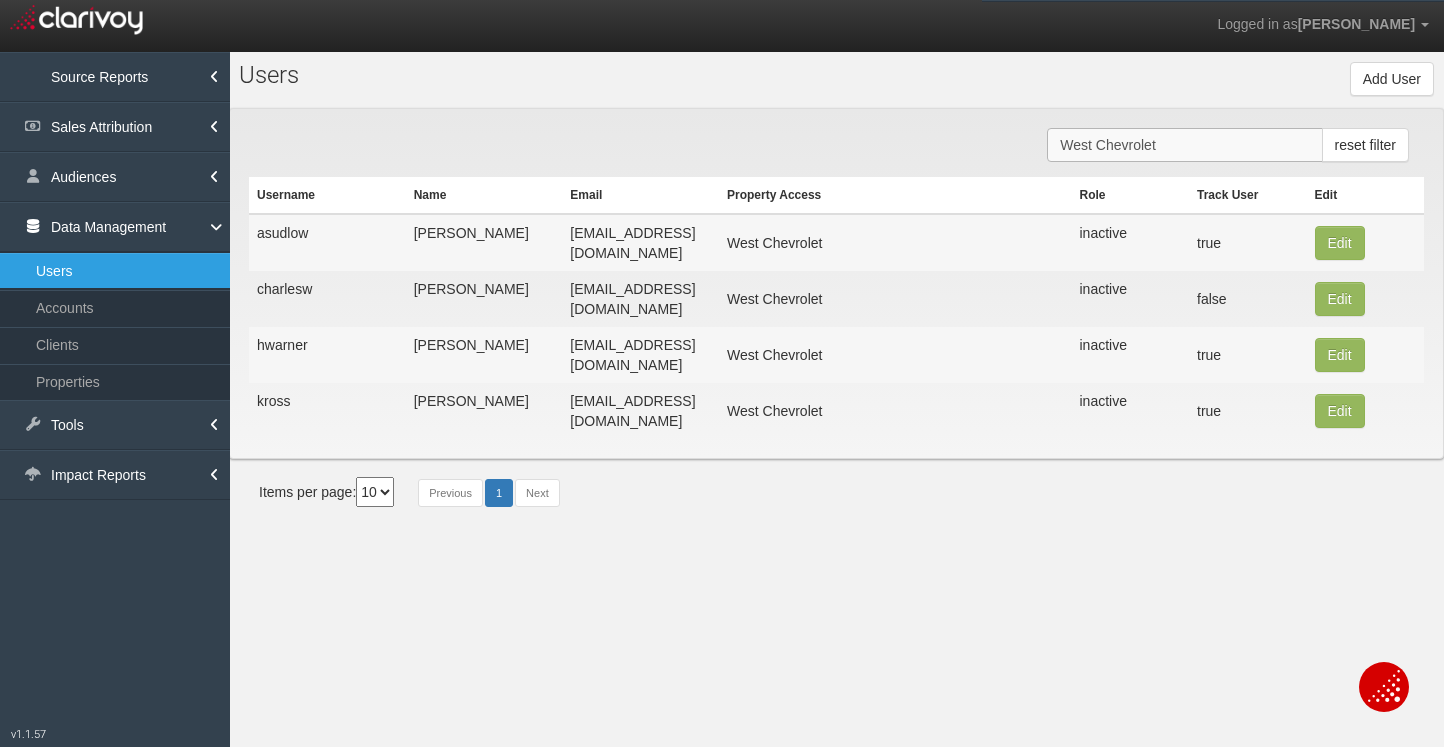click on "West Chevrolet" at bounding box center [1184, 145] 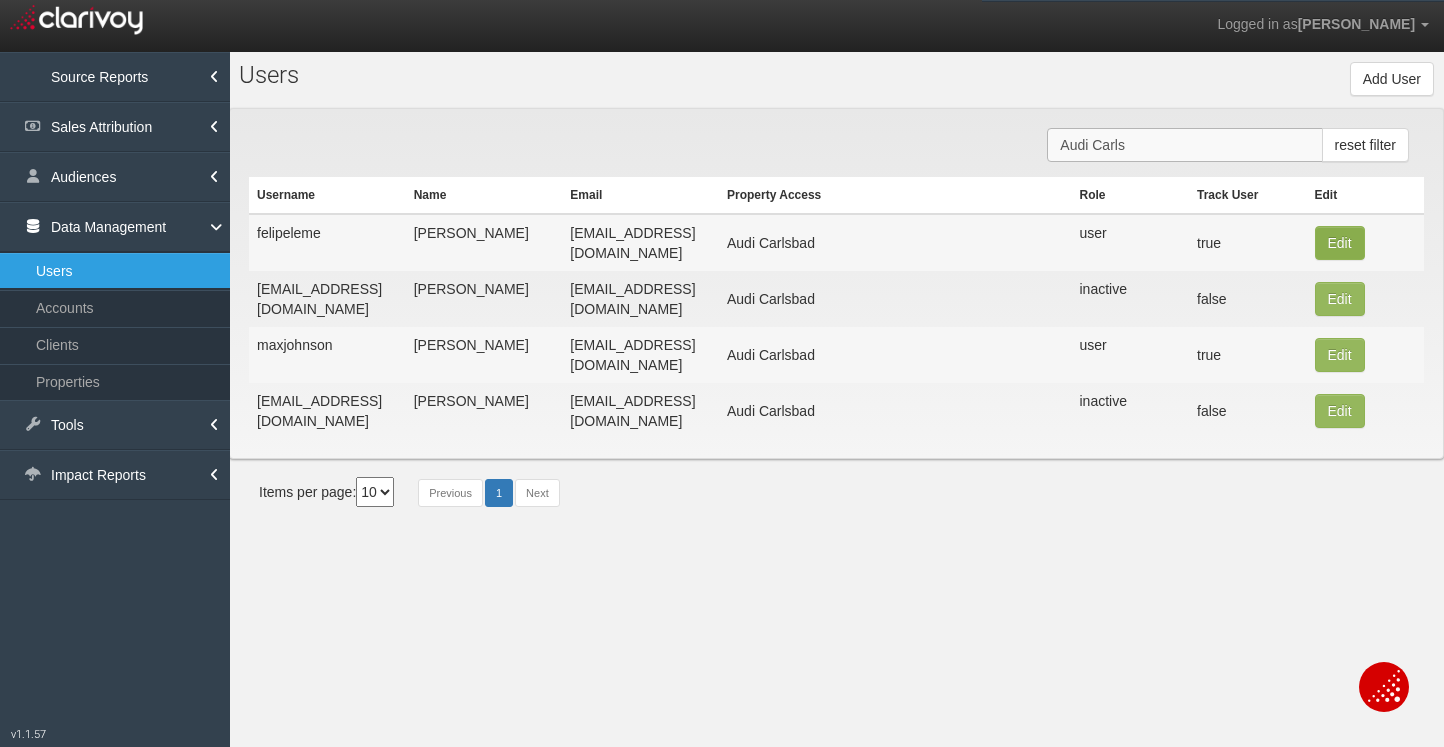 type on "Audi Carls" 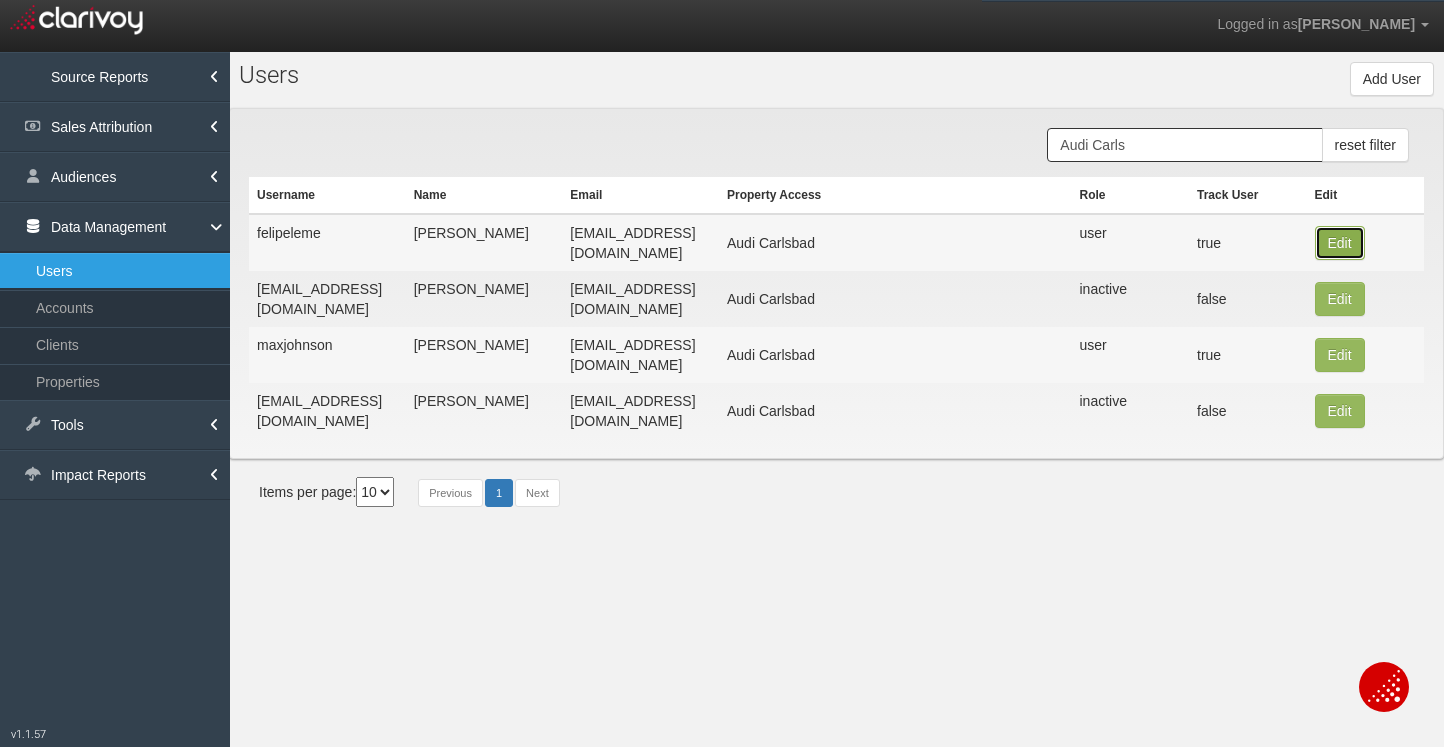 click on "Edit" at bounding box center [1340, 243] 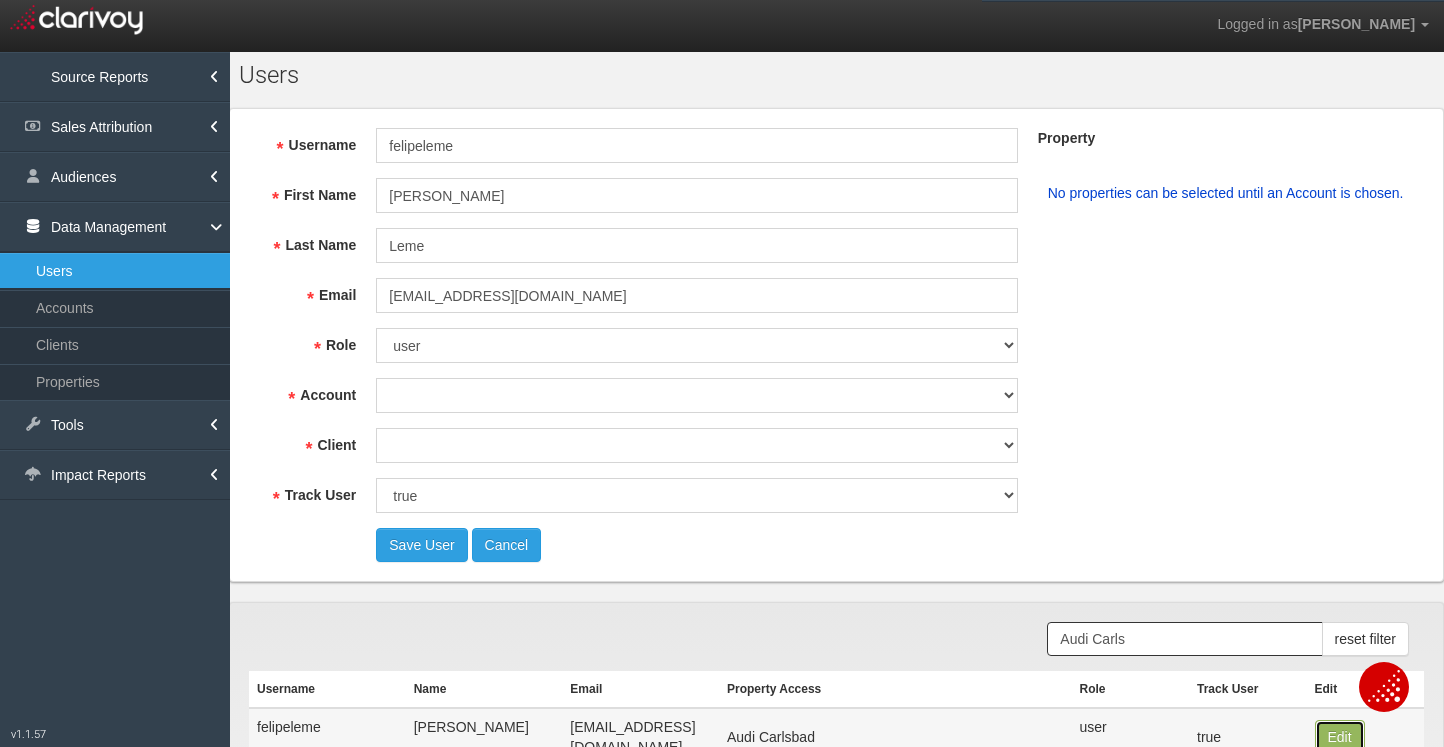select on "object:26130" 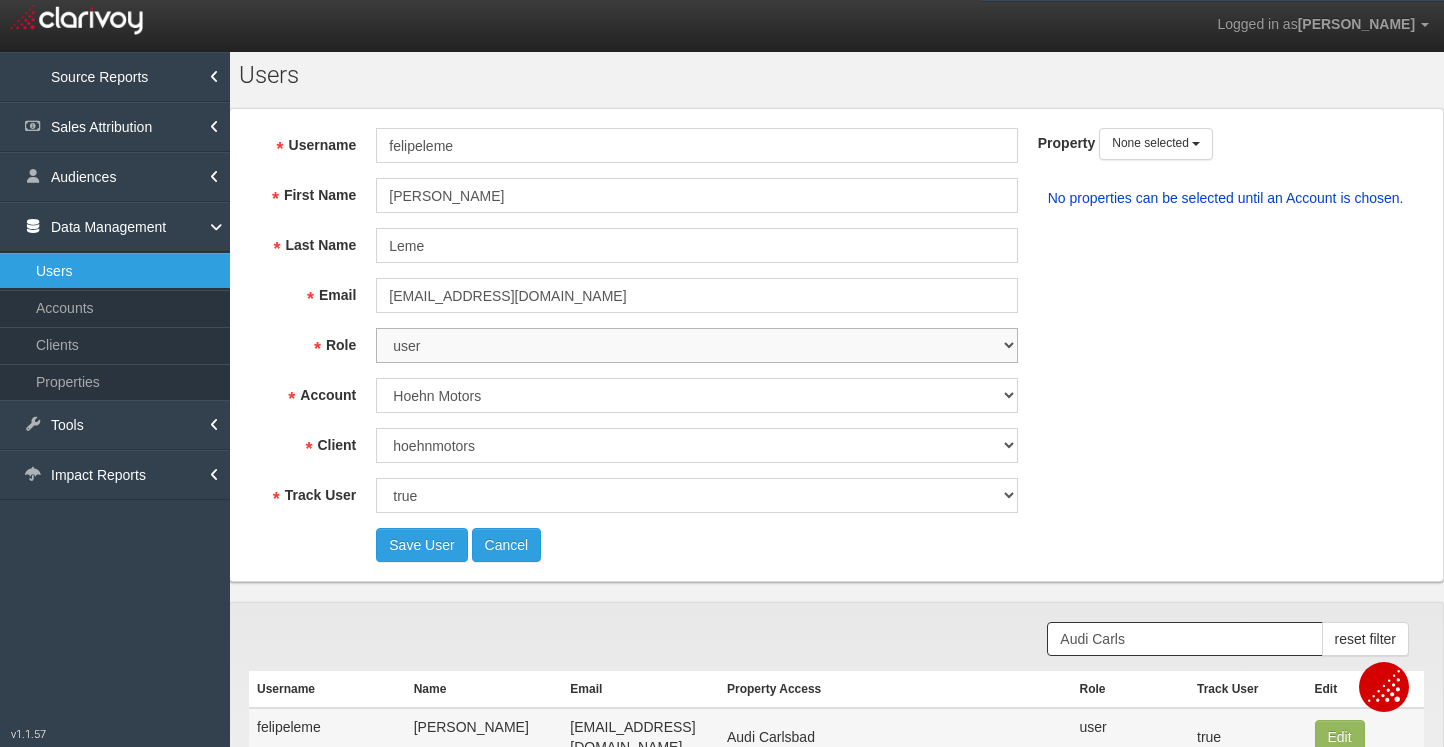 click on "super
user
thirdpartyuser
demo
inactive
upload
user+upload" at bounding box center [696, 345] 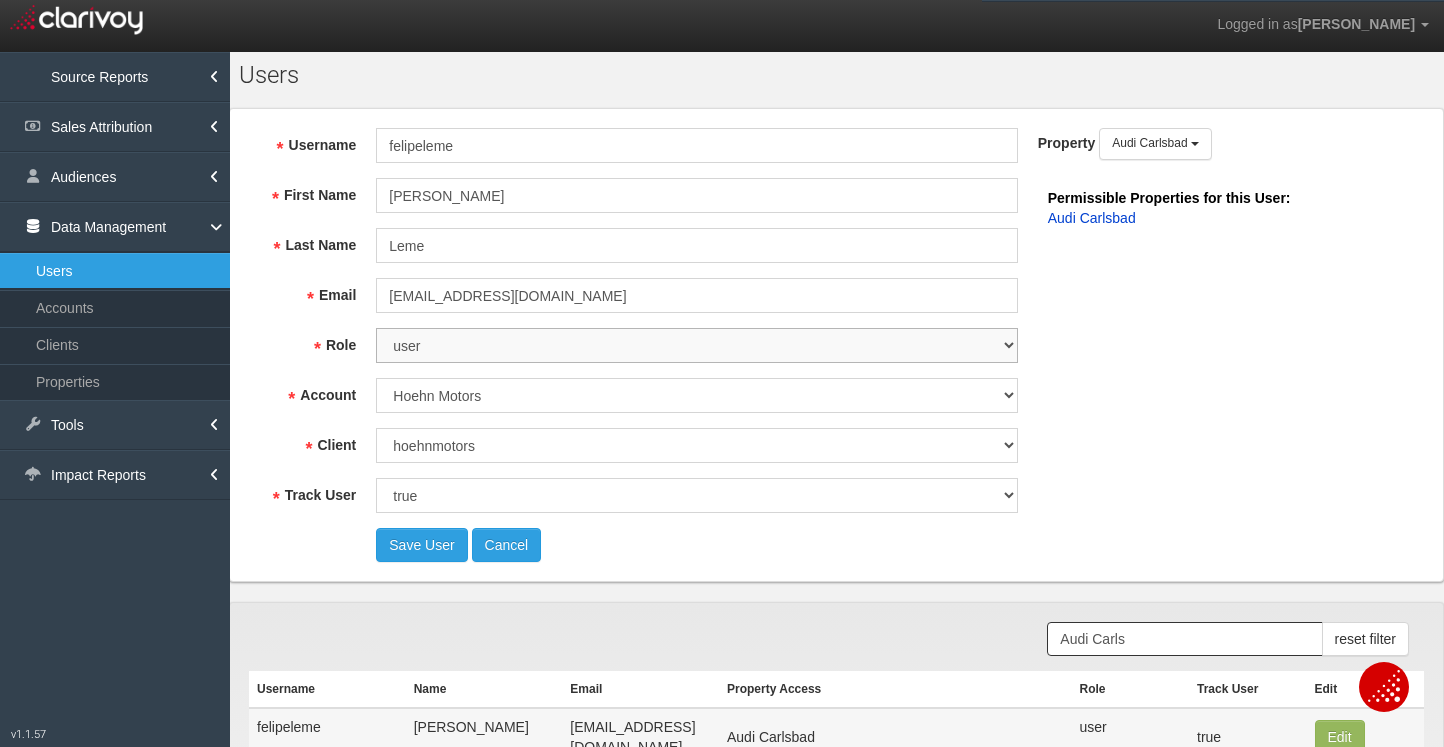 select on "inactive" 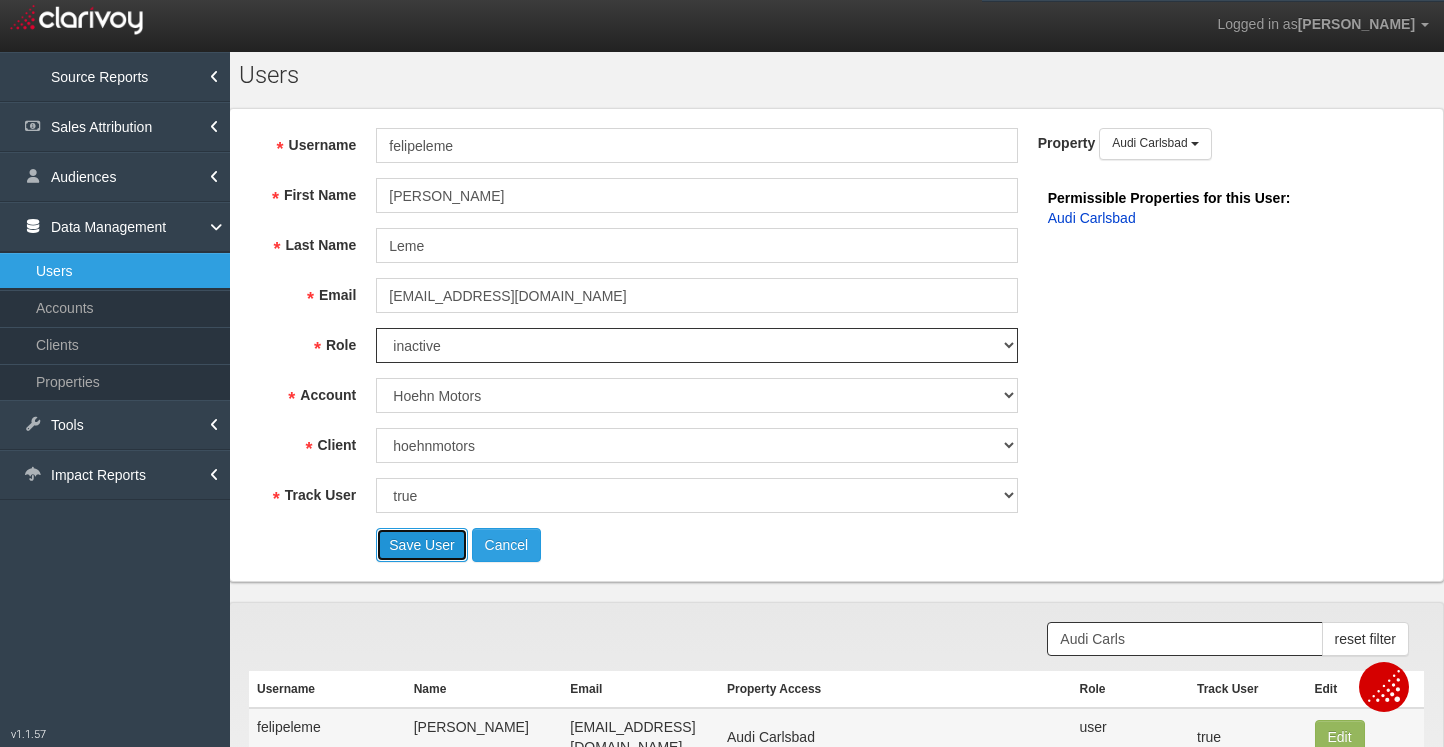 click on "Save User" at bounding box center (421, 545) 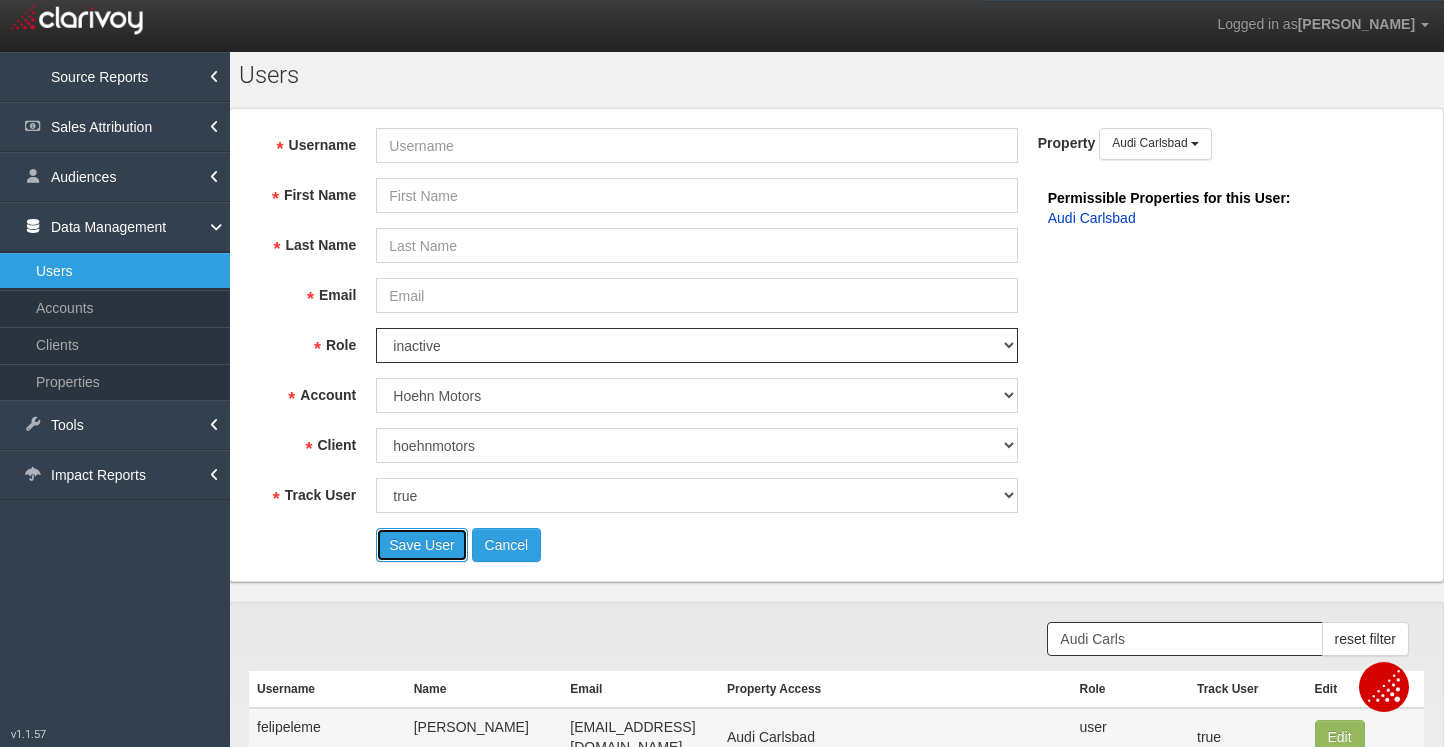 select on "? undefined:undefined ?" 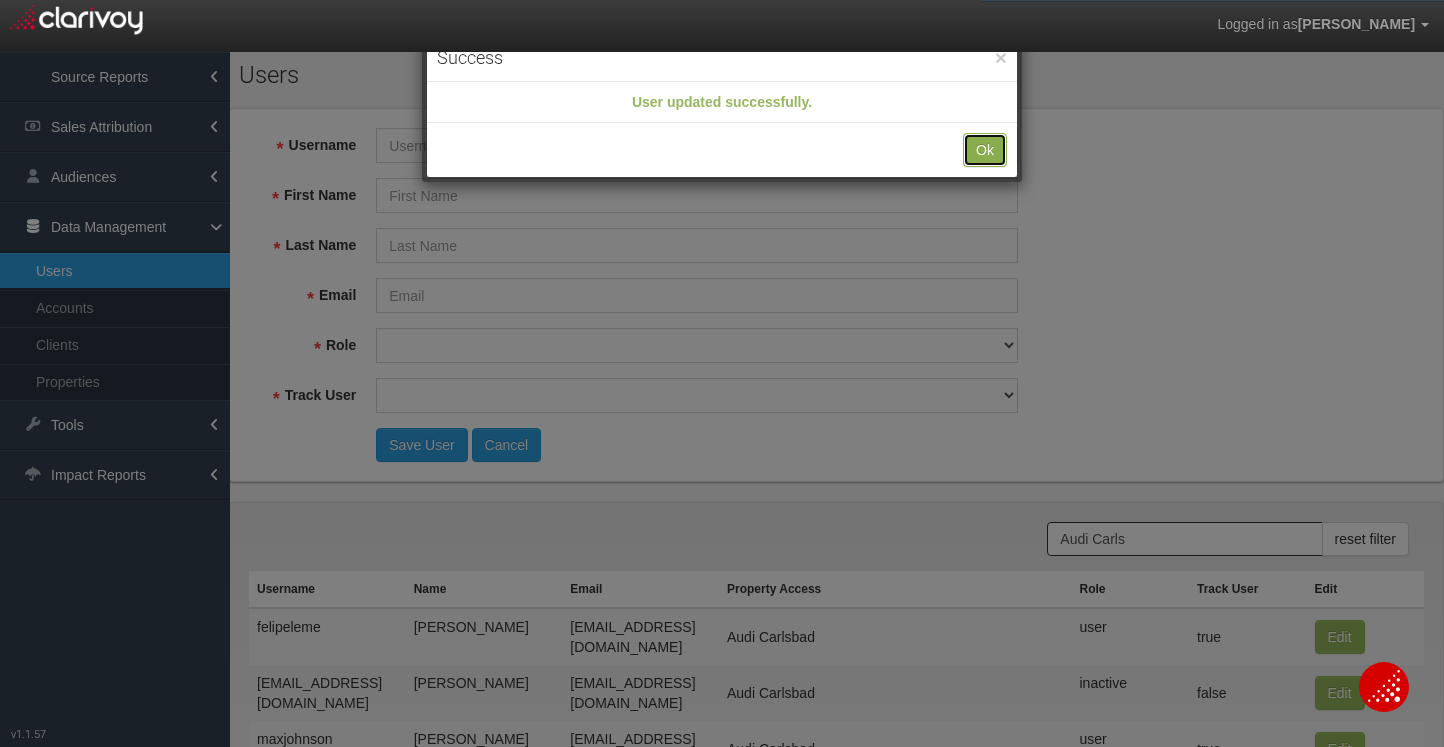 click on "Ok" at bounding box center [985, 150] 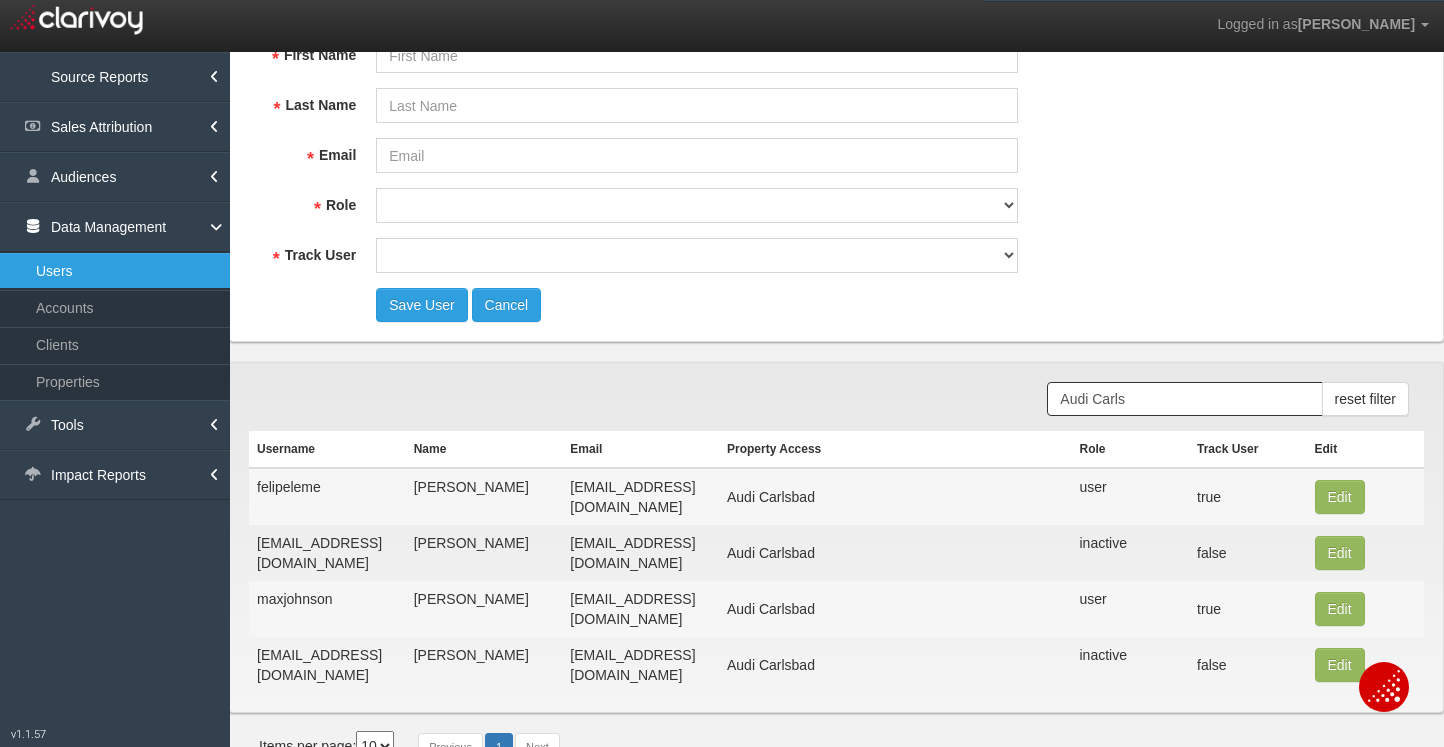 scroll, scrollTop: 148, scrollLeft: 0, axis: vertical 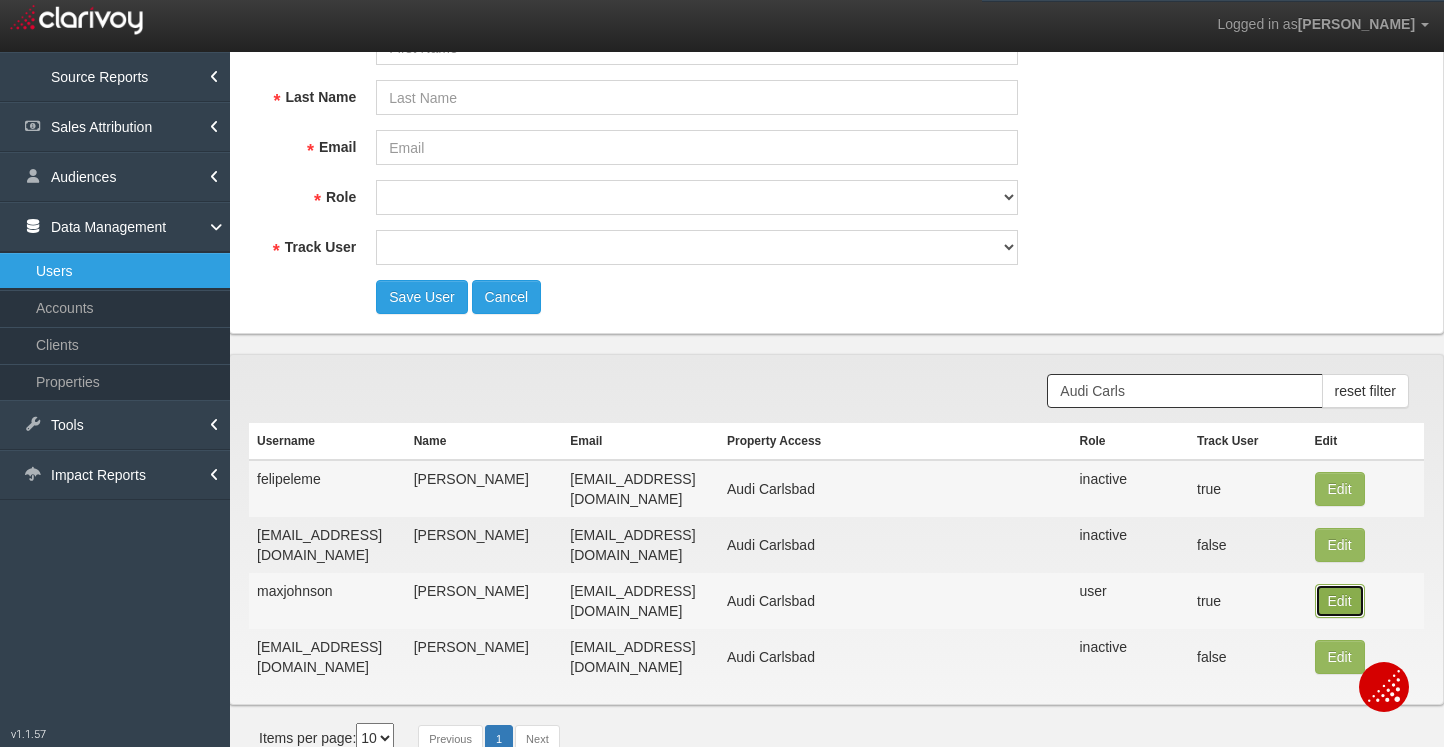 click on "Edit" at bounding box center [1340, 489] 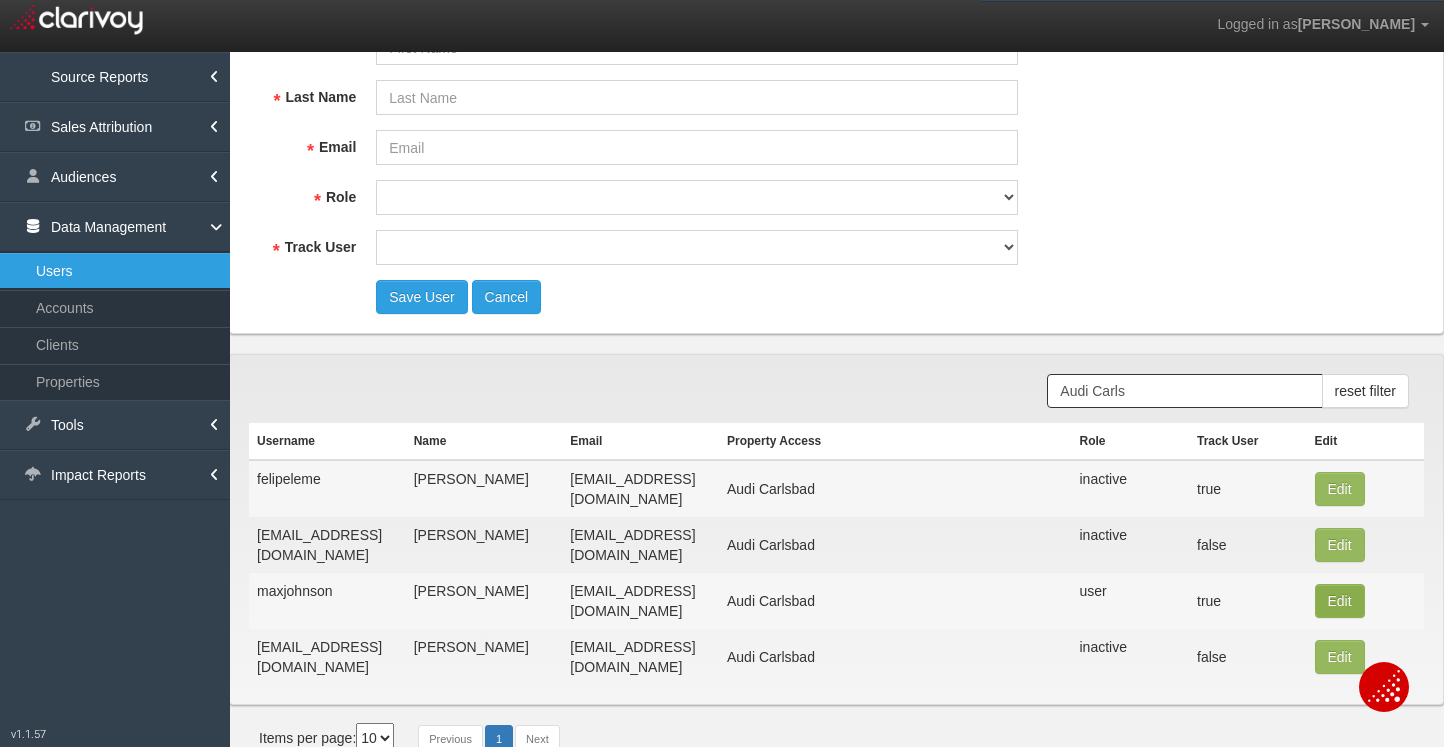 type on "maxjohnson" 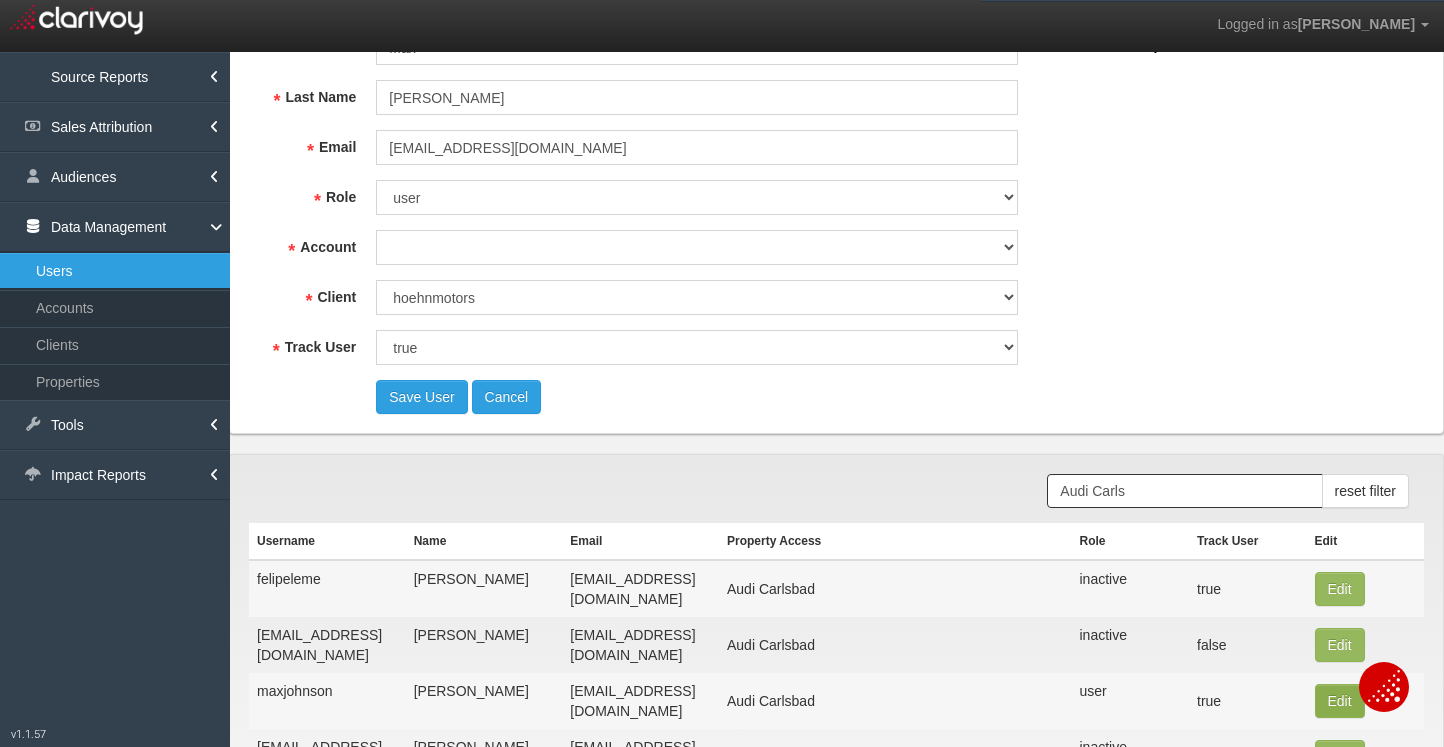 scroll, scrollTop: 0, scrollLeft: 0, axis: both 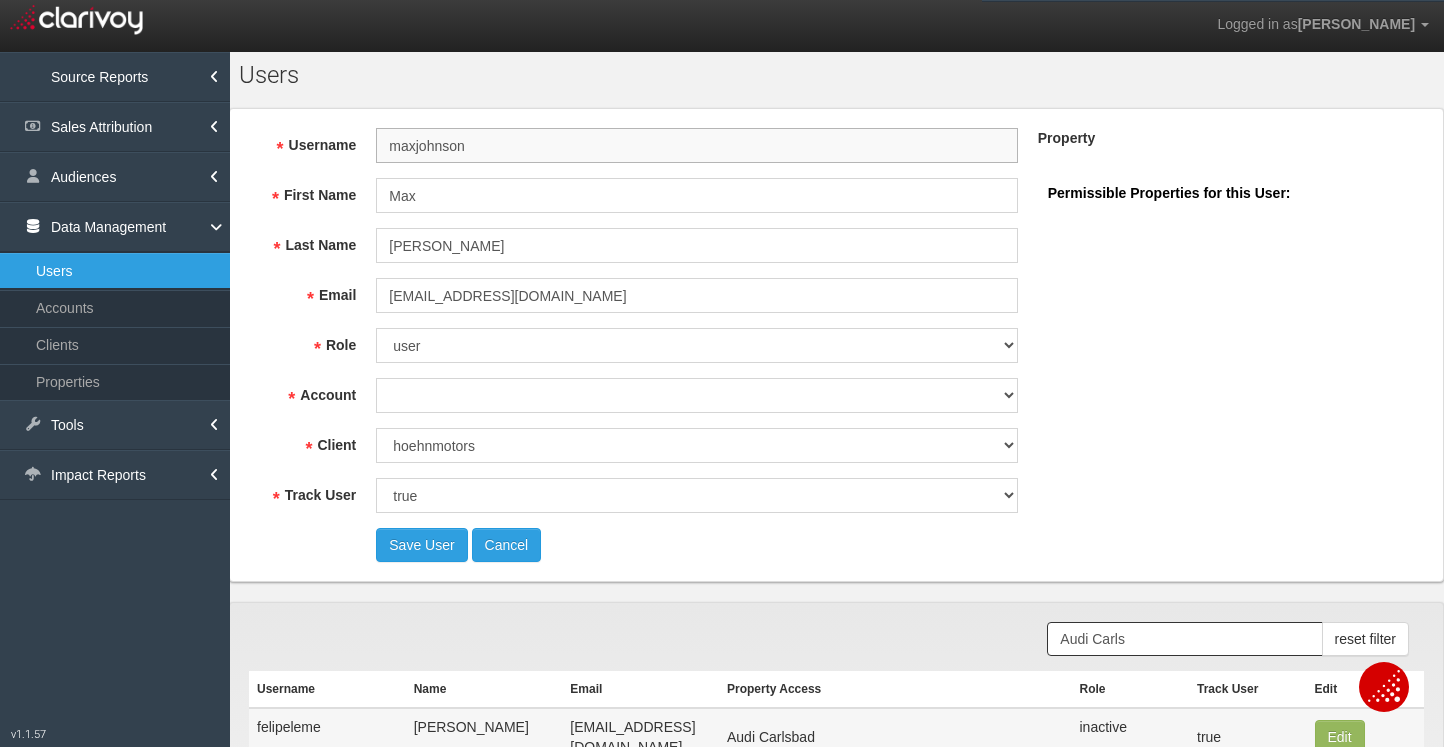 select on "object:30163" 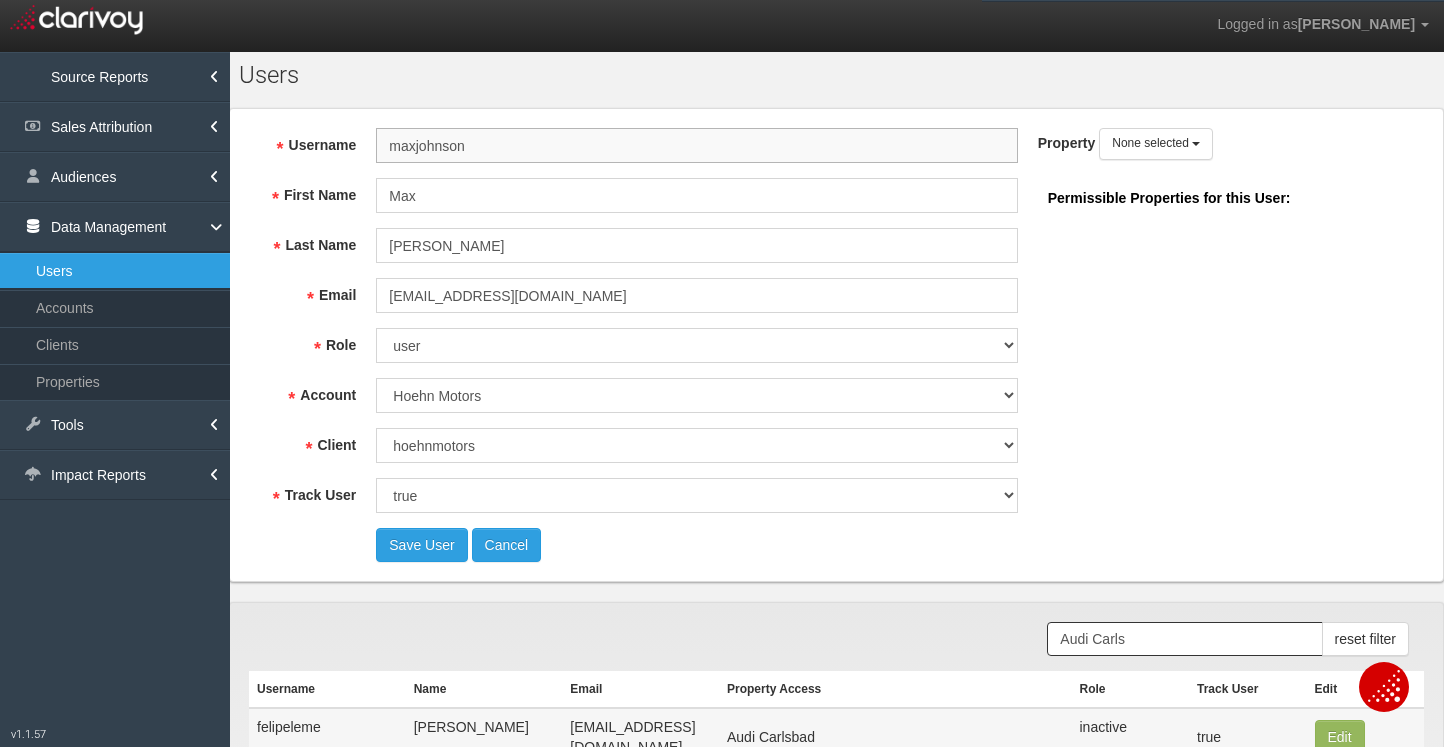 select on "object:32173" 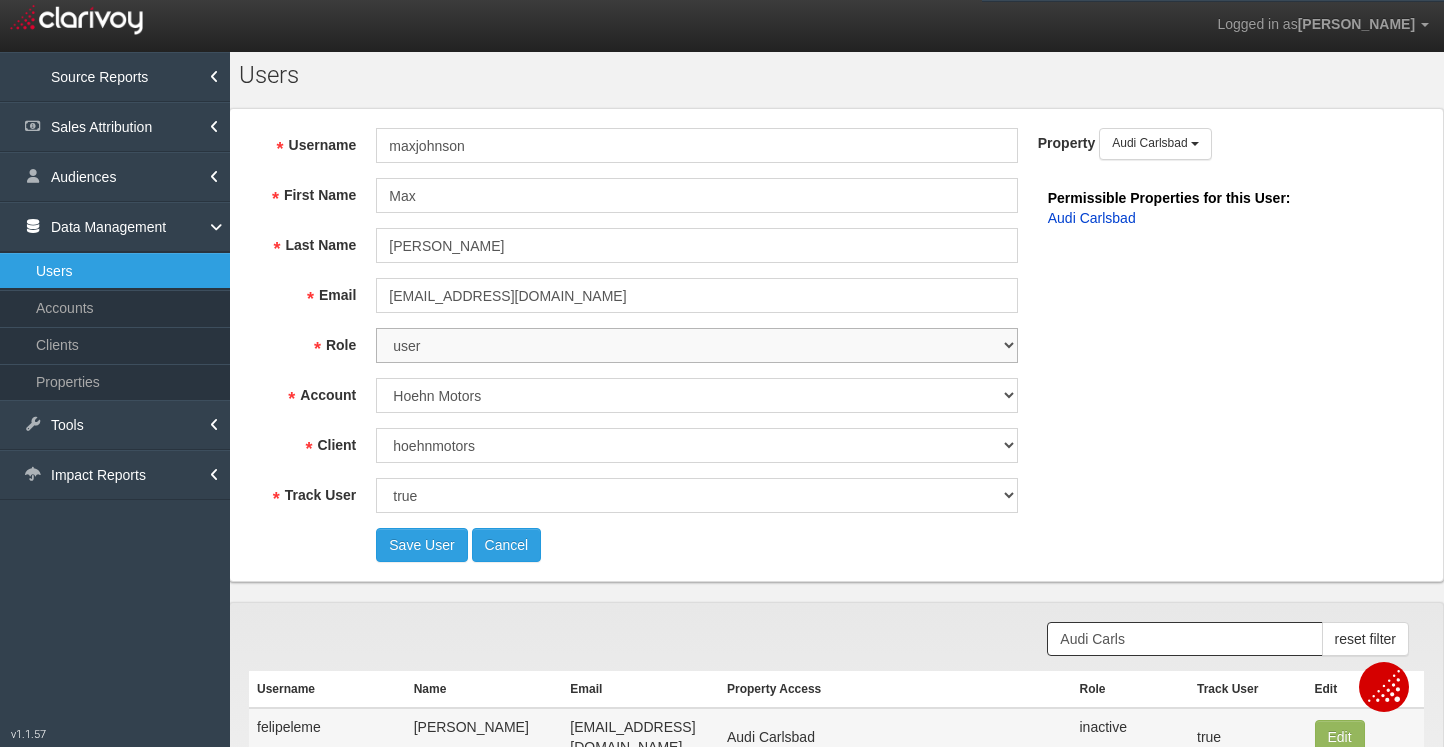 click on "super
user
thirdpartyuser
demo
inactive
upload
user+upload" at bounding box center (696, 345) 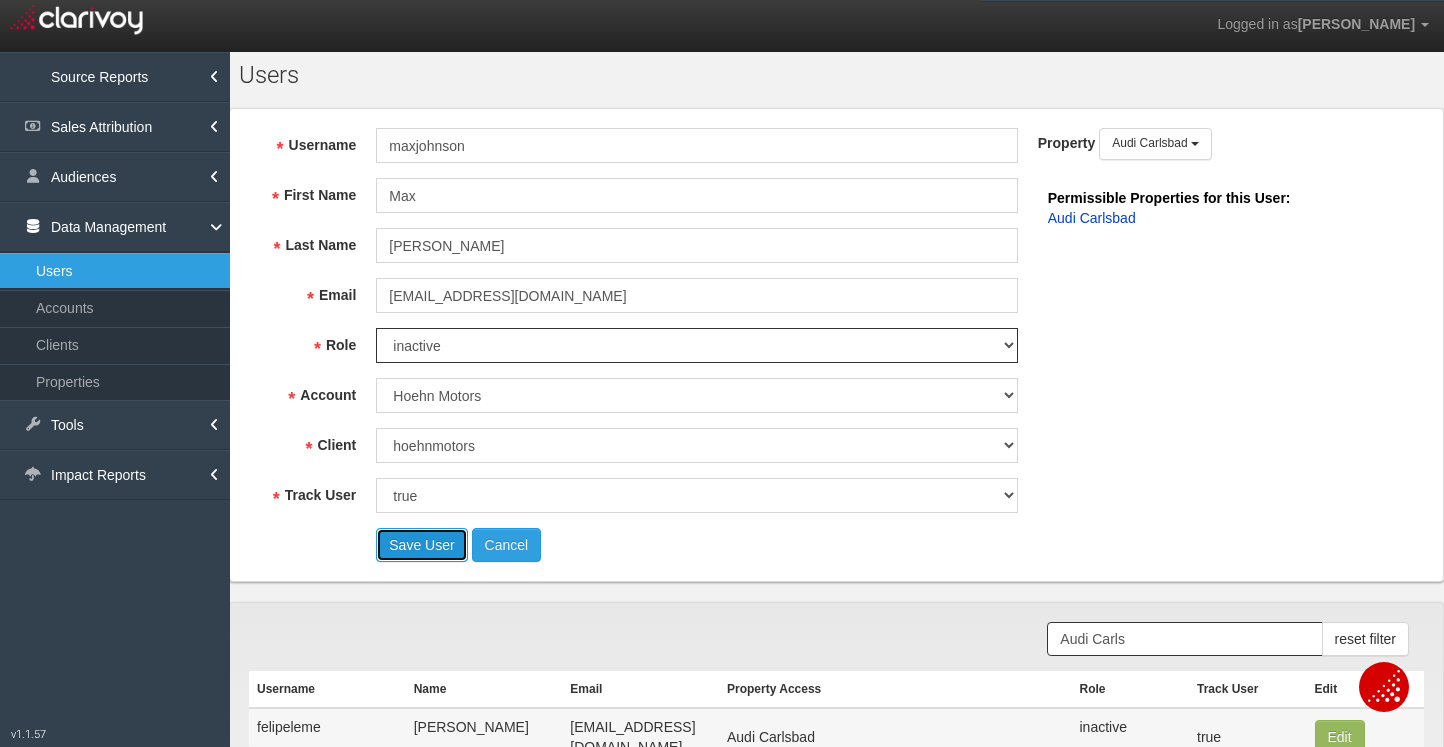 click on "Save User" at bounding box center (421, 545) 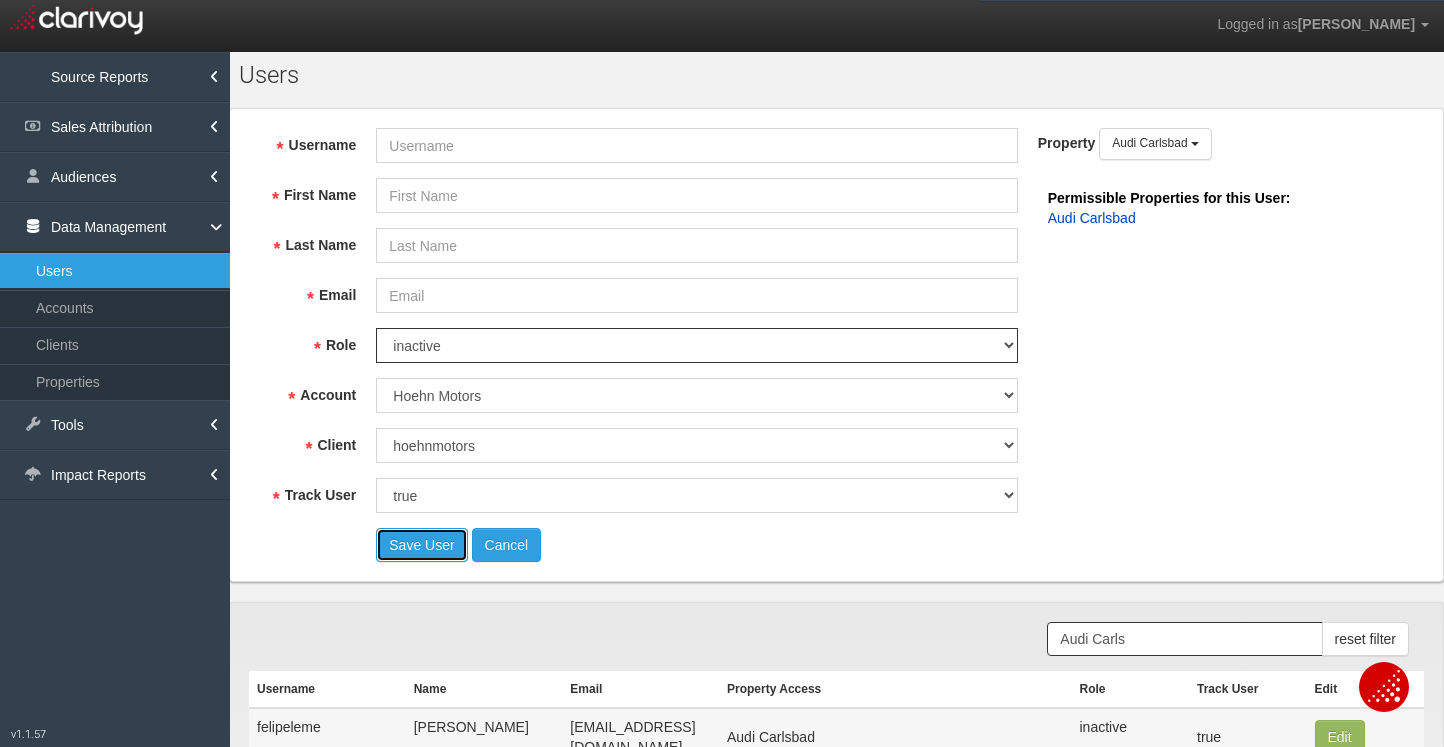 select on "? undefined:undefined ?" 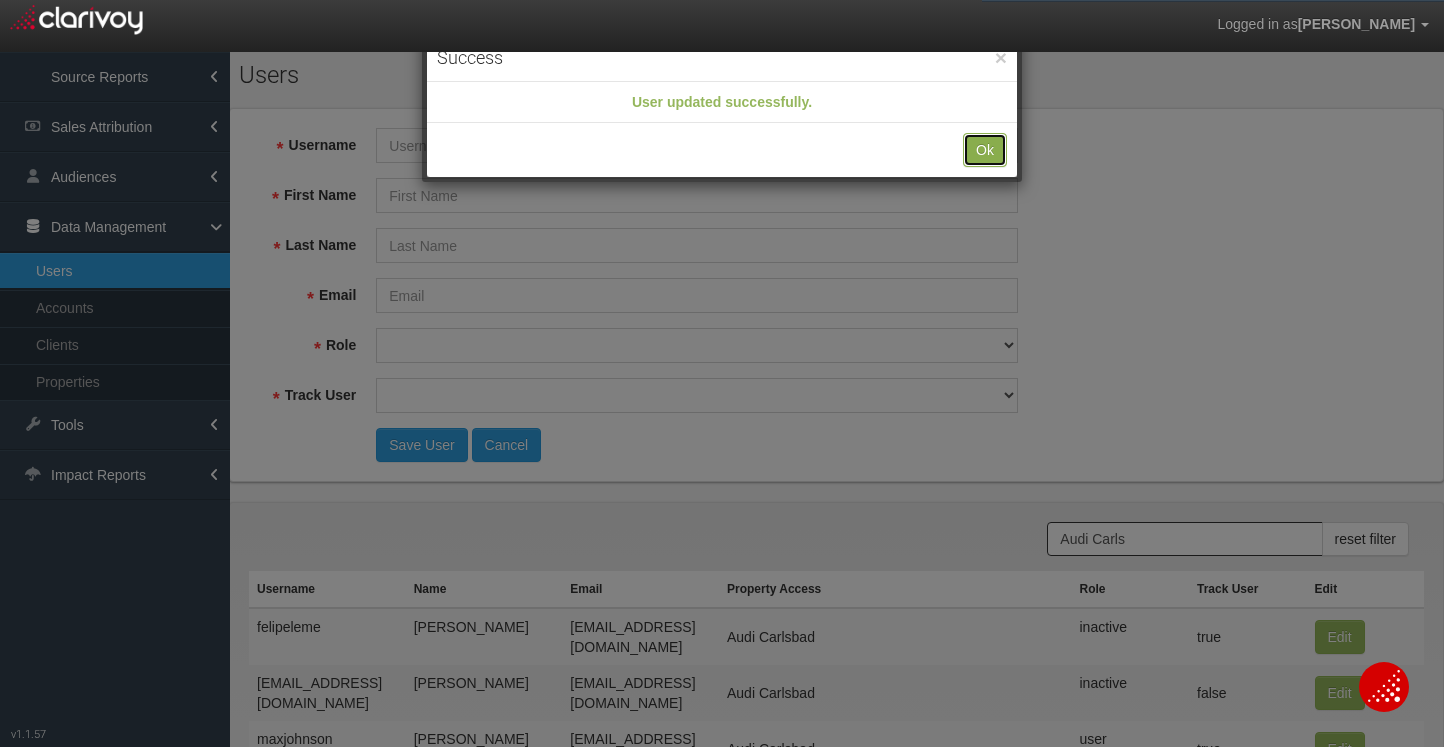 click on "Ok" at bounding box center (985, 150) 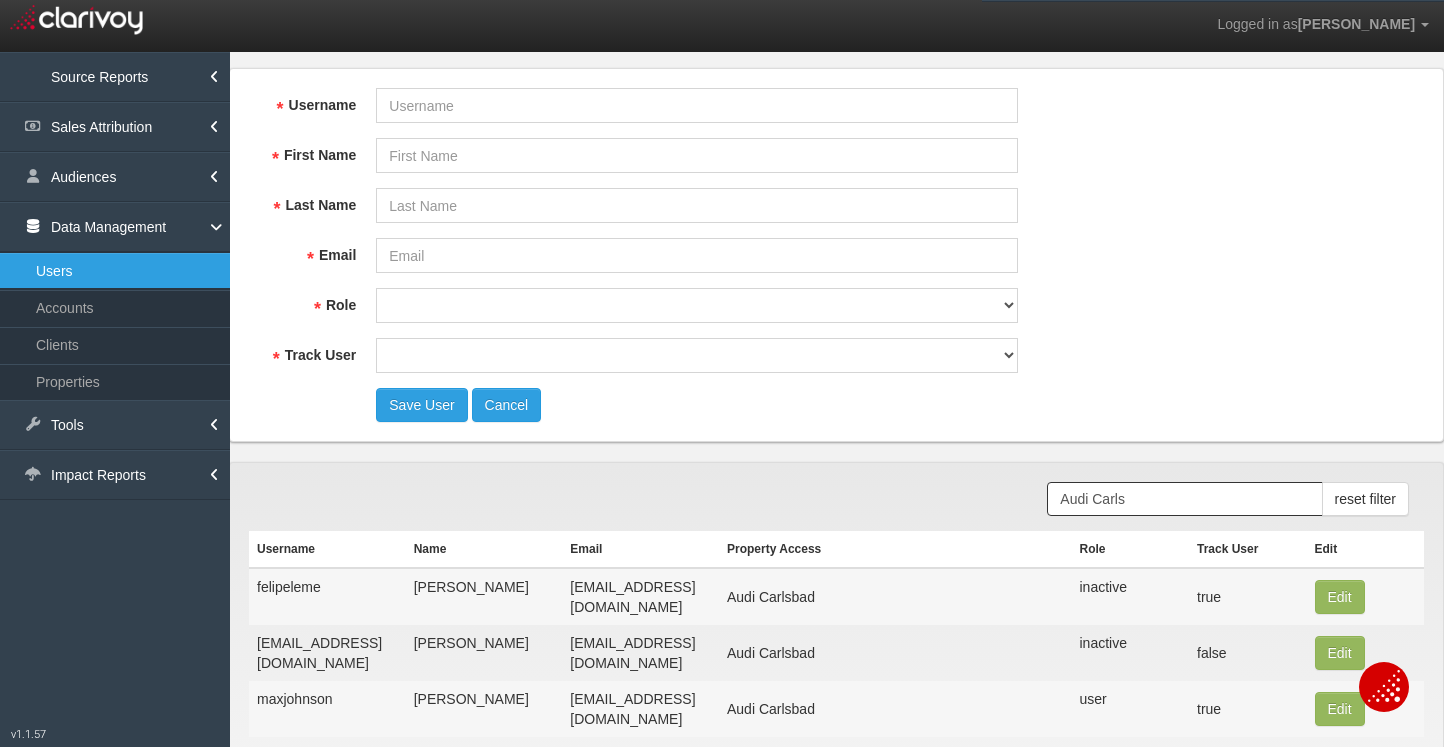 scroll, scrollTop: 148, scrollLeft: 0, axis: vertical 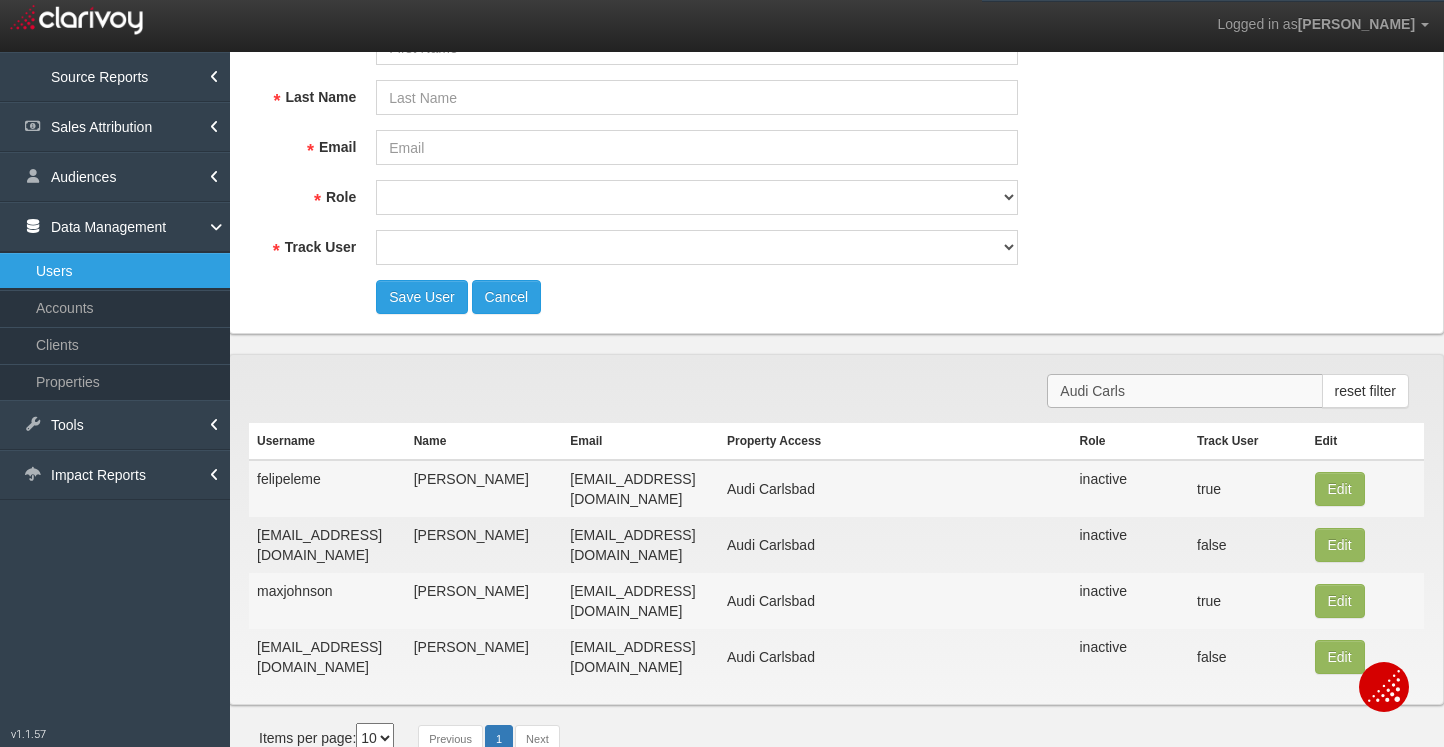 click on "Audi Carls" at bounding box center (1184, 391) 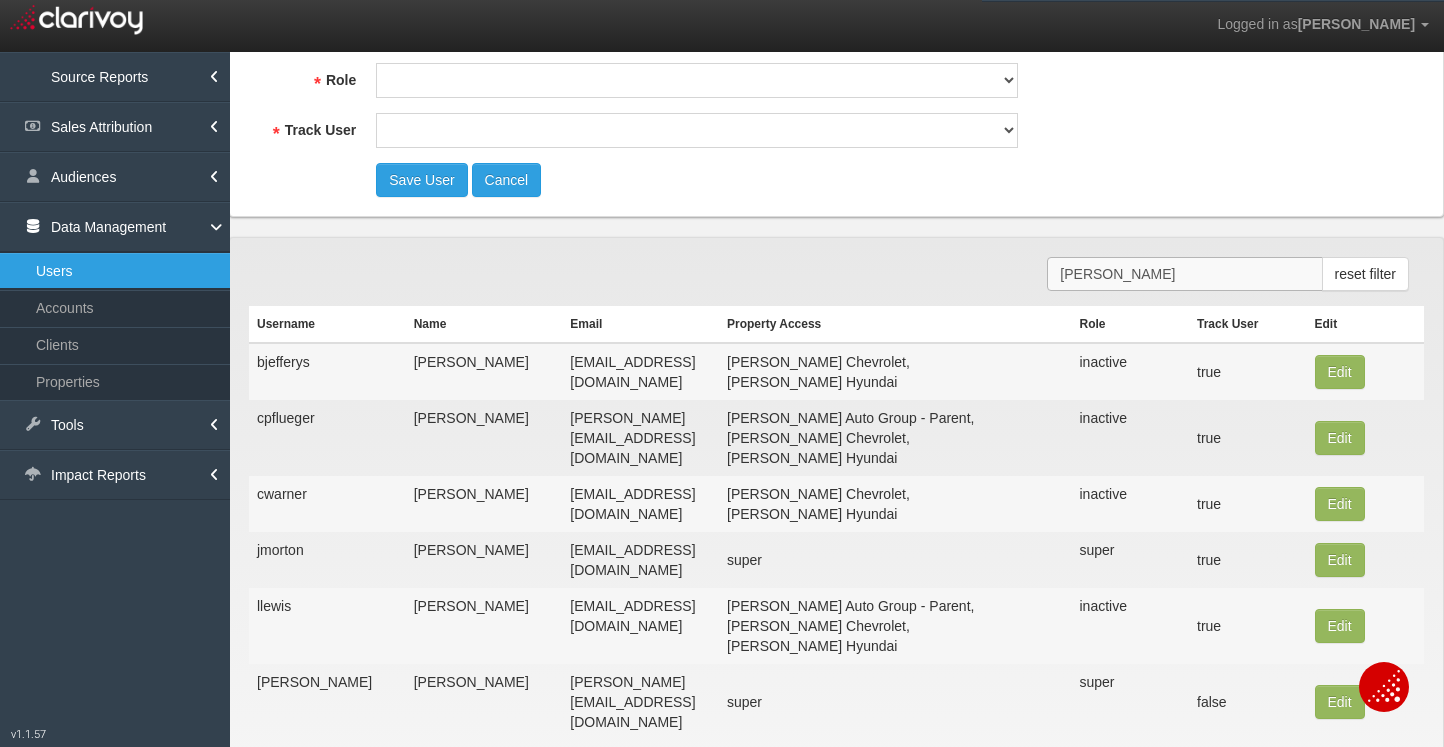 scroll, scrollTop: 312, scrollLeft: 0, axis: vertical 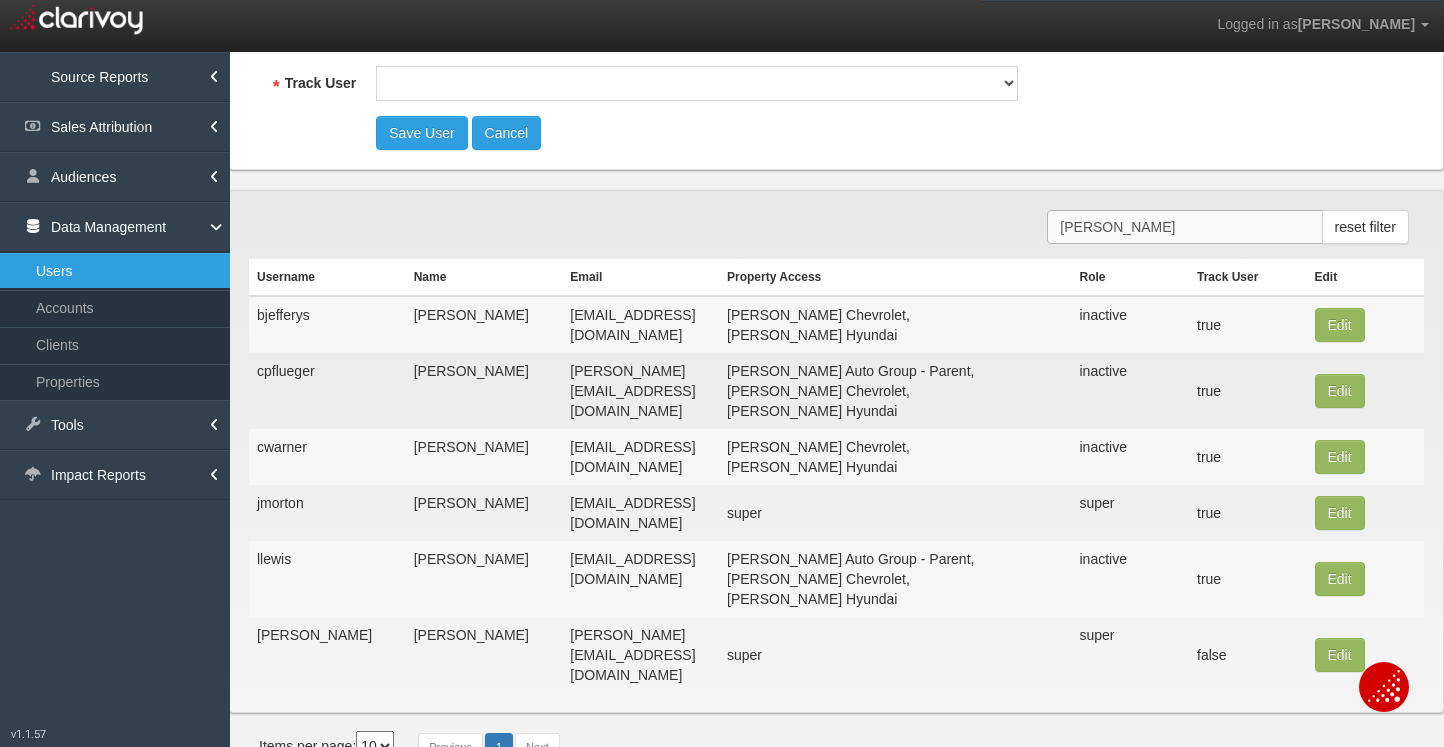 click on "[PERSON_NAME]" at bounding box center (1184, 227) 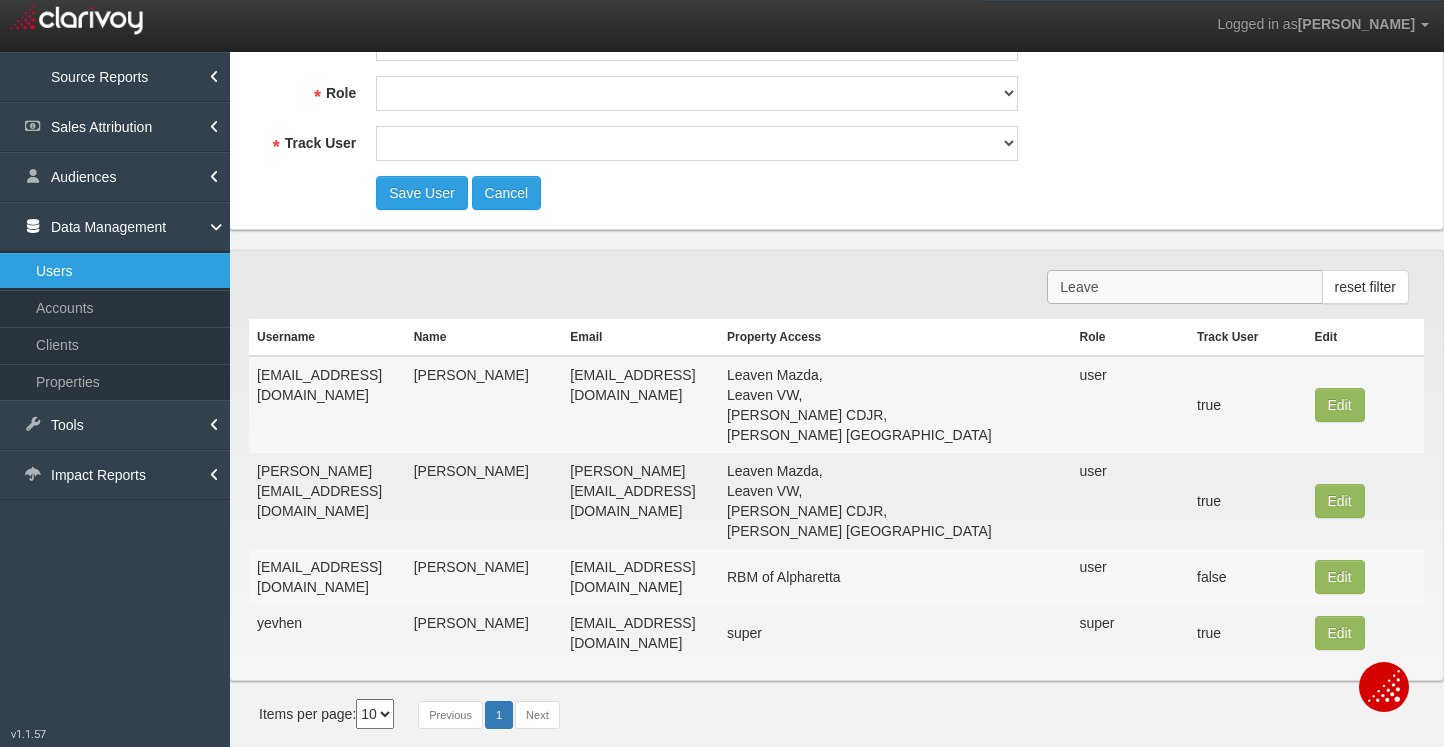 scroll, scrollTop: 190, scrollLeft: 0, axis: vertical 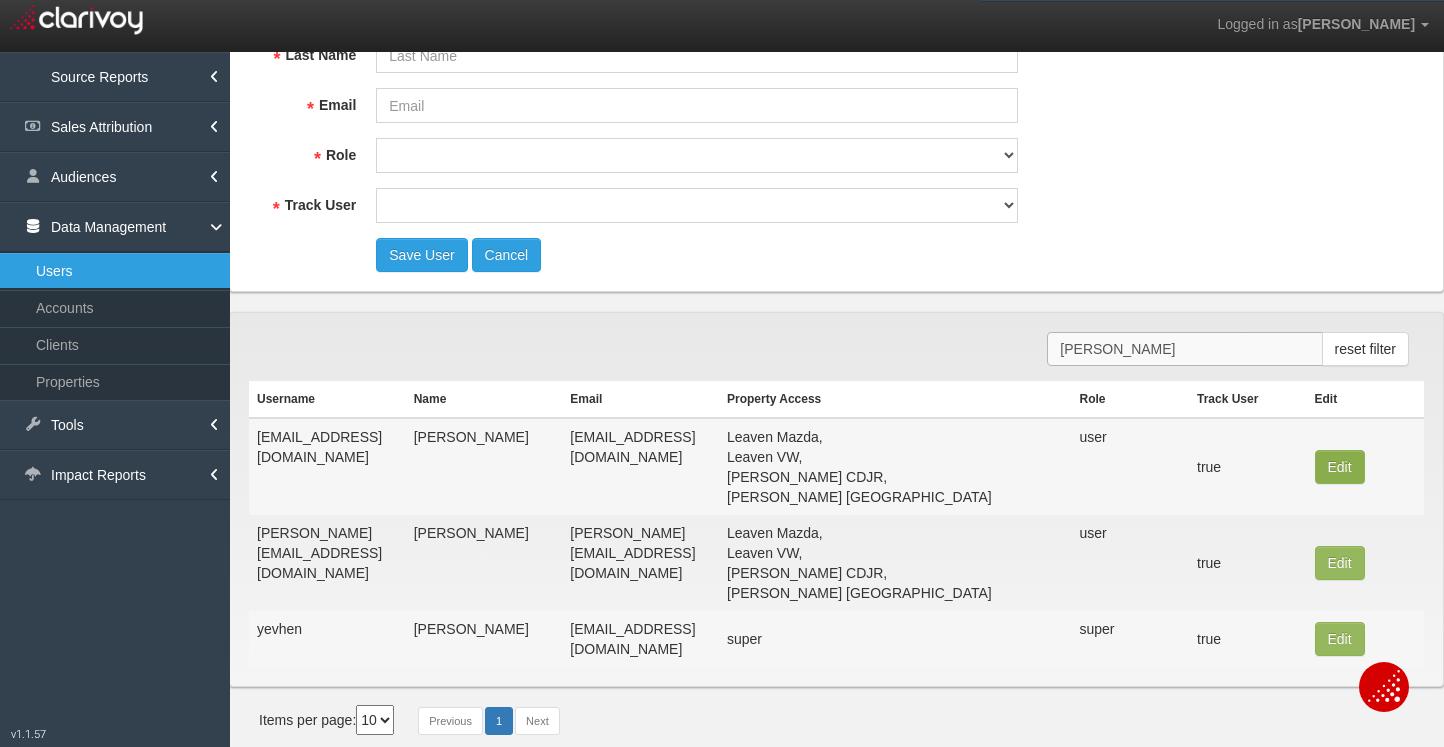 type on "[PERSON_NAME]" 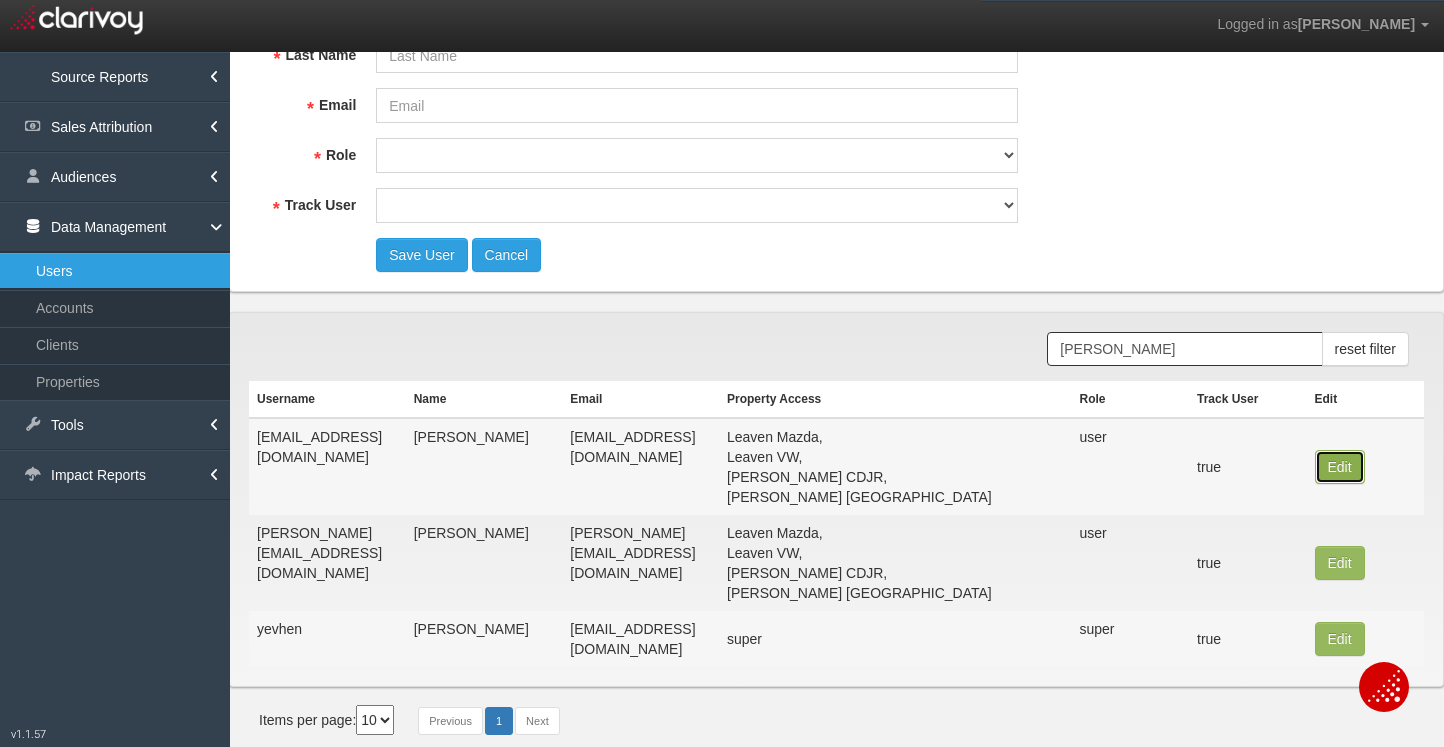 click on "Edit" at bounding box center [1340, 467] 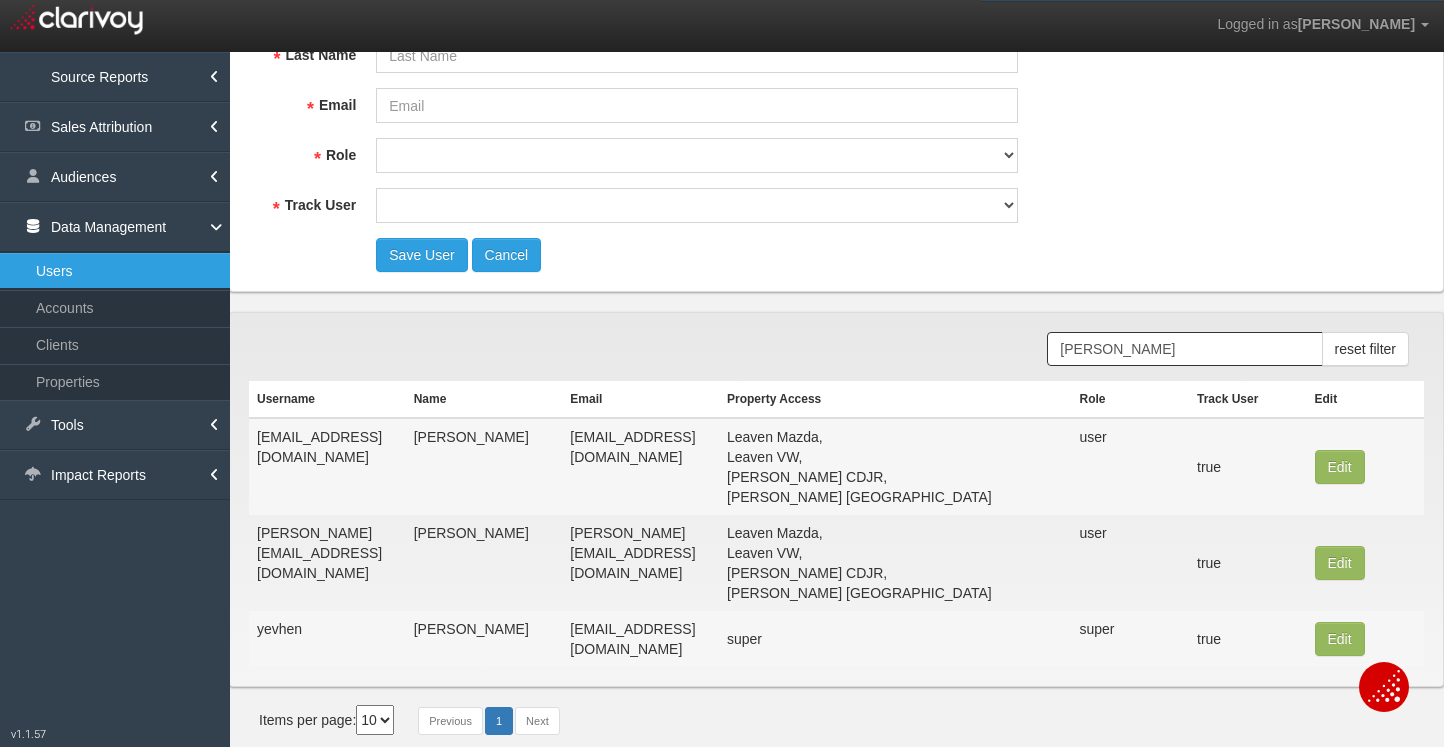 type on "[EMAIL_ADDRESS][DOMAIN_NAME]" 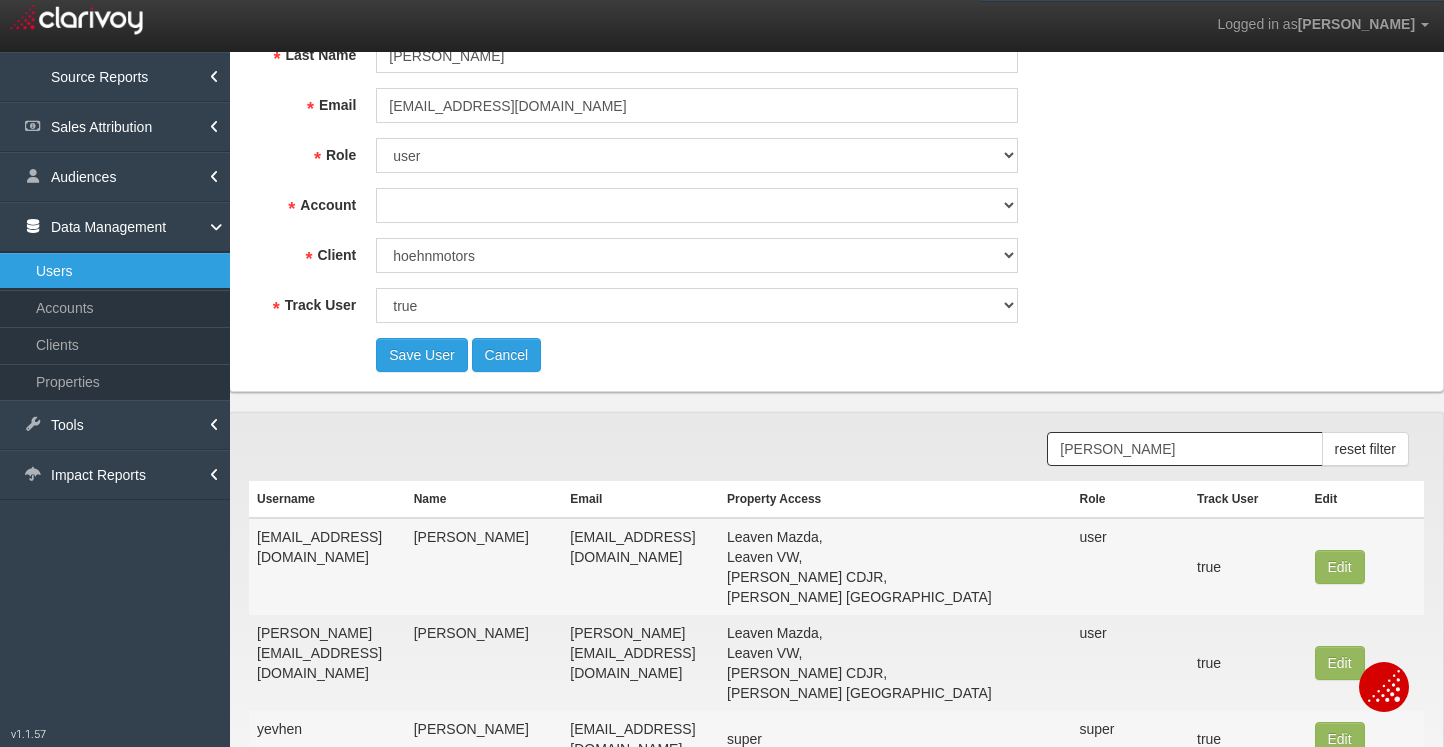 scroll, scrollTop: 0, scrollLeft: 0, axis: both 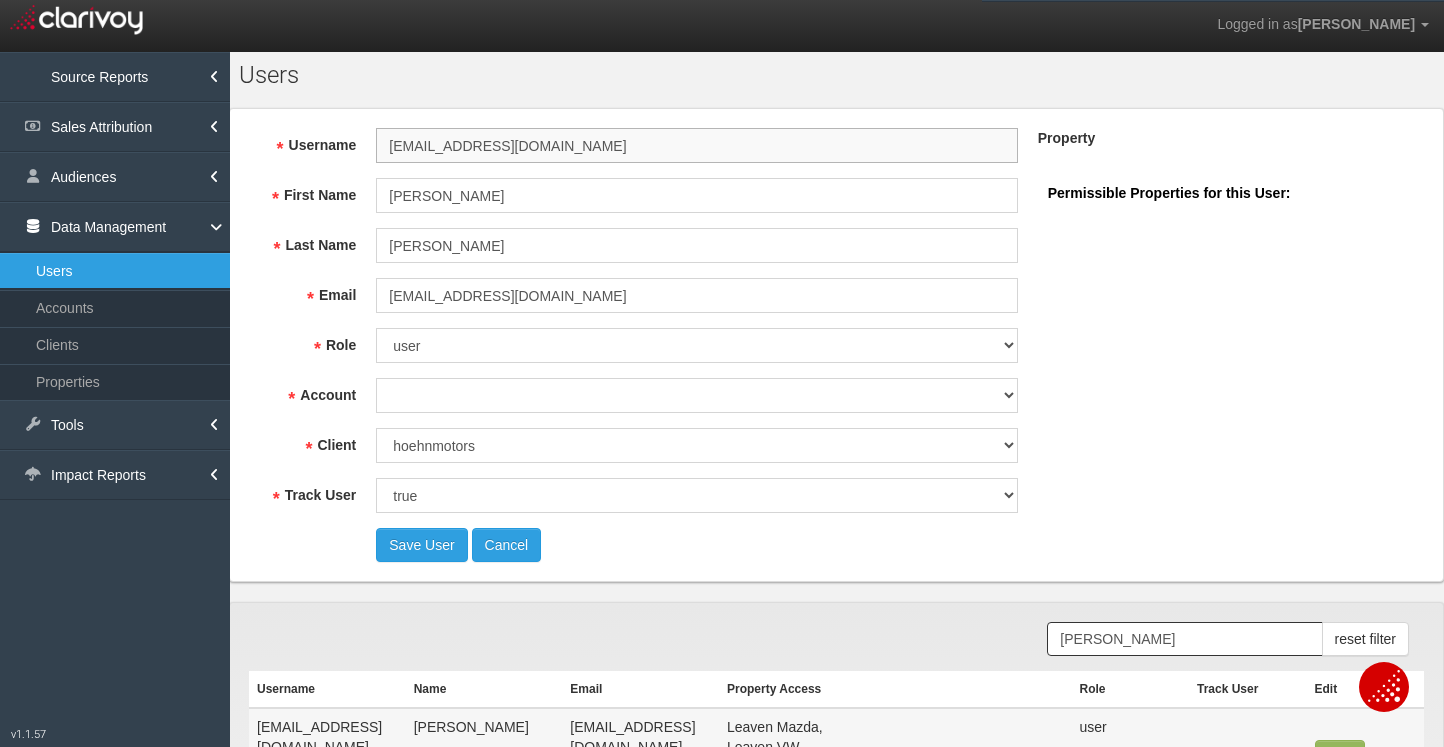 select on "object:34374" 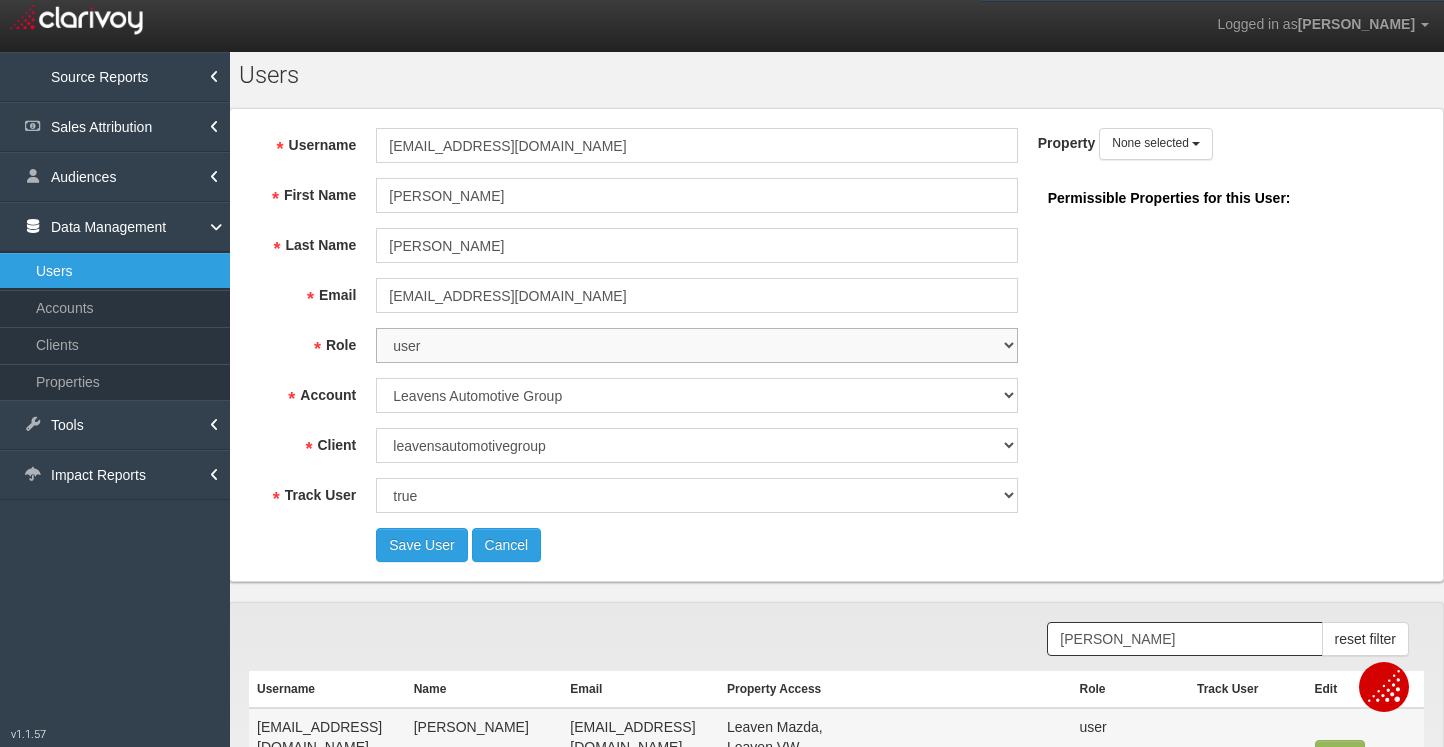 click on "super
user
thirdpartyuser
demo
inactive
upload
user+upload" at bounding box center (696, 345) 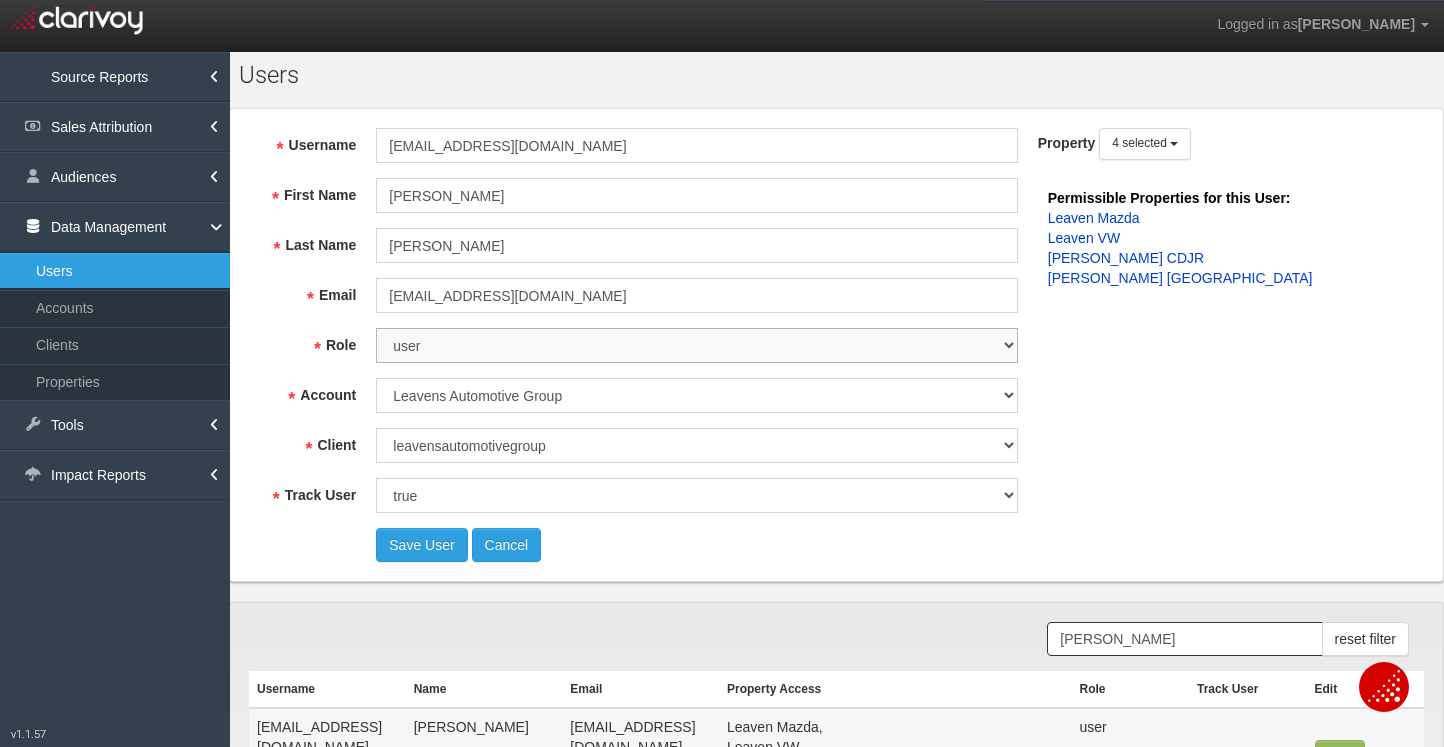 select on "inactive" 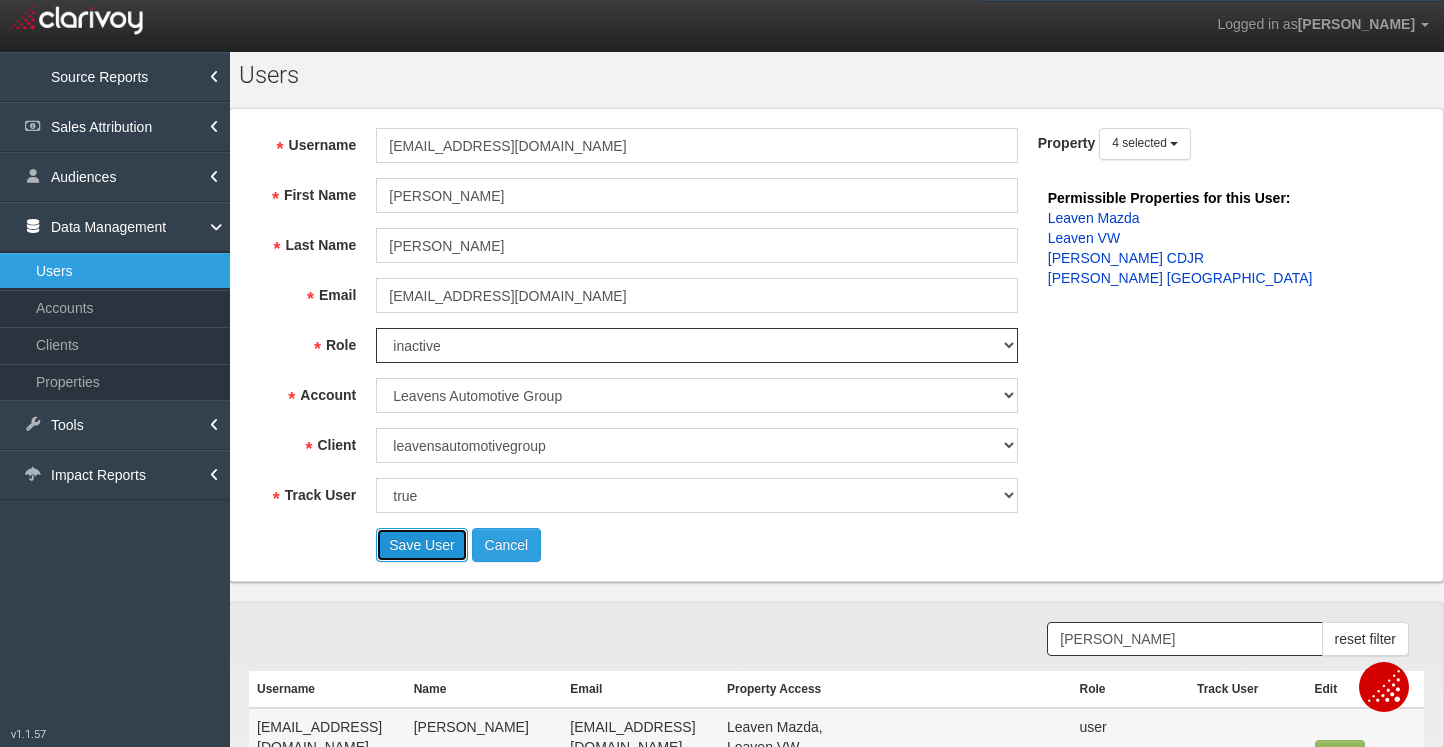 click on "Save User" at bounding box center (421, 545) 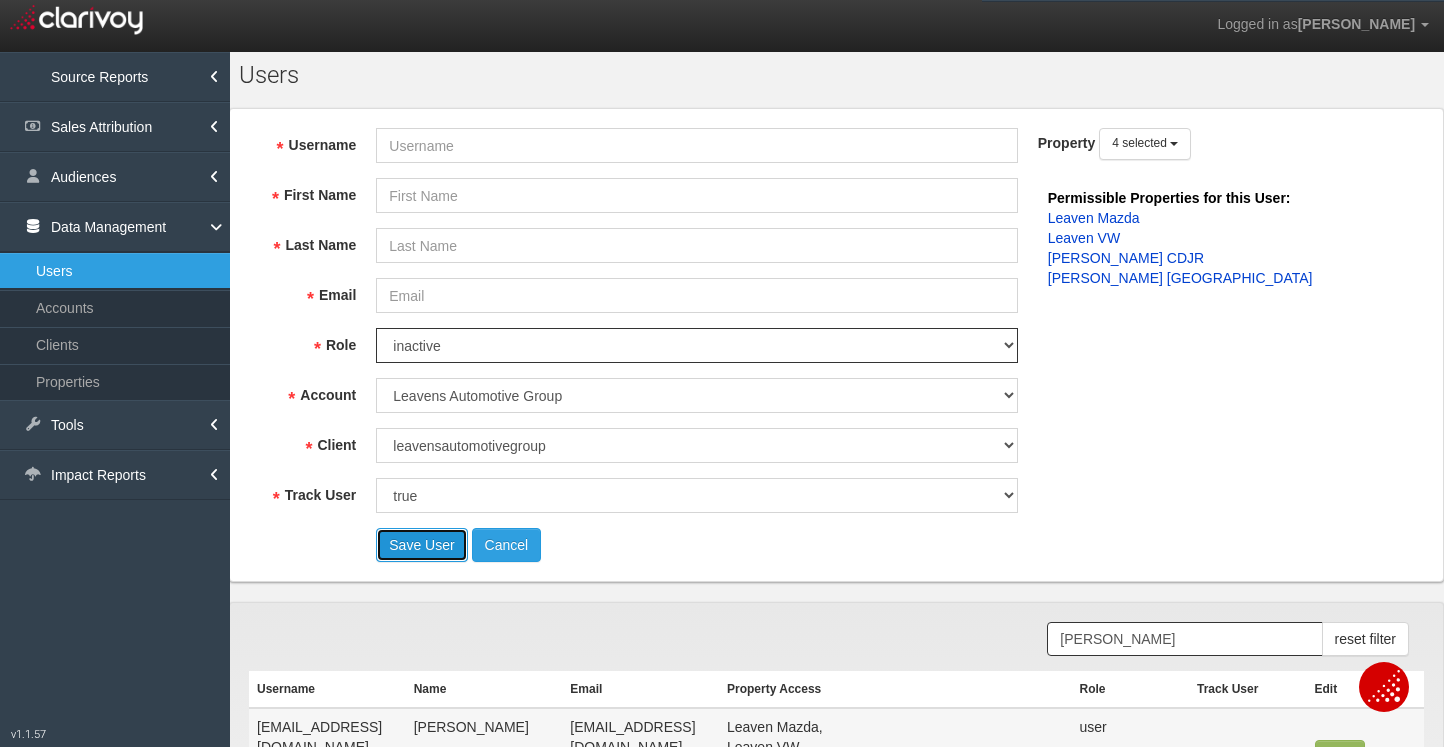 select on "? undefined:undefined ?" 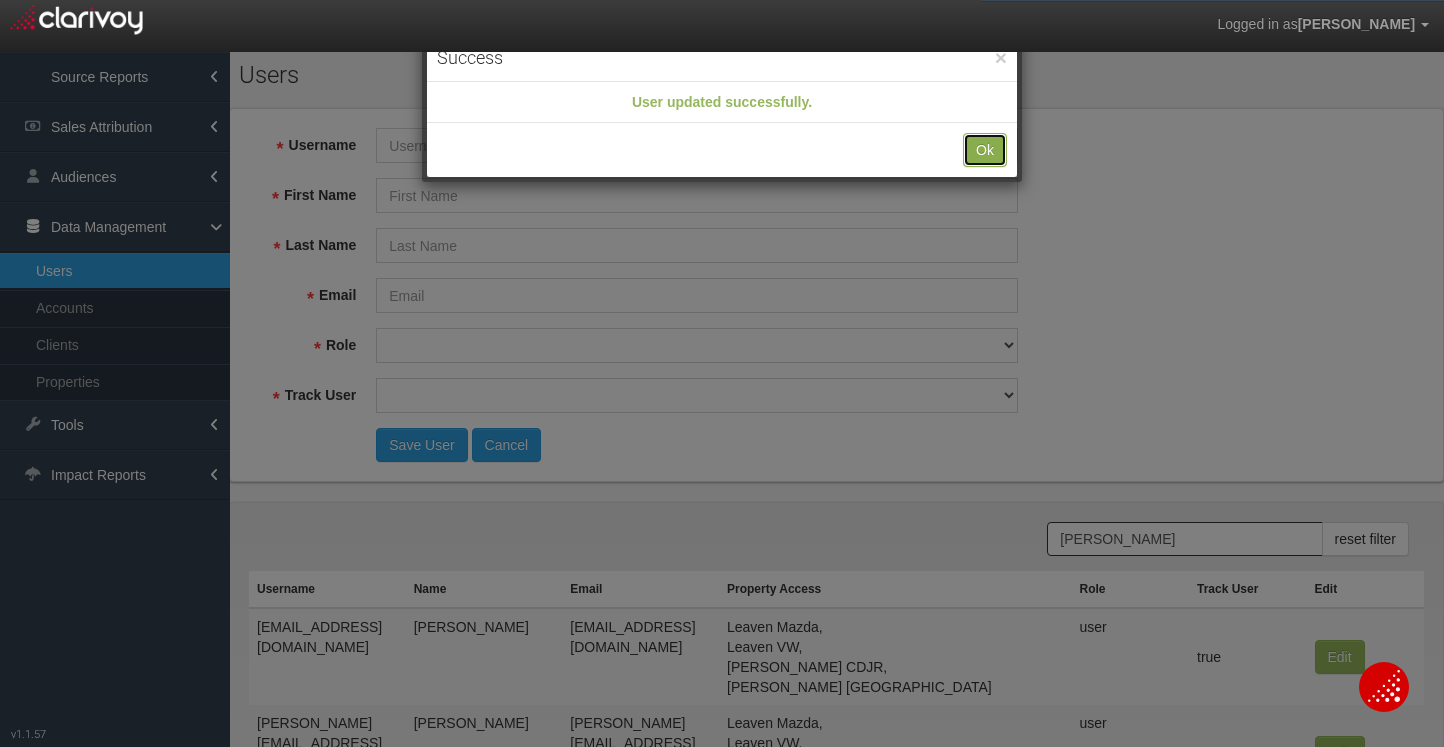 click on "Ok" at bounding box center [985, 150] 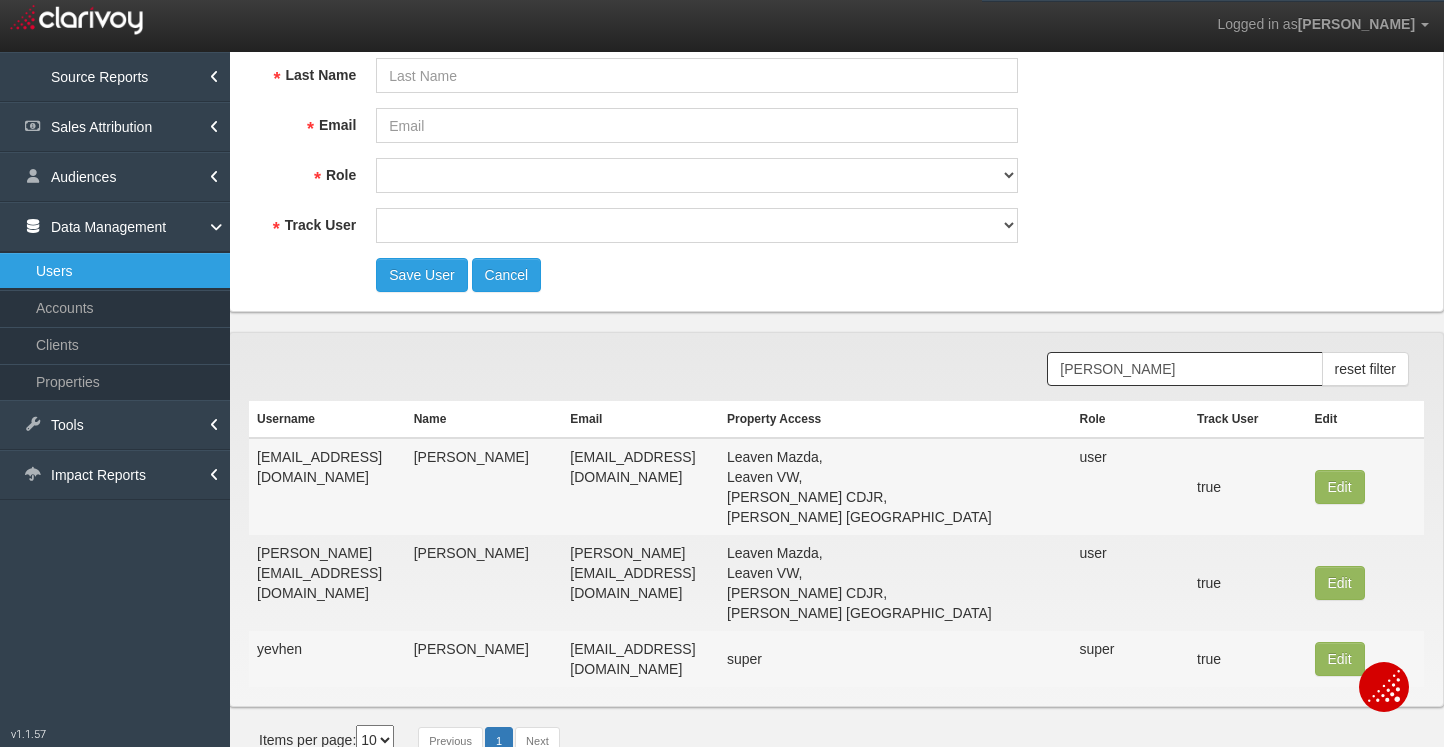 scroll, scrollTop: 190, scrollLeft: 0, axis: vertical 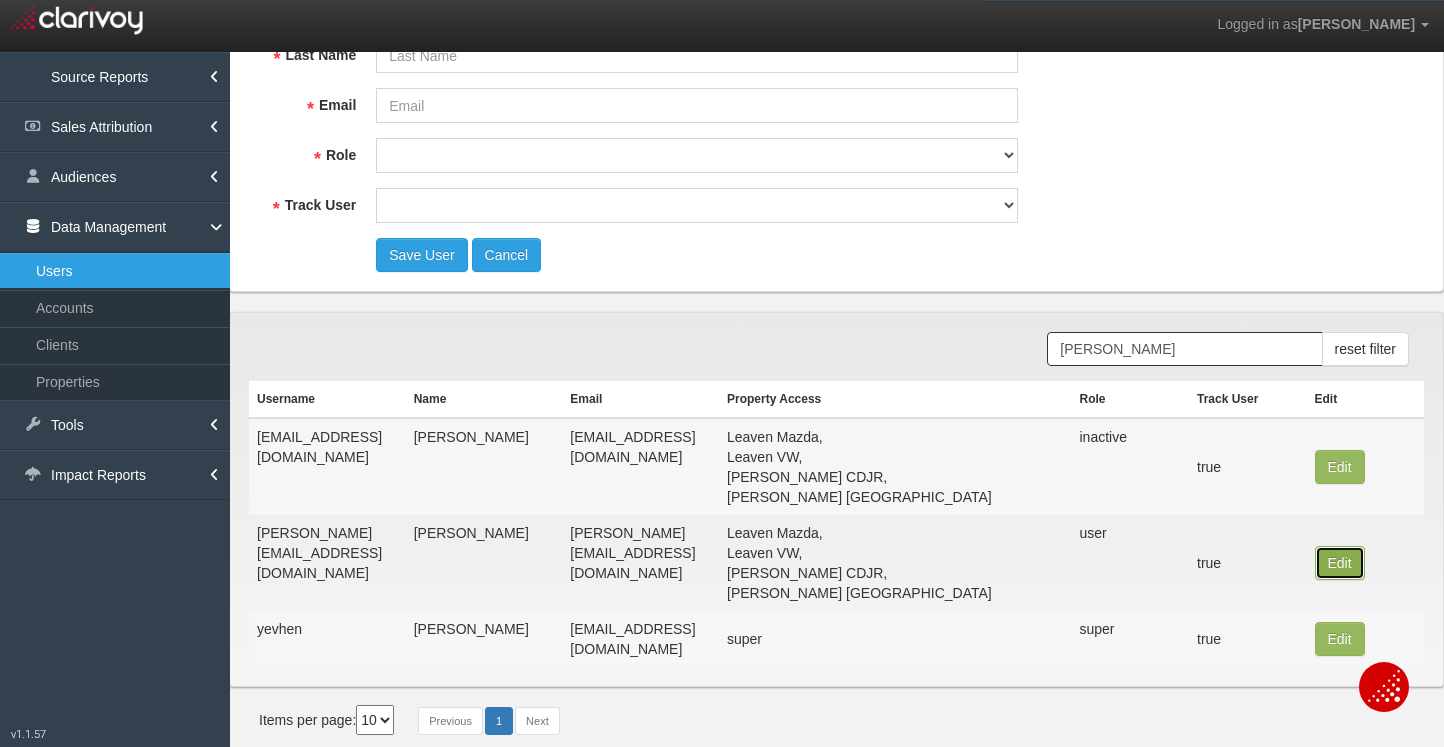 click on "Edit" at bounding box center [1340, 467] 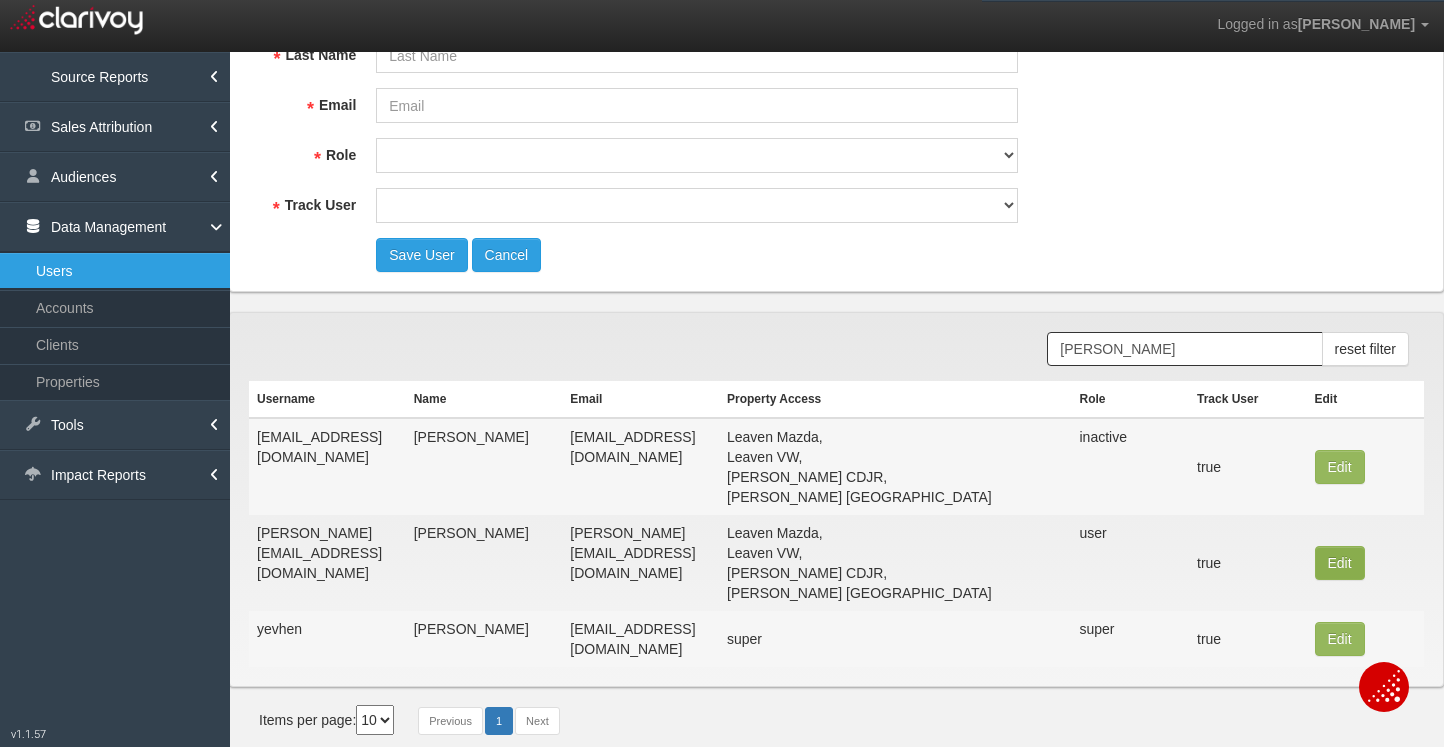 type on "[PERSON_NAME][EMAIL_ADDRESS][DOMAIN_NAME]" 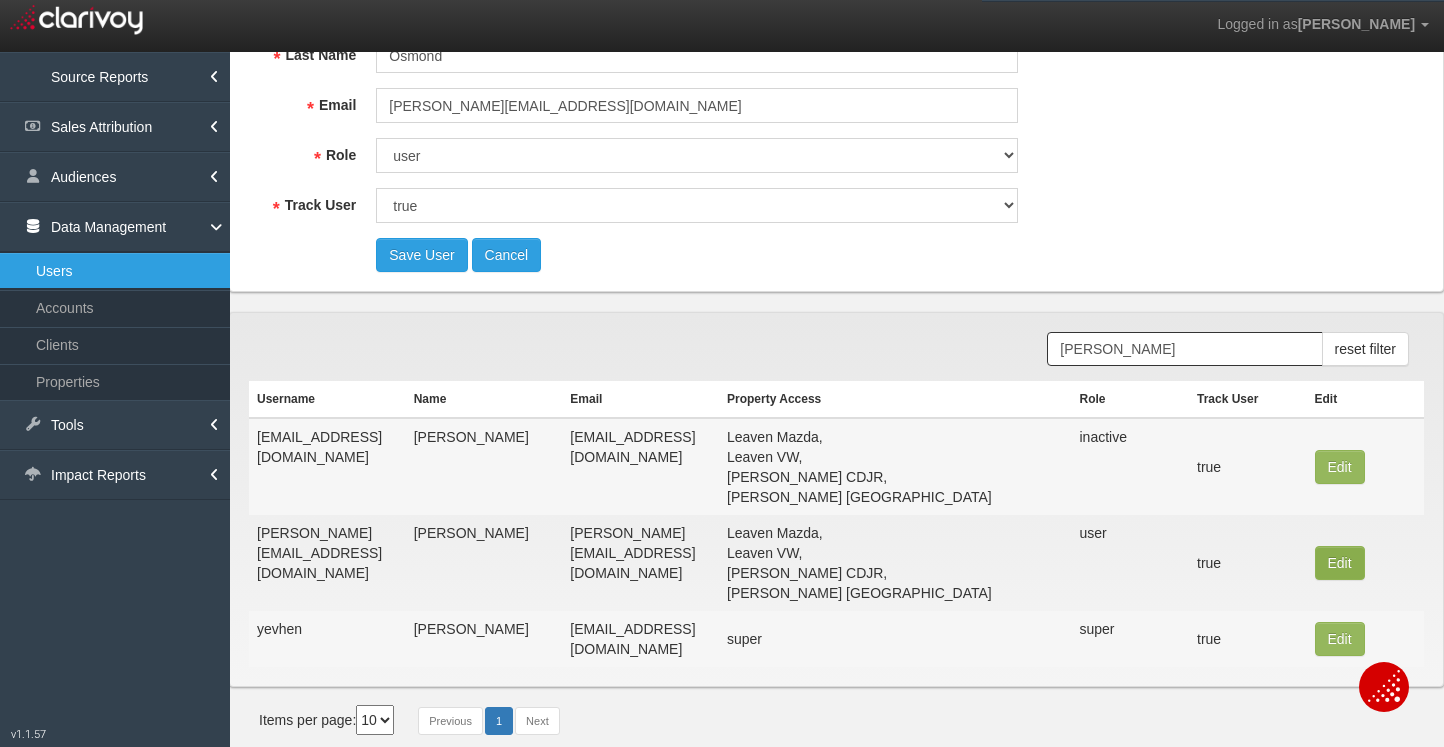 scroll, scrollTop: 0, scrollLeft: 0, axis: both 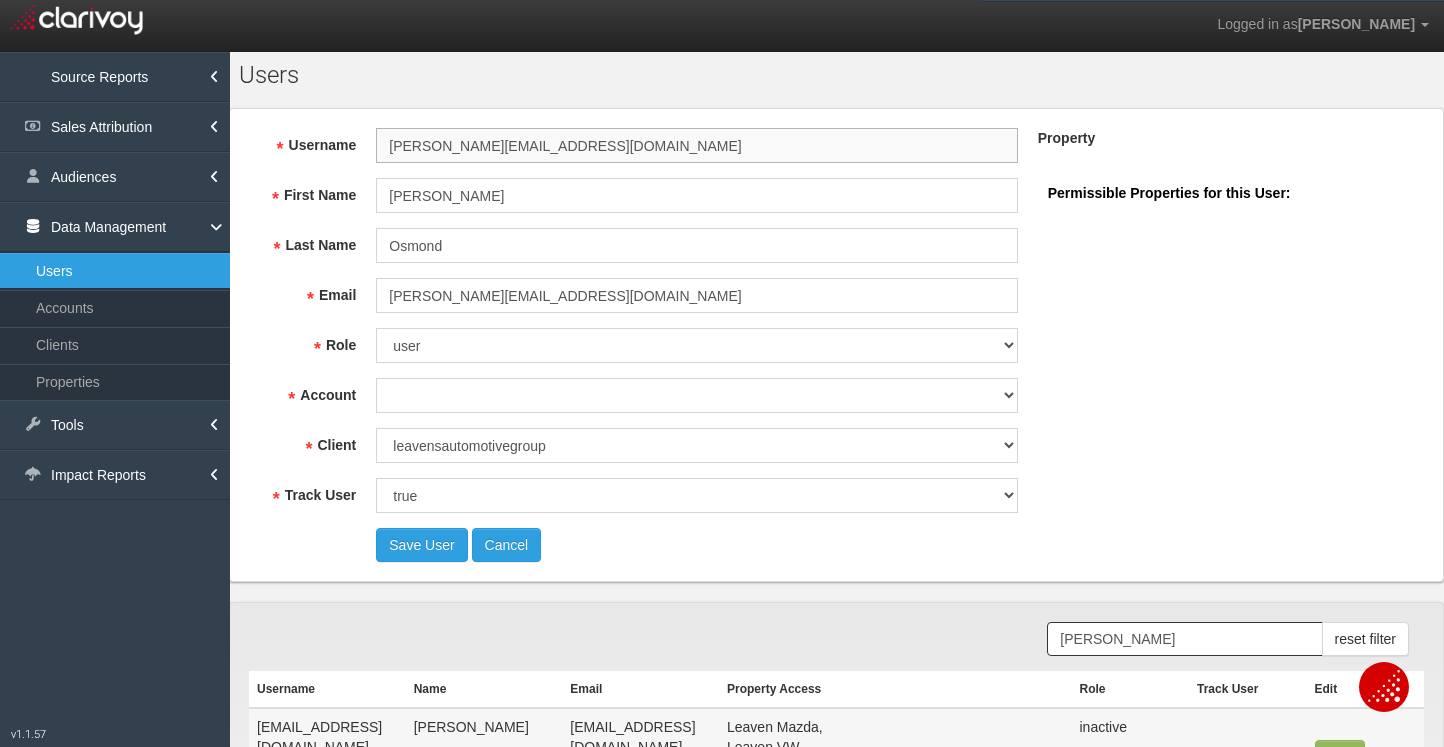 select on "object:38409" 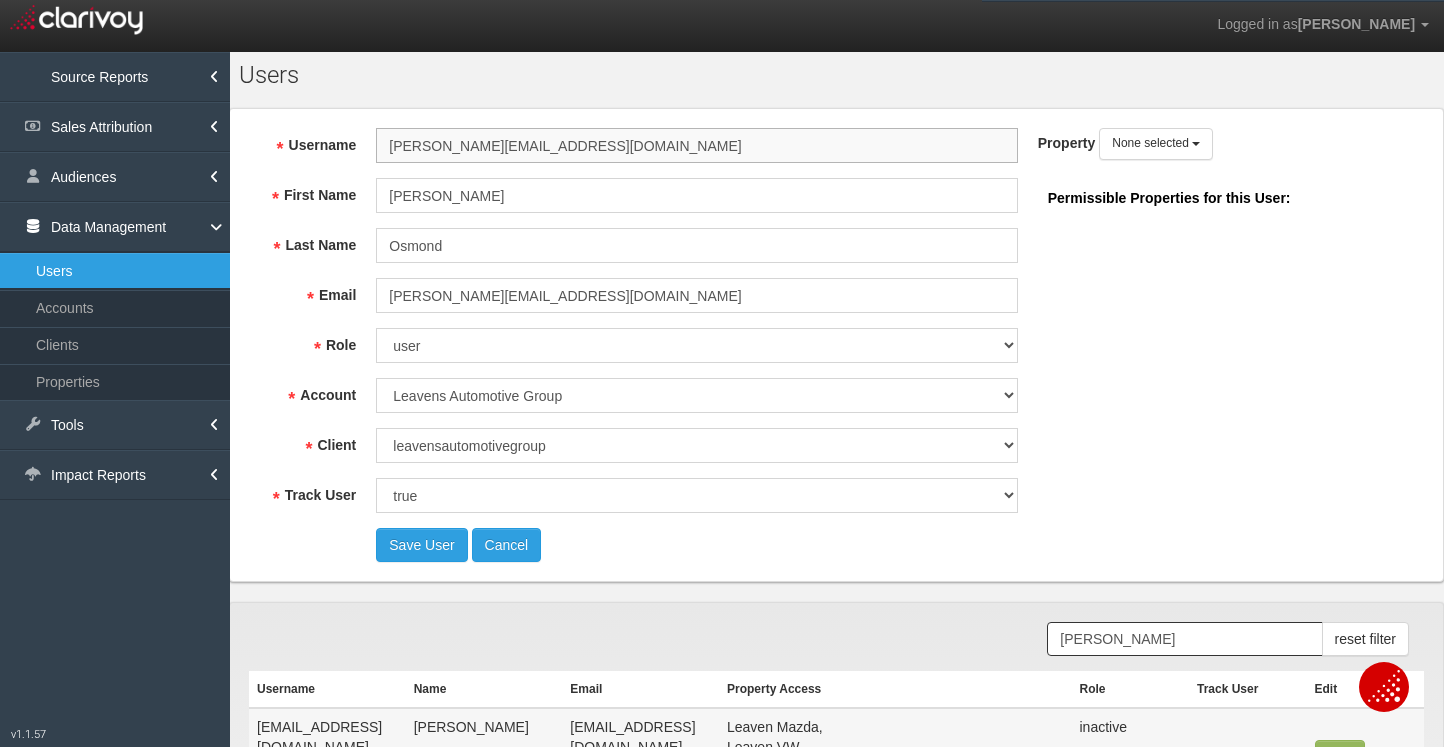select on "object:40419" 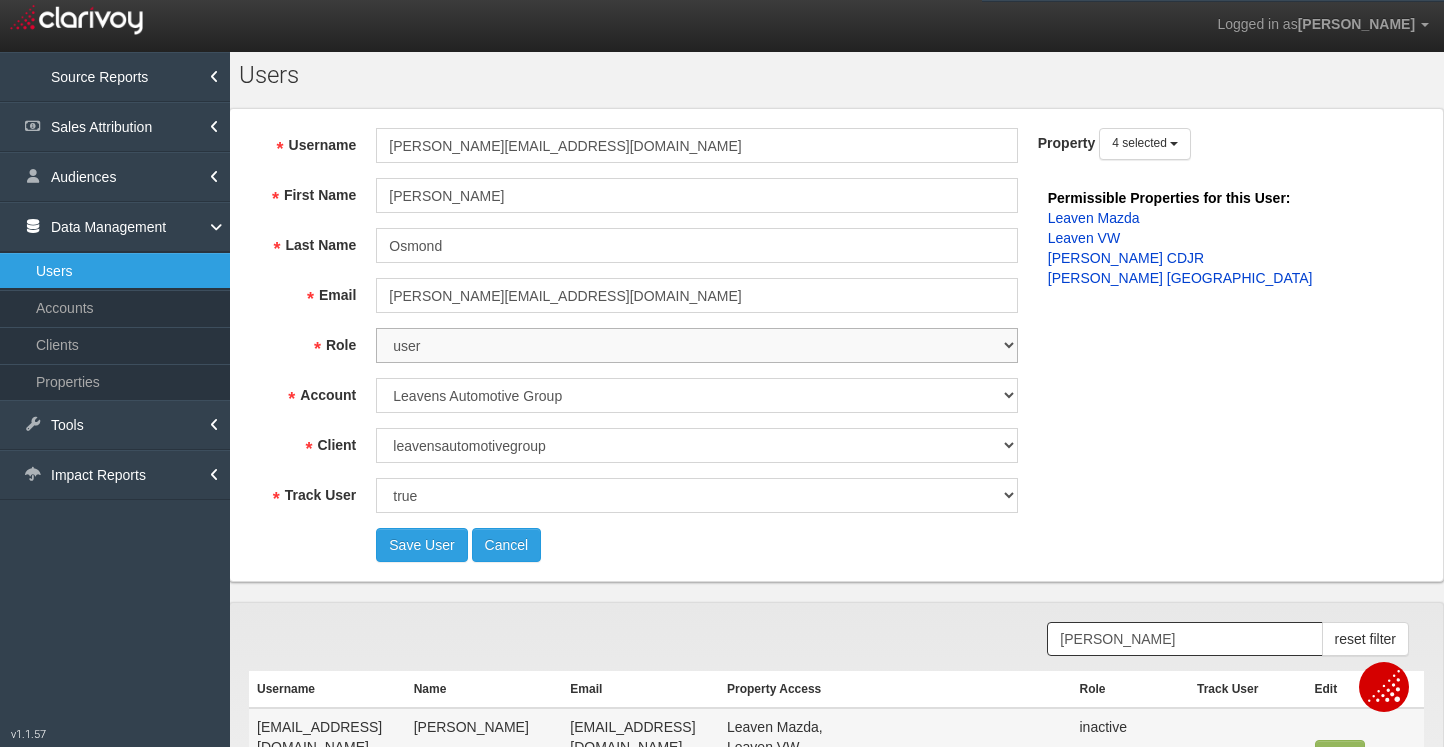 click on "super
user
thirdpartyuser
demo
inactive
upload
user+upload" at bounding box center (696, 345) 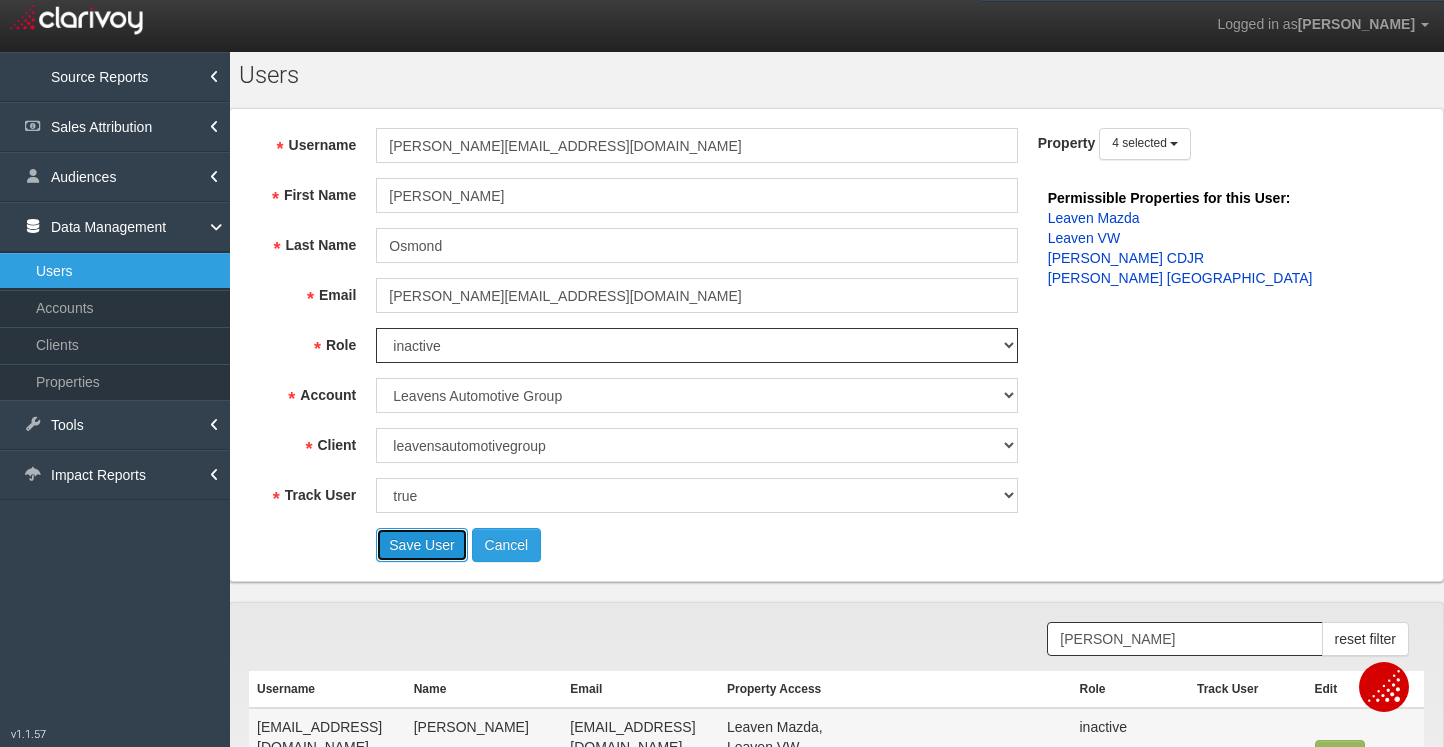 click on "Save User" at bounding box center [421, 545] 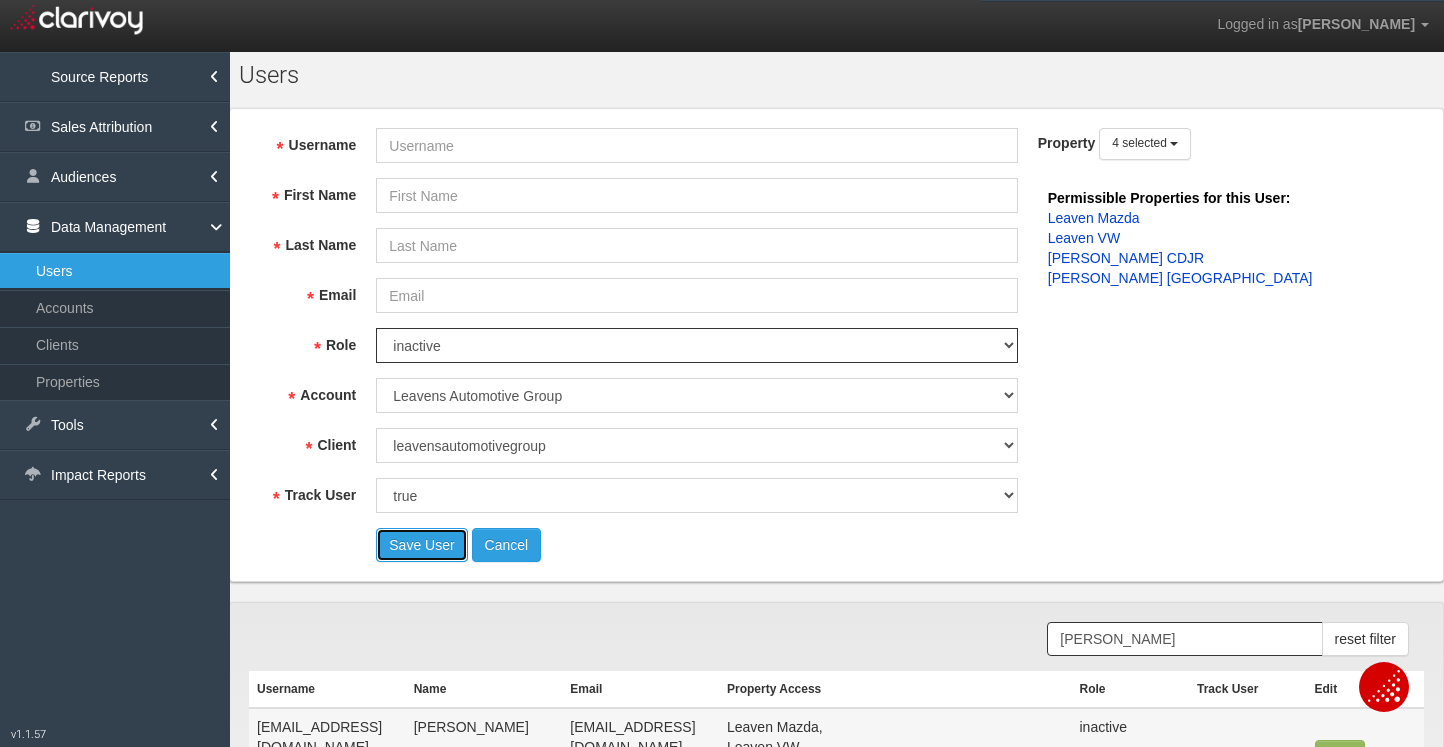 select on "? undefined:undefined ?" 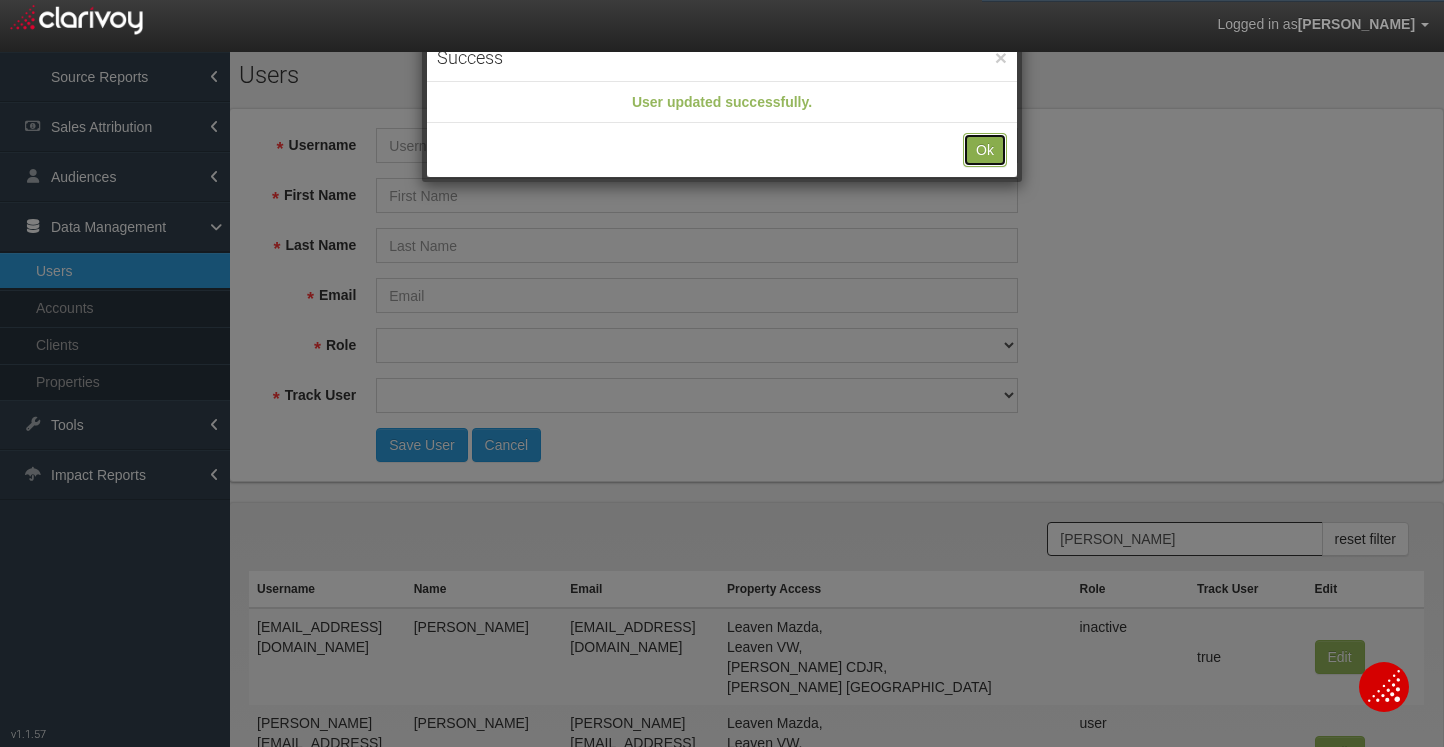 click on "Ok" at bounding box center [985, 150] 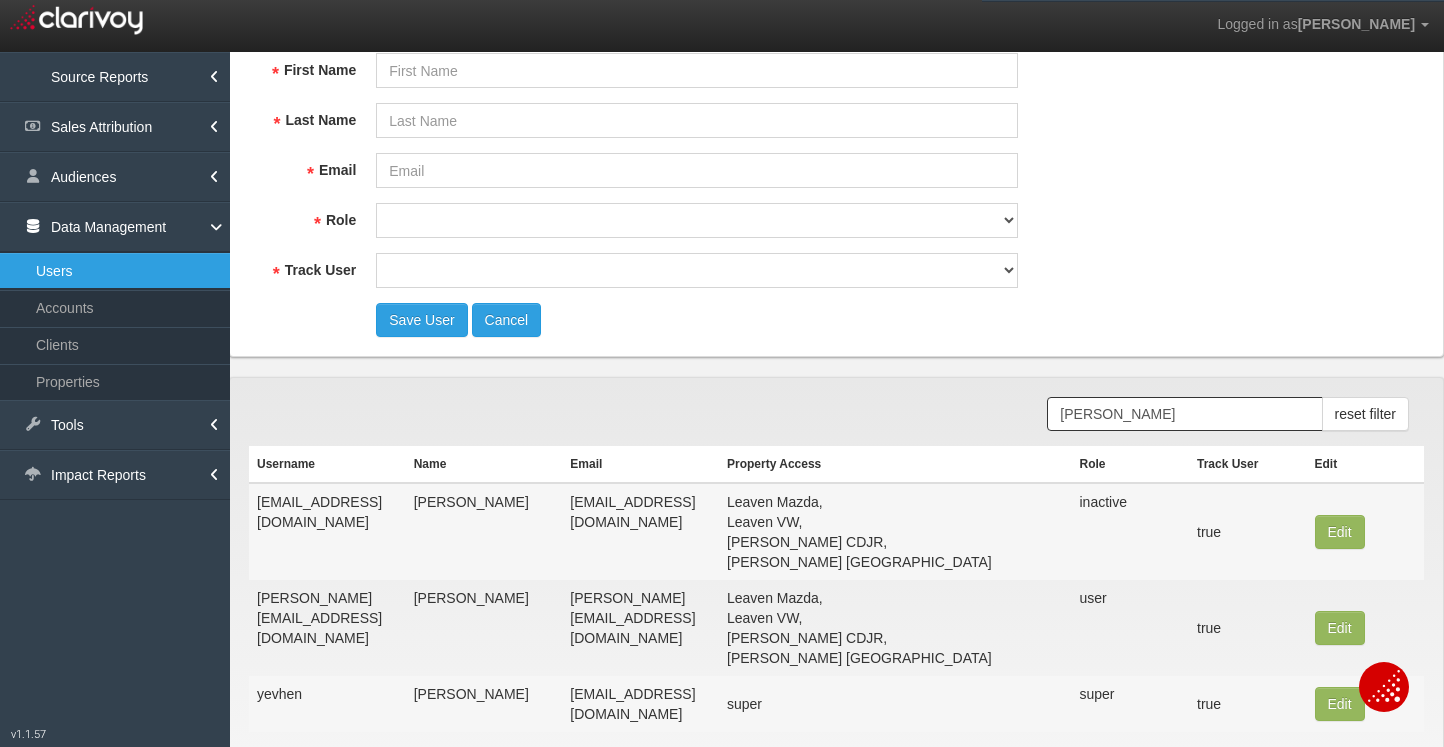 scroll, scrollTop: 190, scrollLeft: 0, axis: vertical 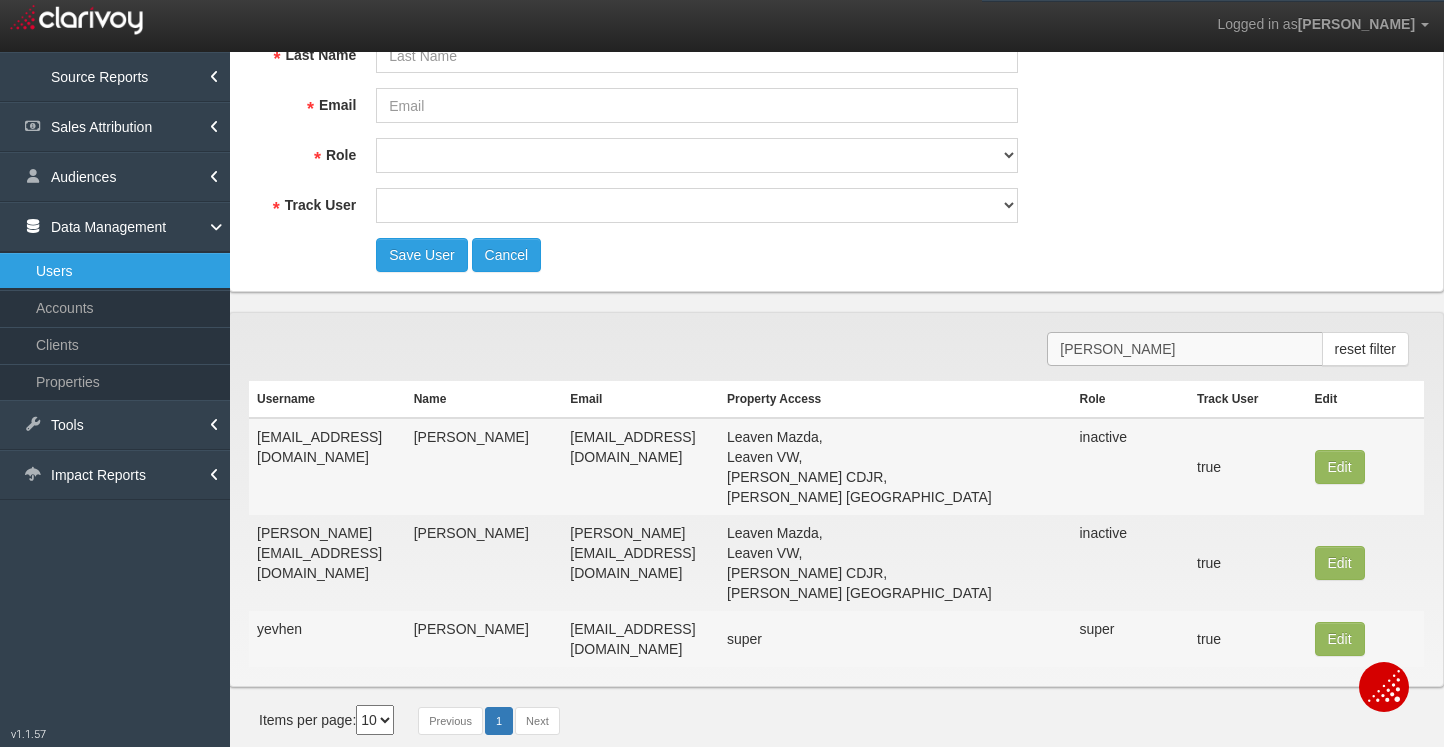 click on "[PERSON_NAME]" at bounding box center (1184, 349) 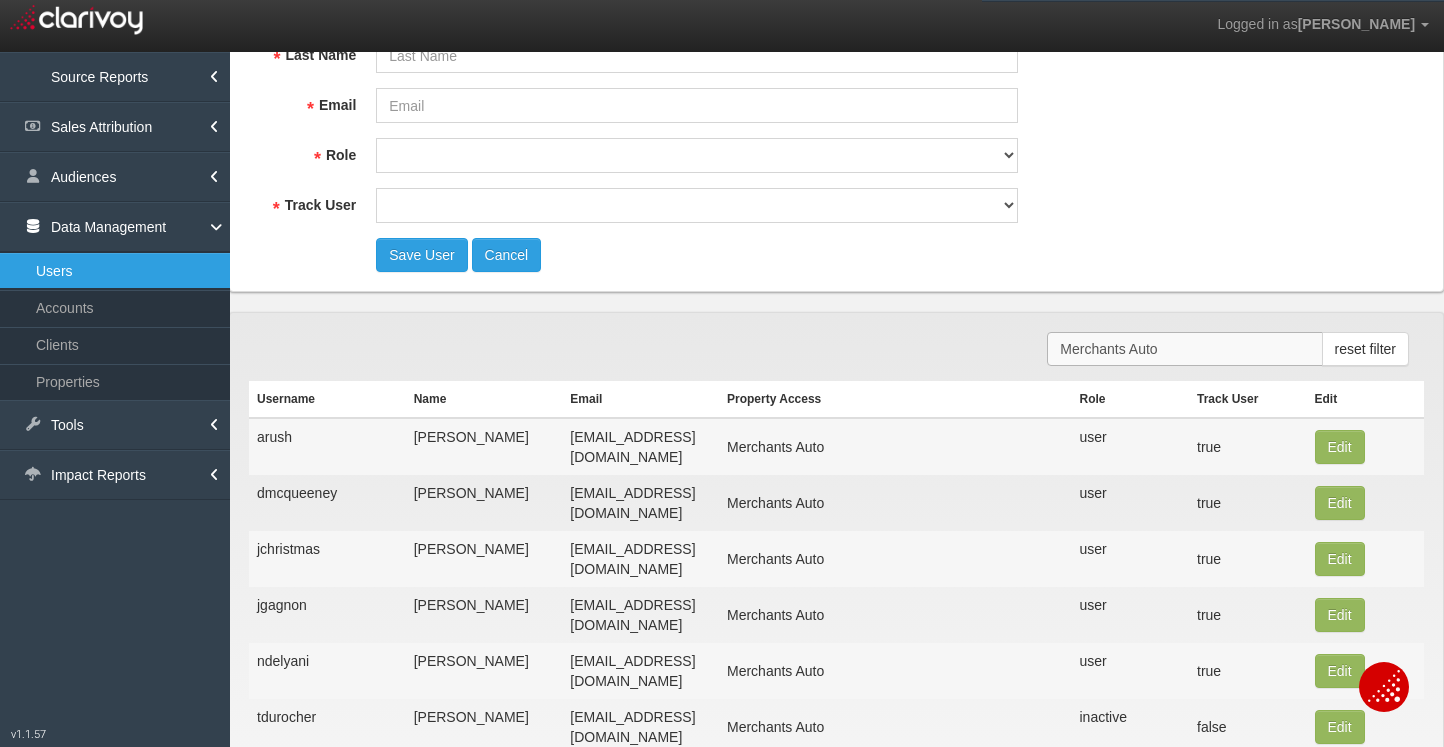 type on "Merchants Auto" 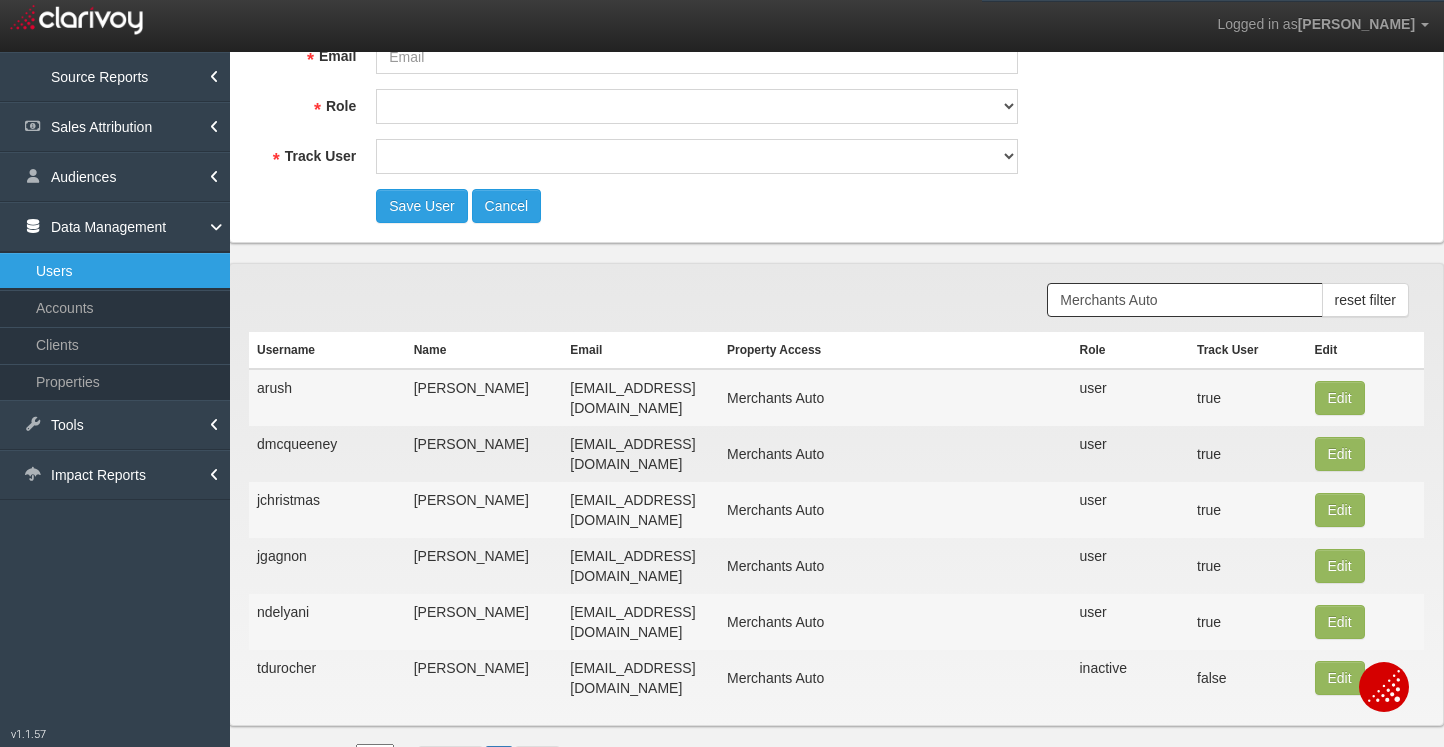 scroll, scrollTop: 248, scrollLeft: 0, axis: vertical 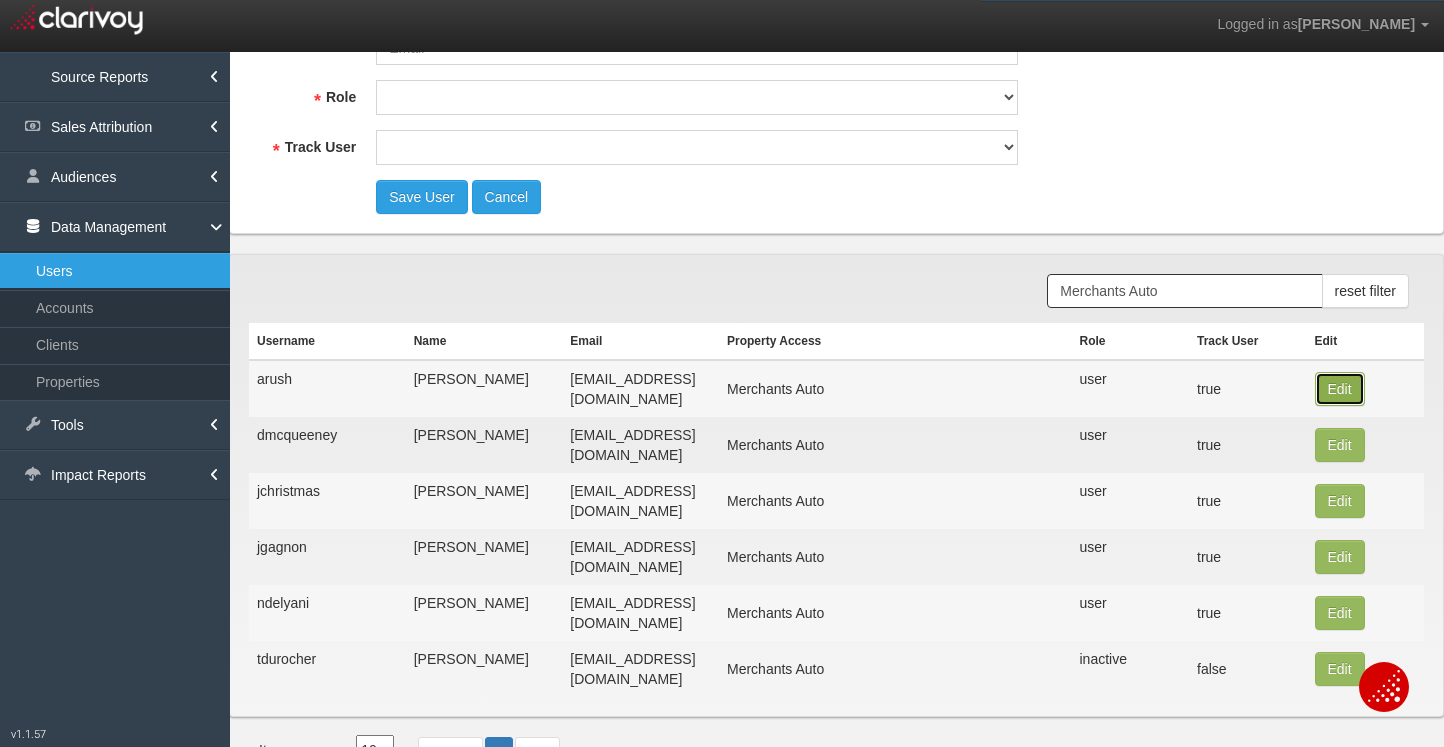 click on "Edit" at bounding box center (1340, 389) 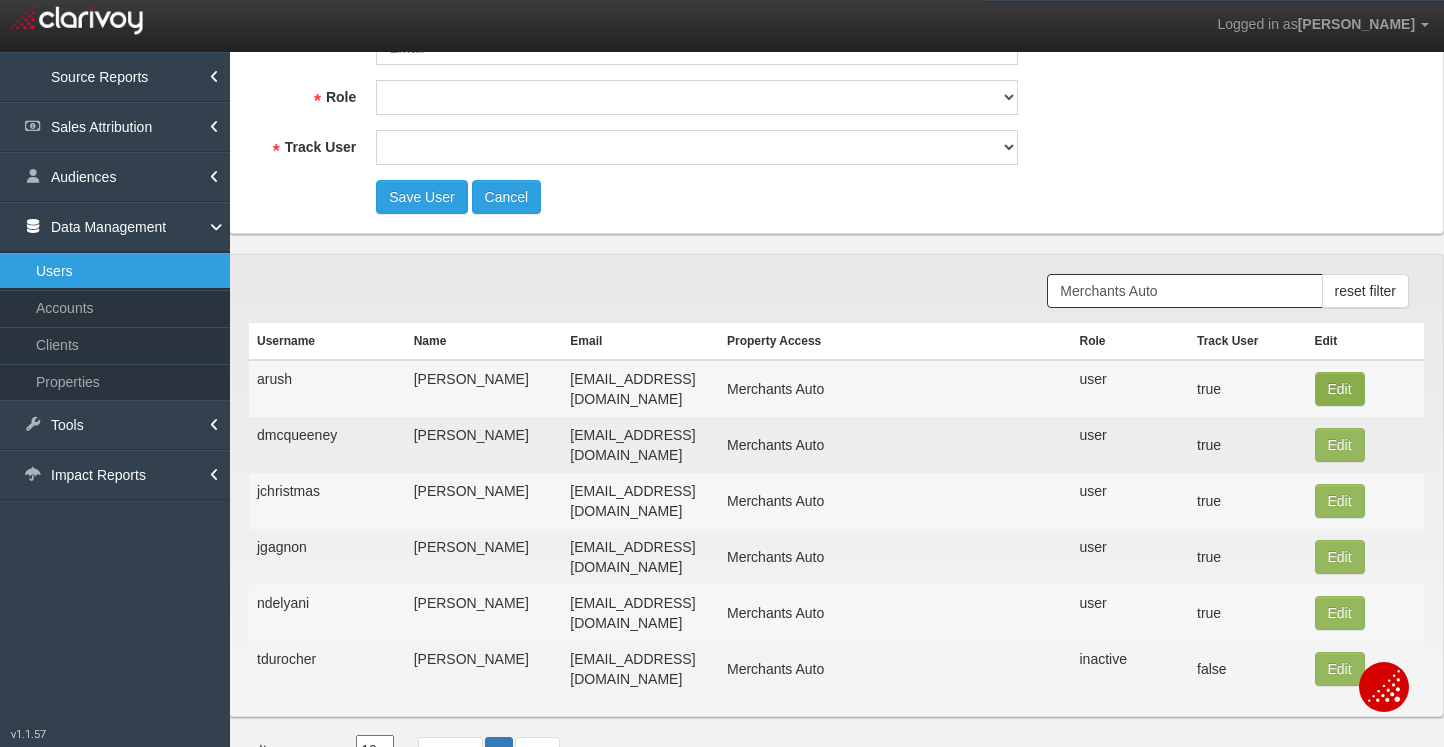type on "arush" 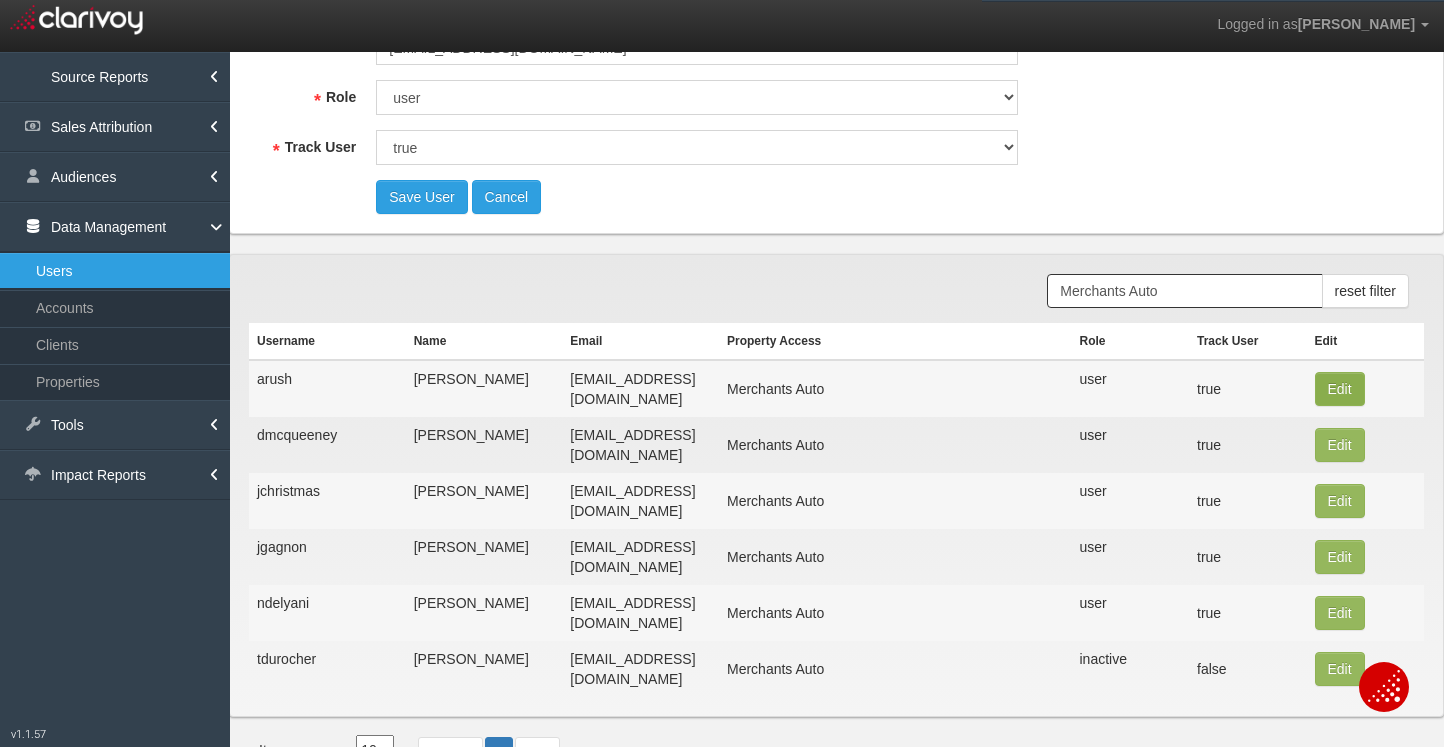 scroll, scrollTop: 0, scrollLeft: 0, axis: both 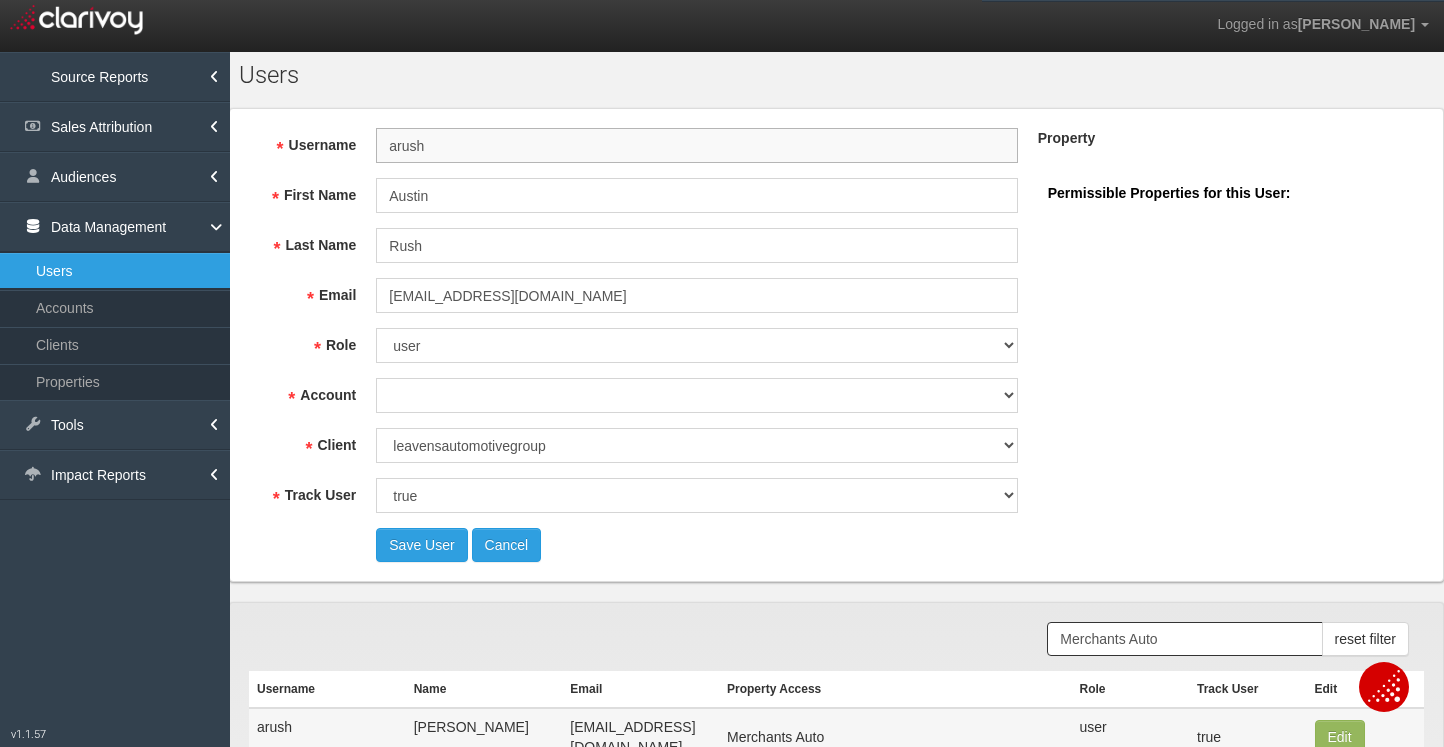 select on "object:42547" 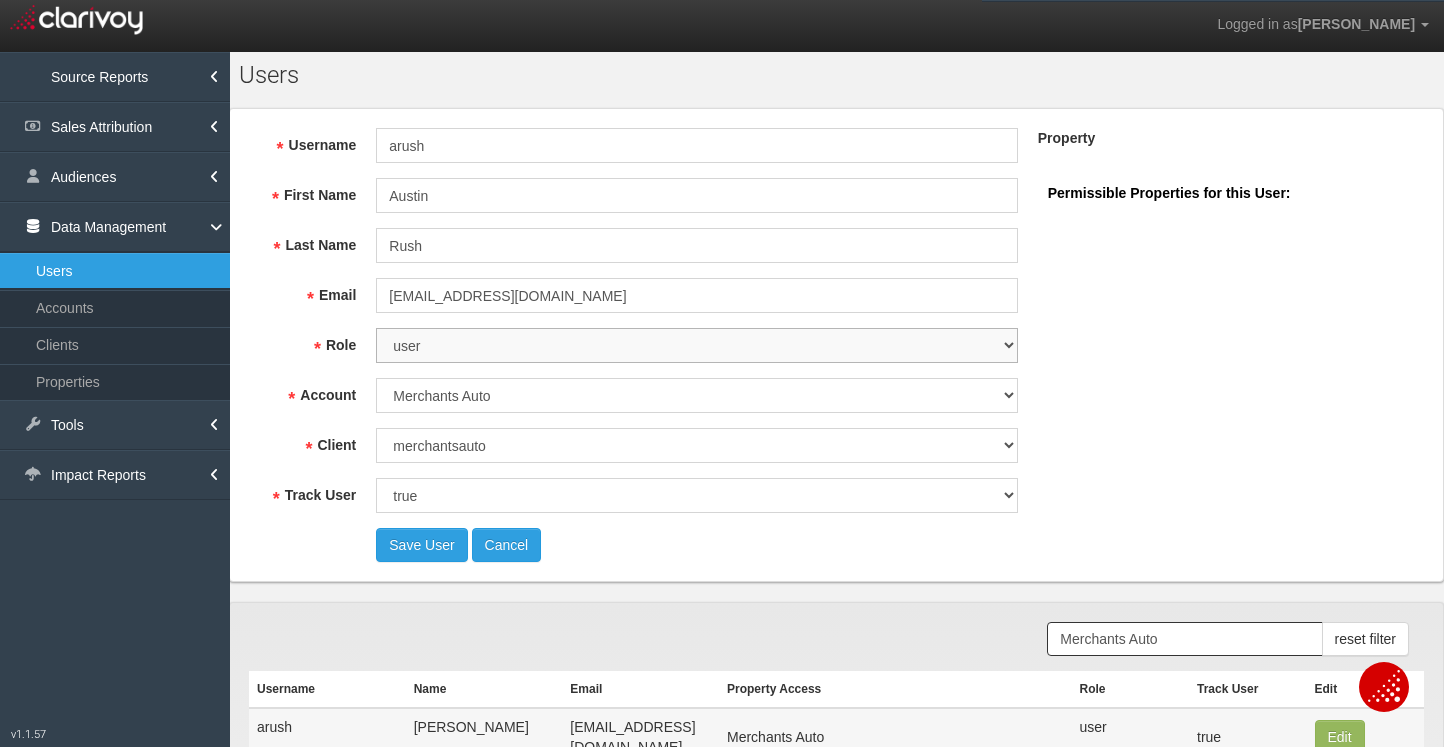 click on "super
user
thirdpartyuser
demo
inactive
upload
user+upload" at bounding box center (696, 345) 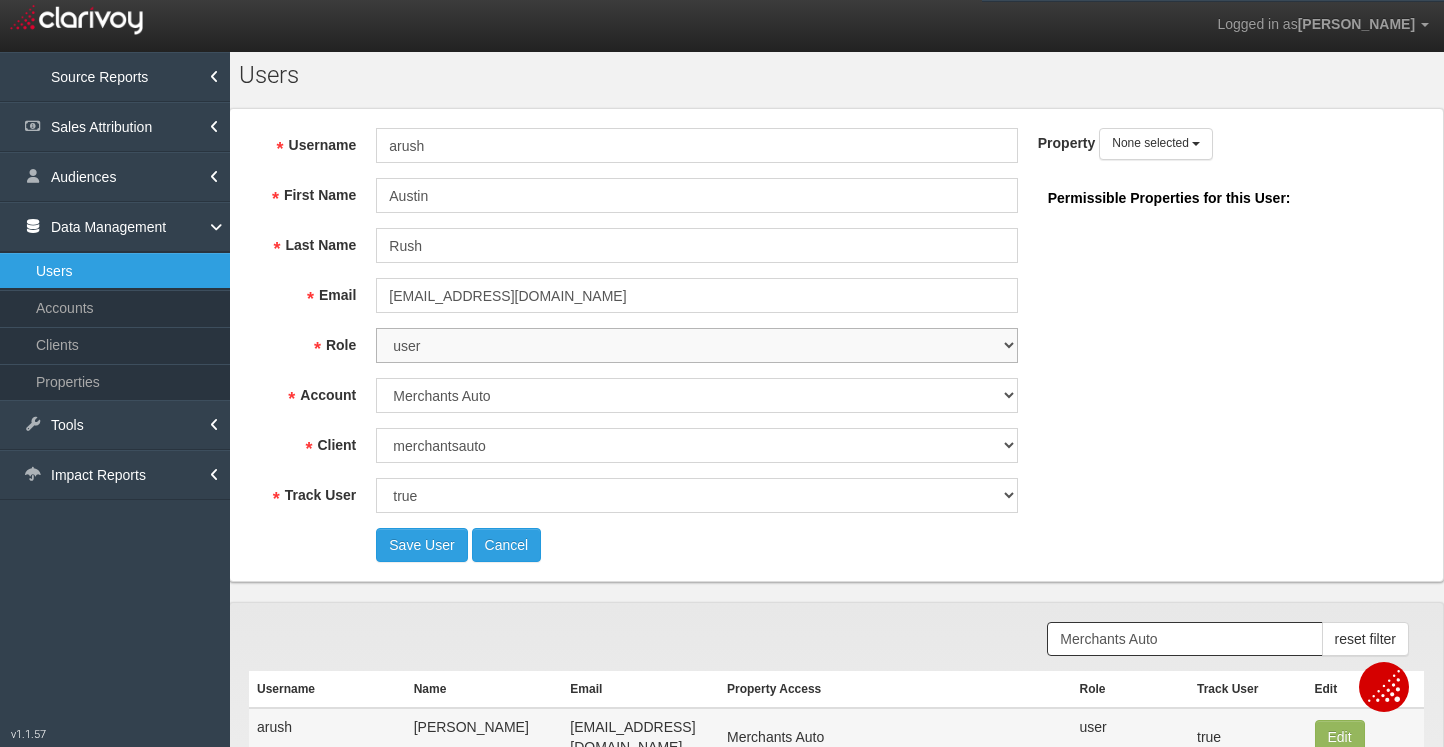 select on "object:44557" 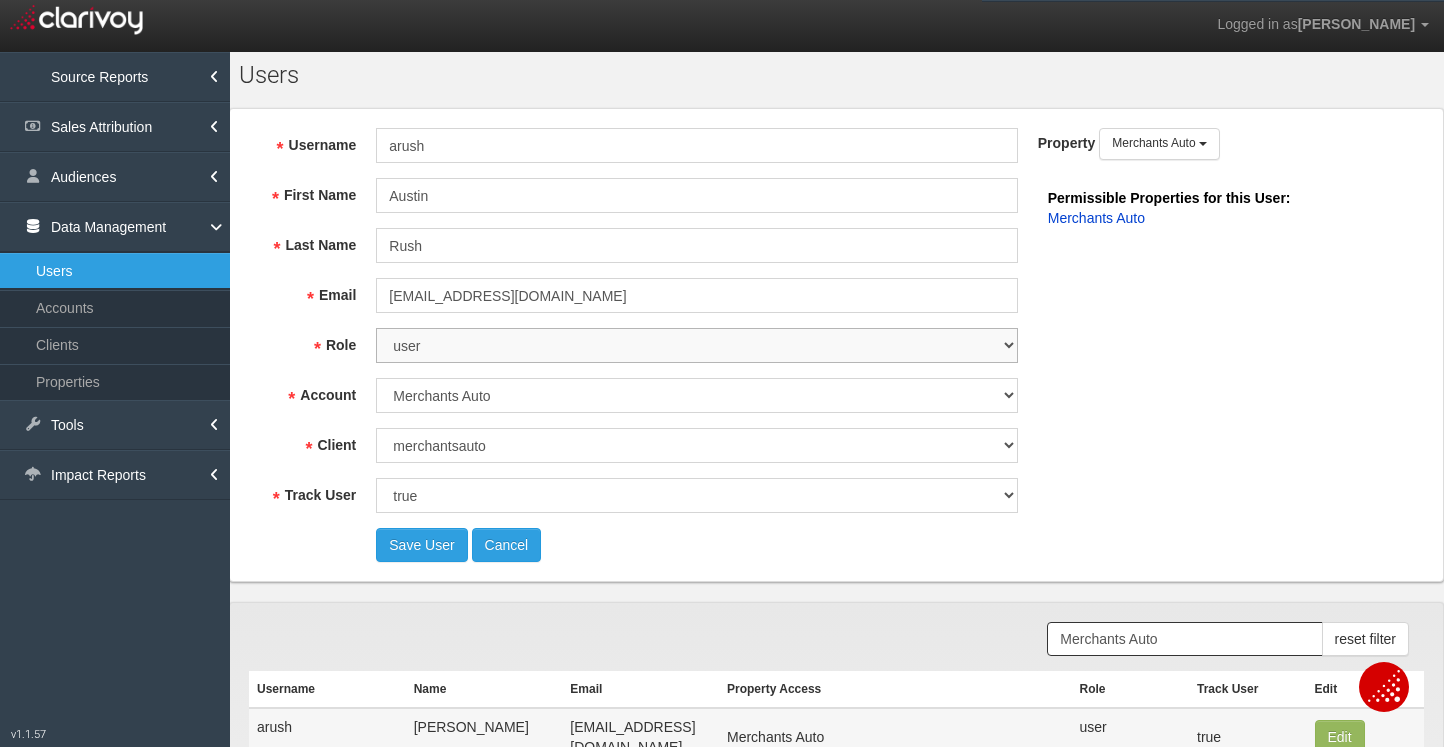 scroll, scrollTop: 18, scrollLeft: 0, axis: vertical 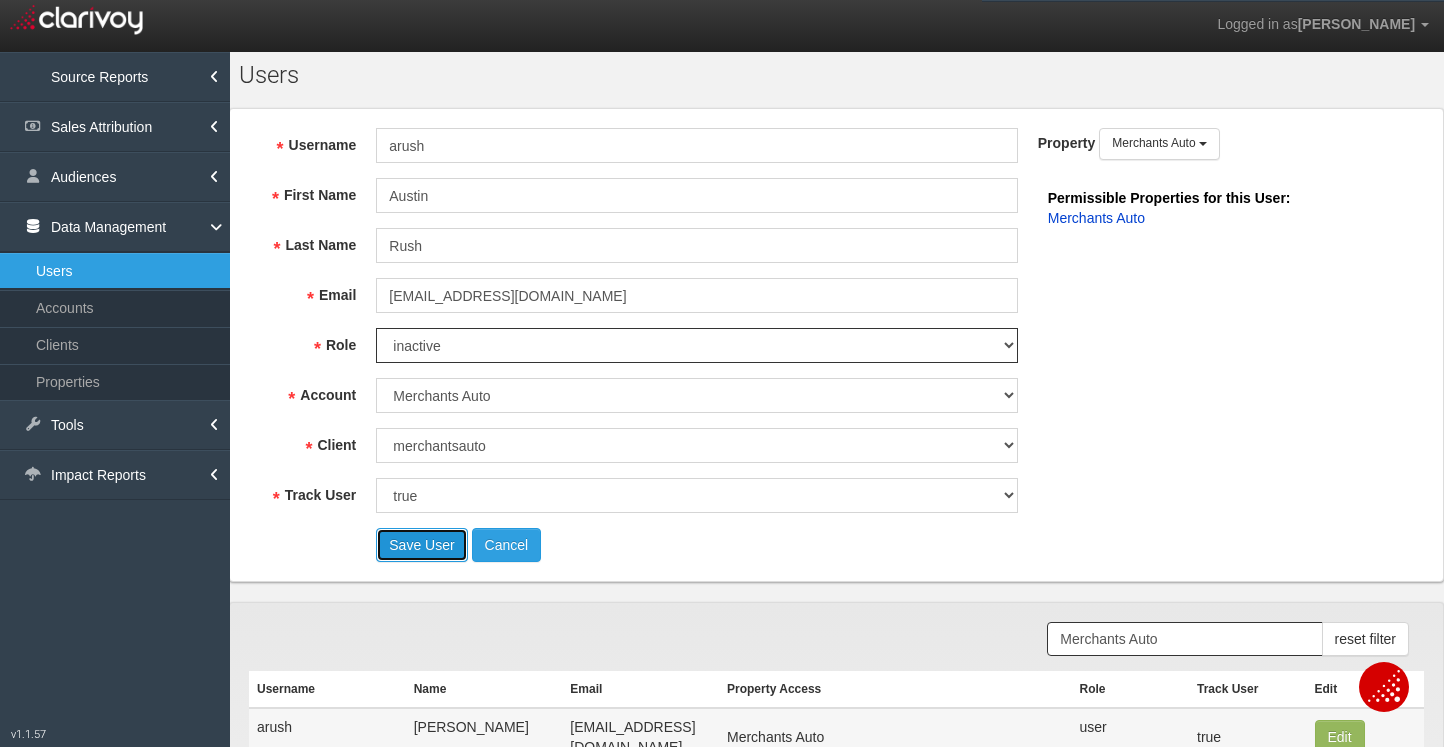 click on "Save User" at bounding box center [421, 545] 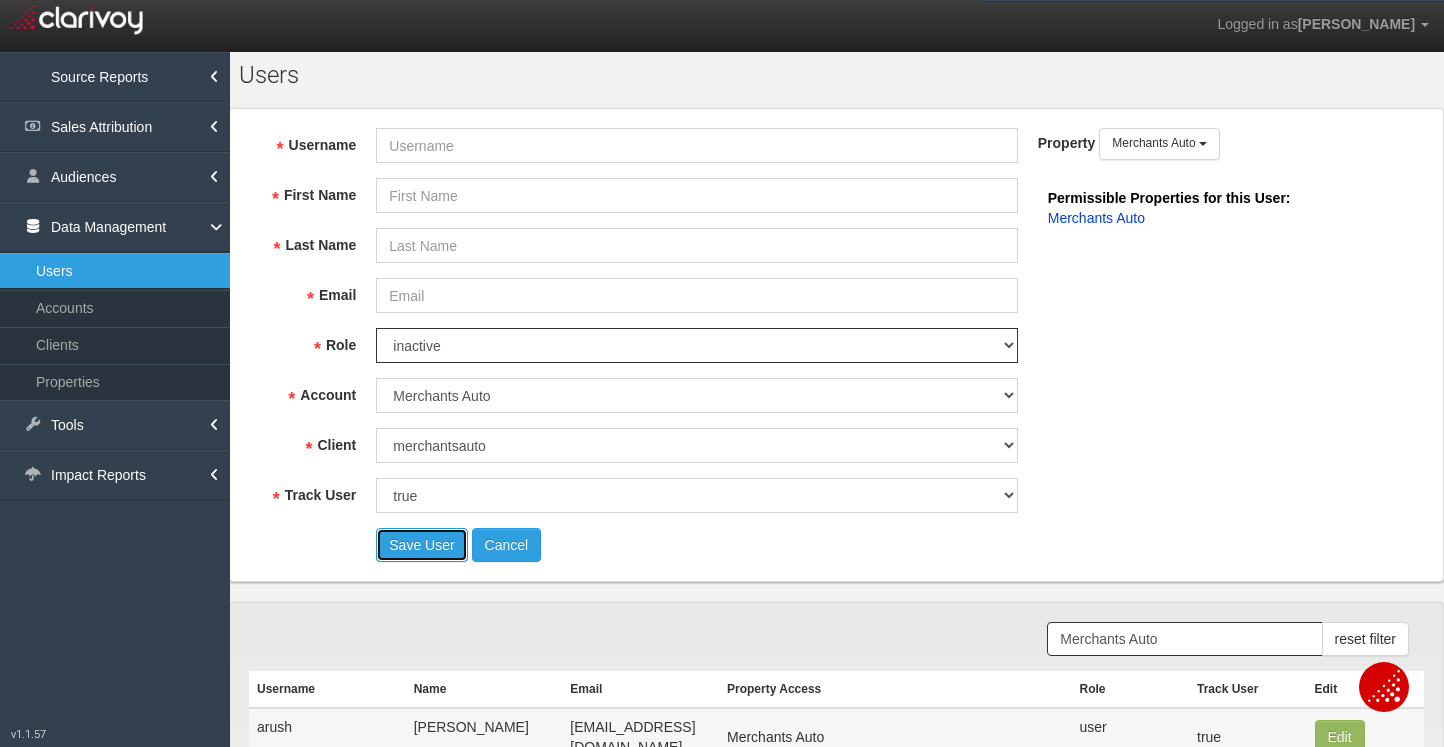 select on "? undefined:undefined ?" 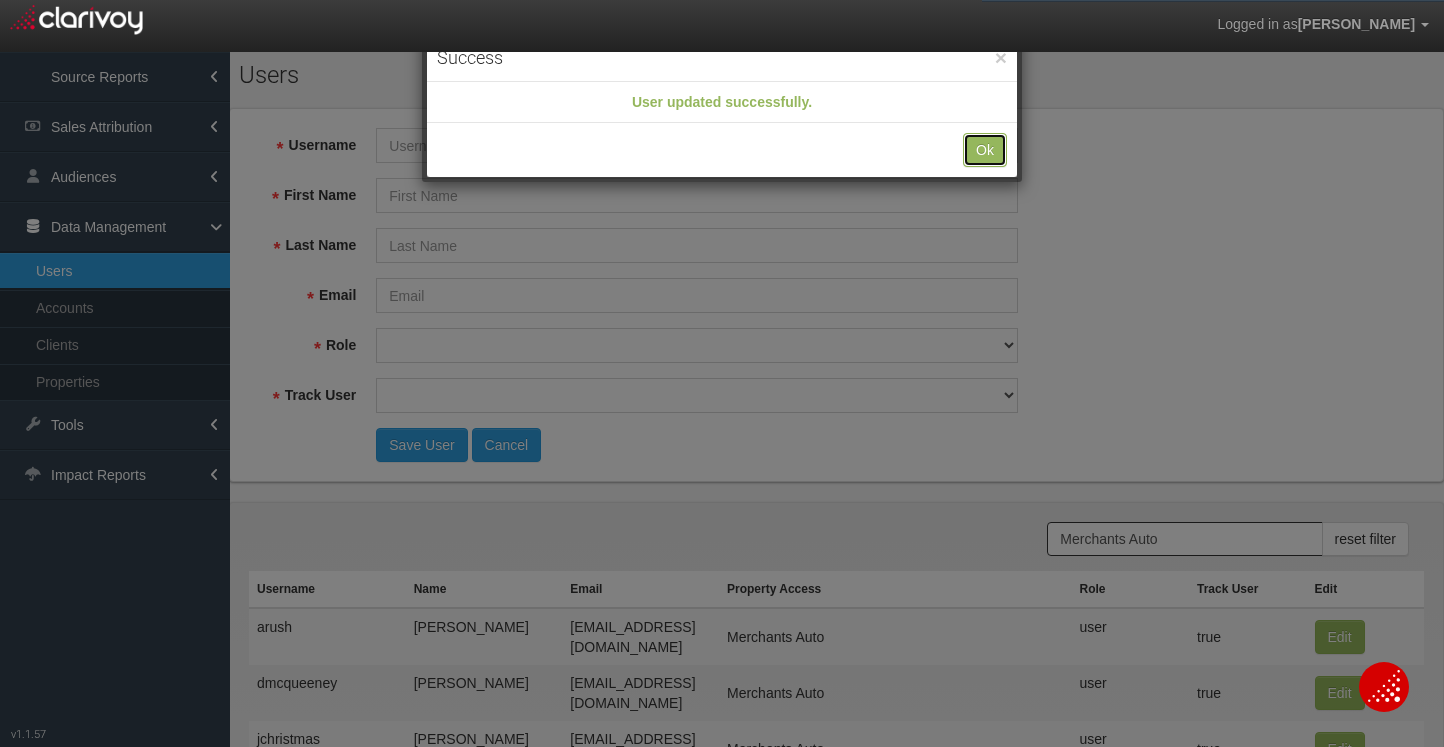 click on "Ok" at bounding box center [985, 150] 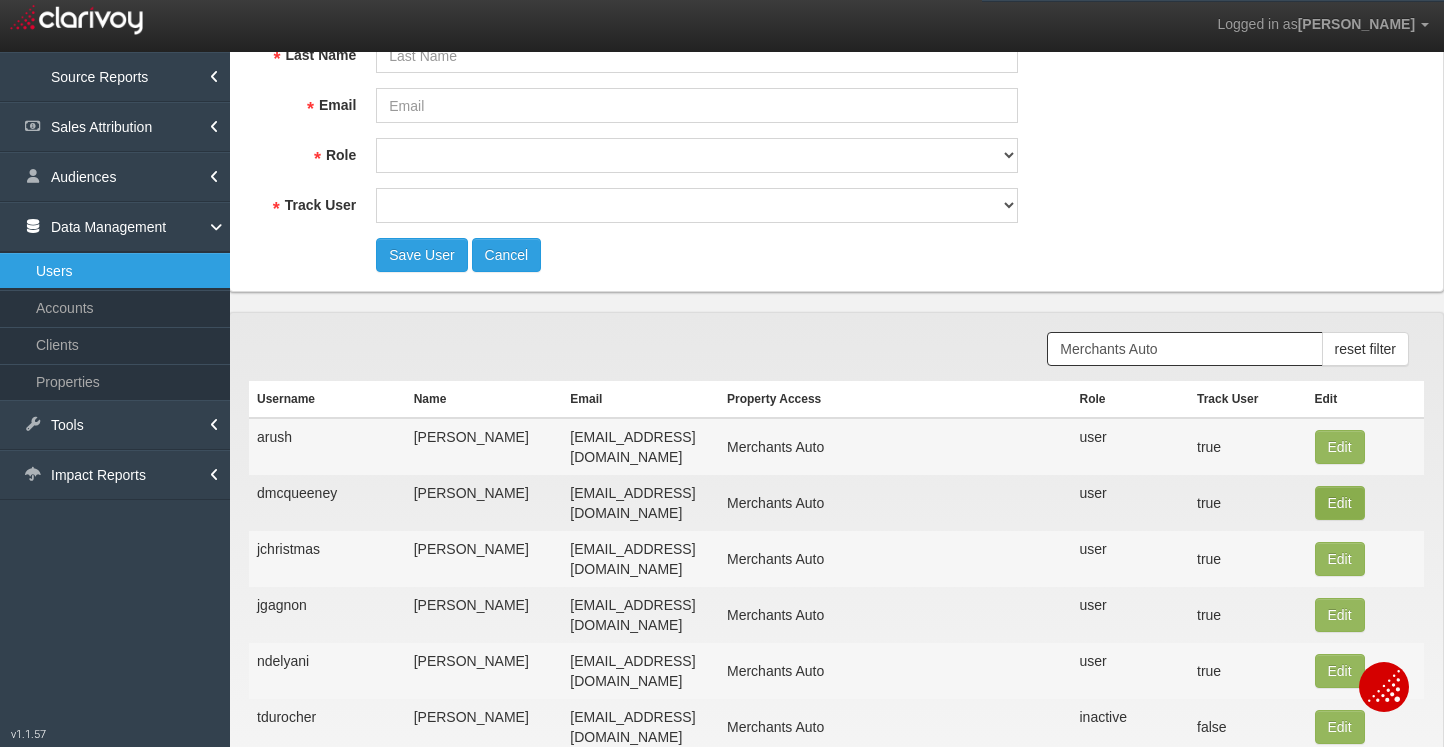 scroll, scrollTop: 248, scrollLeft: 0, axis: vertical 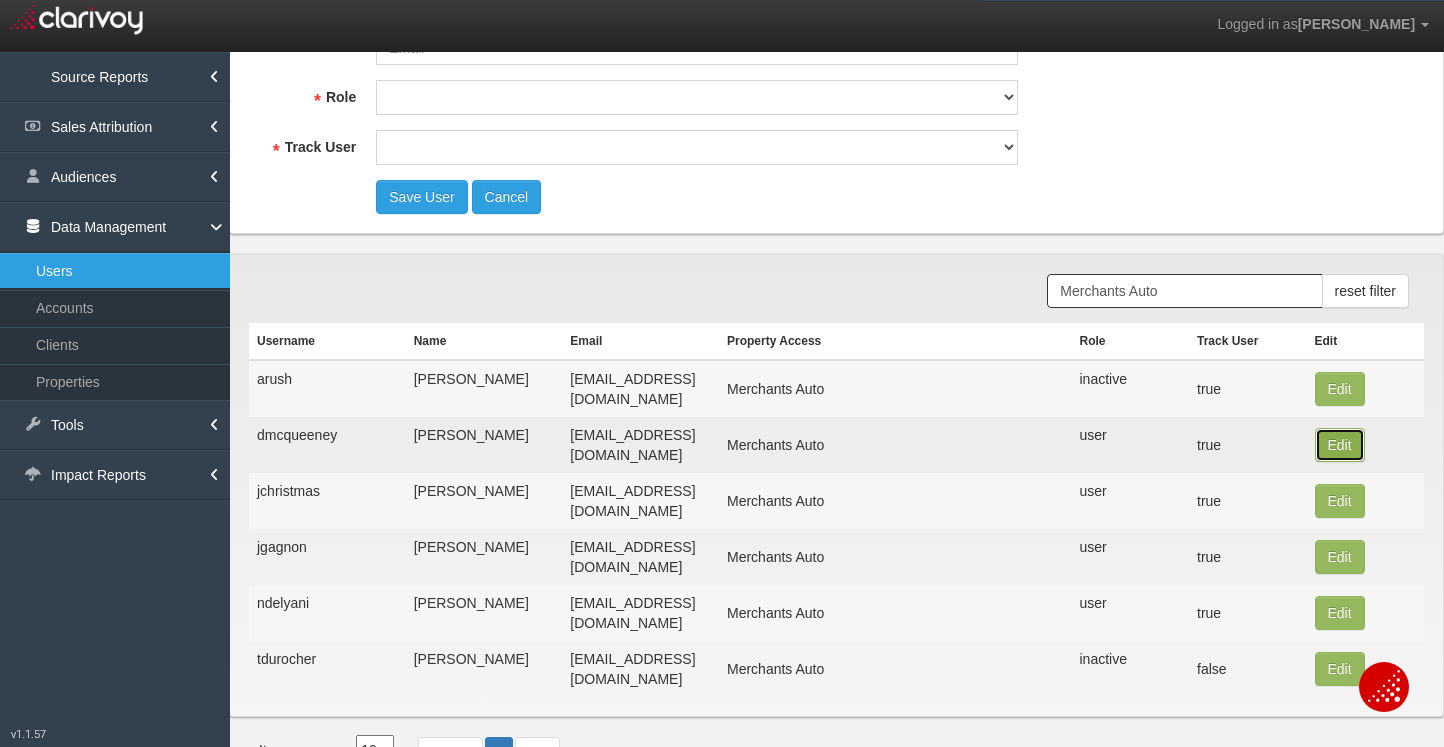 click on "Edit" at bounding box center (1340, 389) 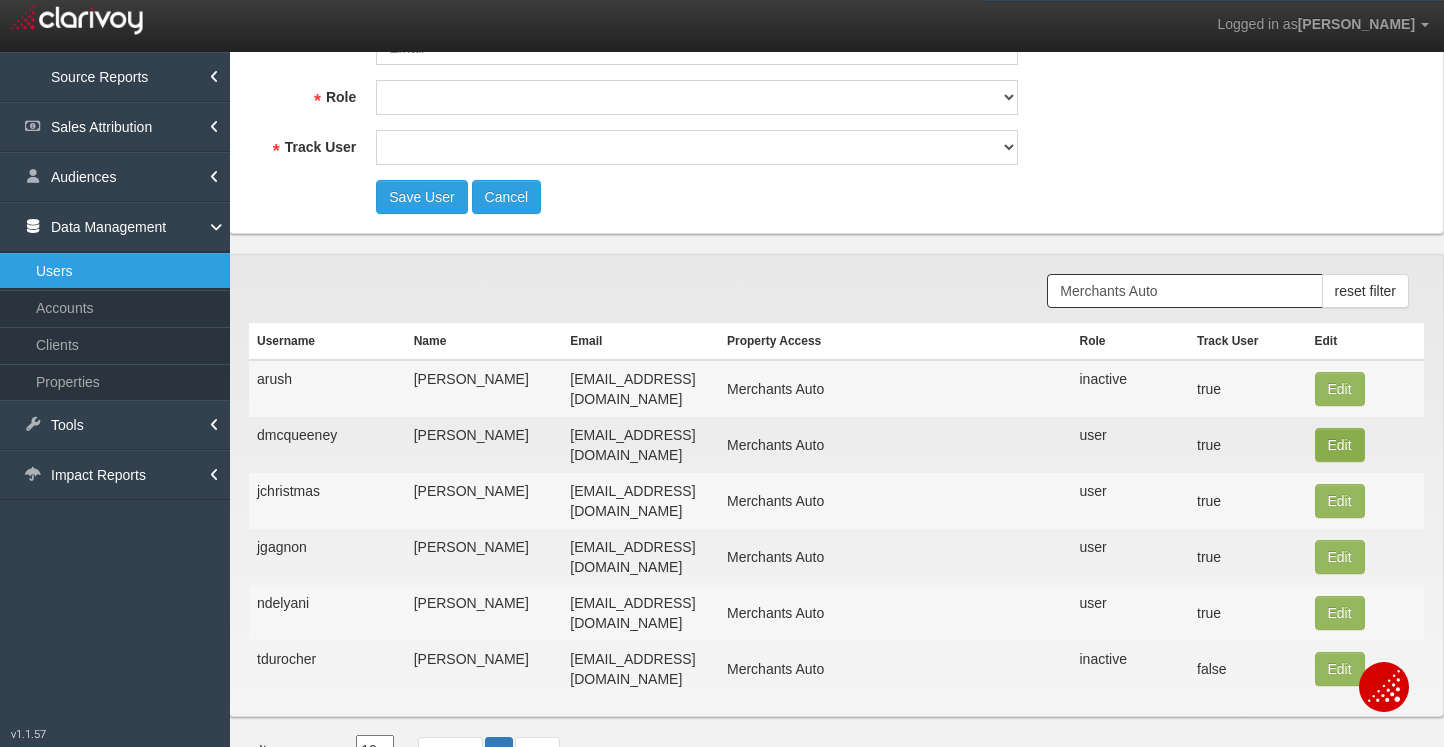 type on "dmcqueeney" 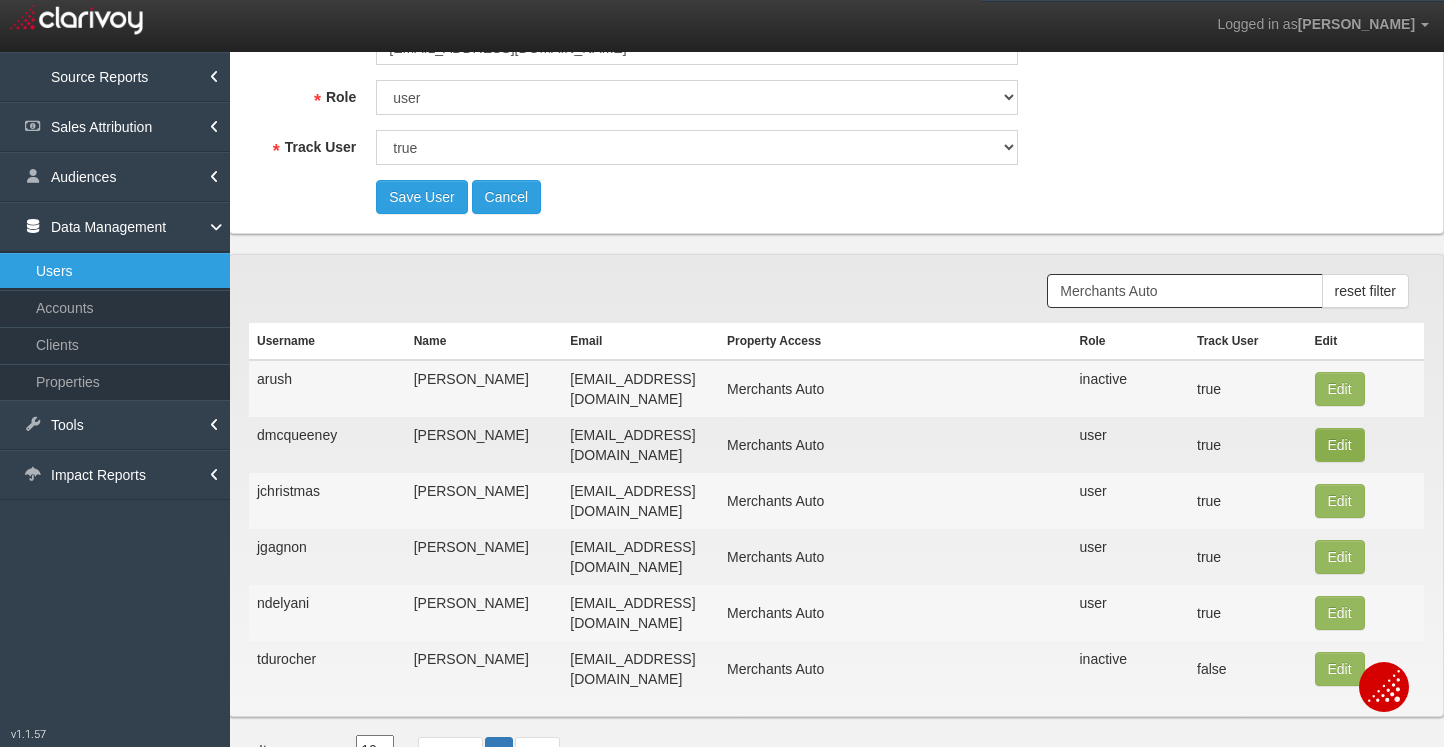 scroll, scrollTop: 0, scrollLeft: 0, axis: both 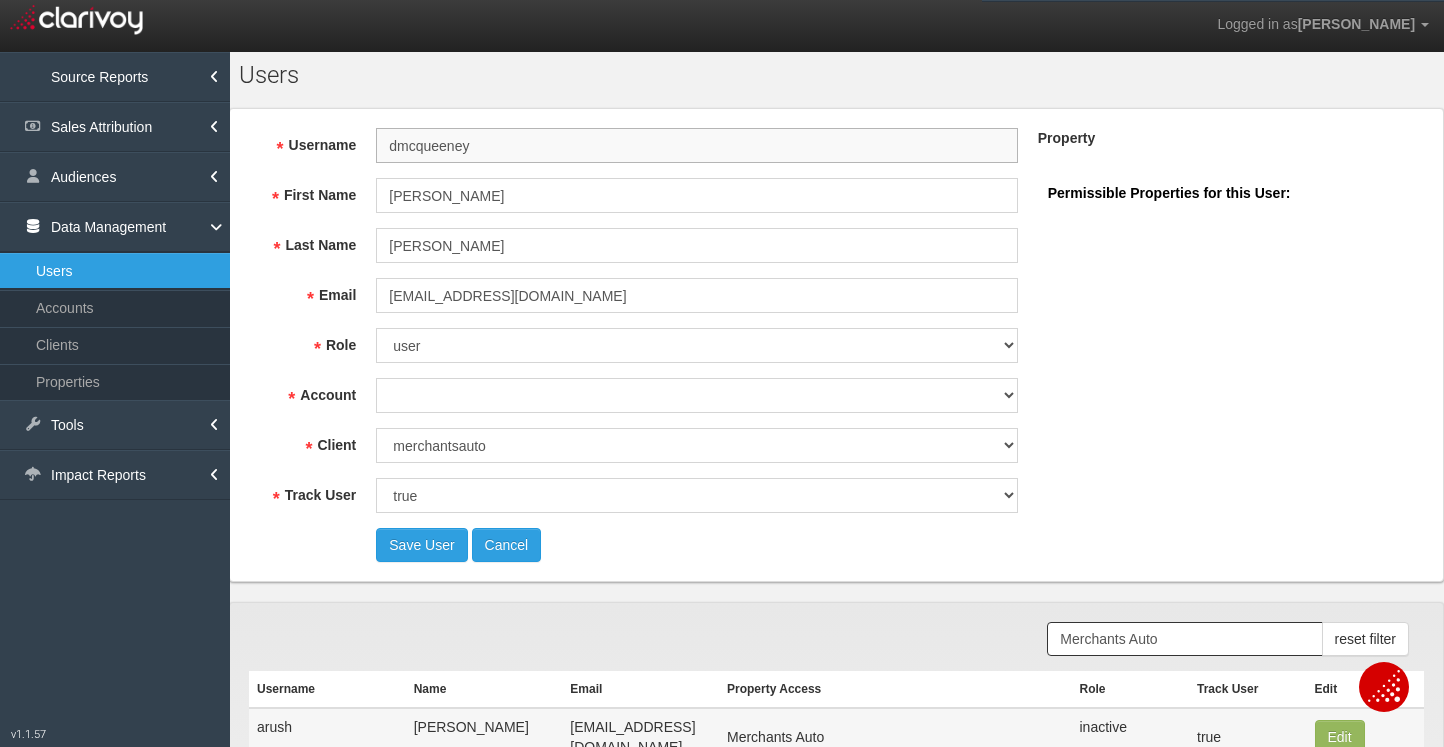 select on "object:46585" 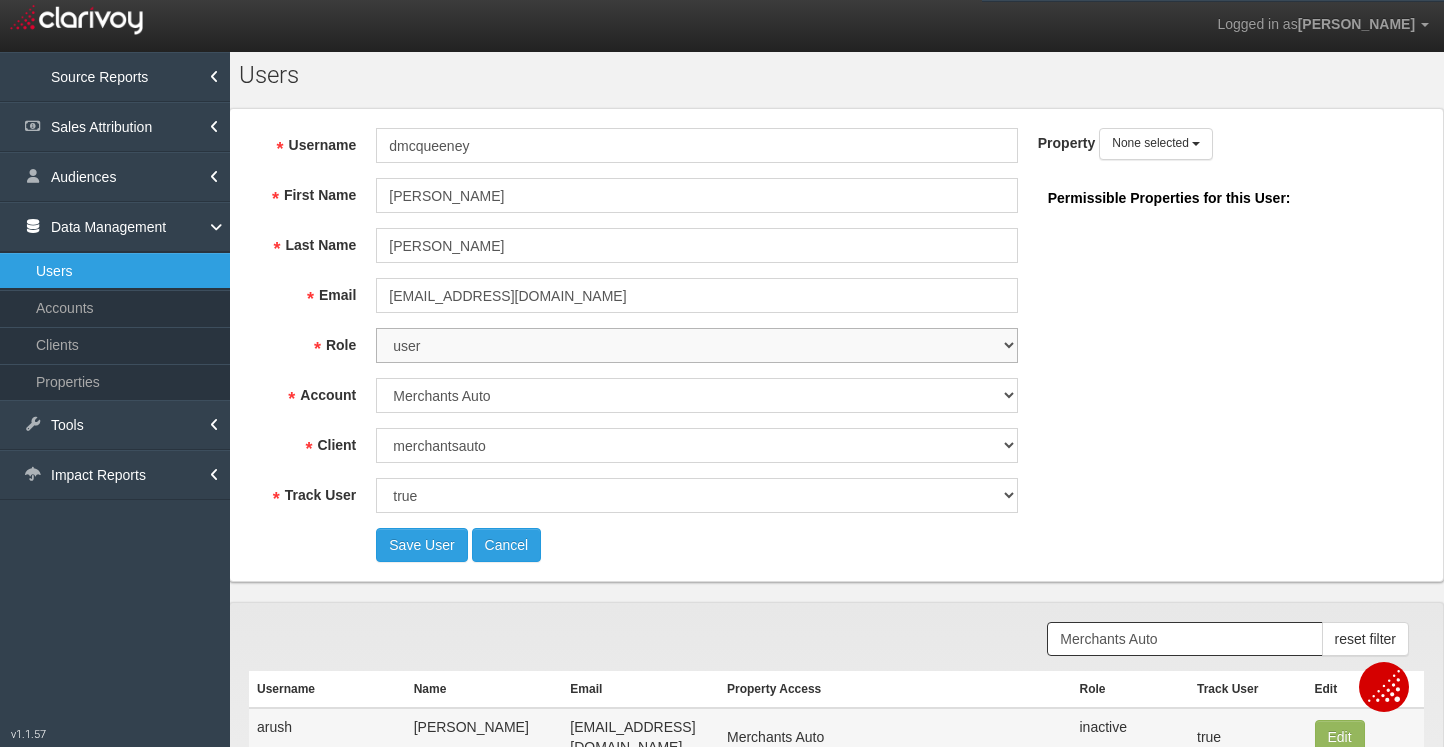 click on "super
user
thirdpartyuser
demo
inactive
upload
user+upload" at bounding box center (696, 345) 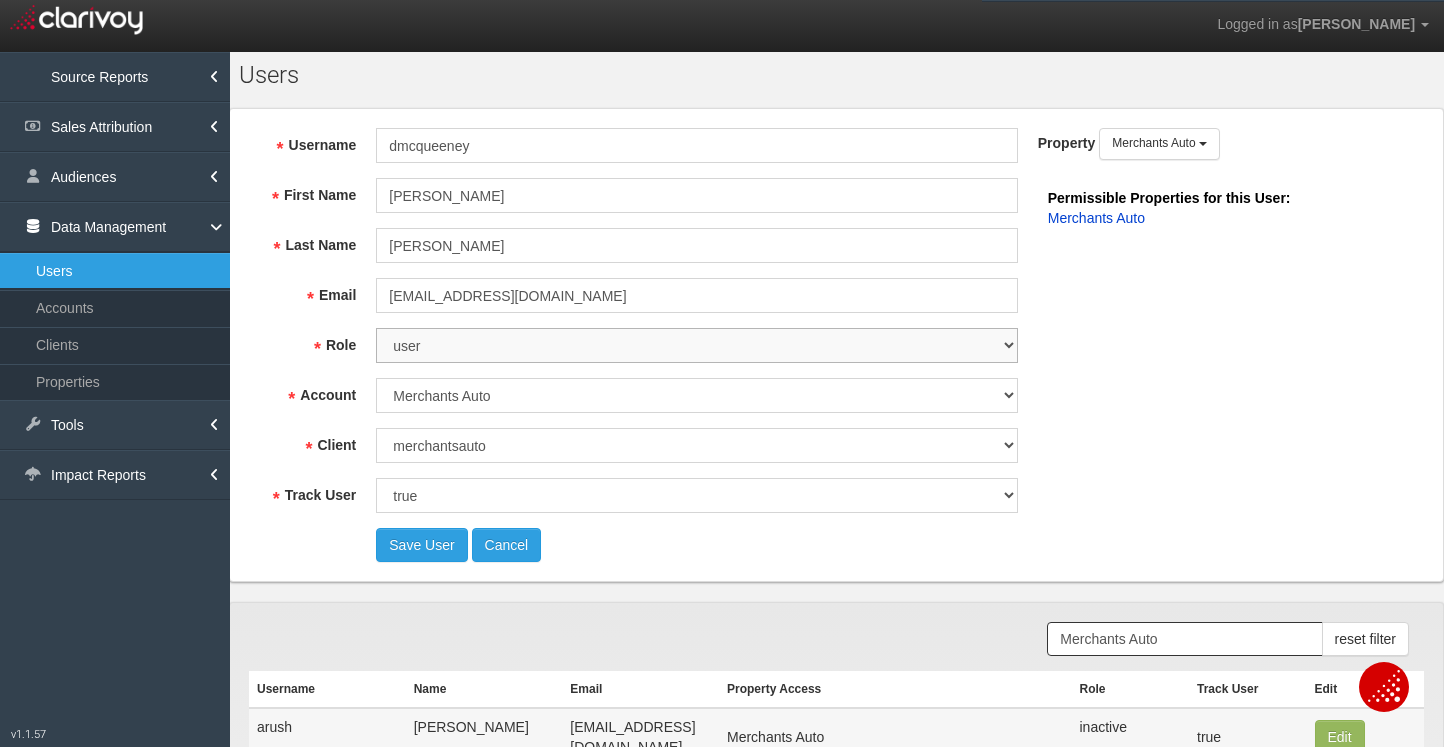select on "inactive" 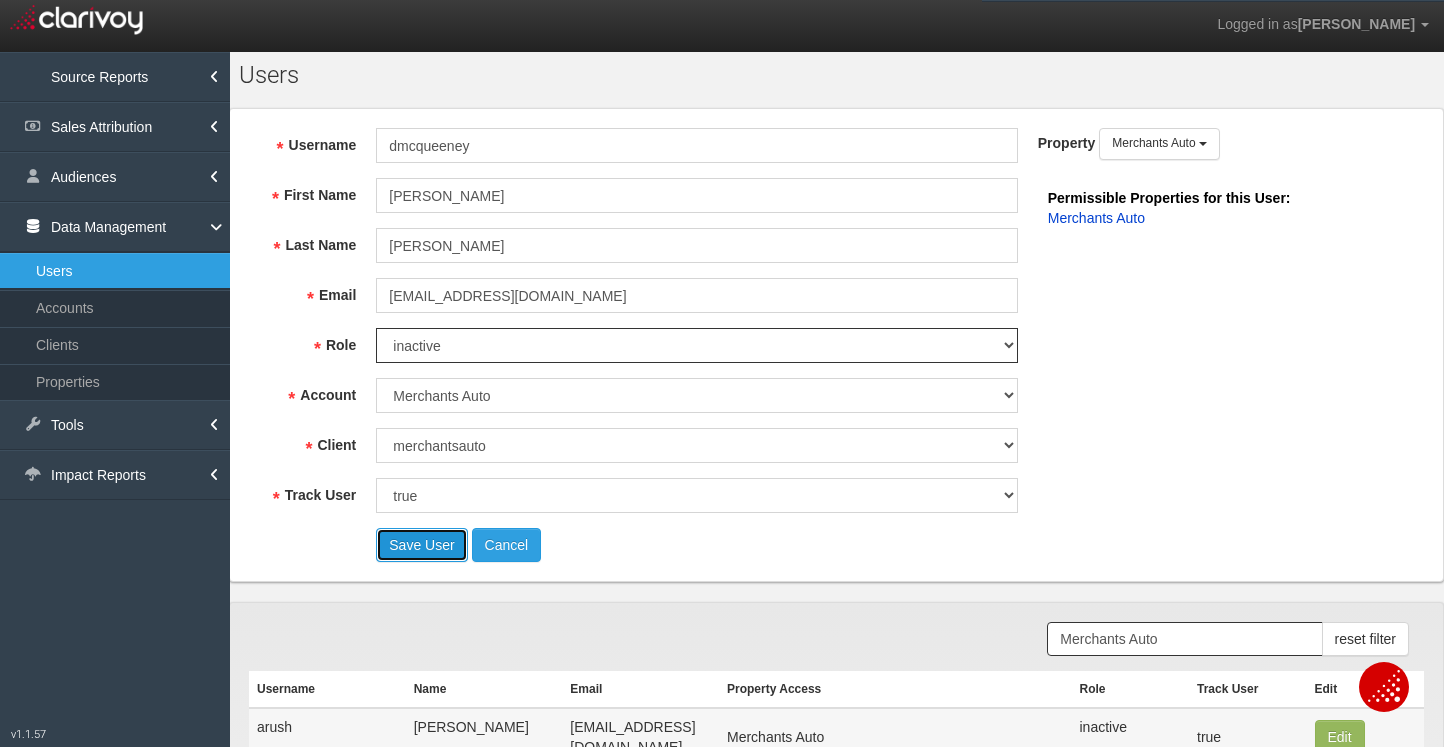 click on "Save User" at bounding box center (421, 545) 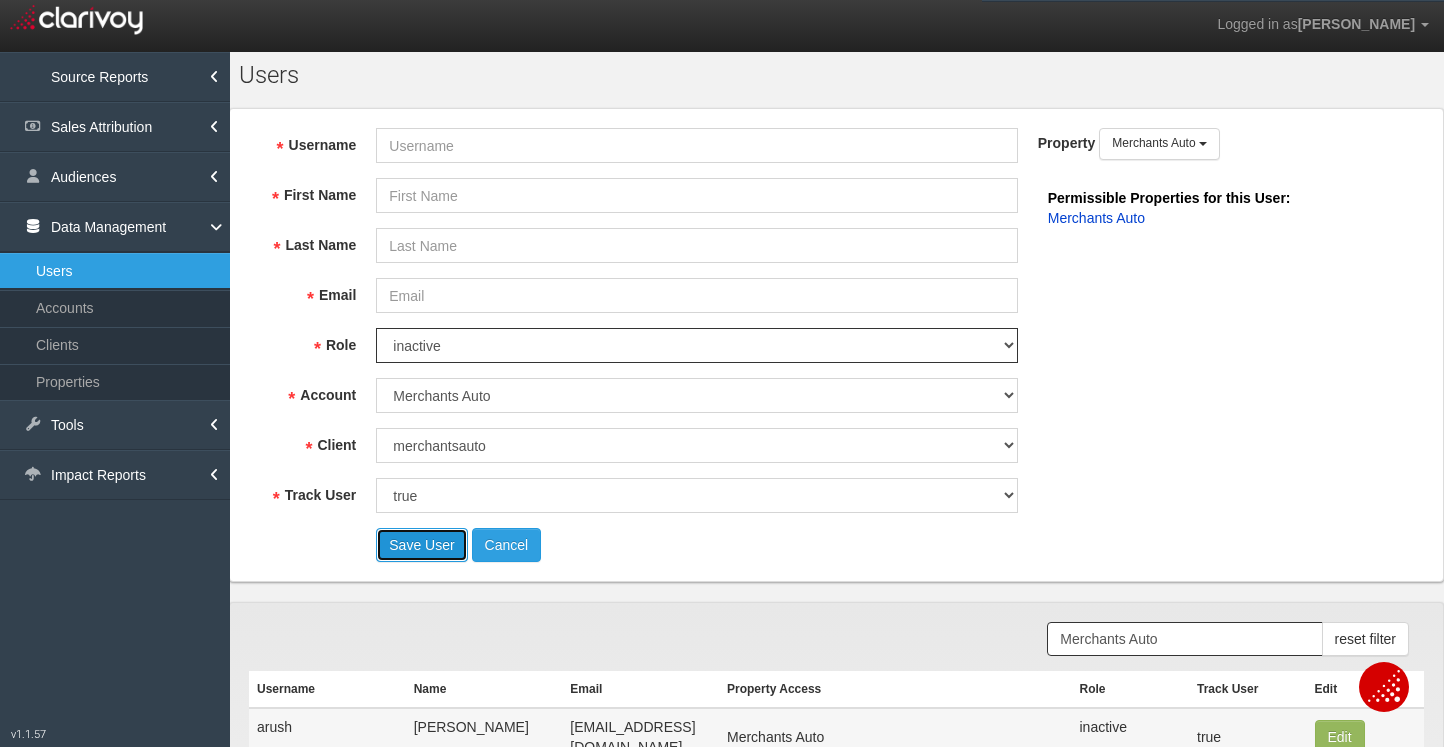 select on "? undefined:undefined ?" 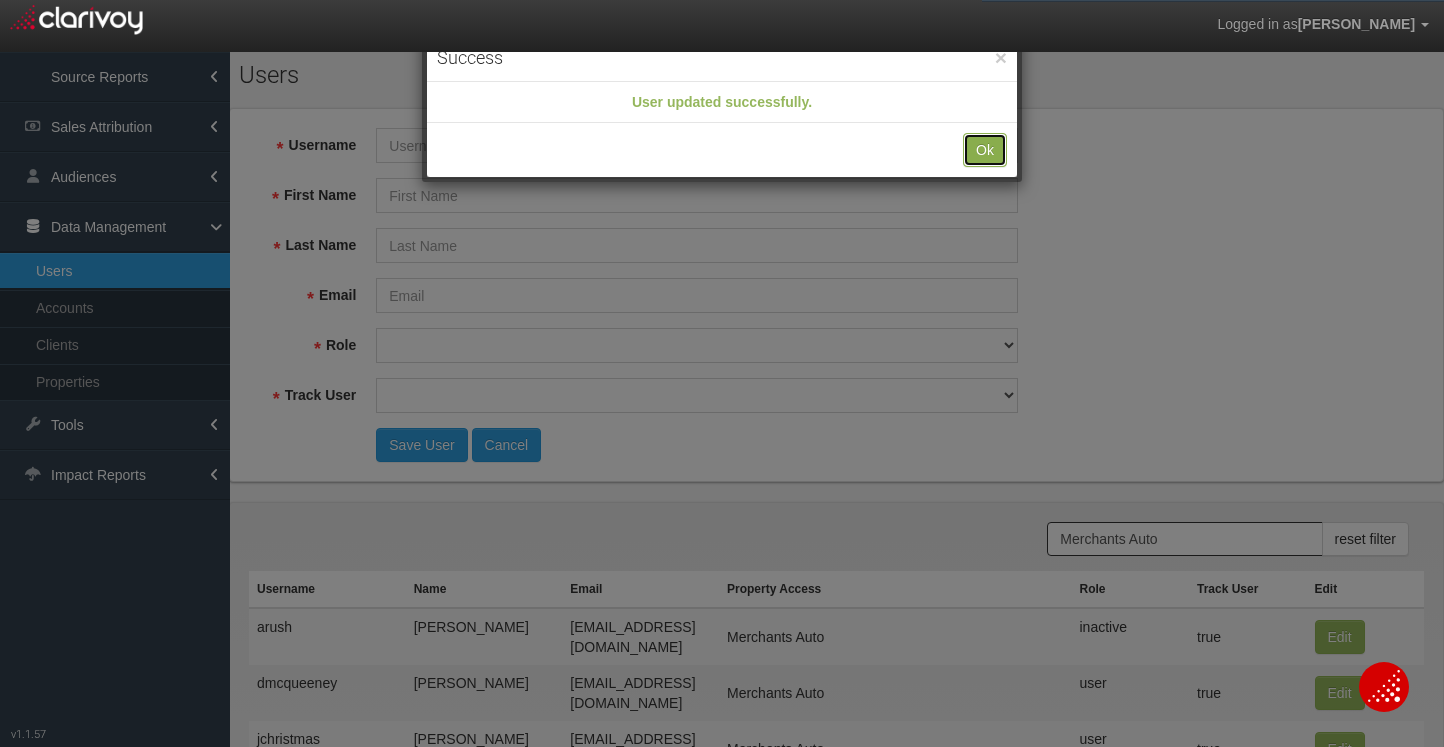 click on "Ok" at bounding box center [985, 150] 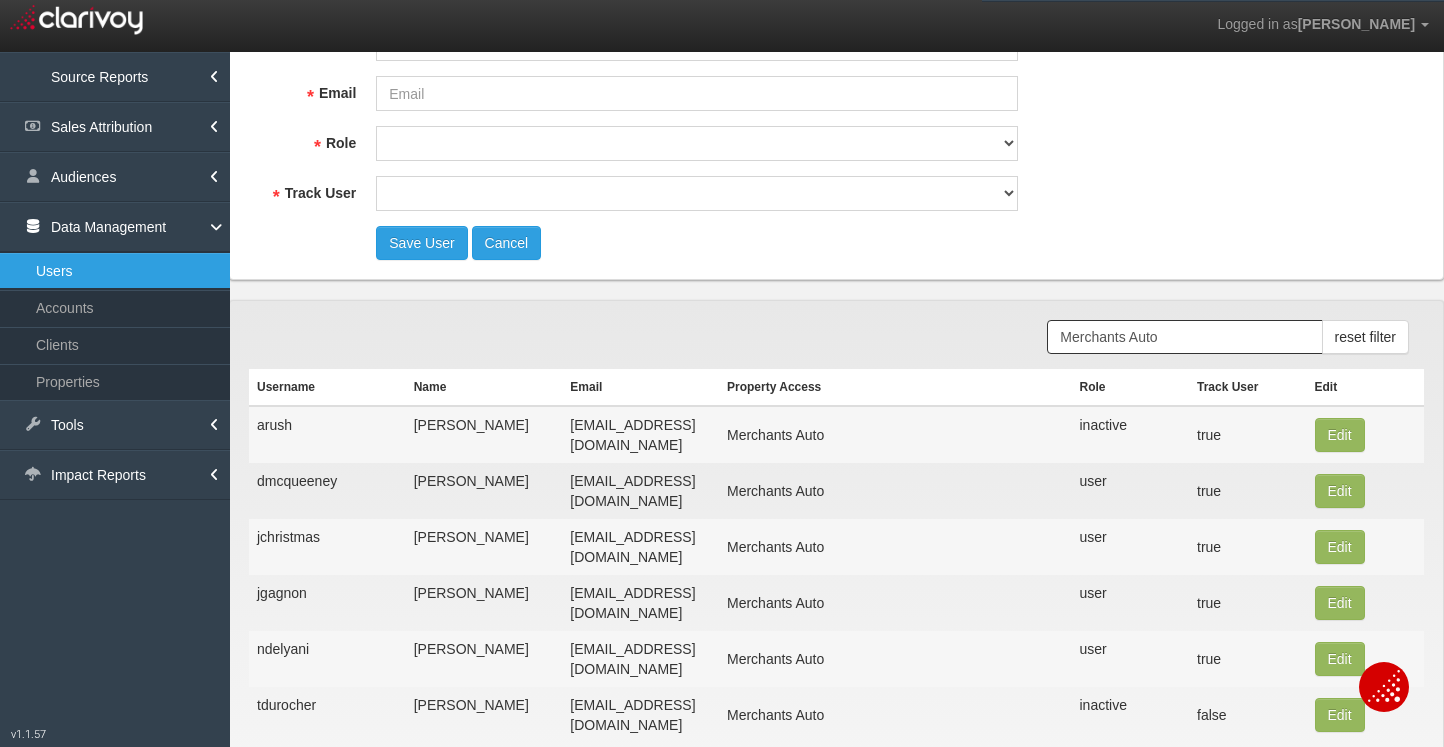 scroll, scrollTop: 203, scrollLeft: 0, axis: vertical 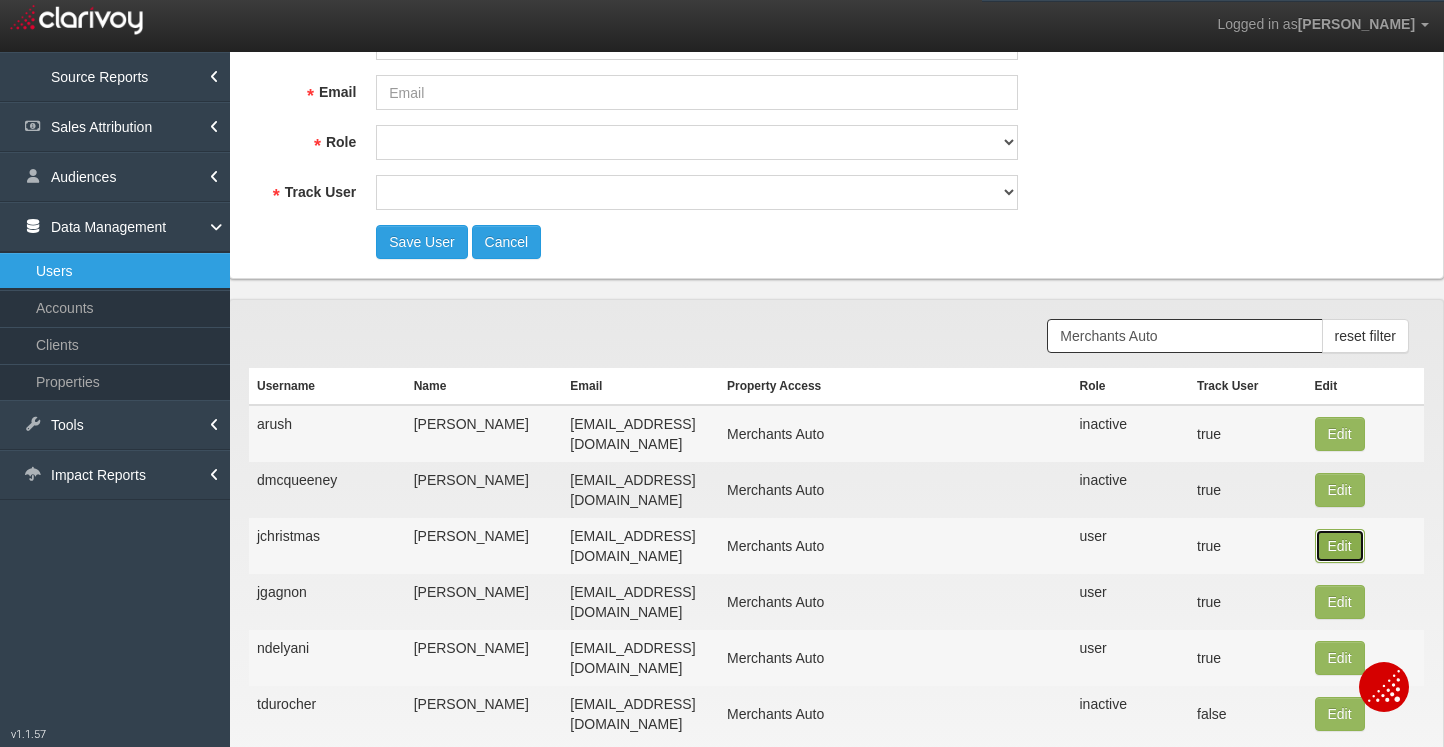 click on "Edit" at bounding box center [1340, 434] 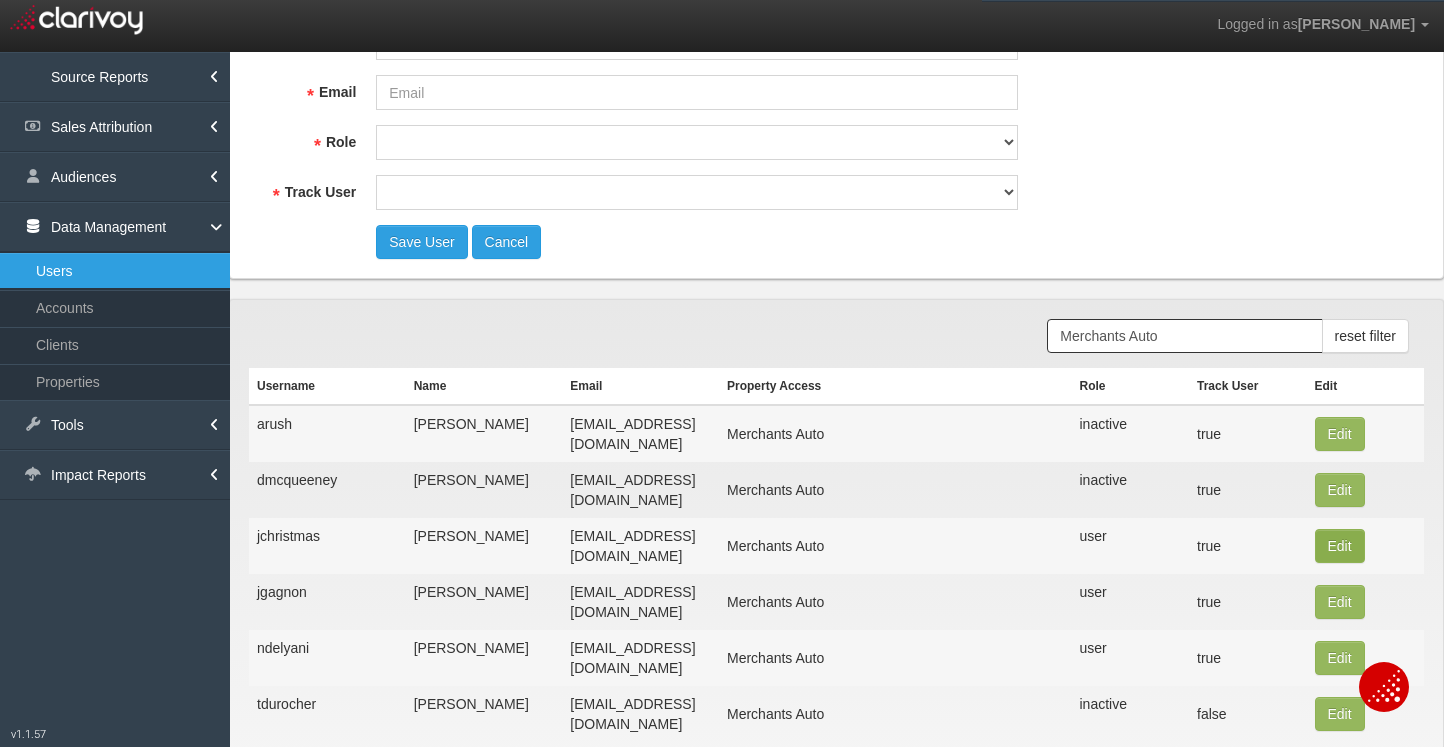 type on "jchristmas" 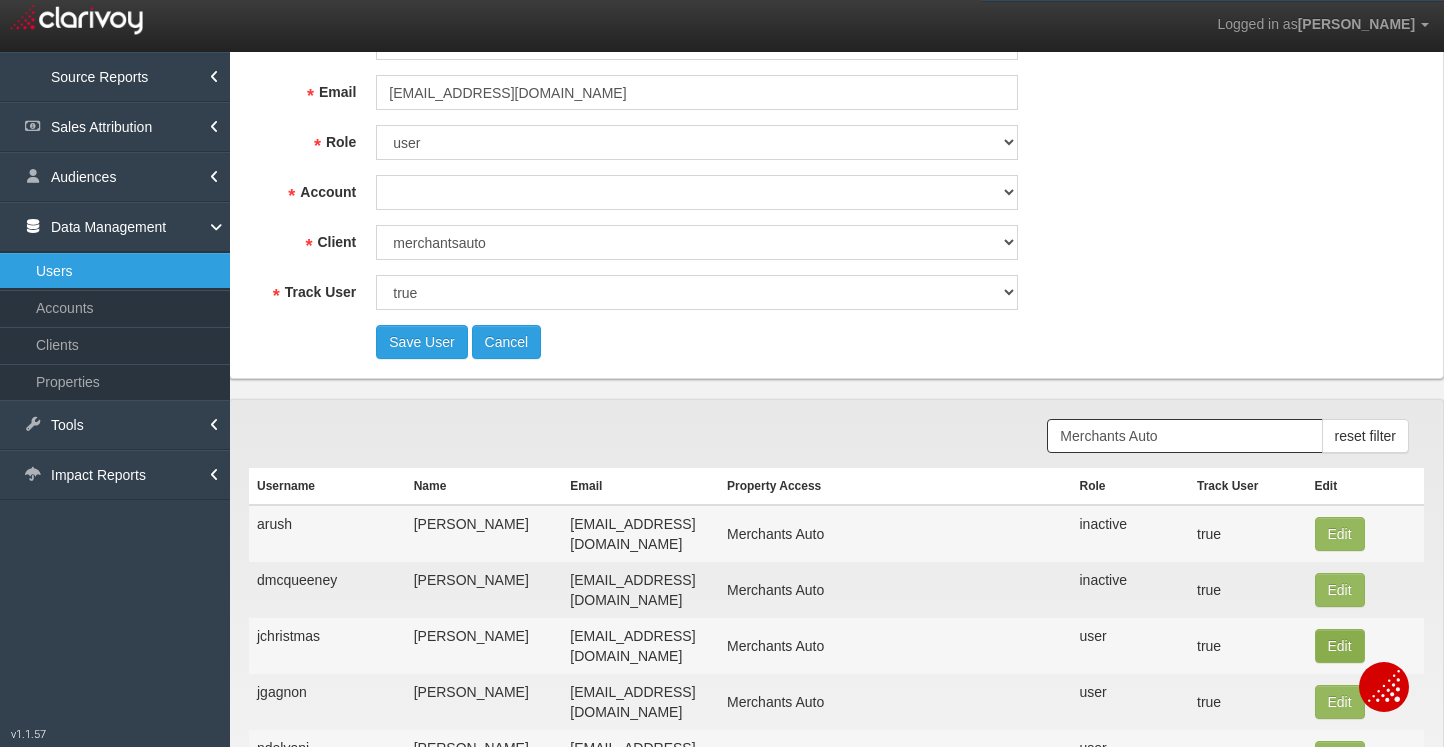scroll, scrollTop: 0, scrollLeft: 0, axis: both 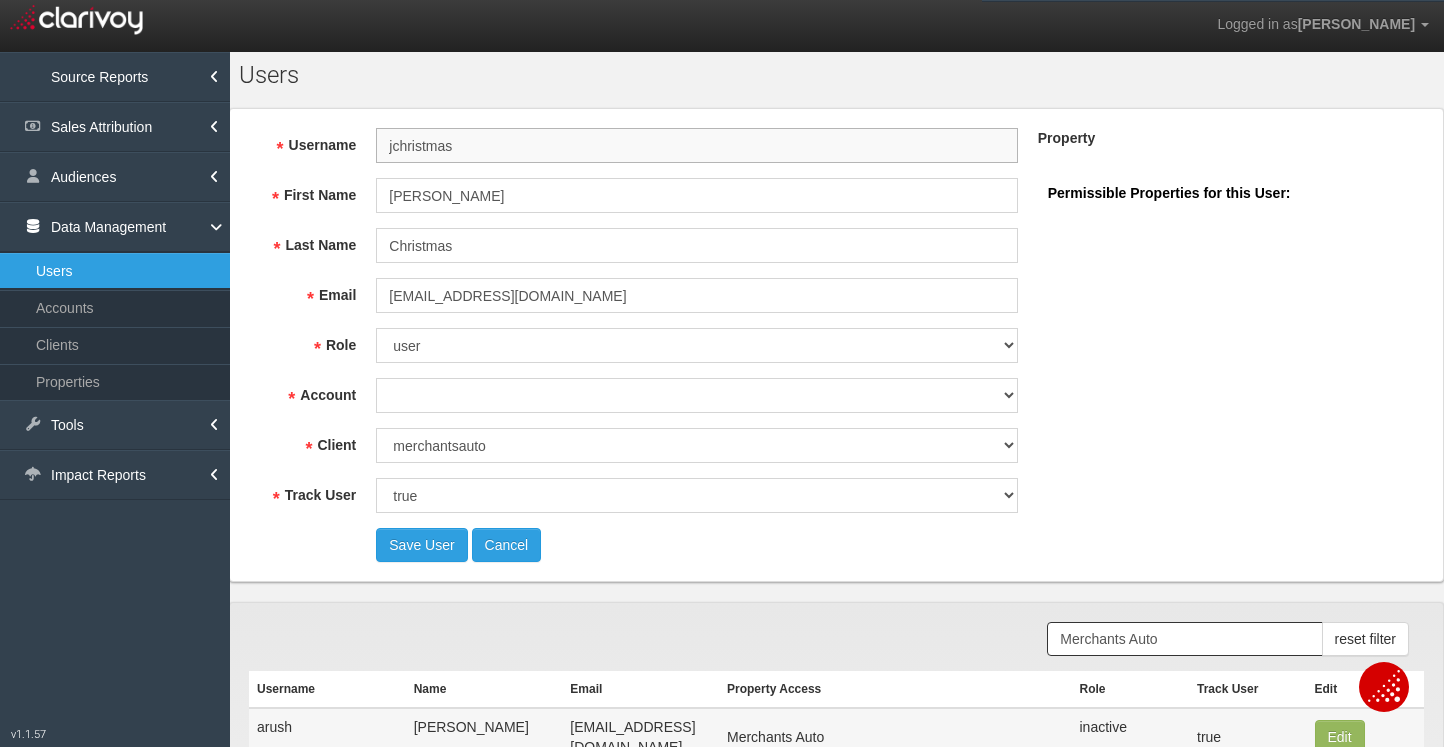 select on "object:50623" 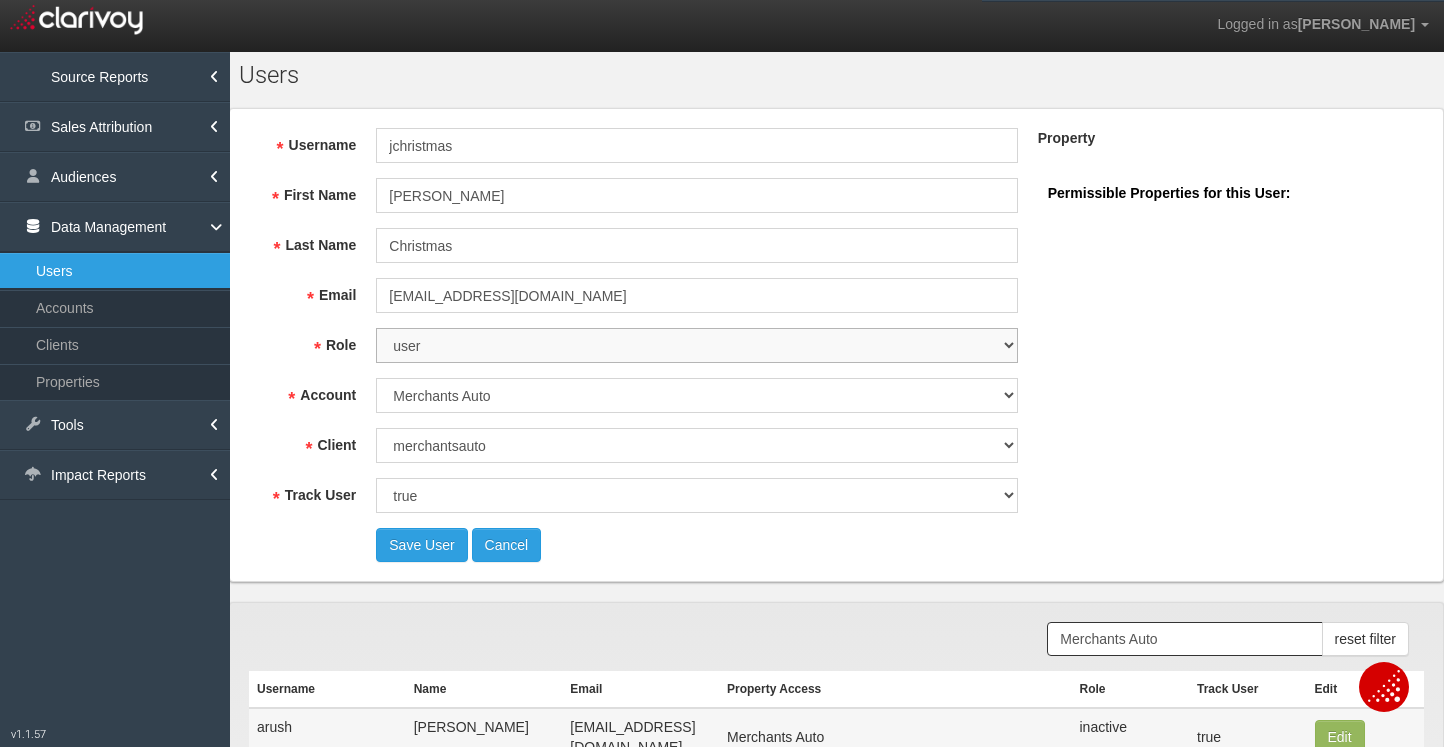 click on "super
user
thirdpartyuser
demo
inactive
upload
user+upload" at bounding box center (696, 345) 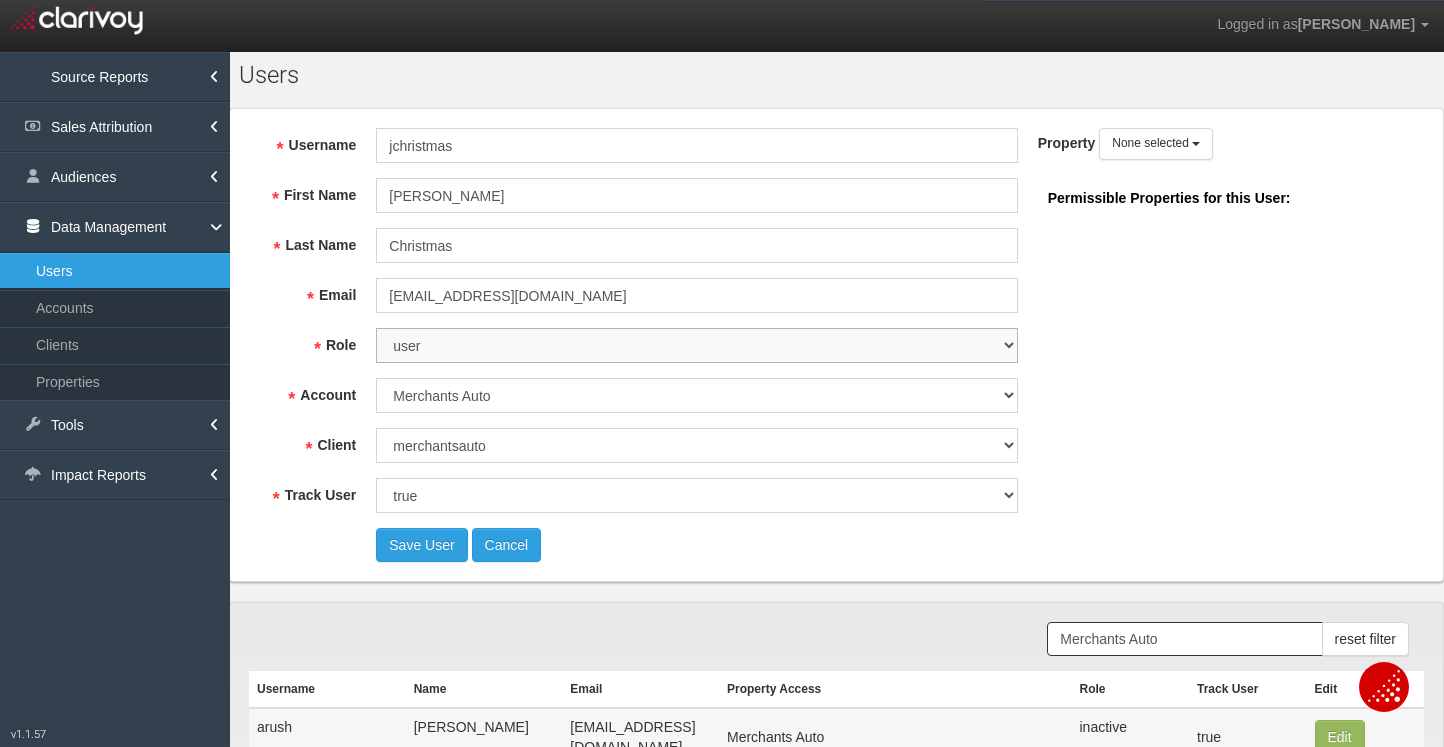 type 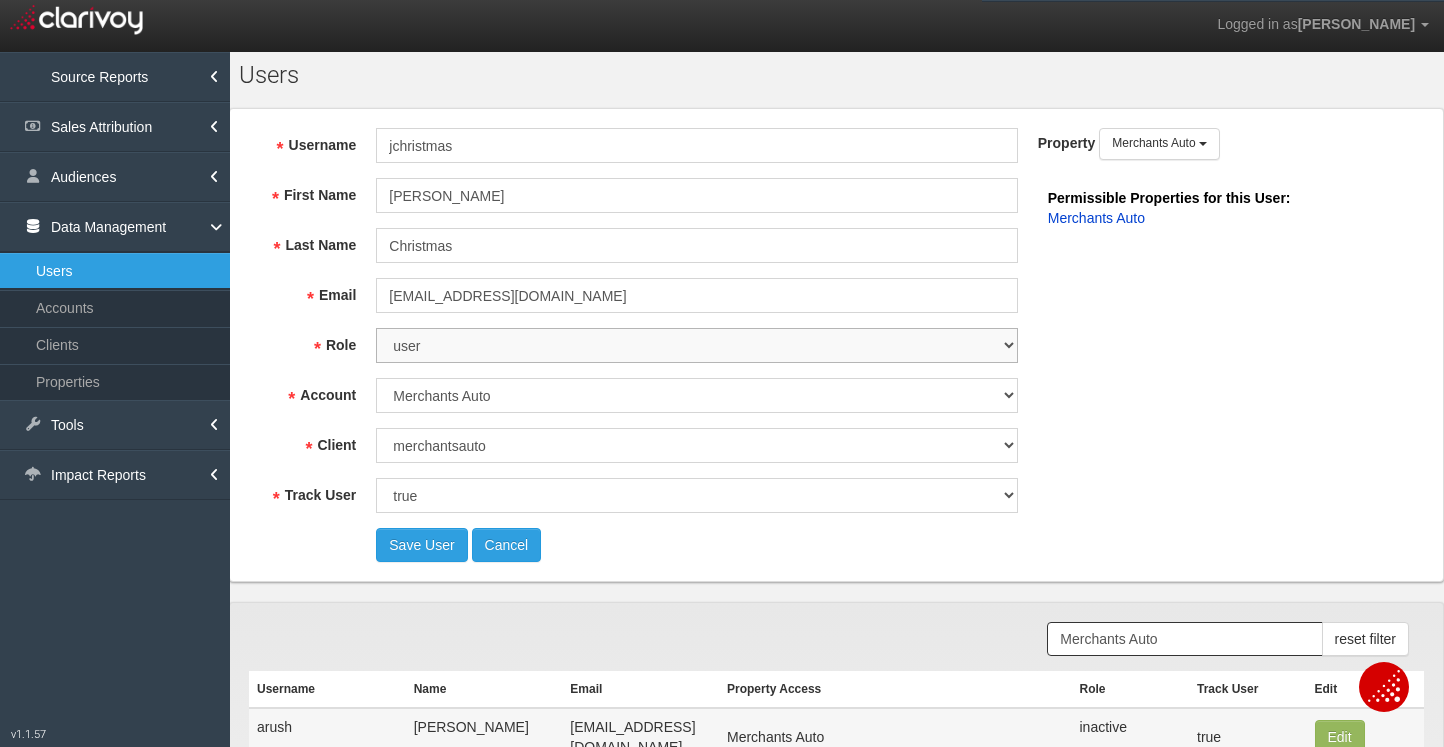 scroll, scrollTop: 18, scrollLeft: 0, axis: vertical 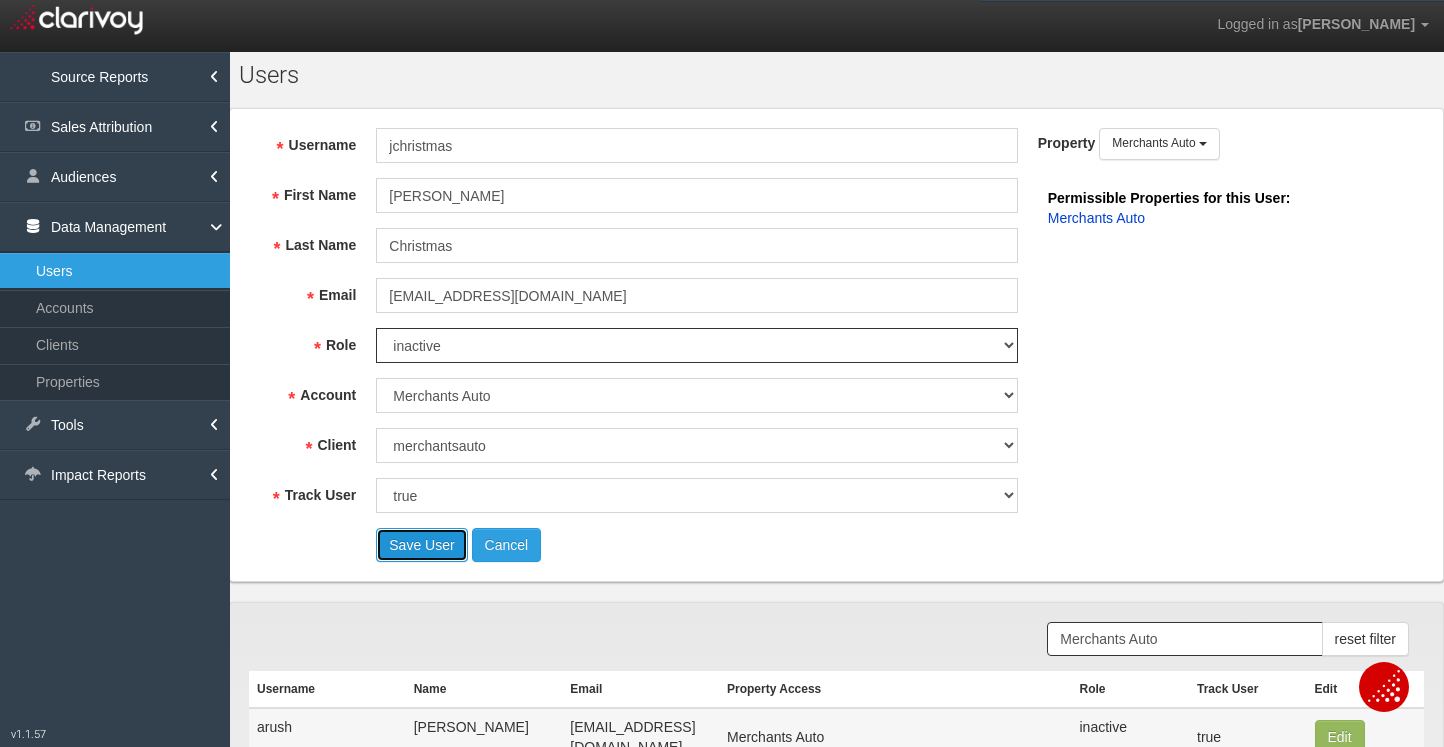 click on "Save User" at bounding box center [421, 545] 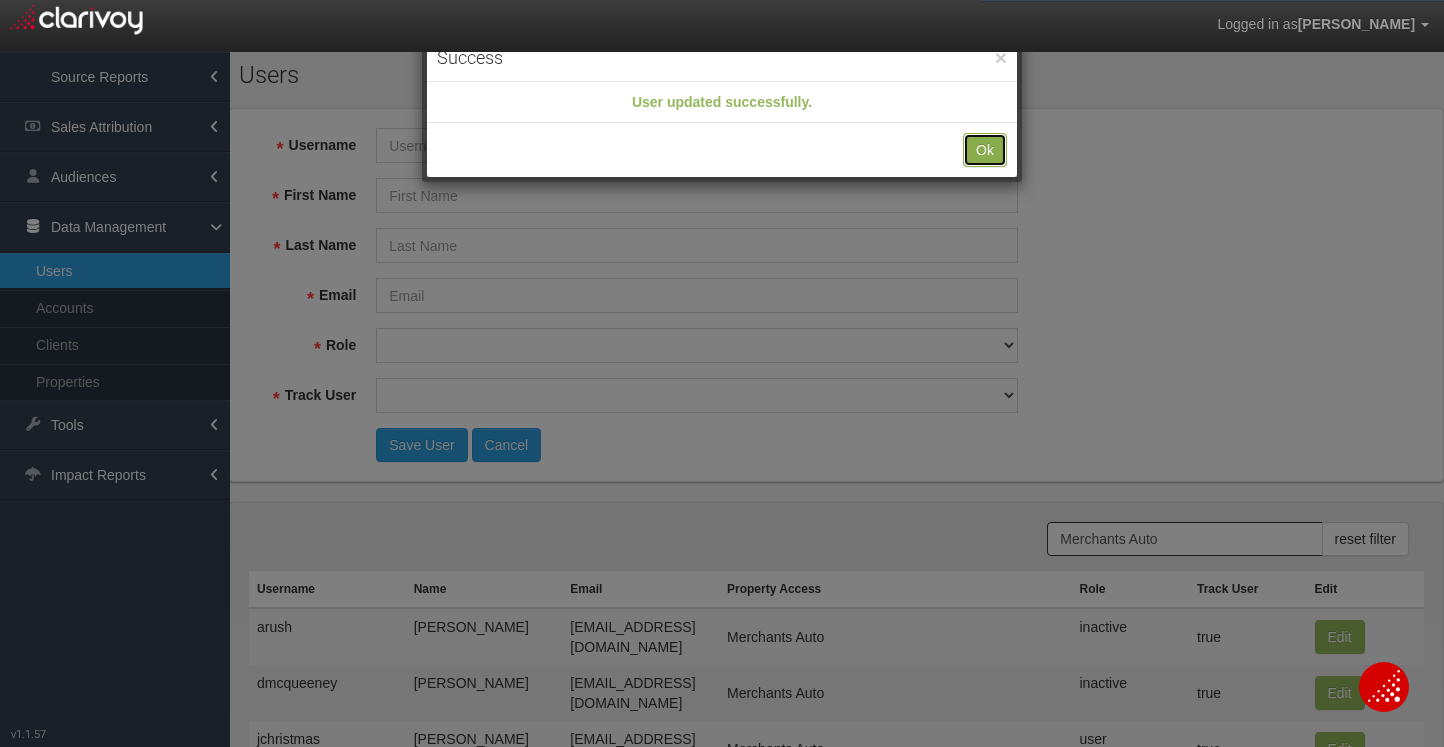 click on "Ok" at bounding box center (985, 150) 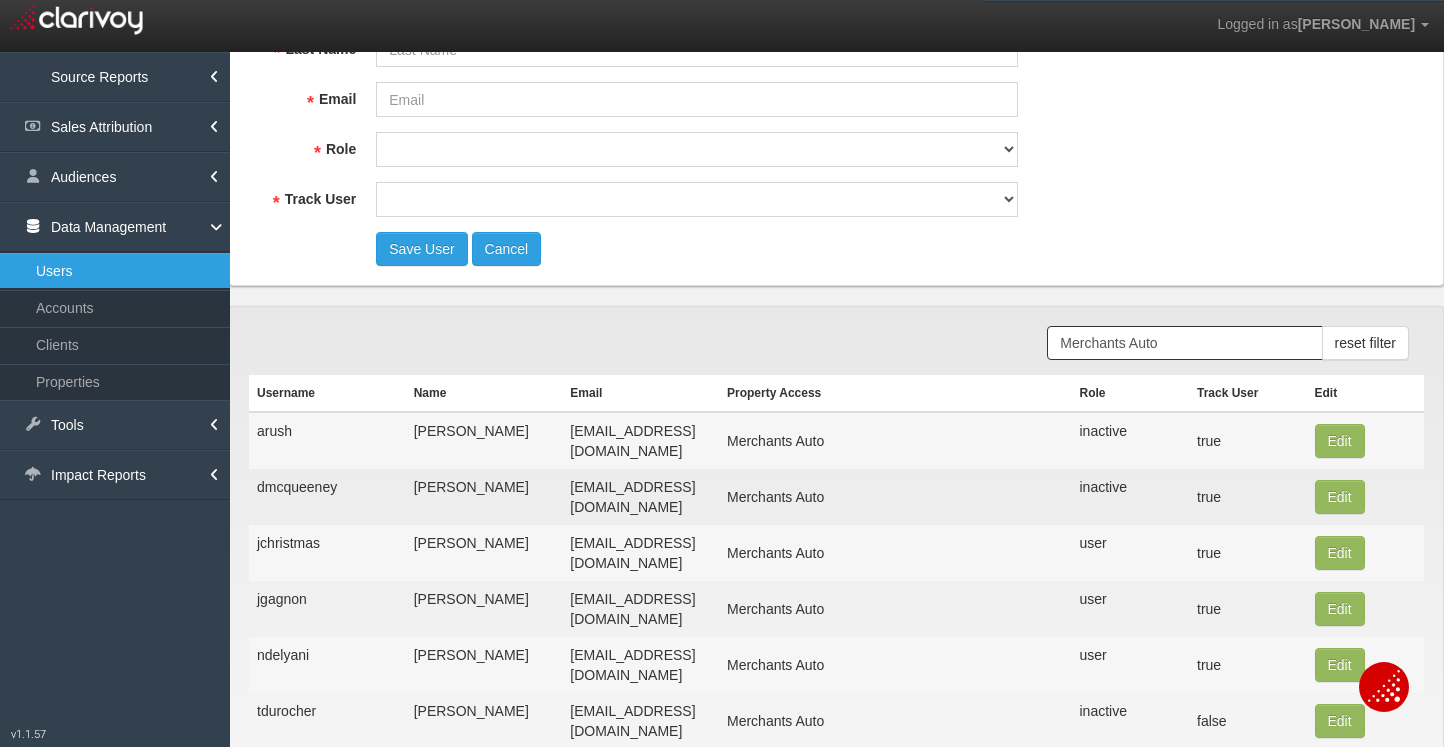 scroll, scrollTop: 248, scrollLeft: 0, axis: vertical 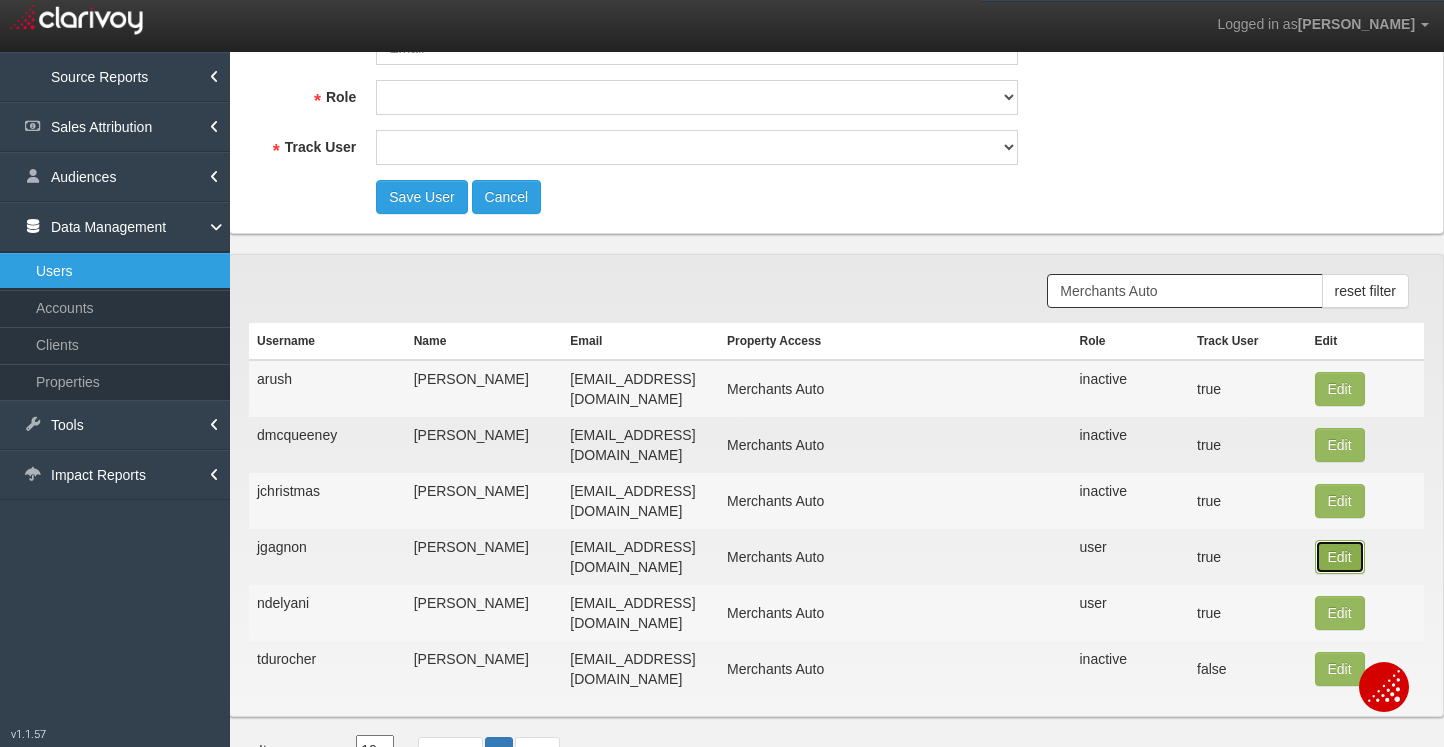 click on "Edit" at bounding box center [1340, 389] 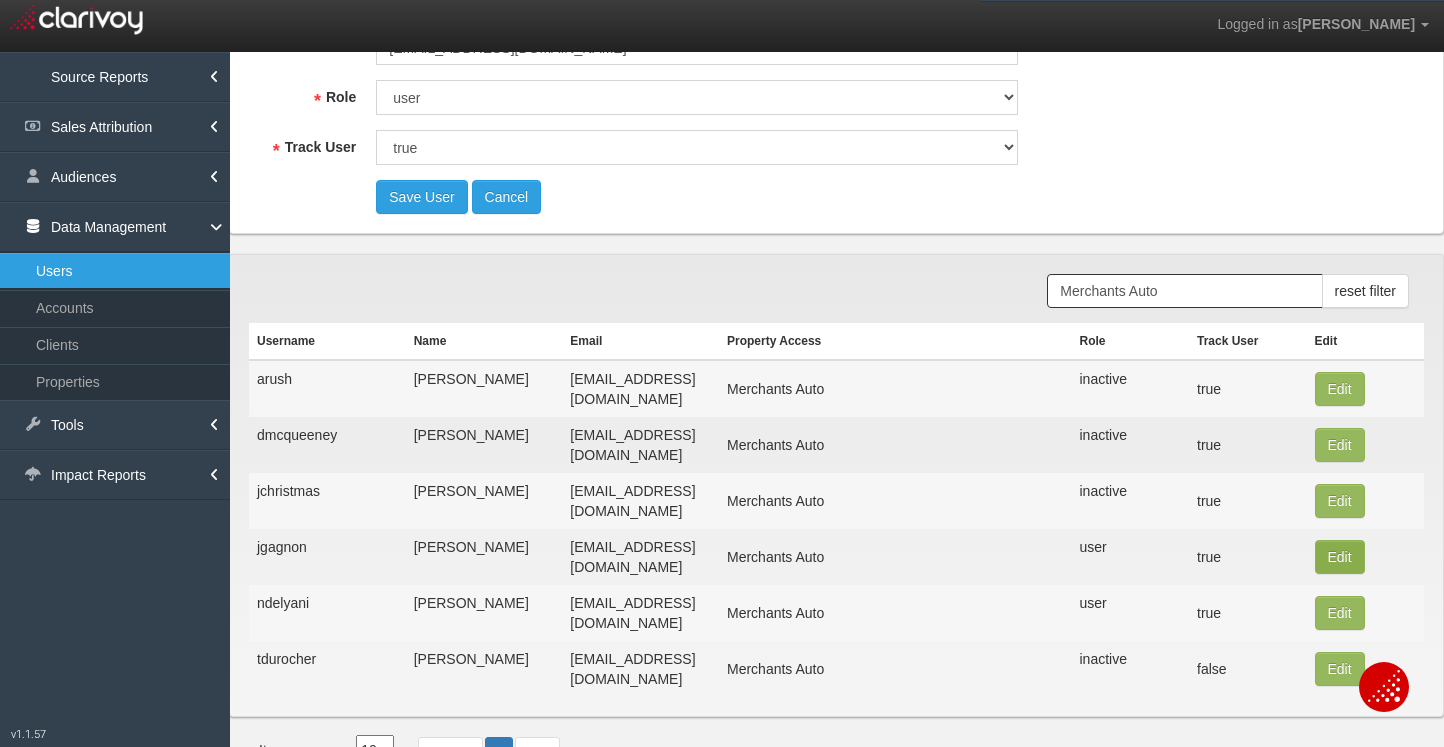 scroll, scrollTop: 0, scrollLeft: 0, axis: both 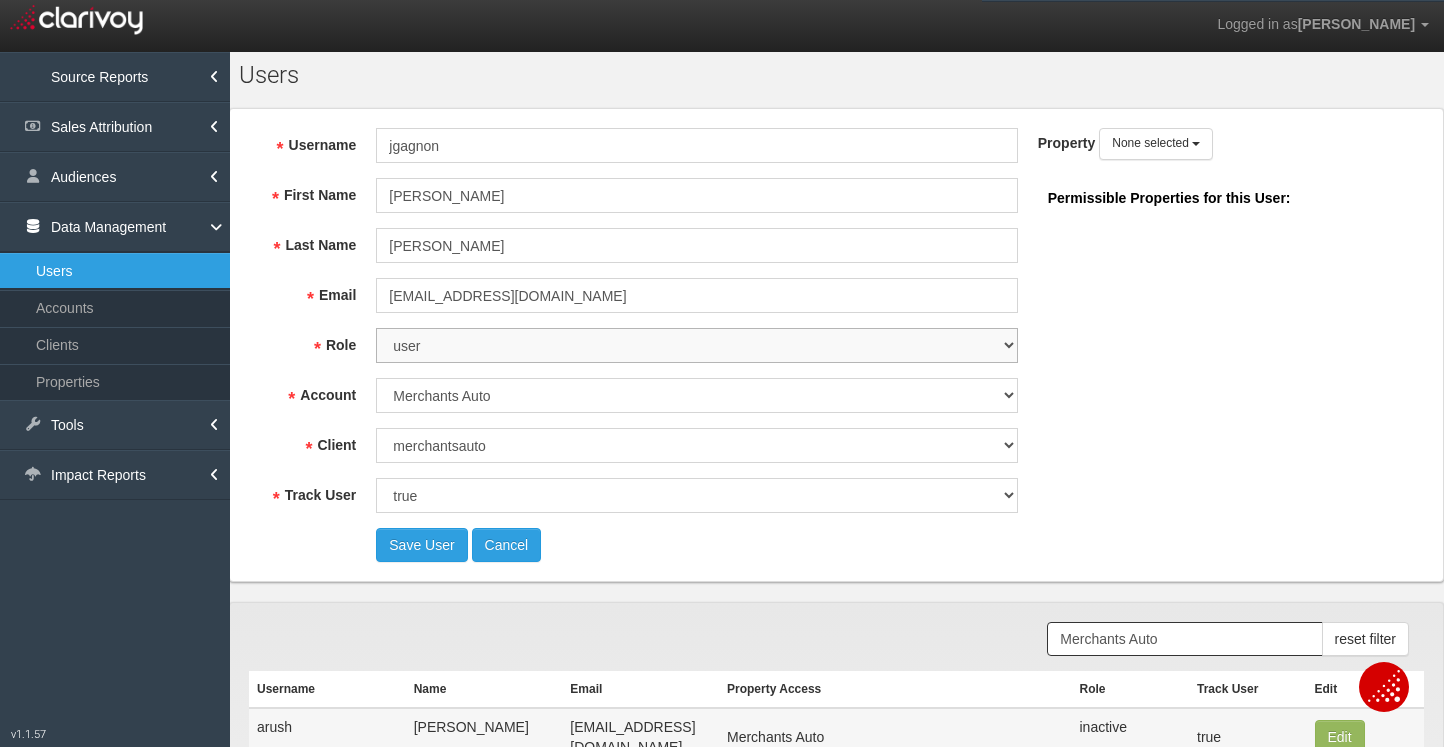 click on "super
user
thirdpartyuser
demo
inactive
upload
user+upload" at bounding box center [696, 345] 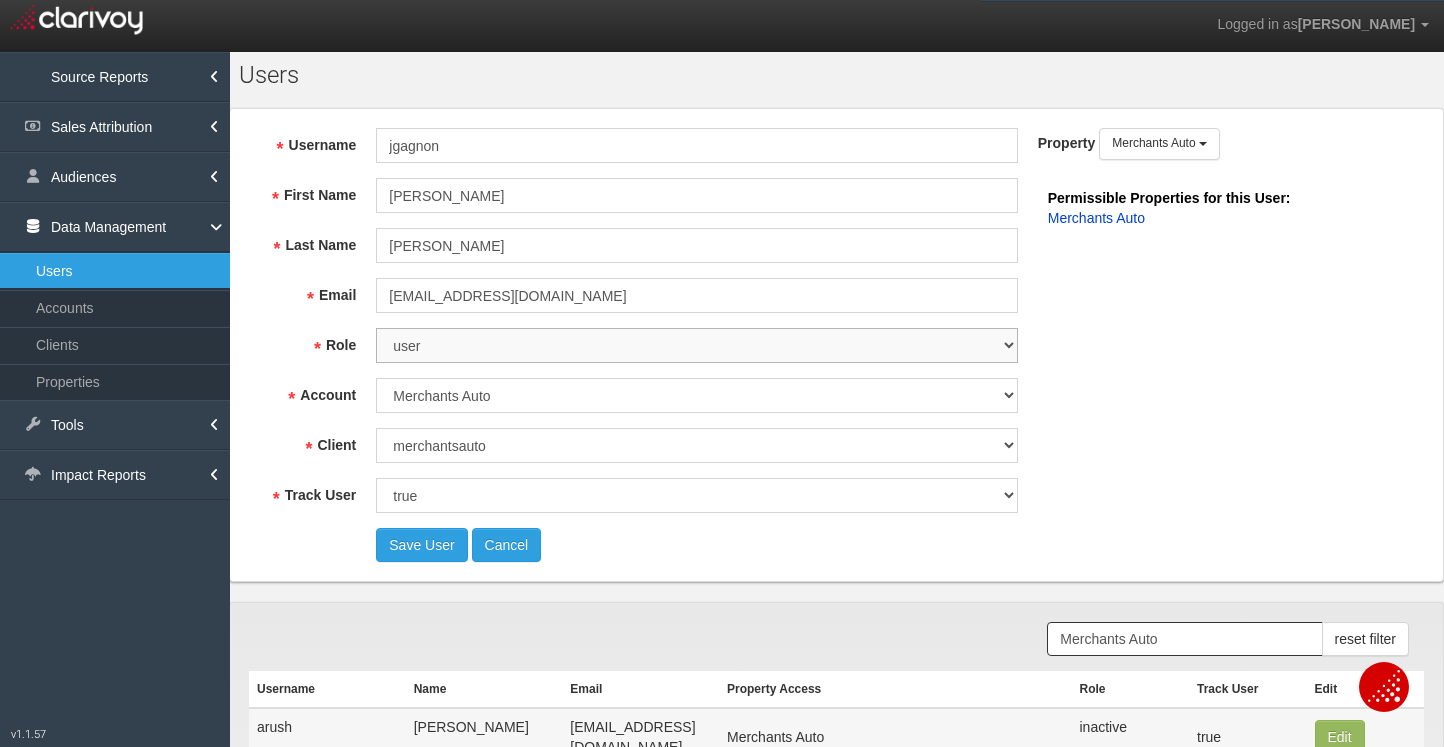 scroll, scrollTop: 18, scrollLeft: 0, axis: vertical 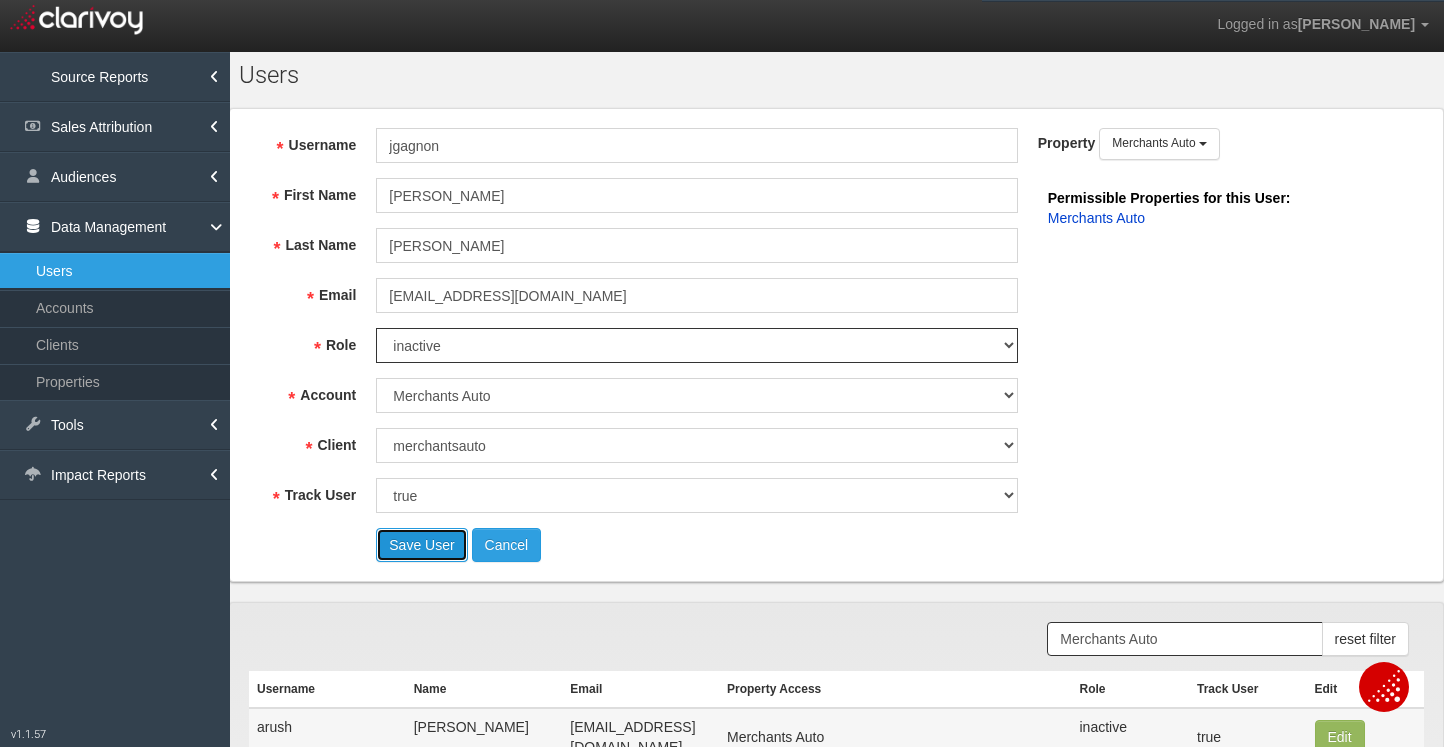 click on "Save User" at bounding box center [421, 545] 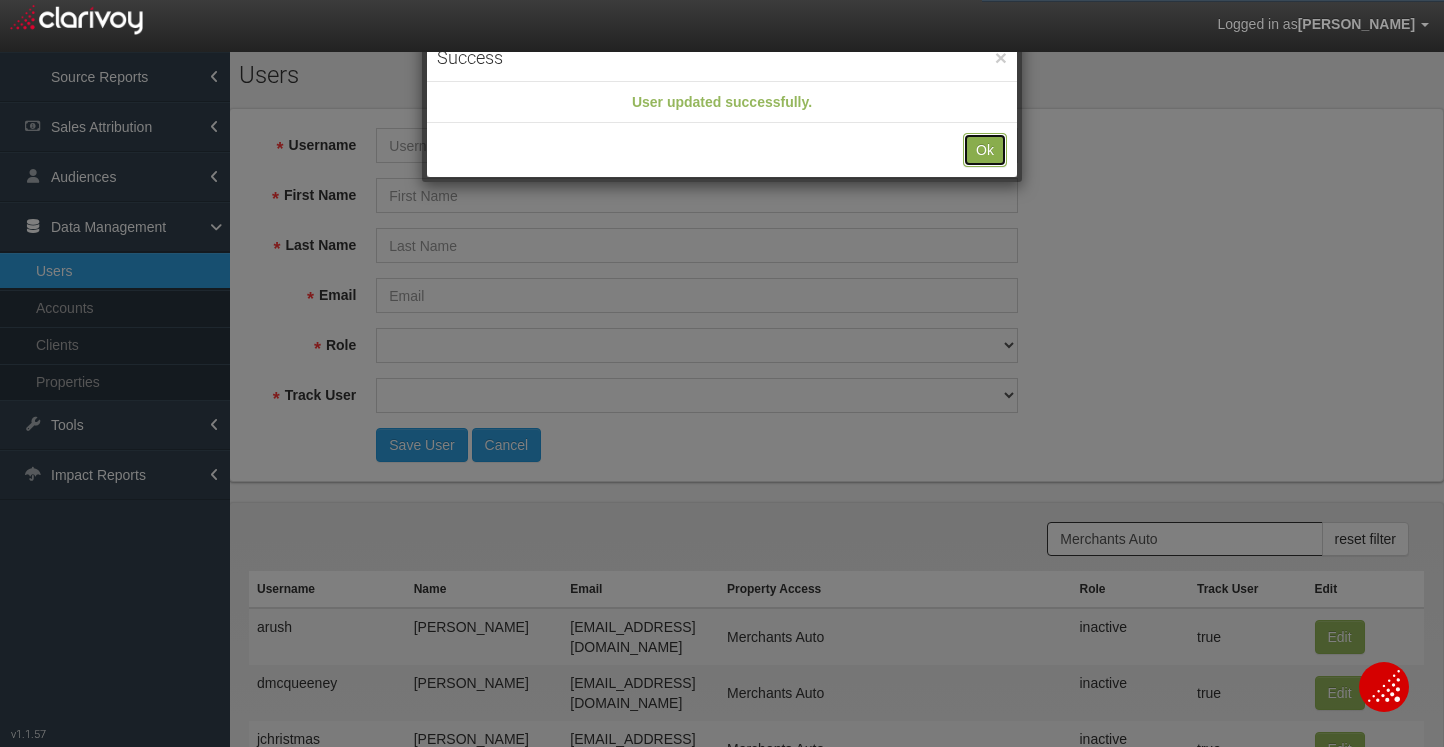 click on "Ok" at bounding box center (985, 150) 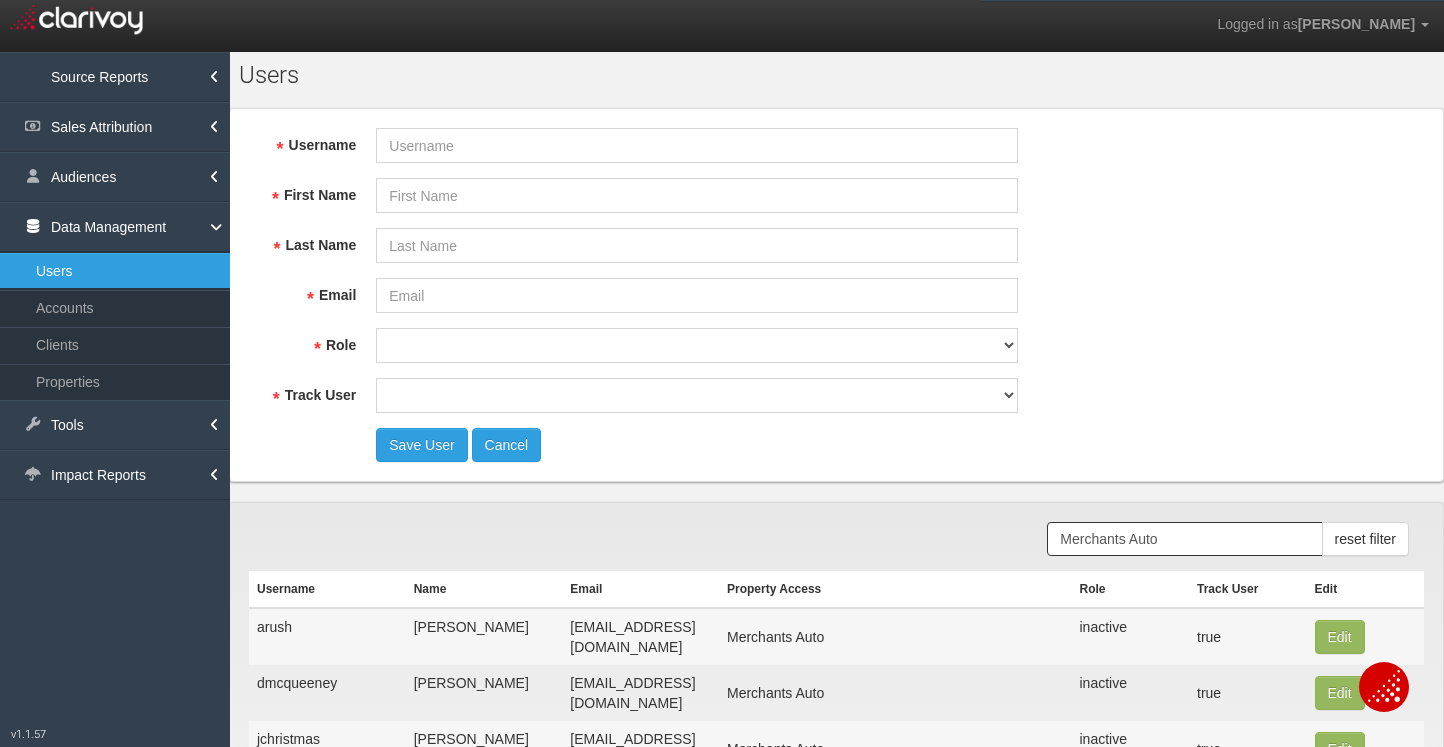 scroll, scrollTop: 248, scrollLeft: 0, axis: vertical 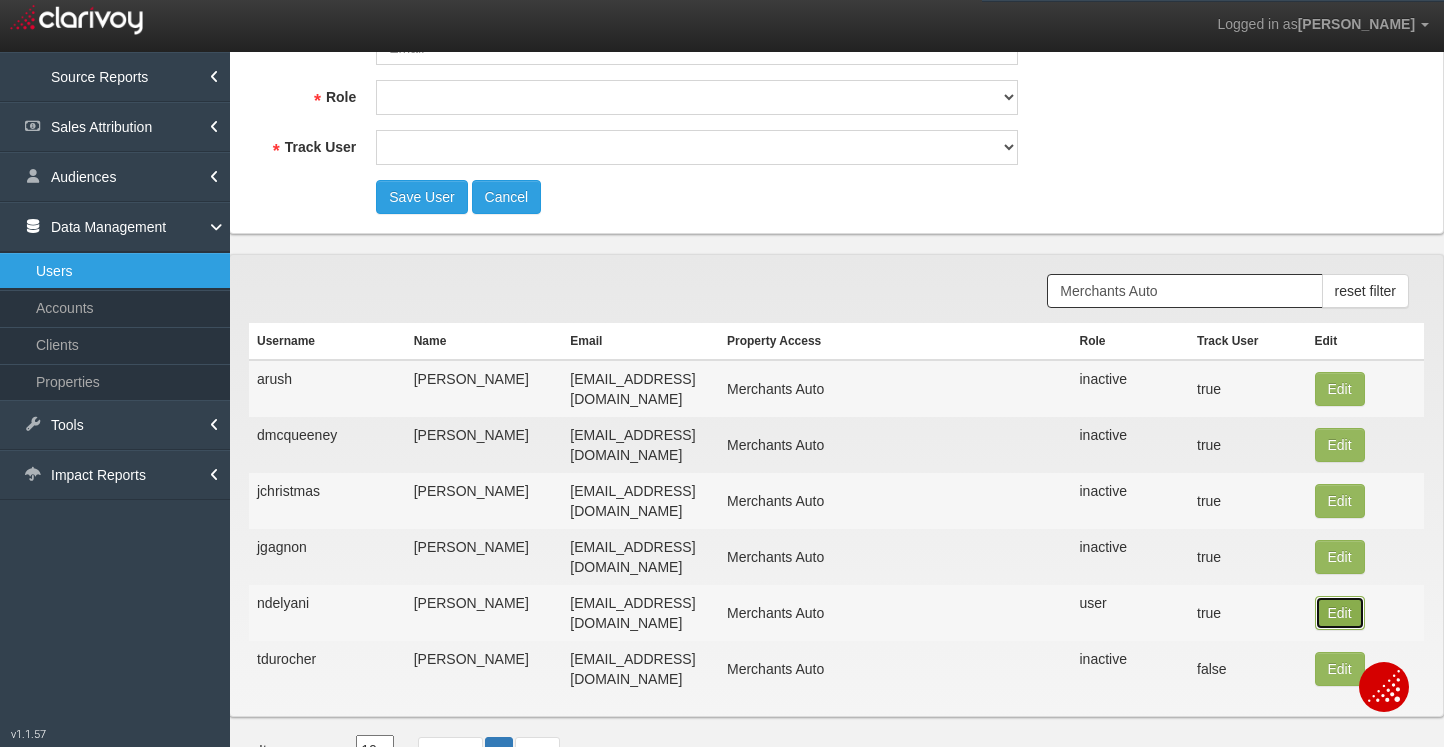click on "Edit" at bounding box center [1340, 389] 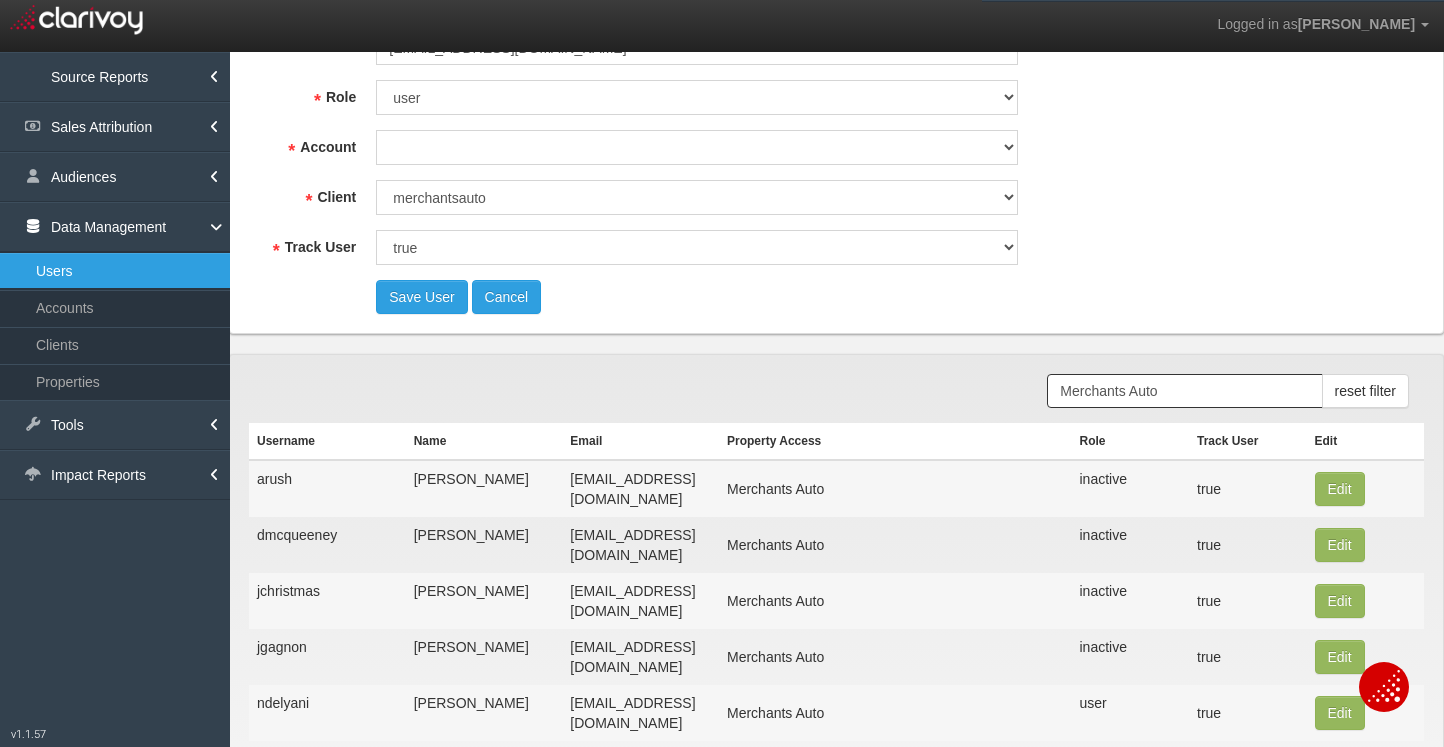scroll, scrollTop: 0, scrollLeft: 0, axis: both 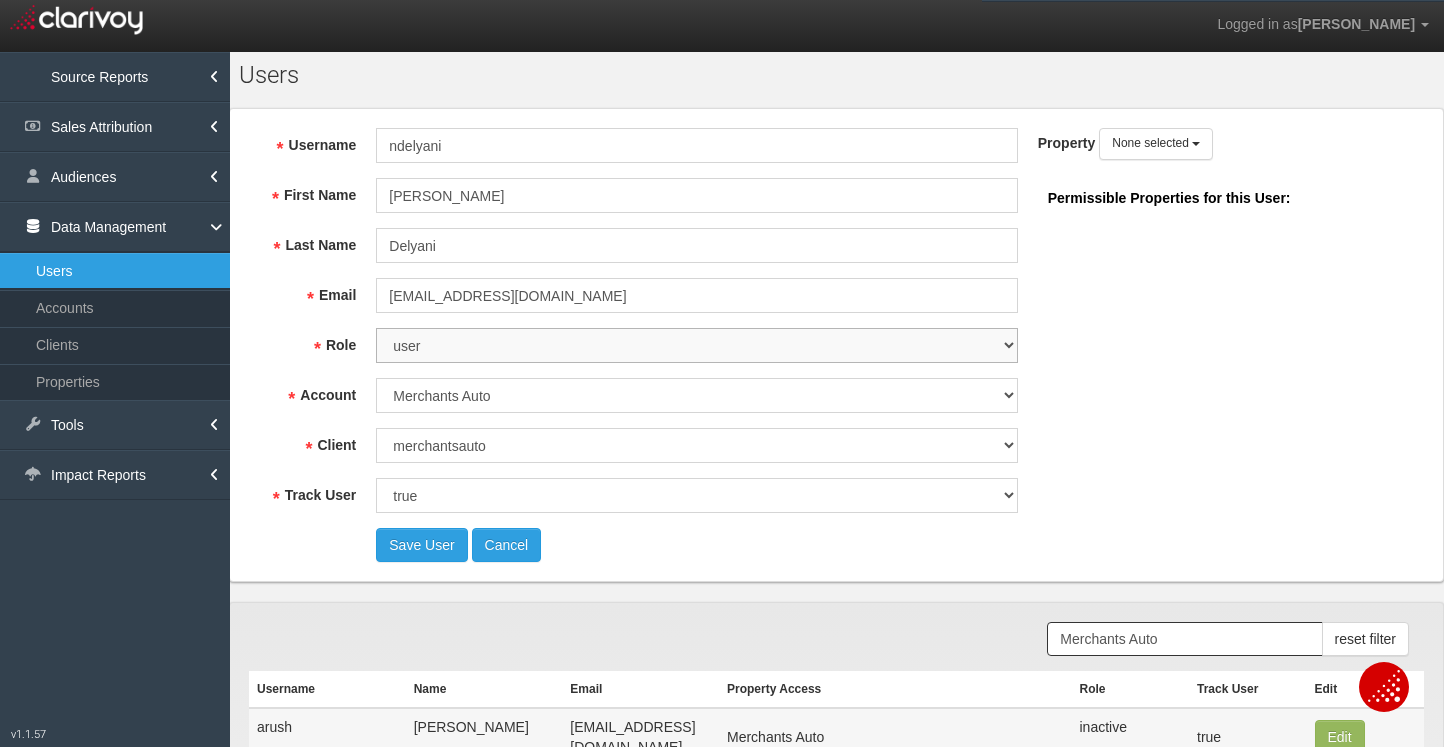 click on "super
user
thirdpartyuser
demo
inactive
upload
user+upload" at bounding box center [696, 345] 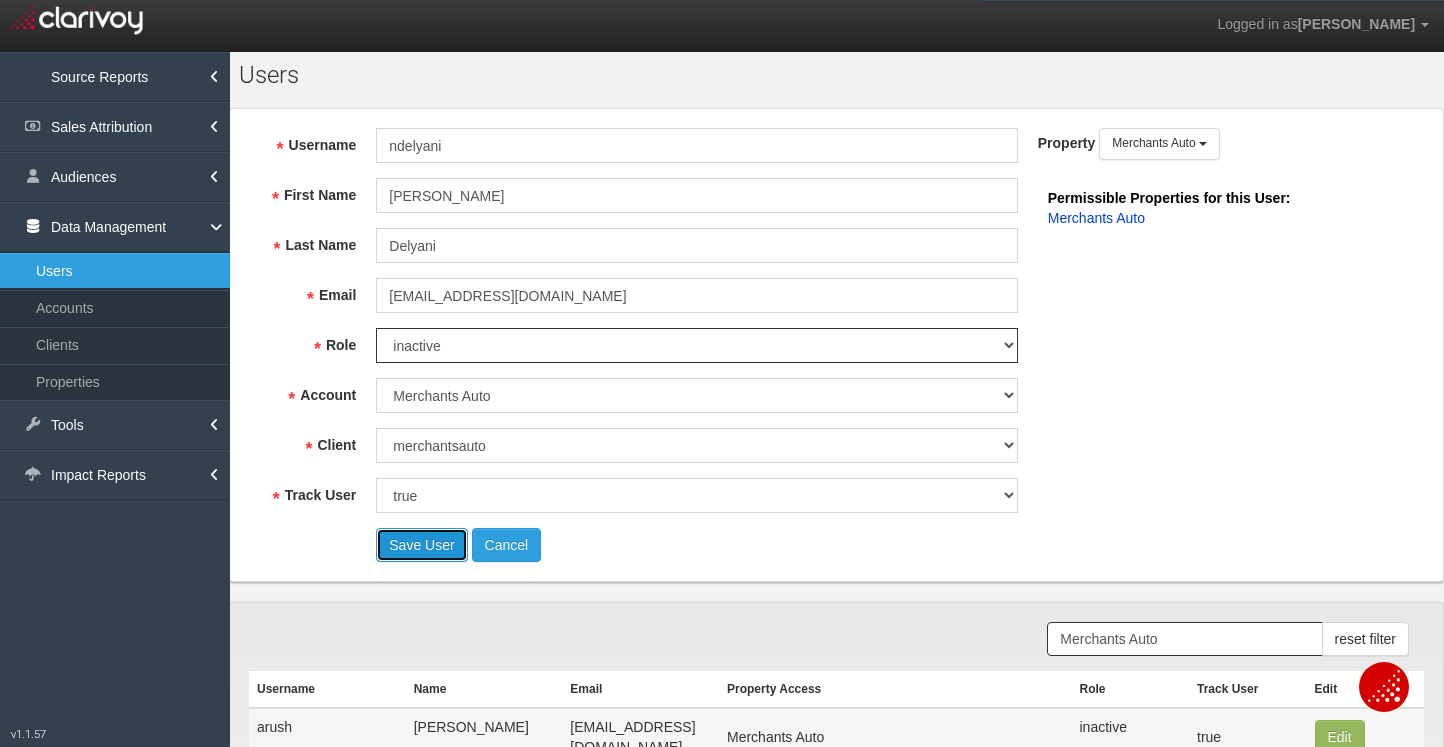 click on "Save User" at bounding box center [421, 545] 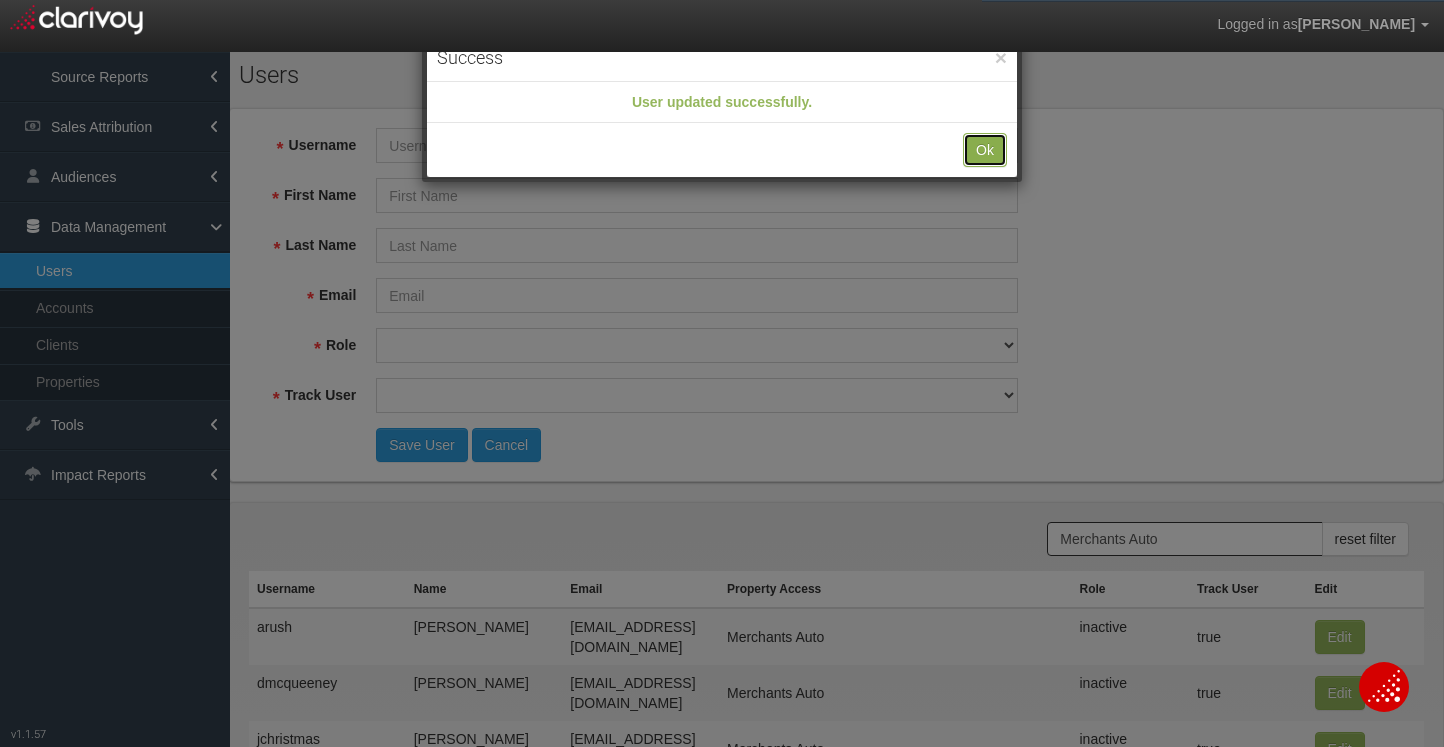 click on "Ok" at bounding box center (985, 150) 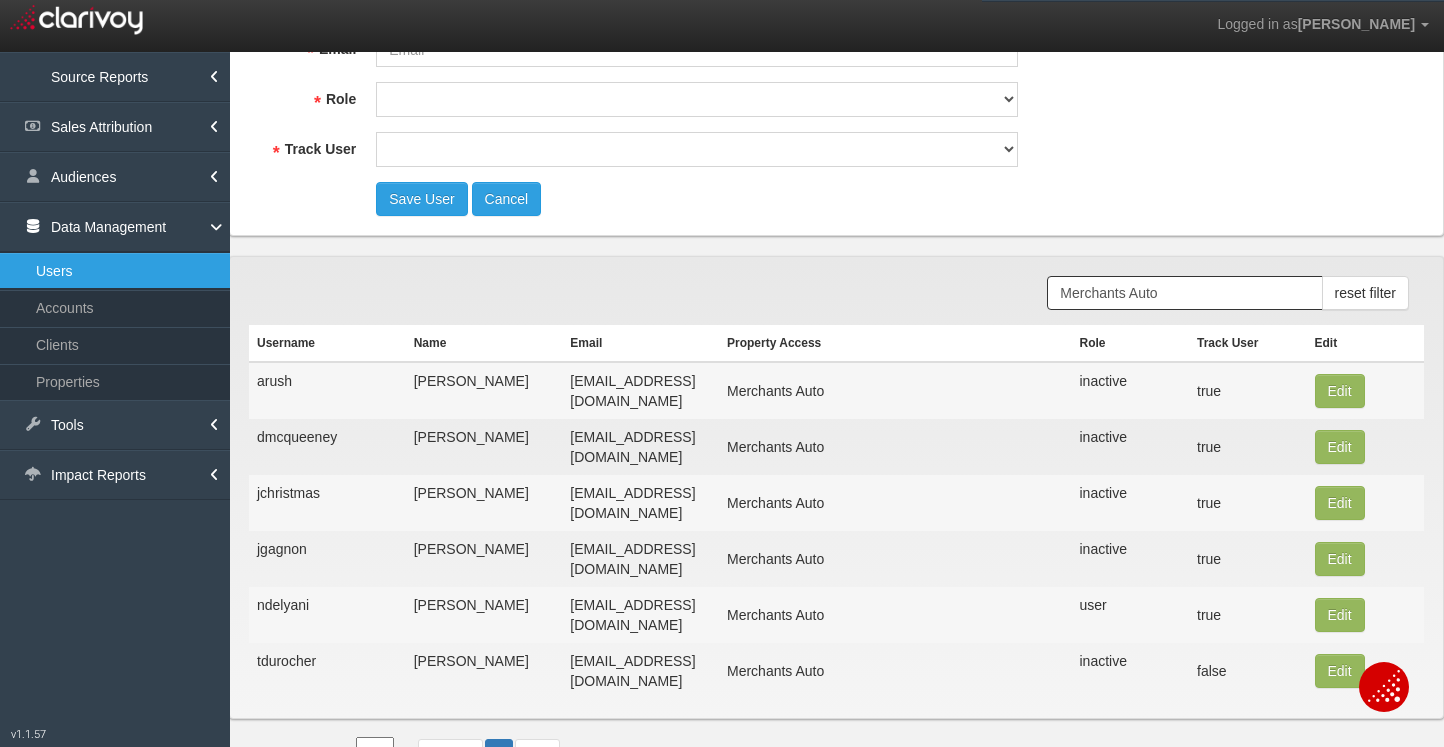 scroll, scrollTop: 248, scrollLeft: 0, axis: vertical 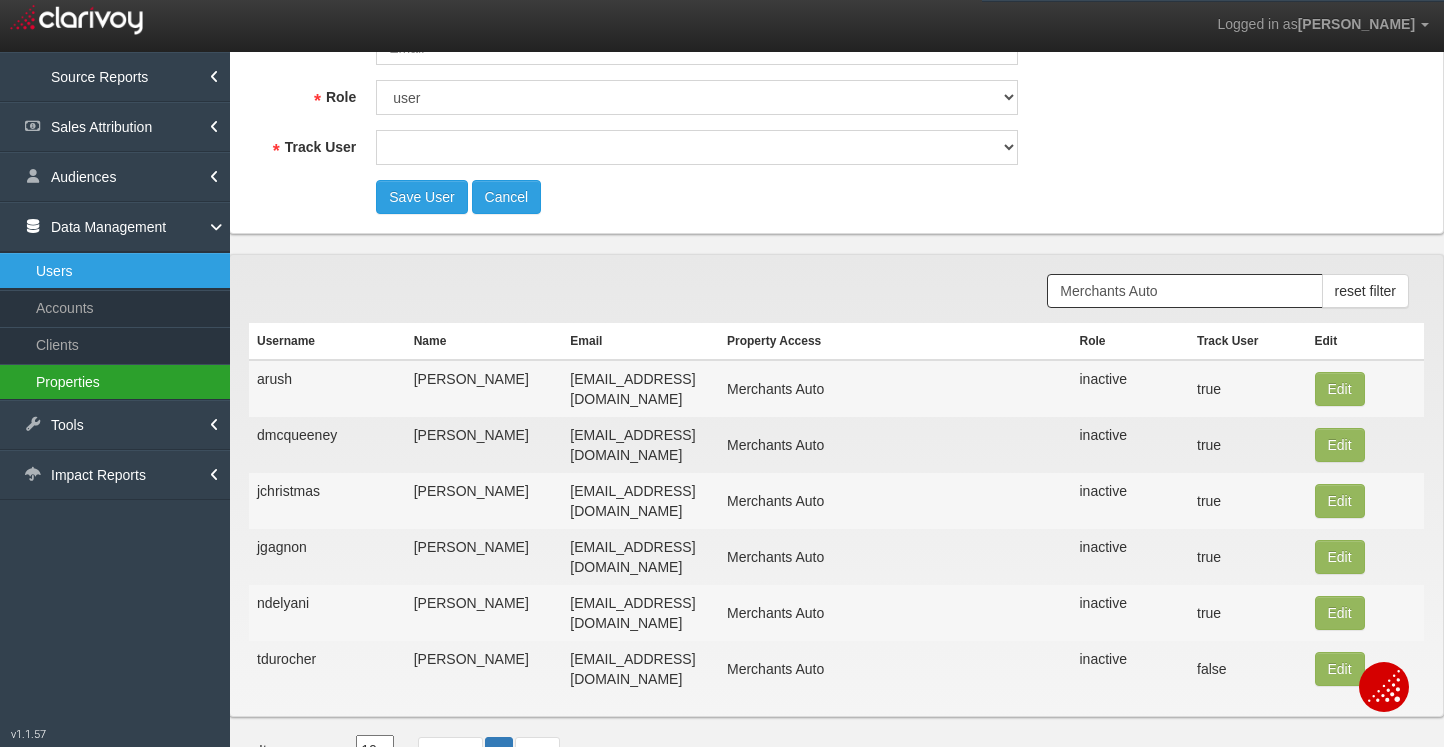 click on "Properties" at bounding box center [115, 382] 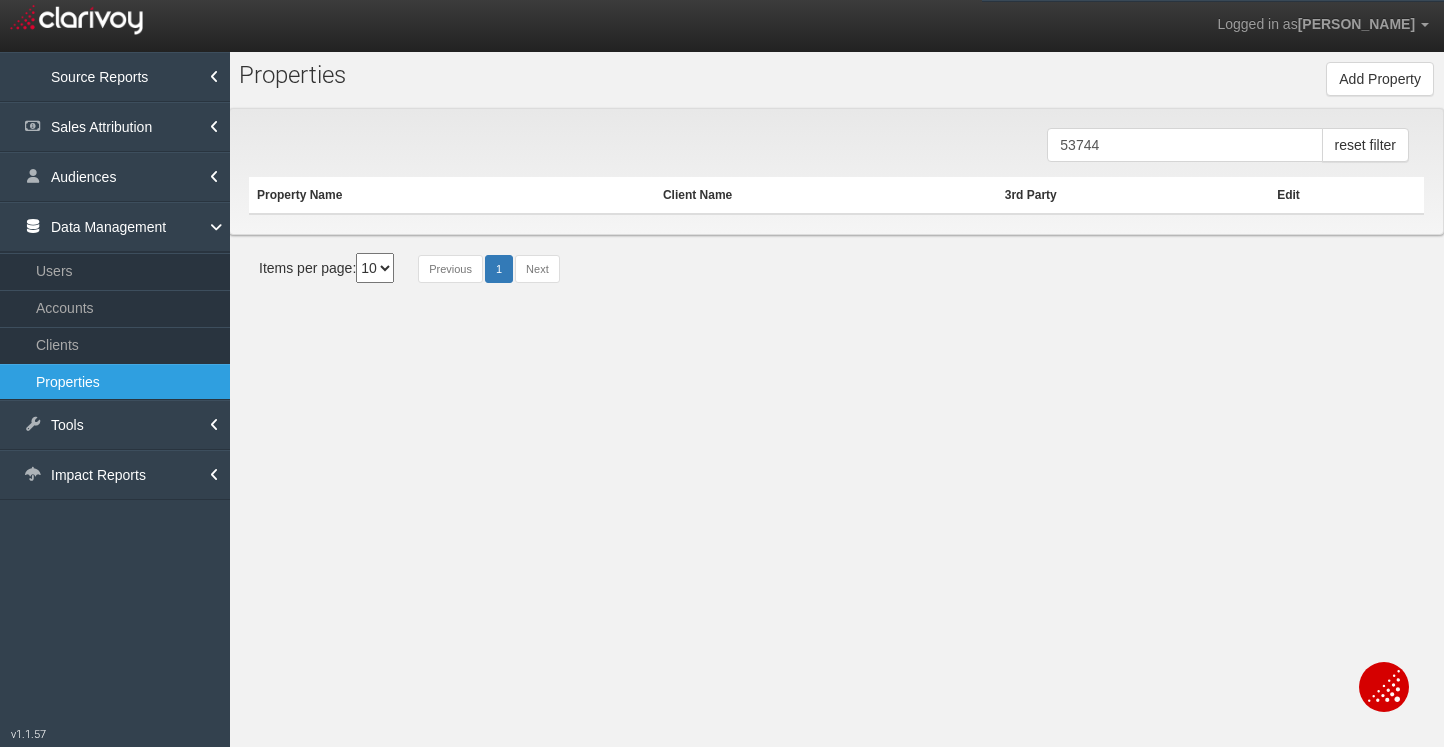 scroll, scrollTop: 0, scrollLeft: 0, axis: both 